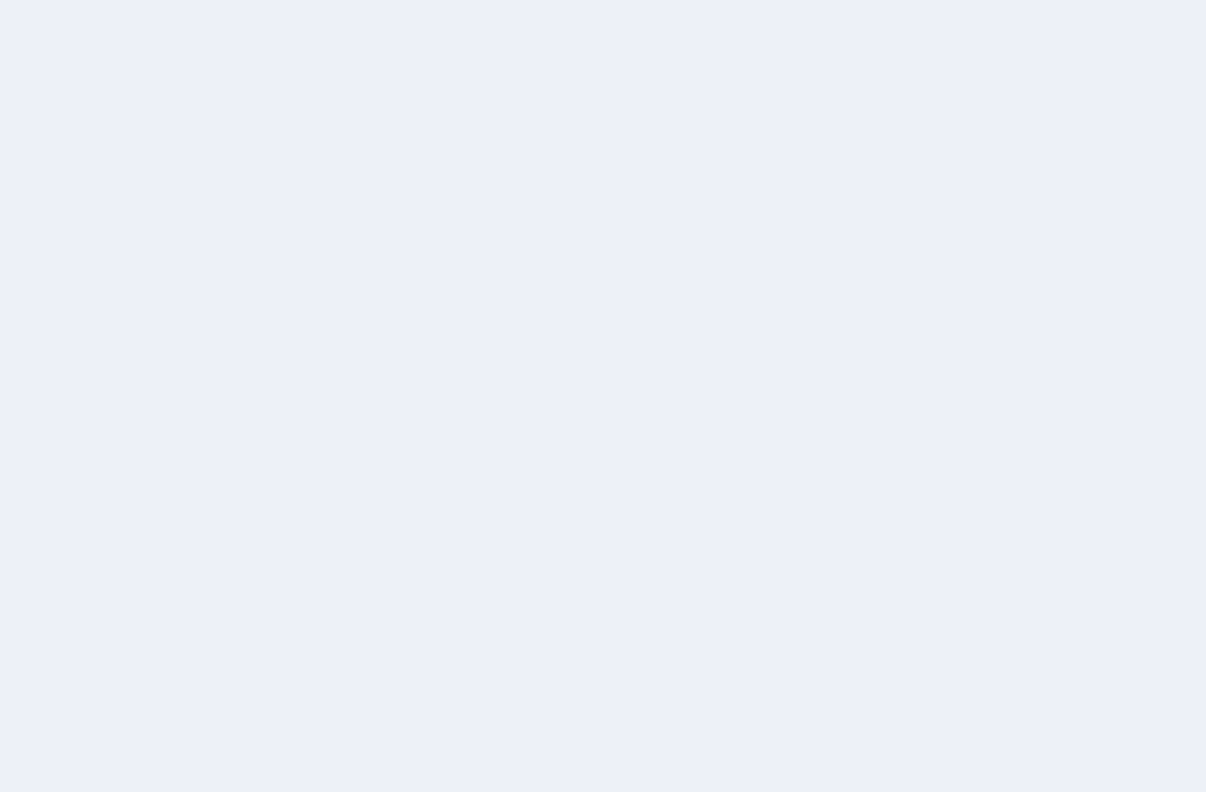 scroll, scrollTop: 0, scrollLeft: 0, axis: both 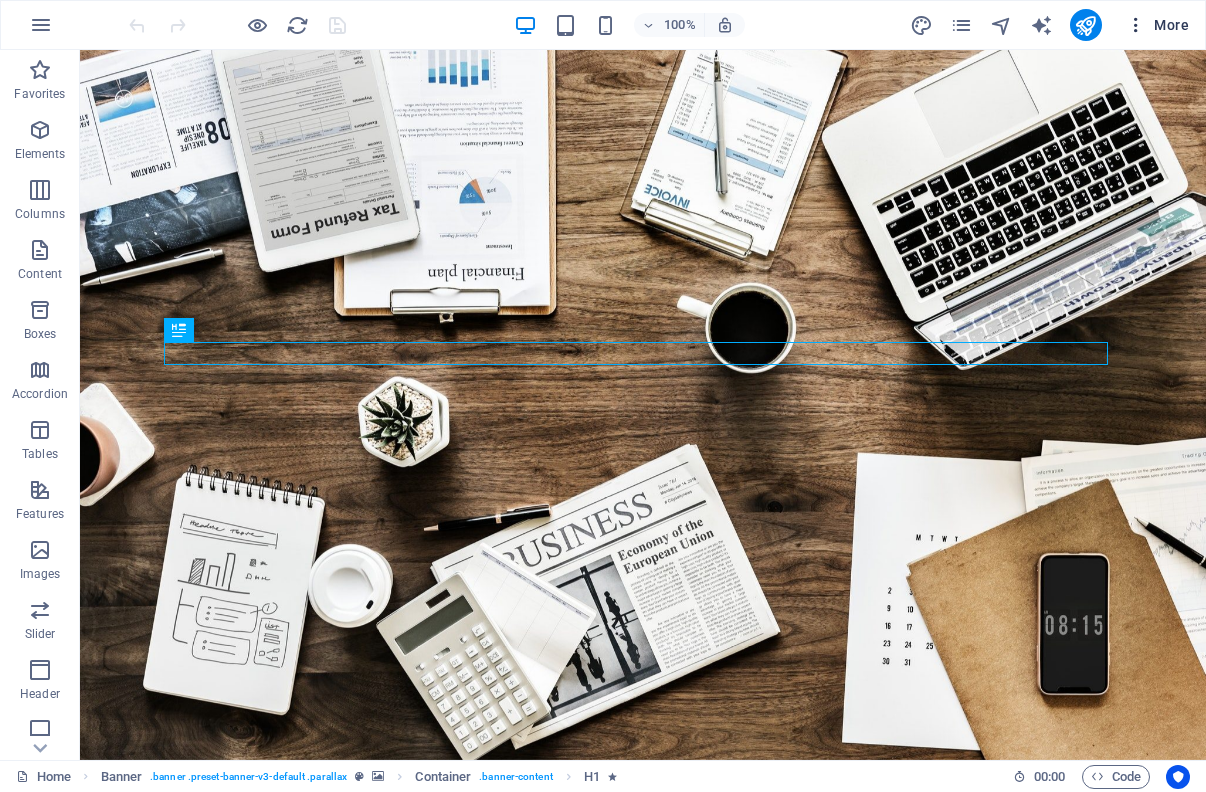 click on "More" at bounding box center (1157, 25) 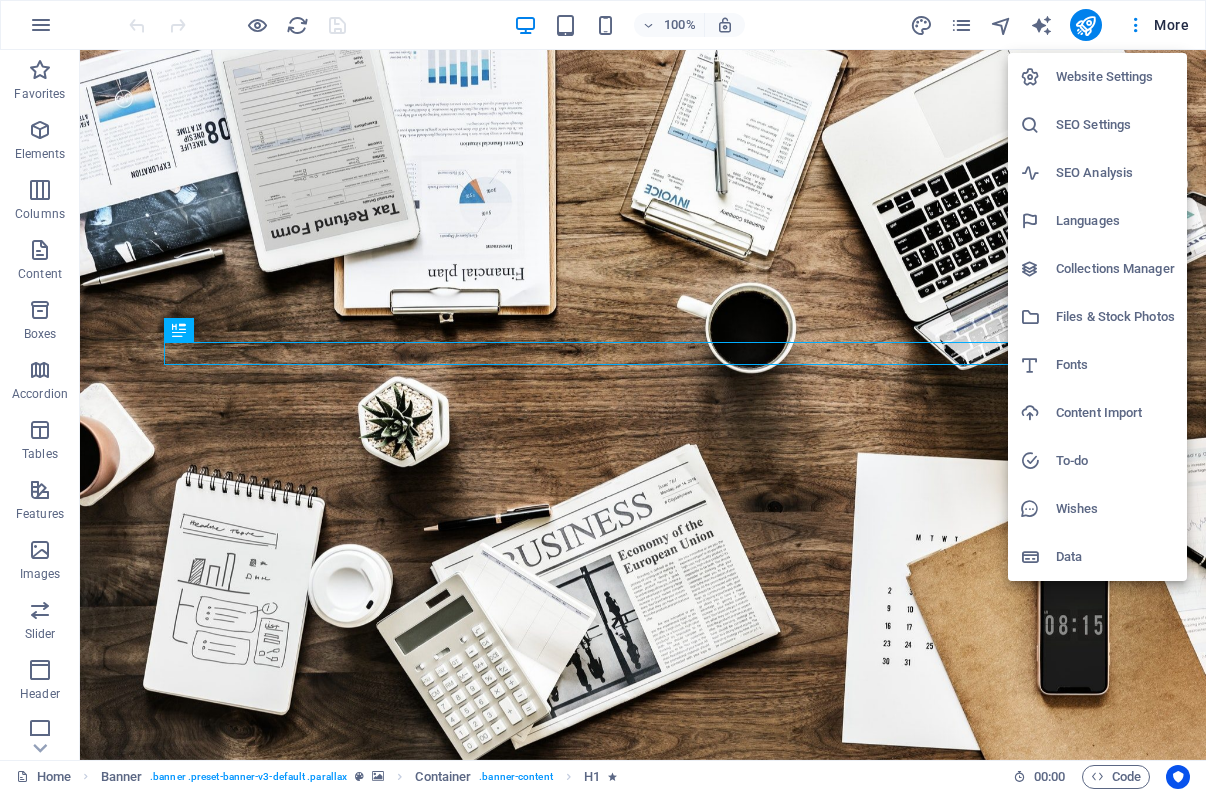 click at bounding box center [603, 396] 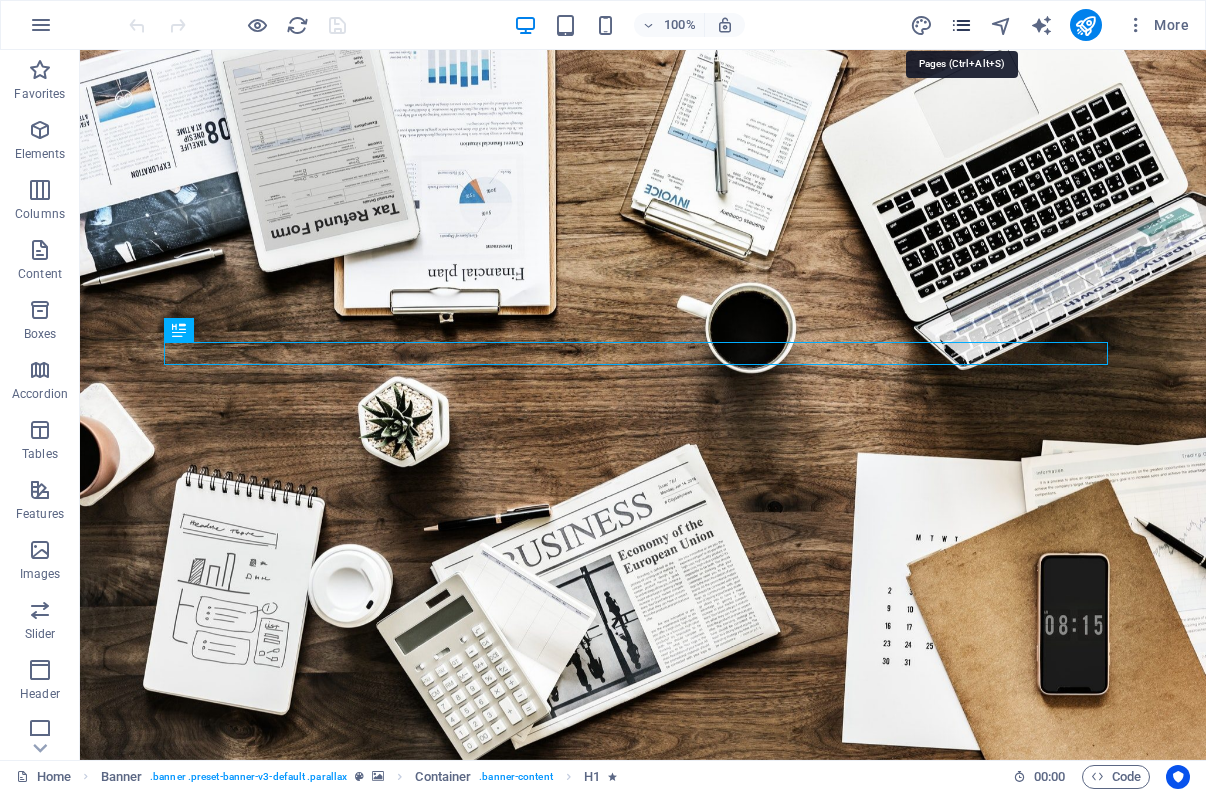 click at bounding box center (961, 25) 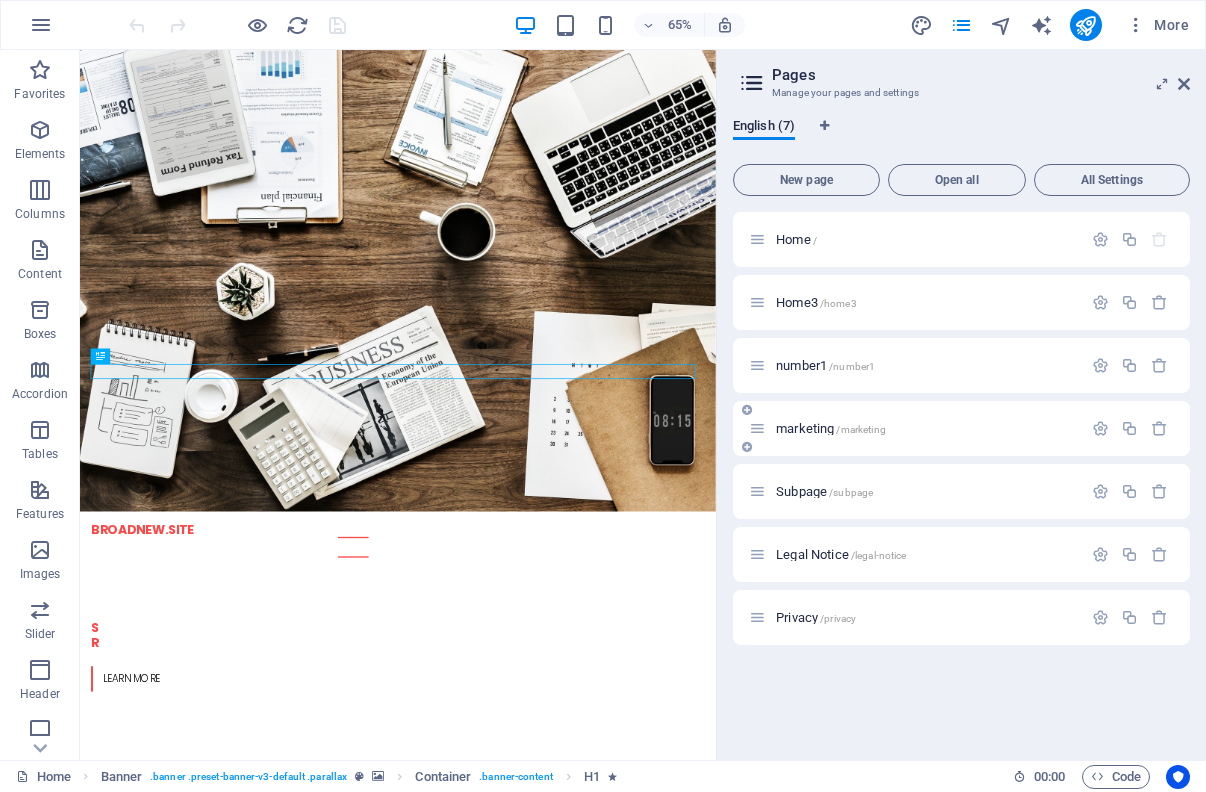 click on "marketing /marketing" at bounding box center [926, 428] 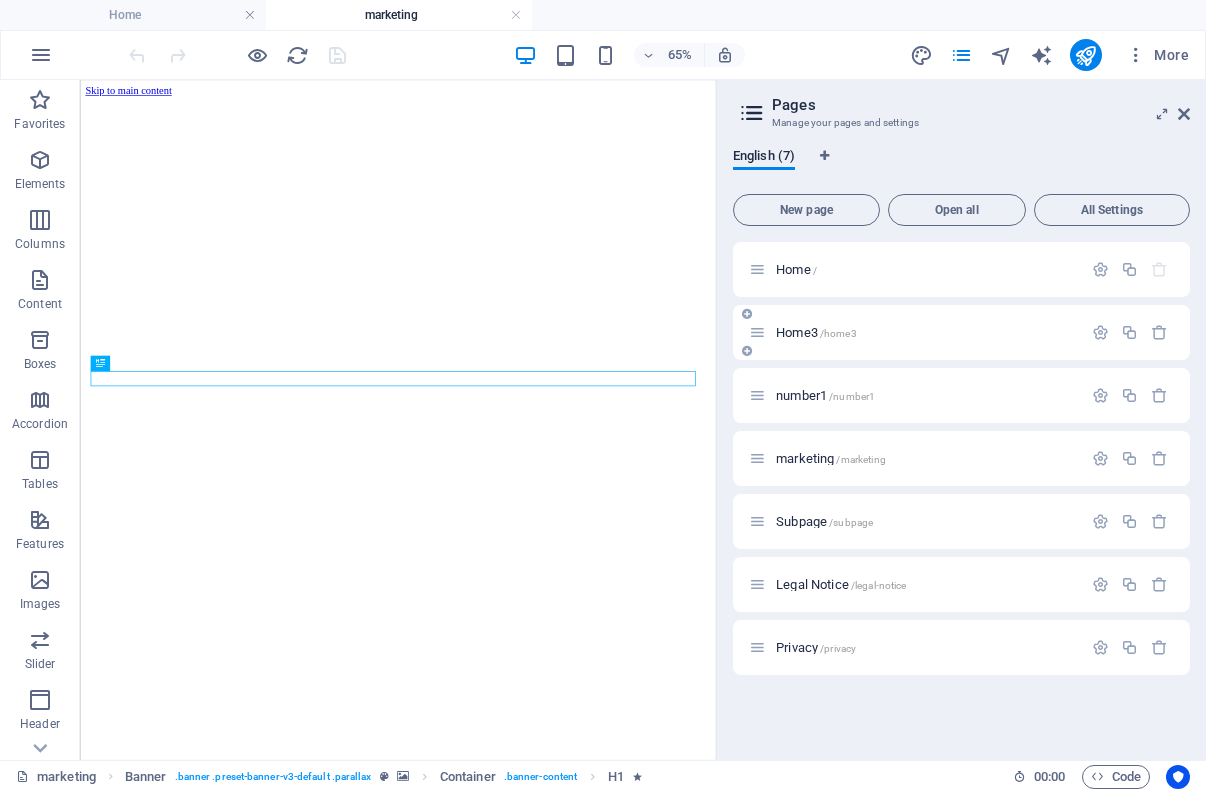 scroll, scrollTop: 0, scrollLeft: 0, axis: both 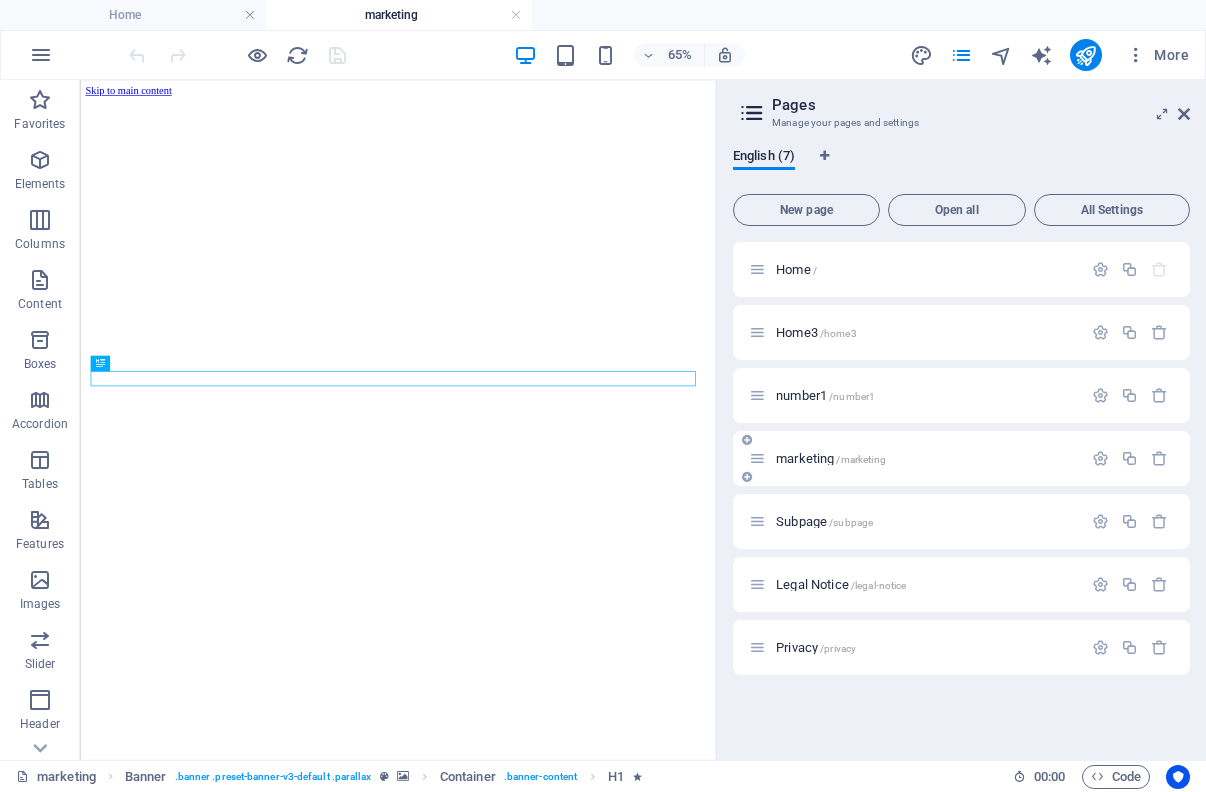 click on "marketing /marketing" at bounding box center [926, 458] 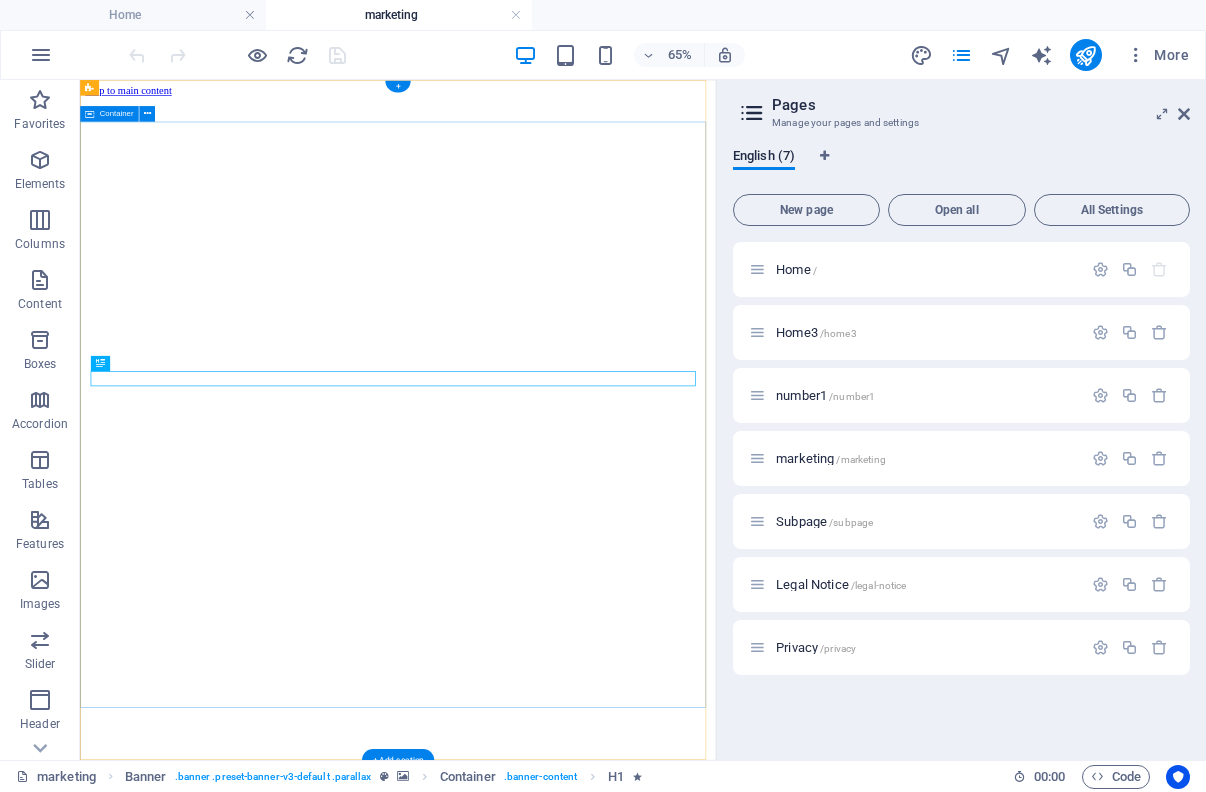 click on "O nline Marketing S OCIAL MEDIA MARKETING R EVIEW & STATISTICS Learn more" at bounding box center (569, 2754) 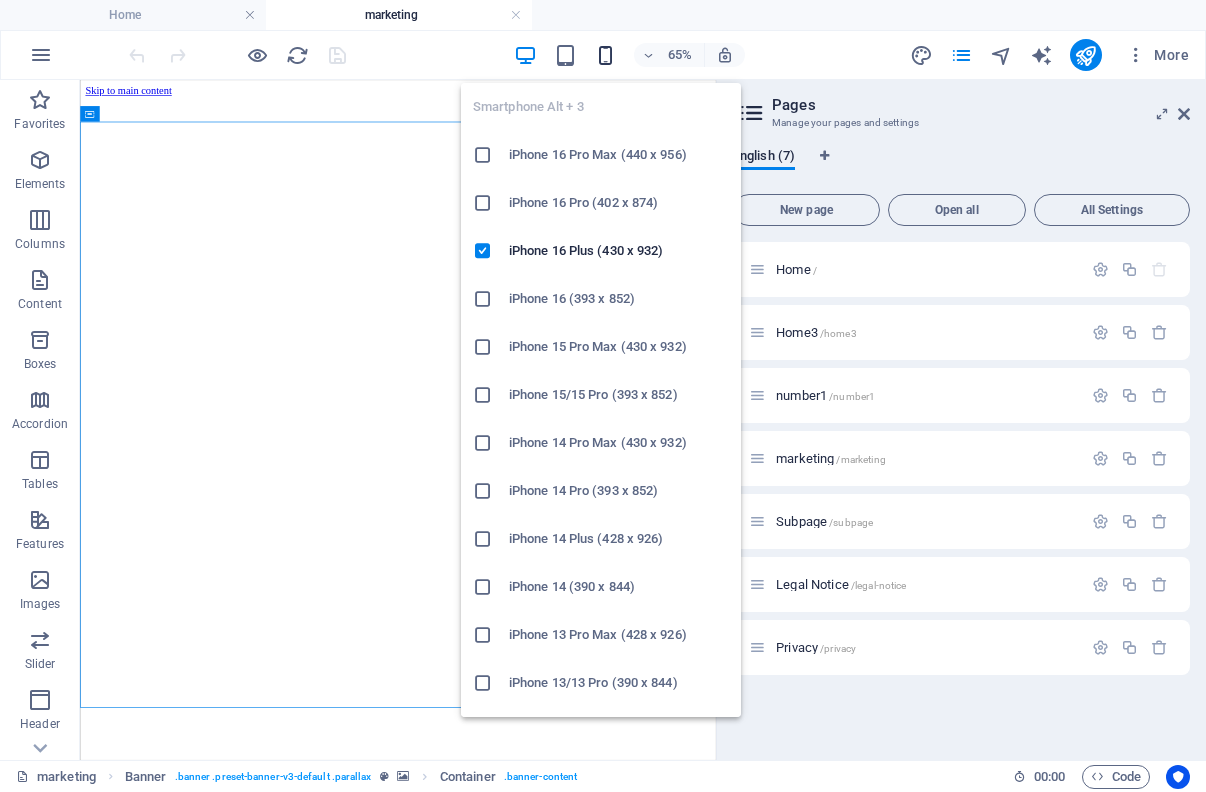 click at bounding box center (605, 55) 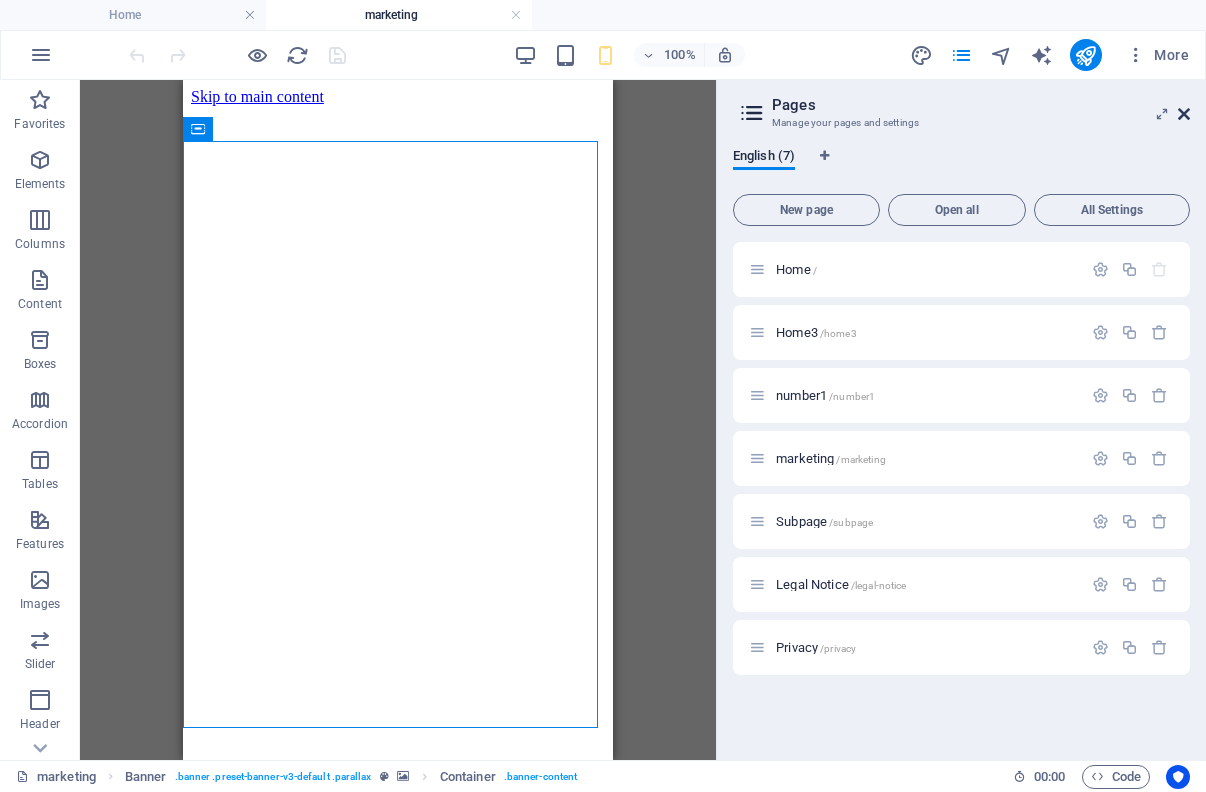 click at bounding box center [1184, 114] 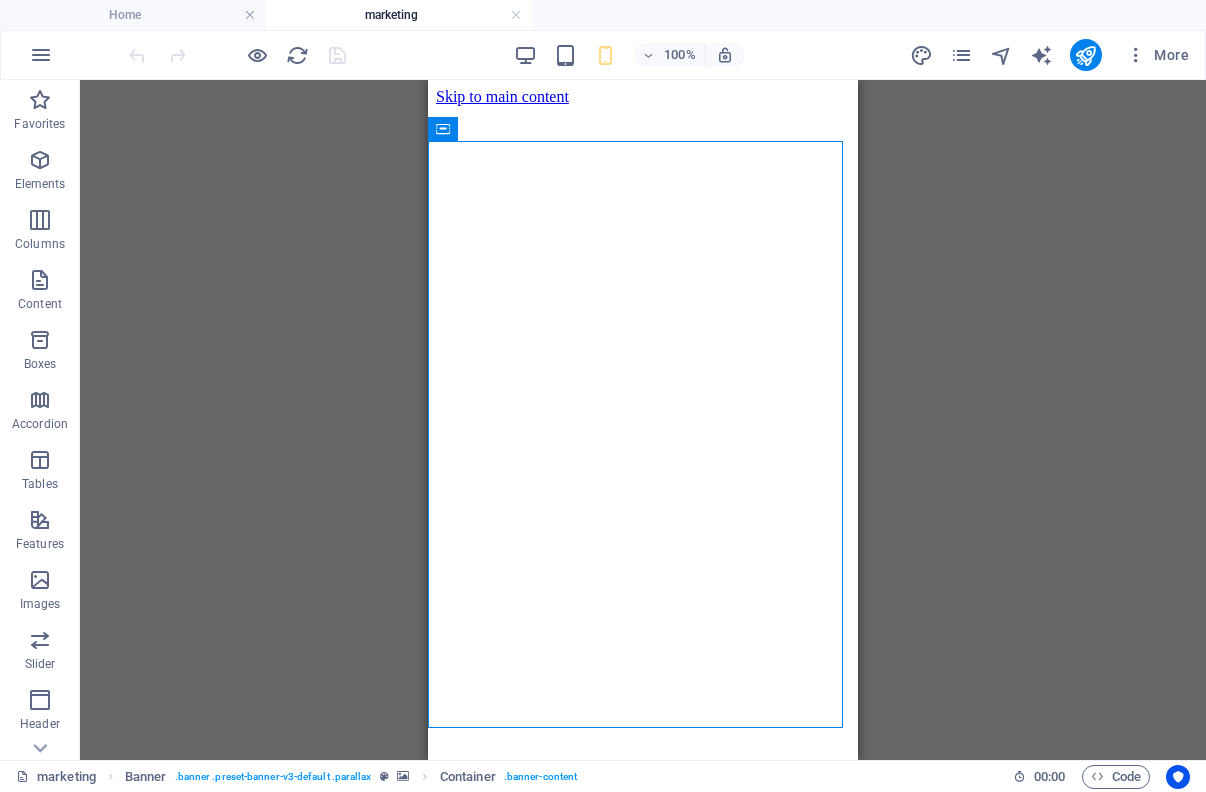 click on "Drag here to replace the existing content. Press “Ctrl” if you want to create a new element.
H1   Banner   Container   Menu   Banner   Menu Bar" at bounding box center [643, 420] 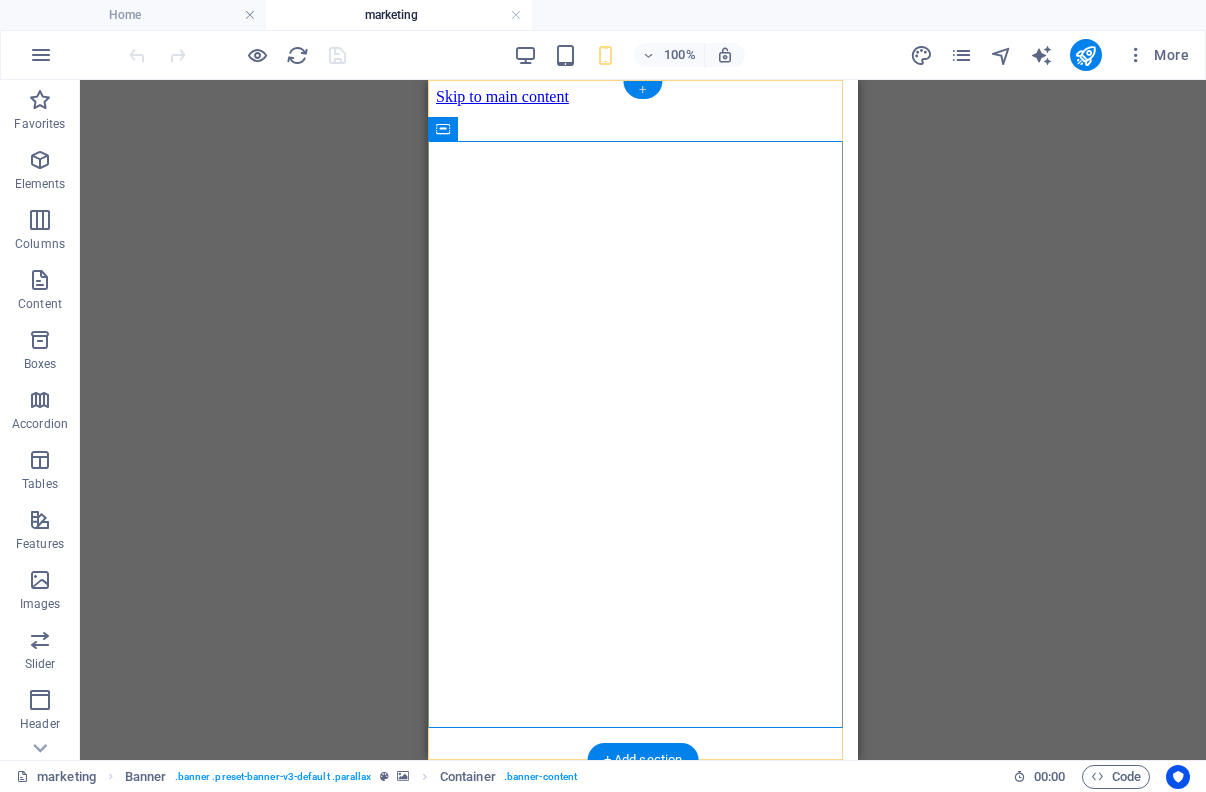 drag, startPoint x: 645, startPoint y: 86, endPoint x: 45, endPoint y: 6, distance: 605.3098 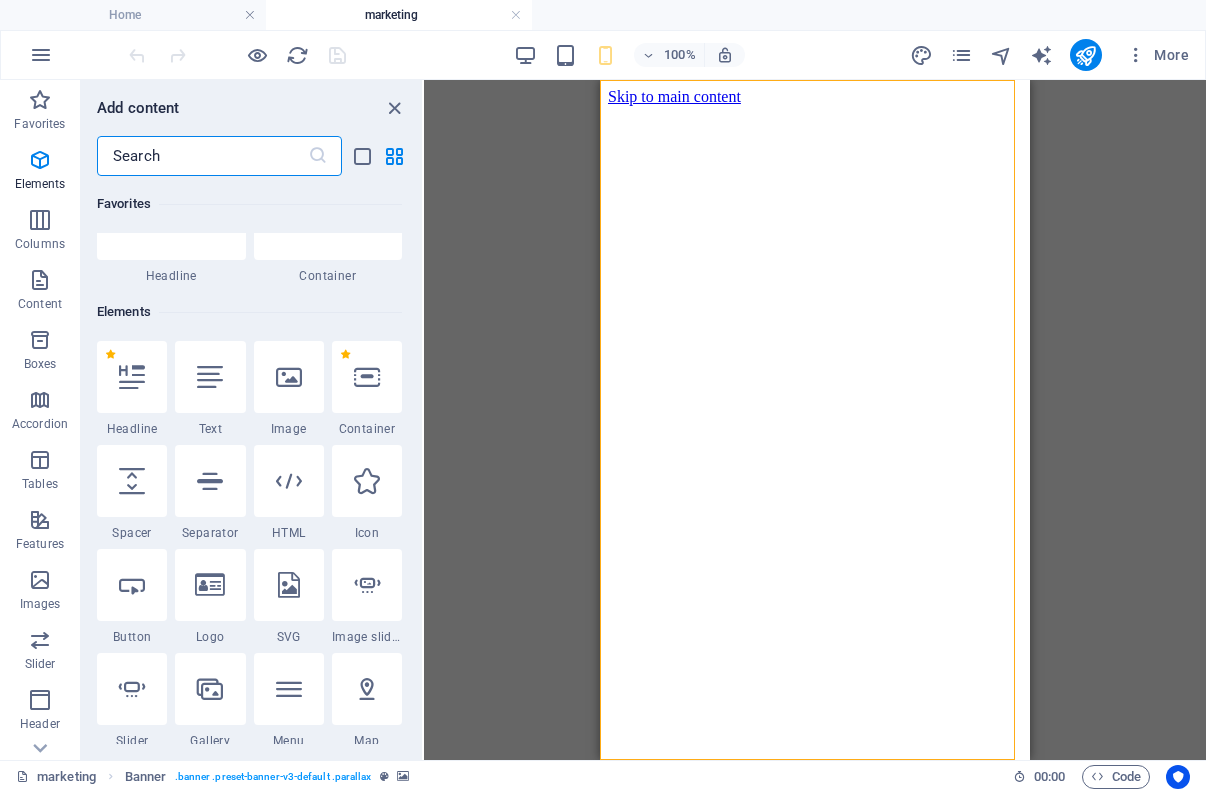 scroll, scrollTop: 0, scrollLeft: 0, axis: both 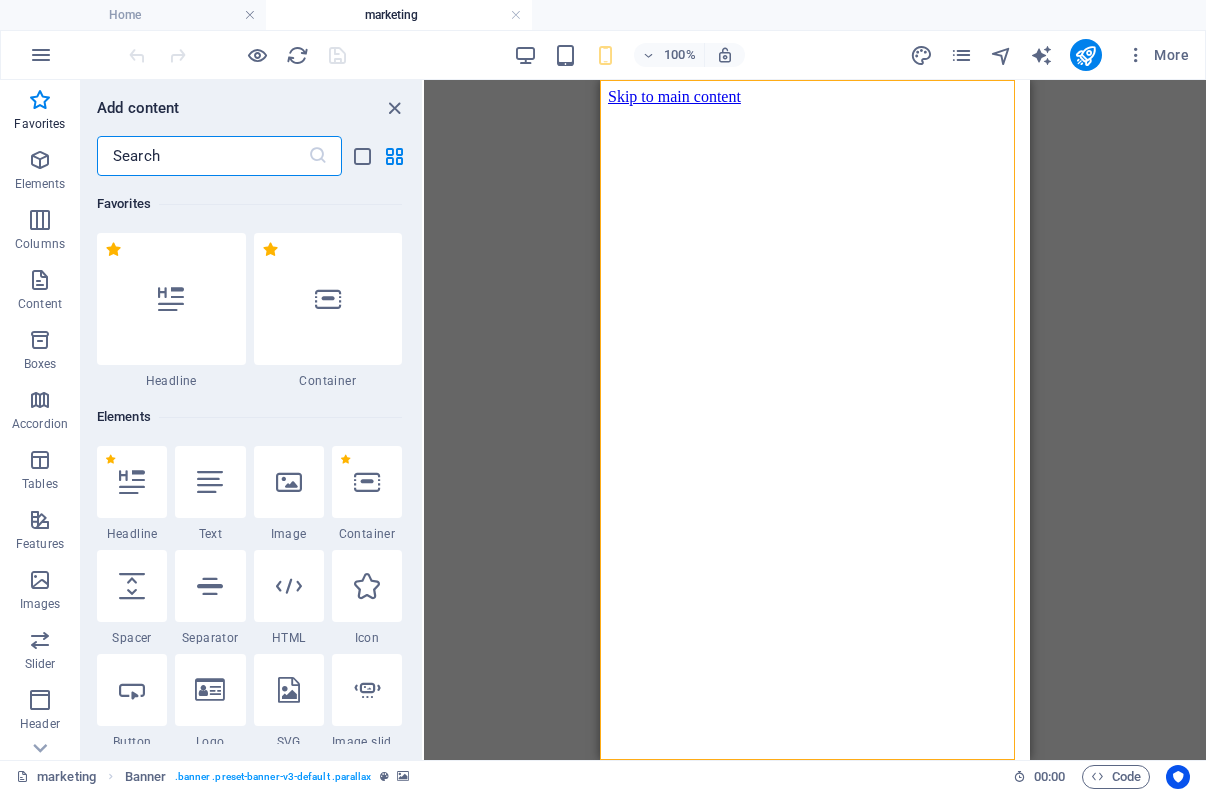 click at bounding box center [289, 482] 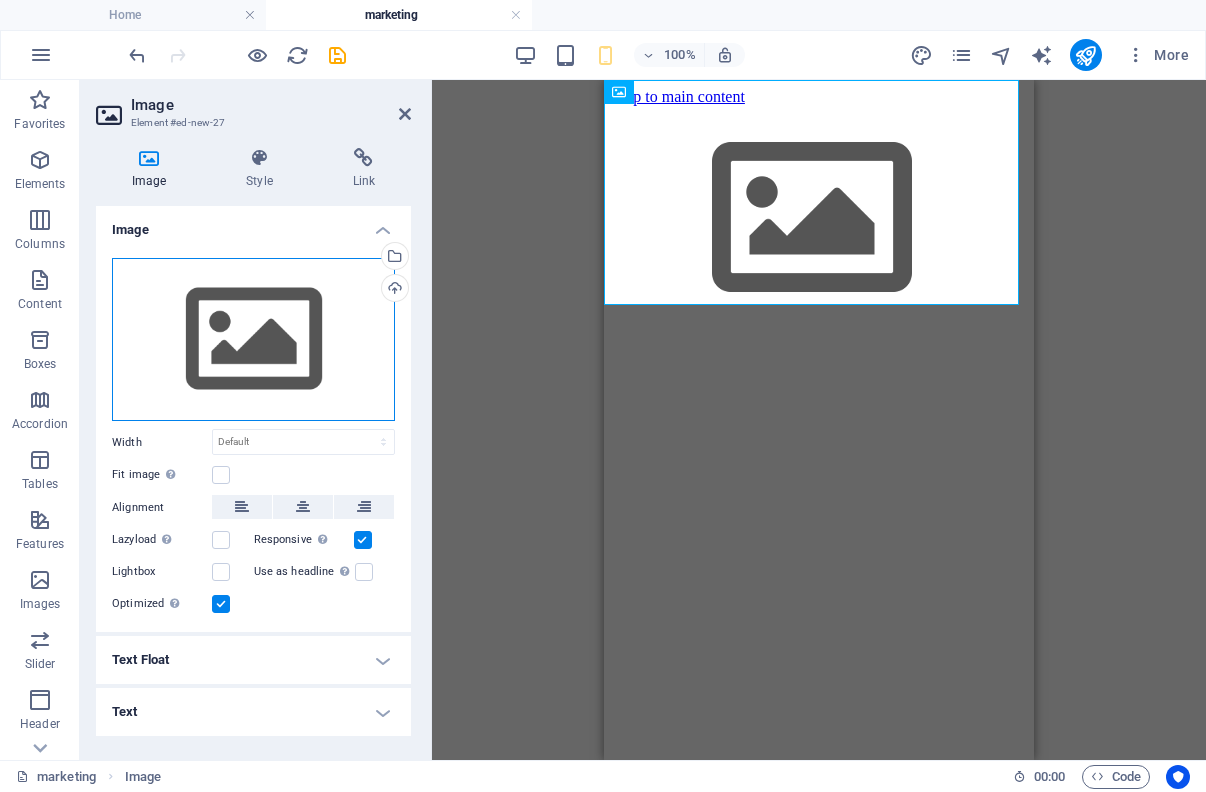click on "Drag files here, click to choose files or select files from Files or our free stock photos & videos" at bounding box center [253, 340] 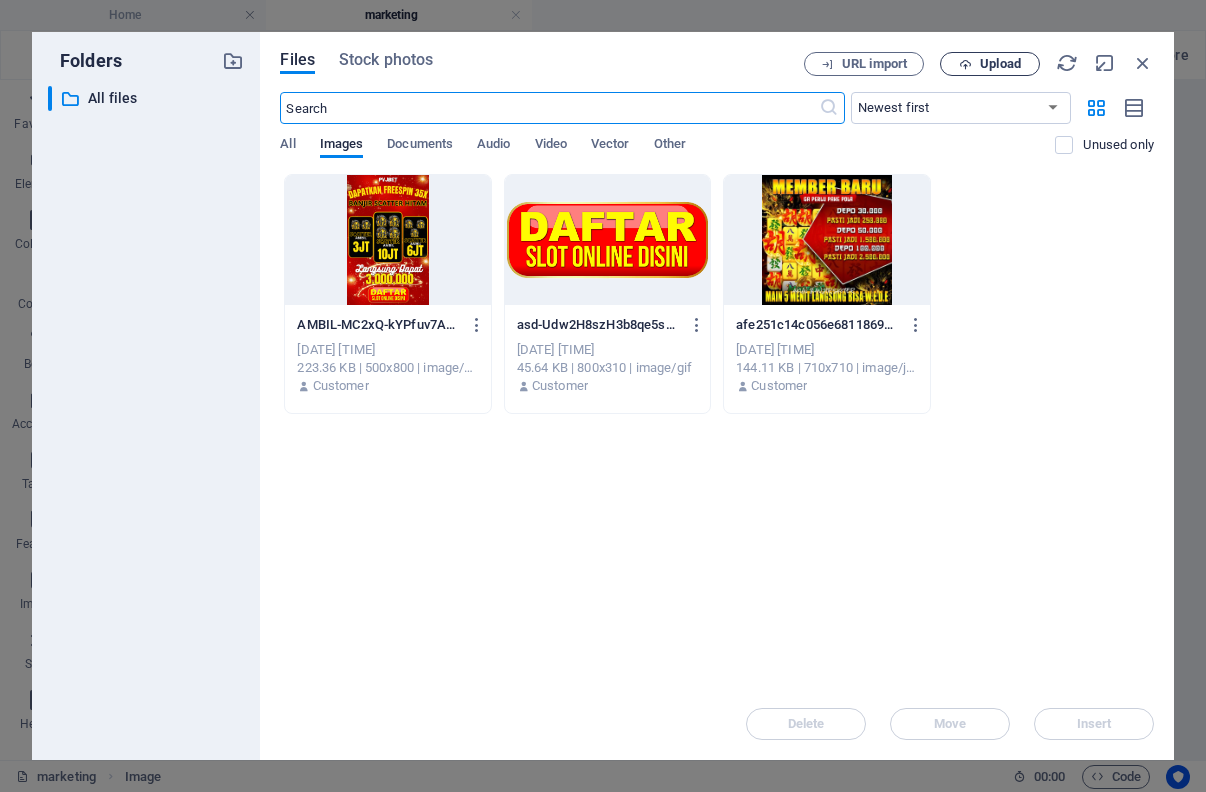 click on "Upload" at bounding box center [1000, 64] 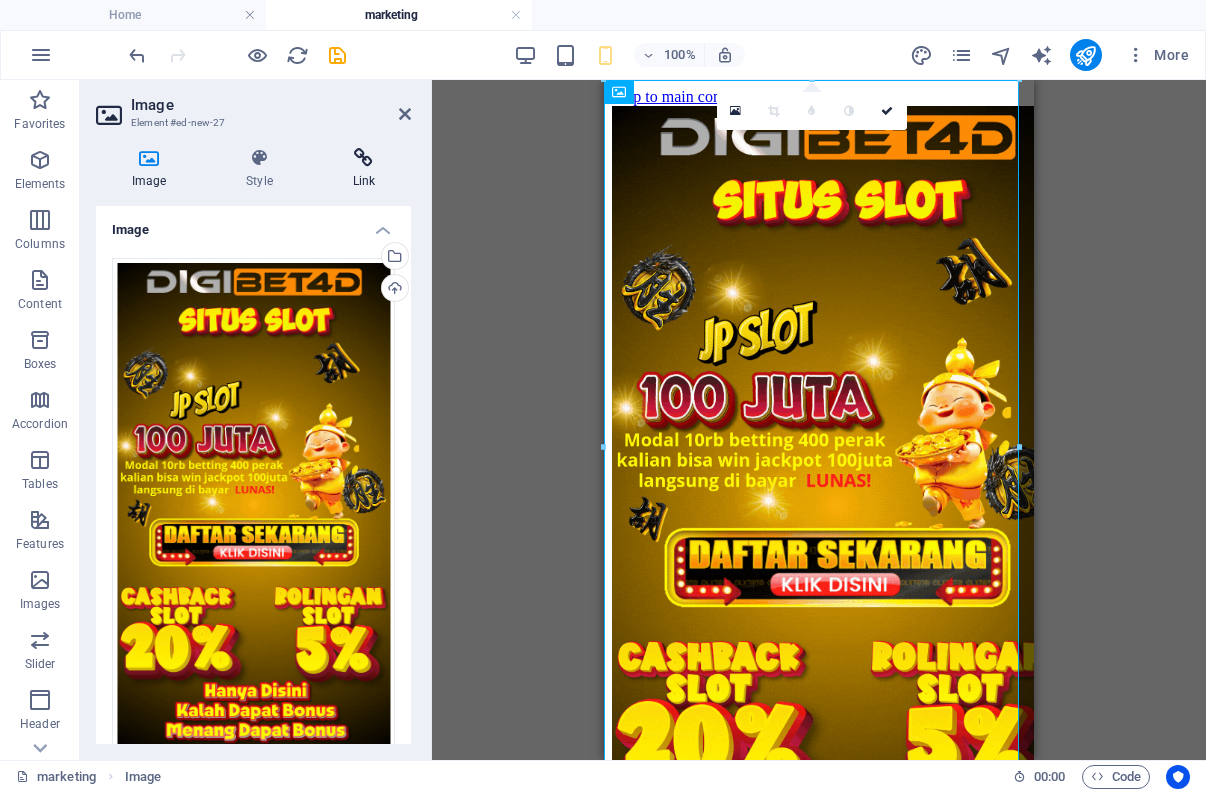 click at bounding box center [364, 158] 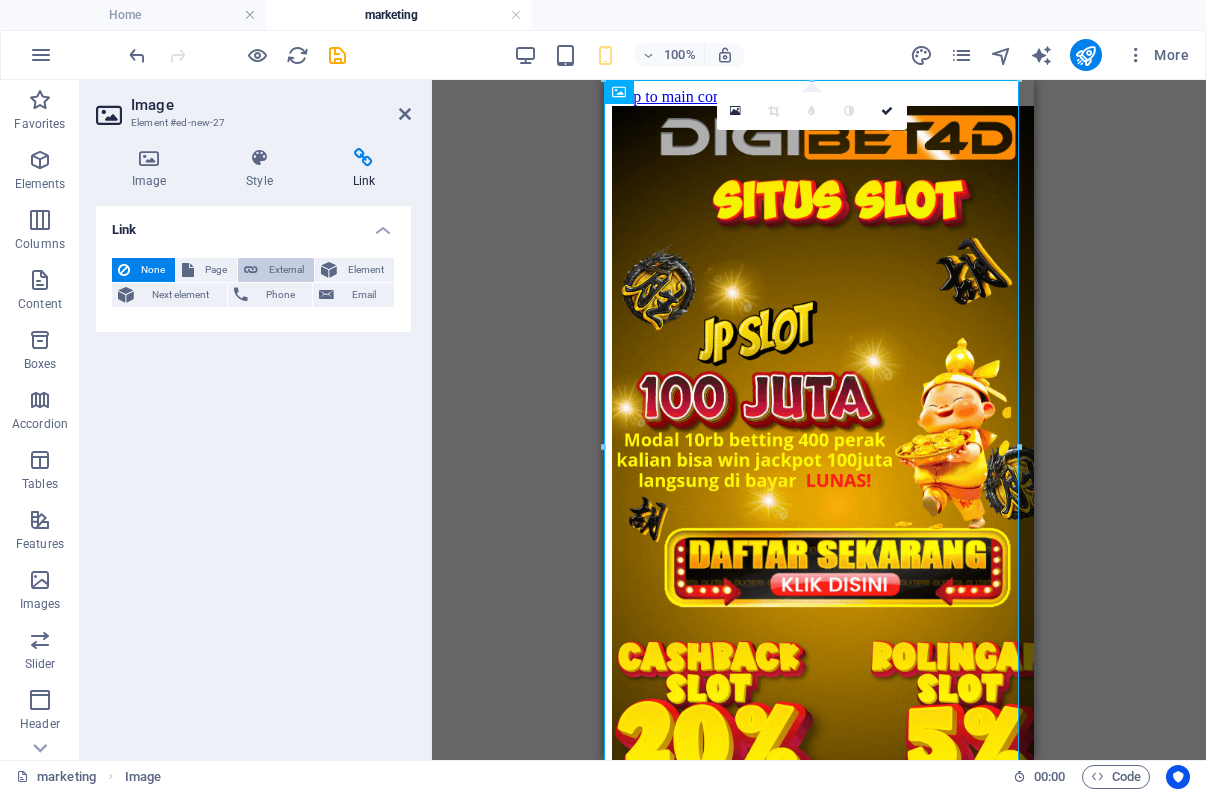 click on "External" at bounding box center (286, 270) 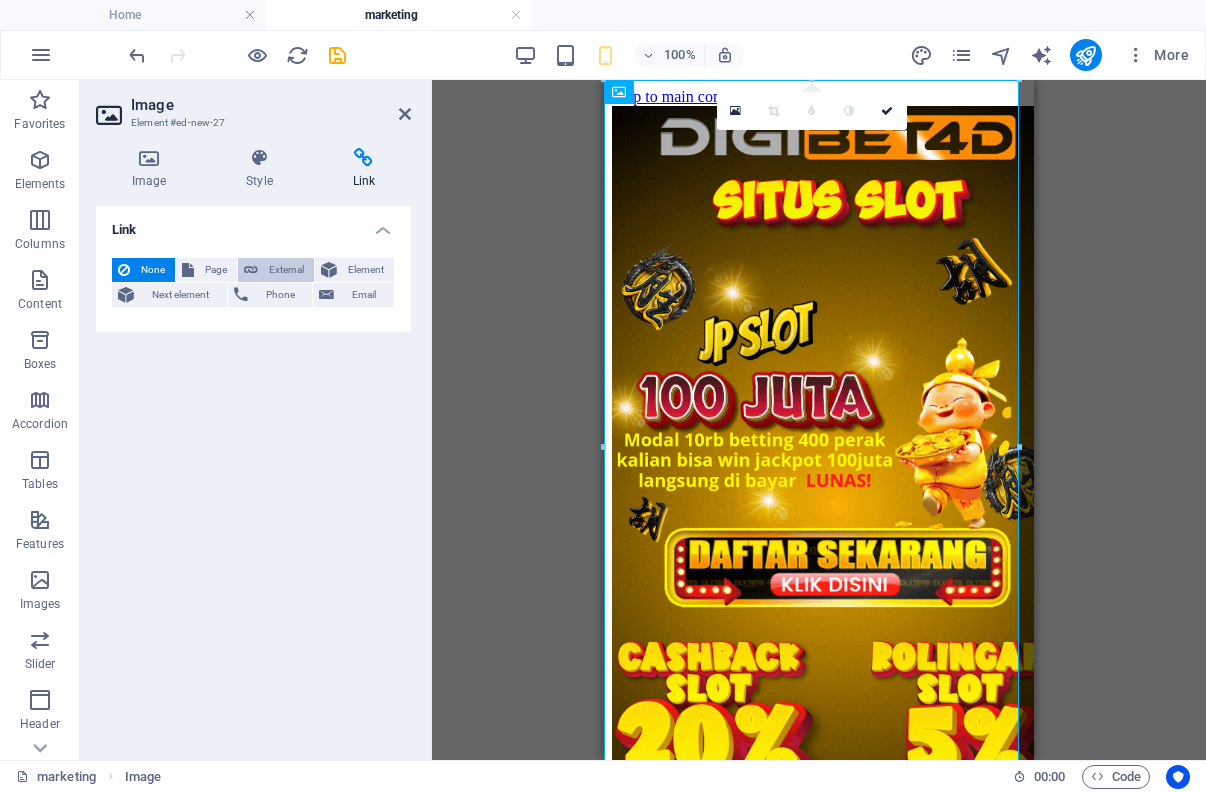 select on "blank" 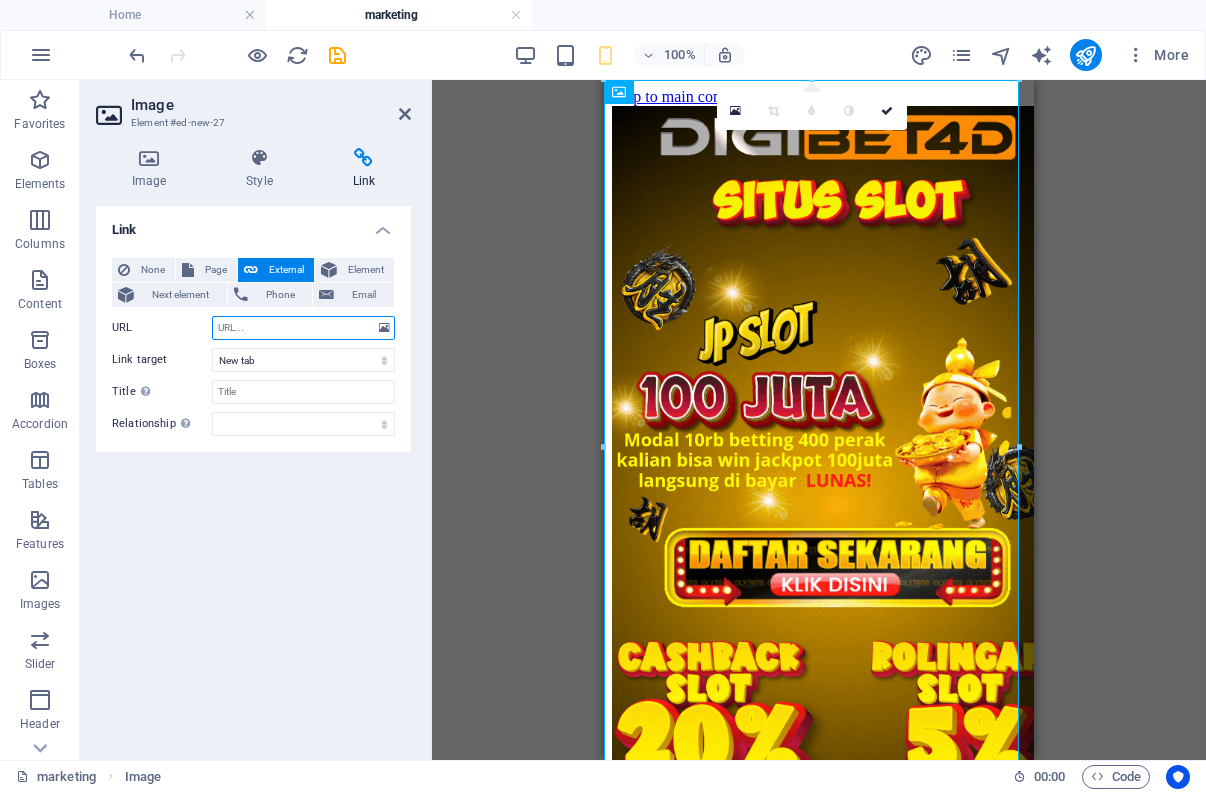 click on "URL" at bounding box center [303, 328] 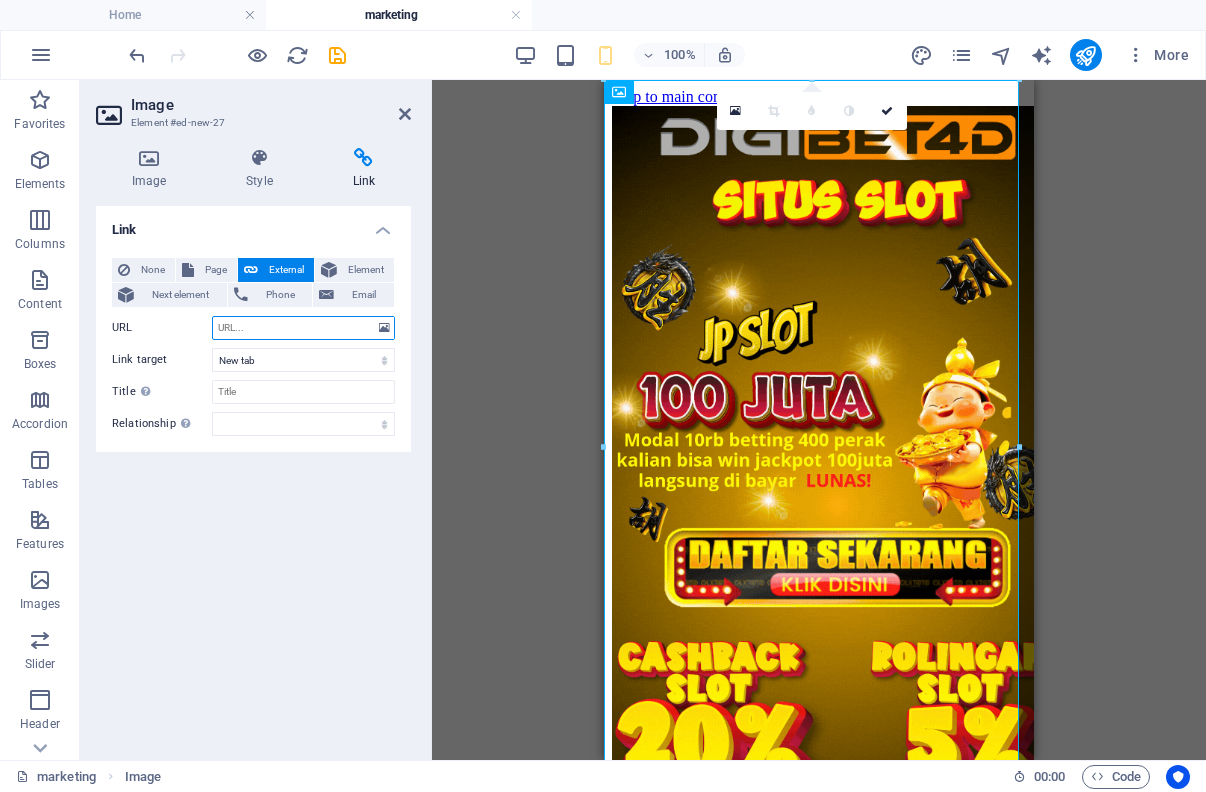 paste on "https://digitoto.store/m/" 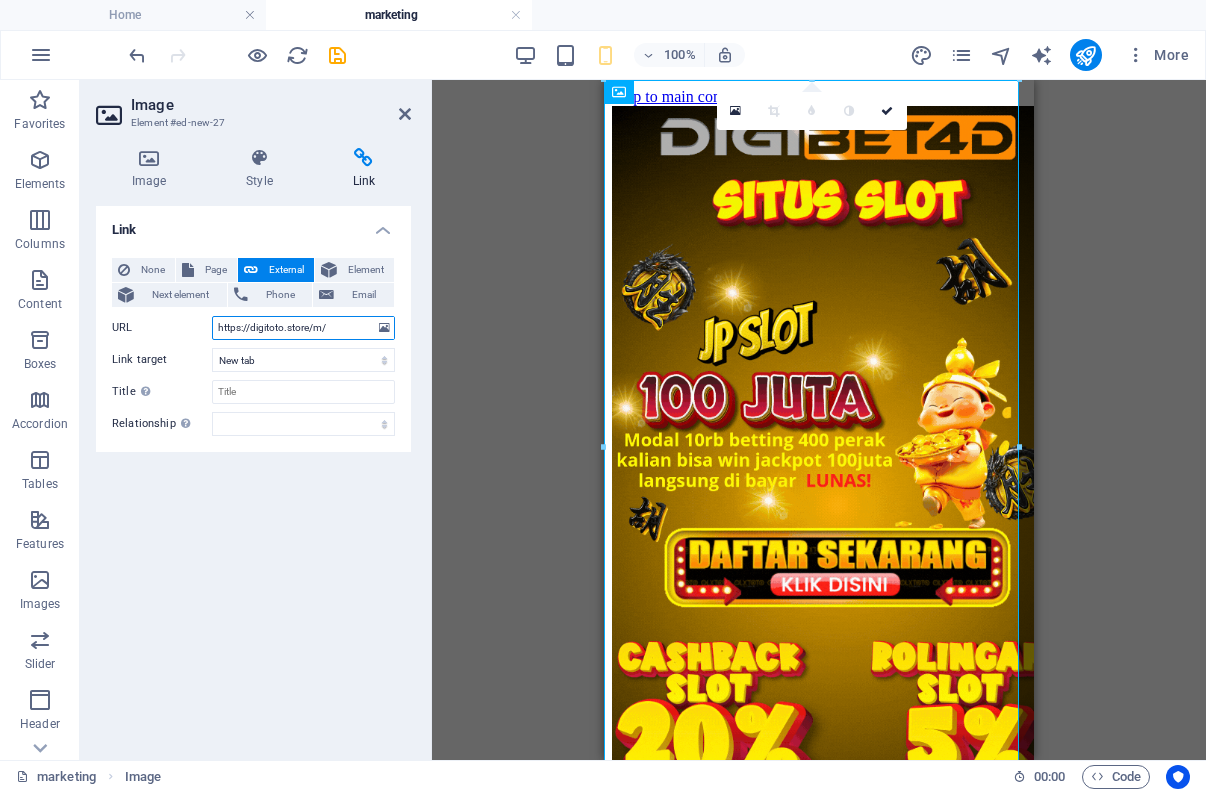 type on "https://digitoto.store/m/" 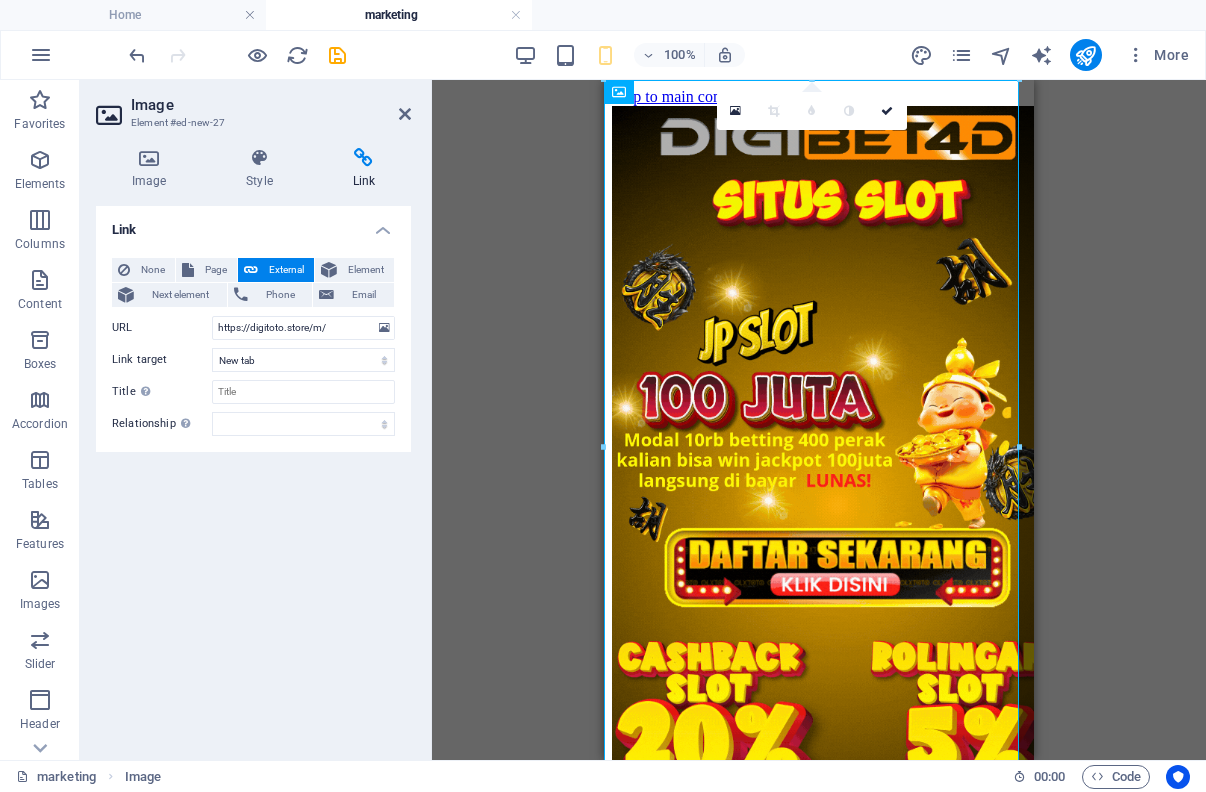 click on "Link None Page External Element Next element Phone Email Page Home Home3 number1 marketing Subpage Legal Notice Privacy Element
URL https://digitoto.store/m/ Phone Email Link target New tab Same tab Overlay Title Additional link description, should not be the same as the link text. The title is most often shown as a tooltip text when the mouse moves over the element. Leave empty if uncertain. Relationship Sets the  relationship of this link to the link target . For example, the value "nofollow" instructs search engines not to follow the link. Can be left empty. alternate author bookmark external help license next nofollow noreferrer noopener prev search tag" at bounding box center [253, 475] 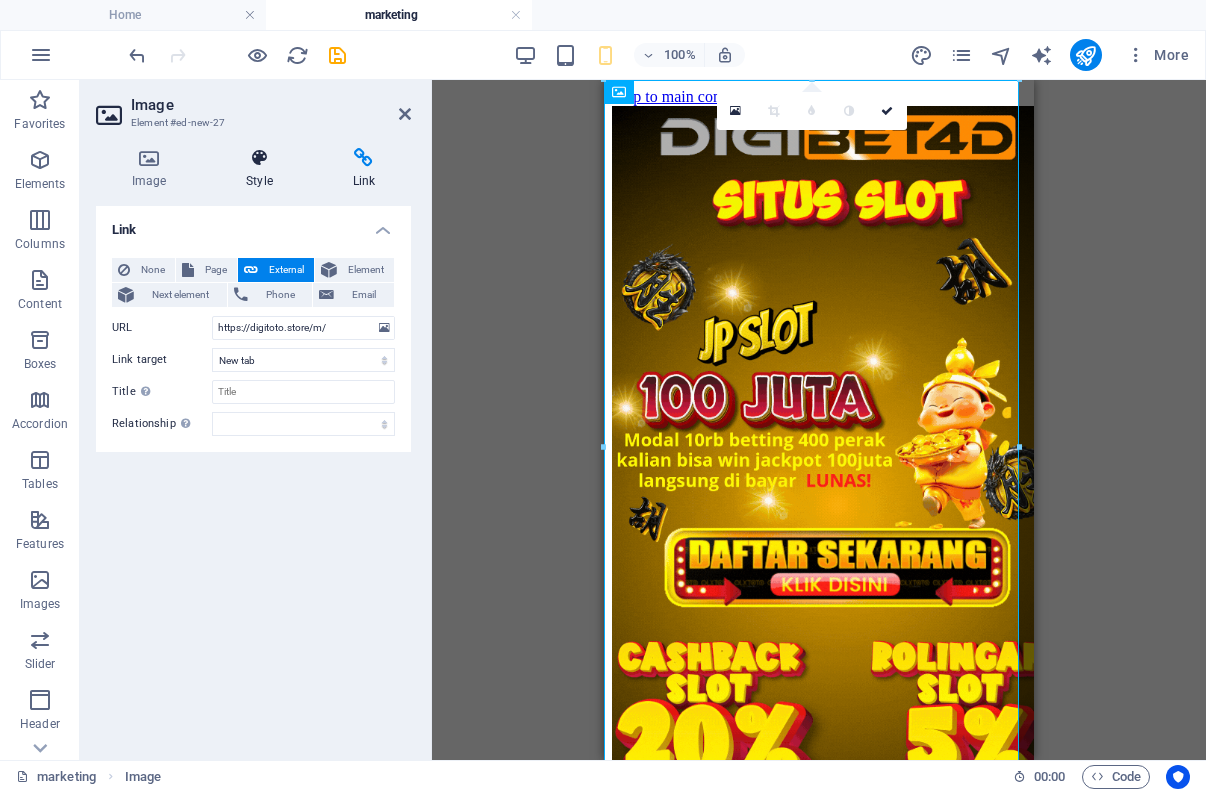 click on "Style" at bounding box center [263, 169] 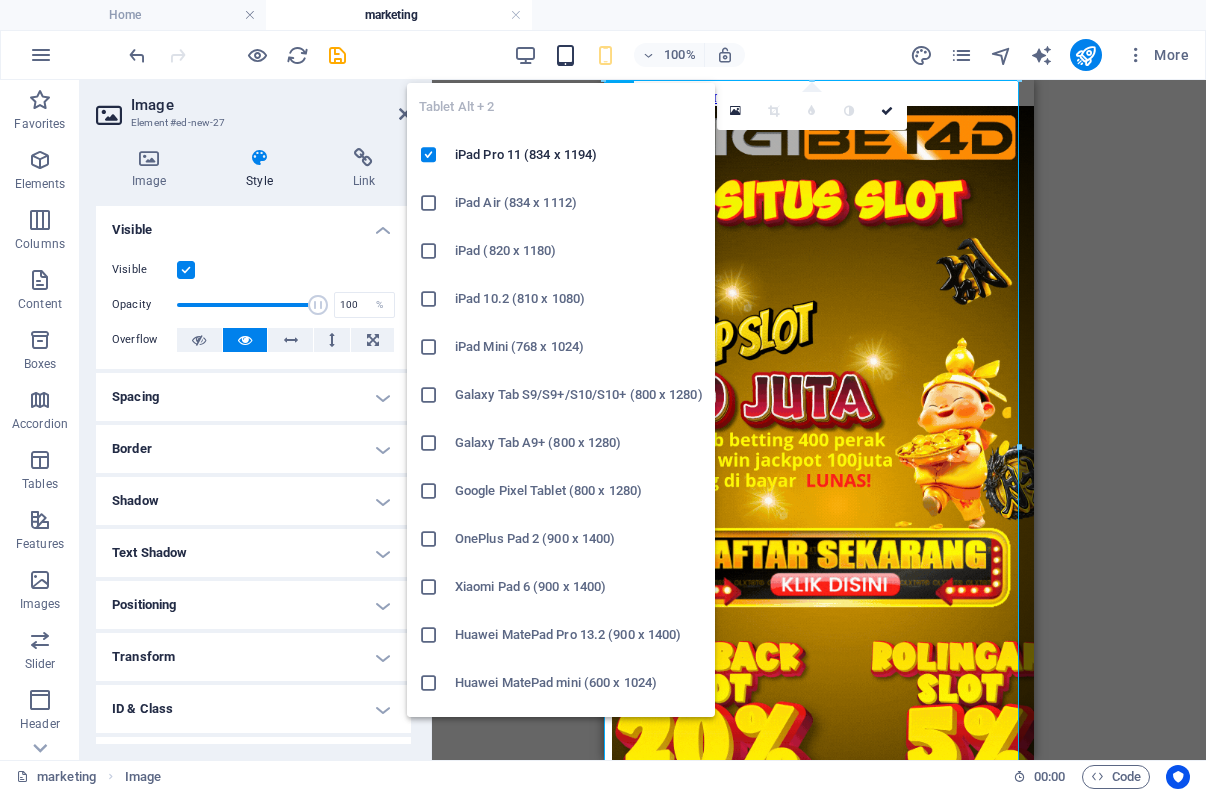 click at bounding box center (565, 55) 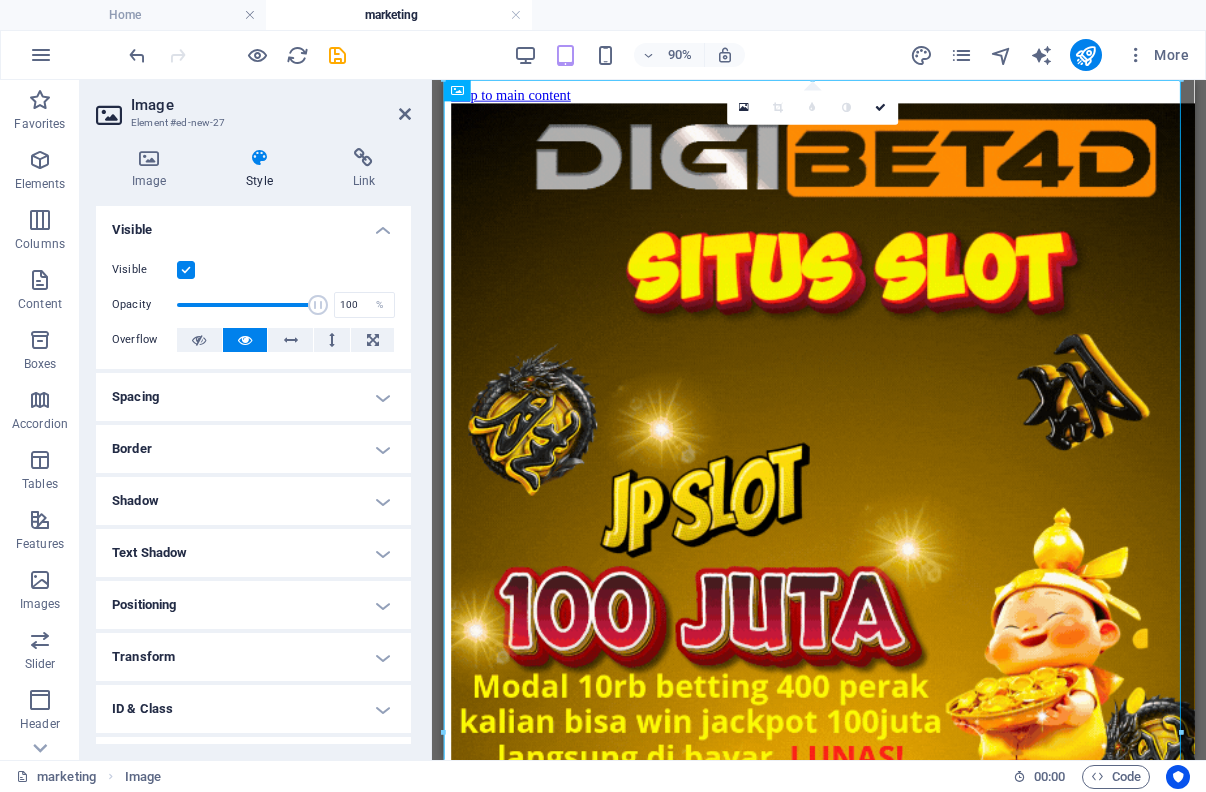click at bounding box center [186, 270] 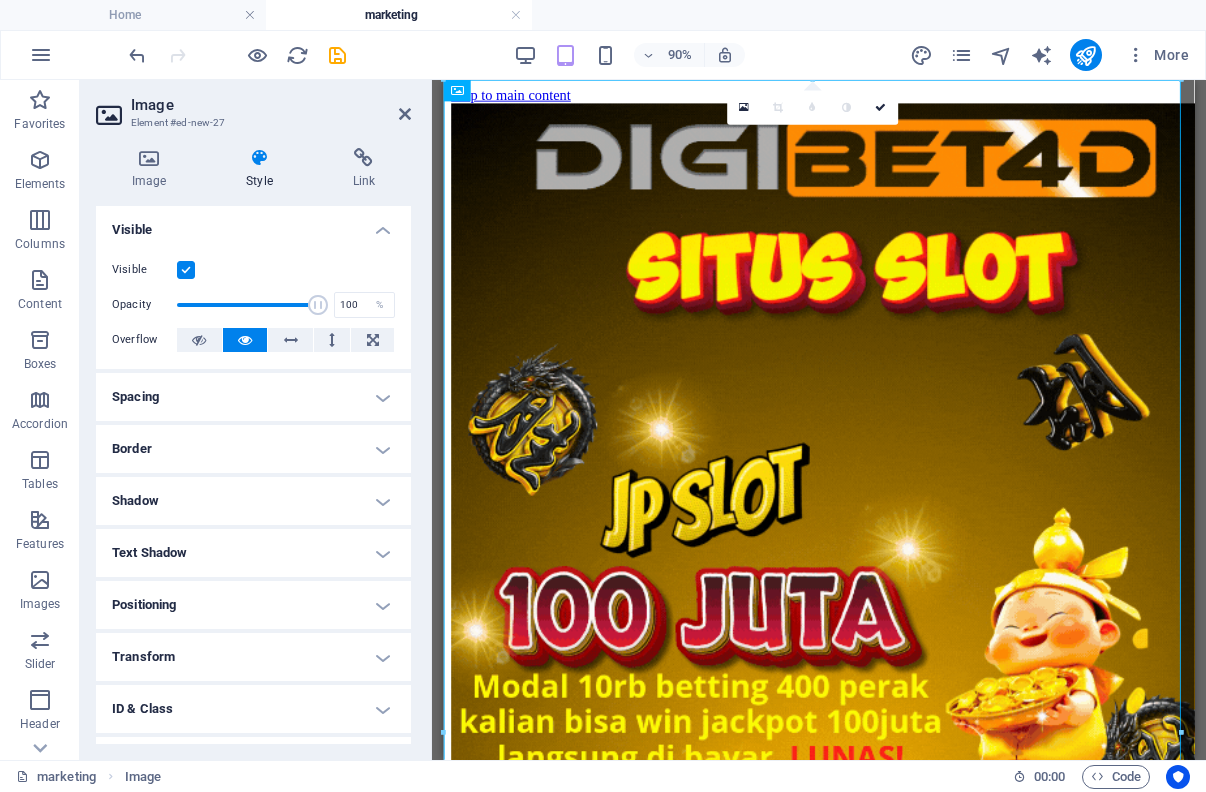 click on "Visible" at bounding box center (0, 0) 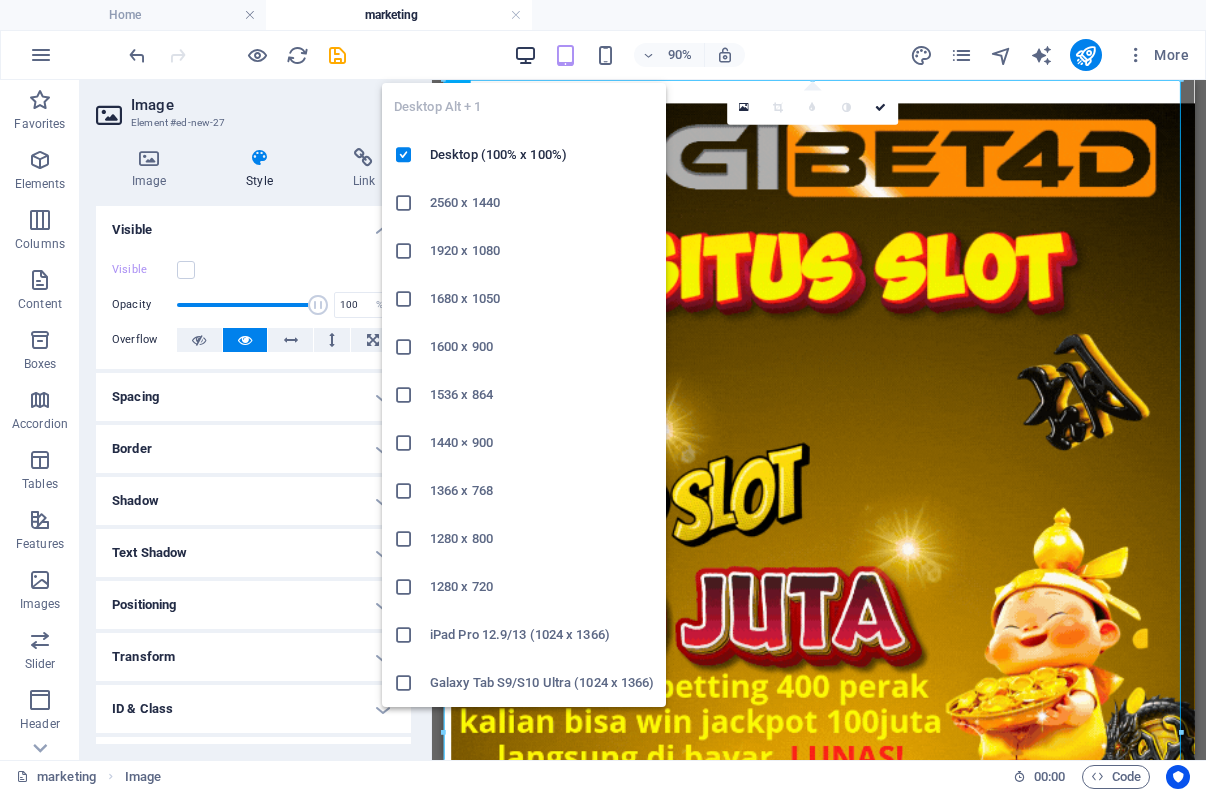 click at bounding box center [525, 55] 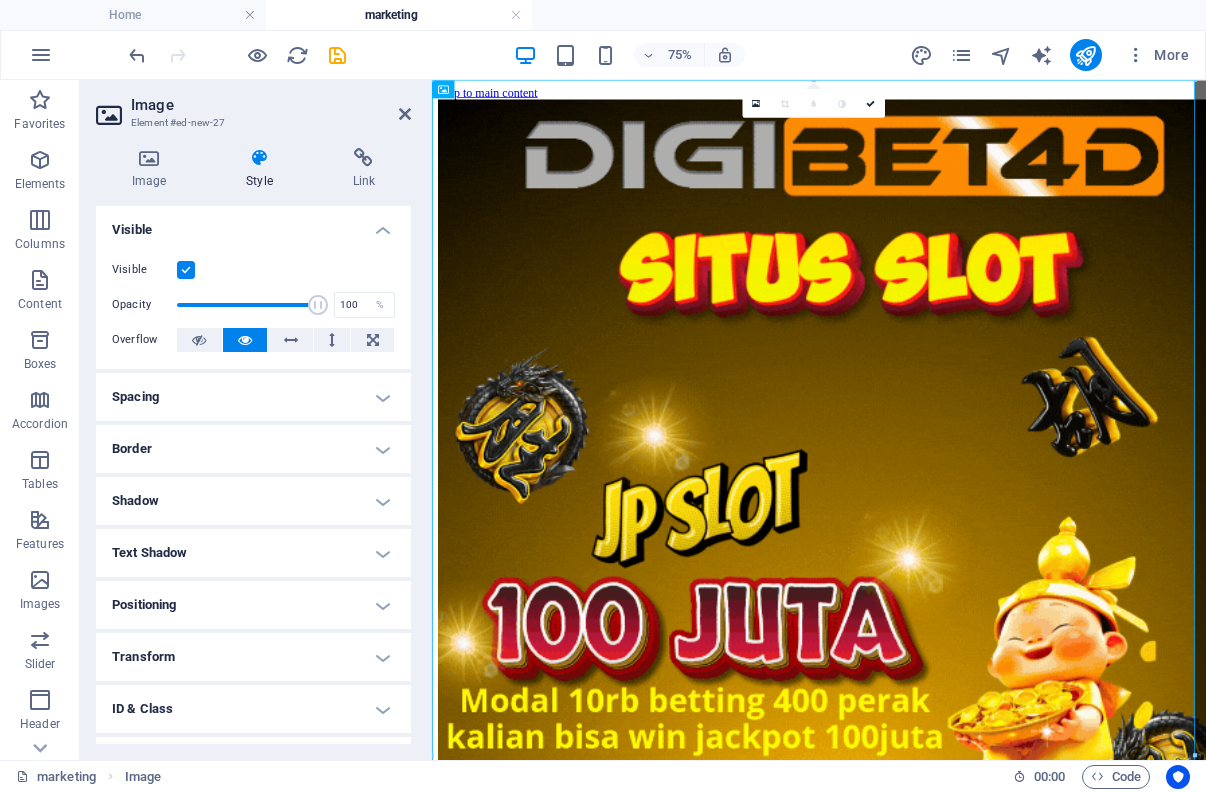 click at bounding box center (186, 270) 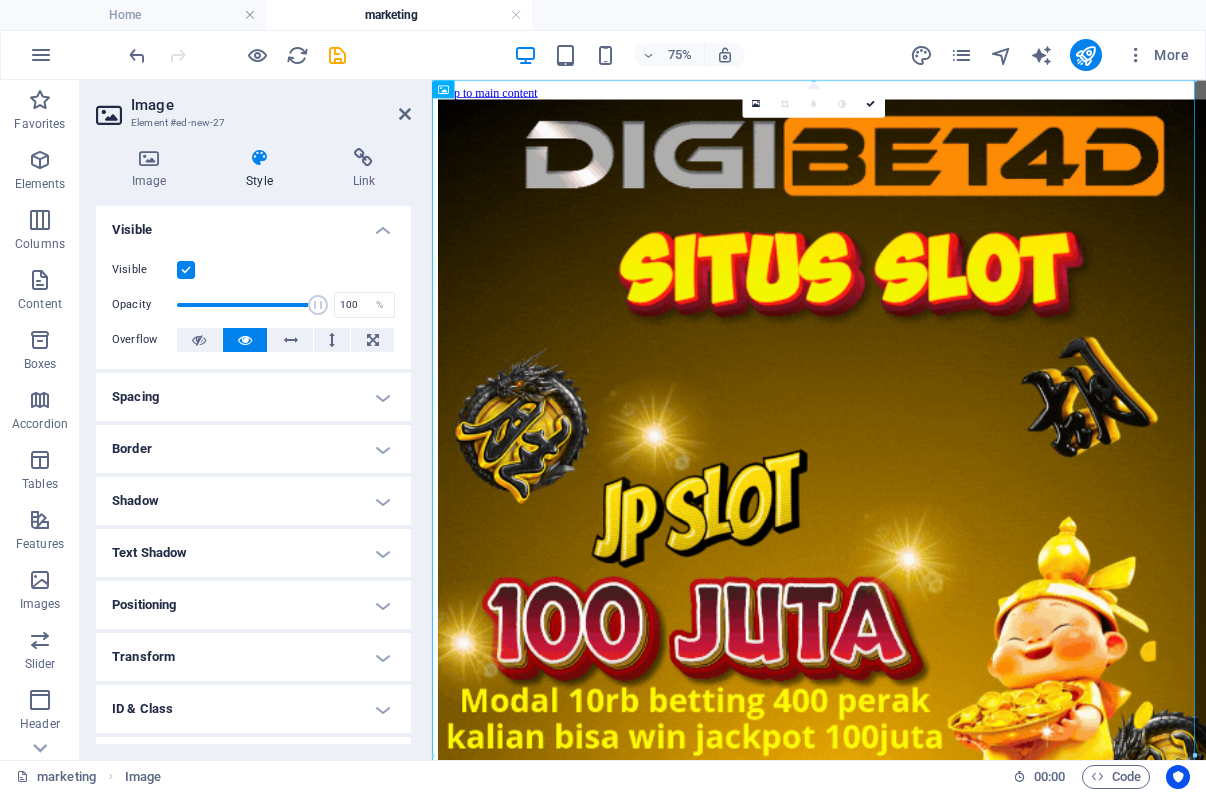 click on "Visible" at bounding box center [0, 0] 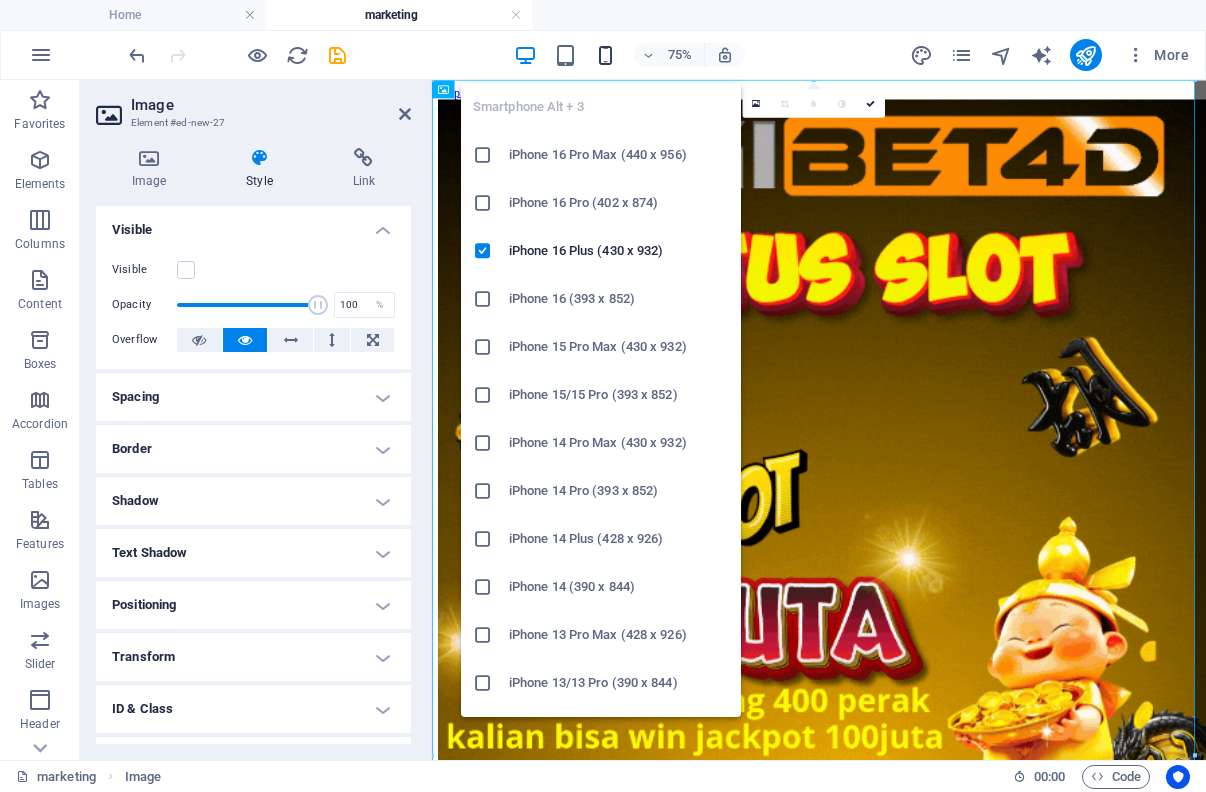 click at bounding box center [605, 55] 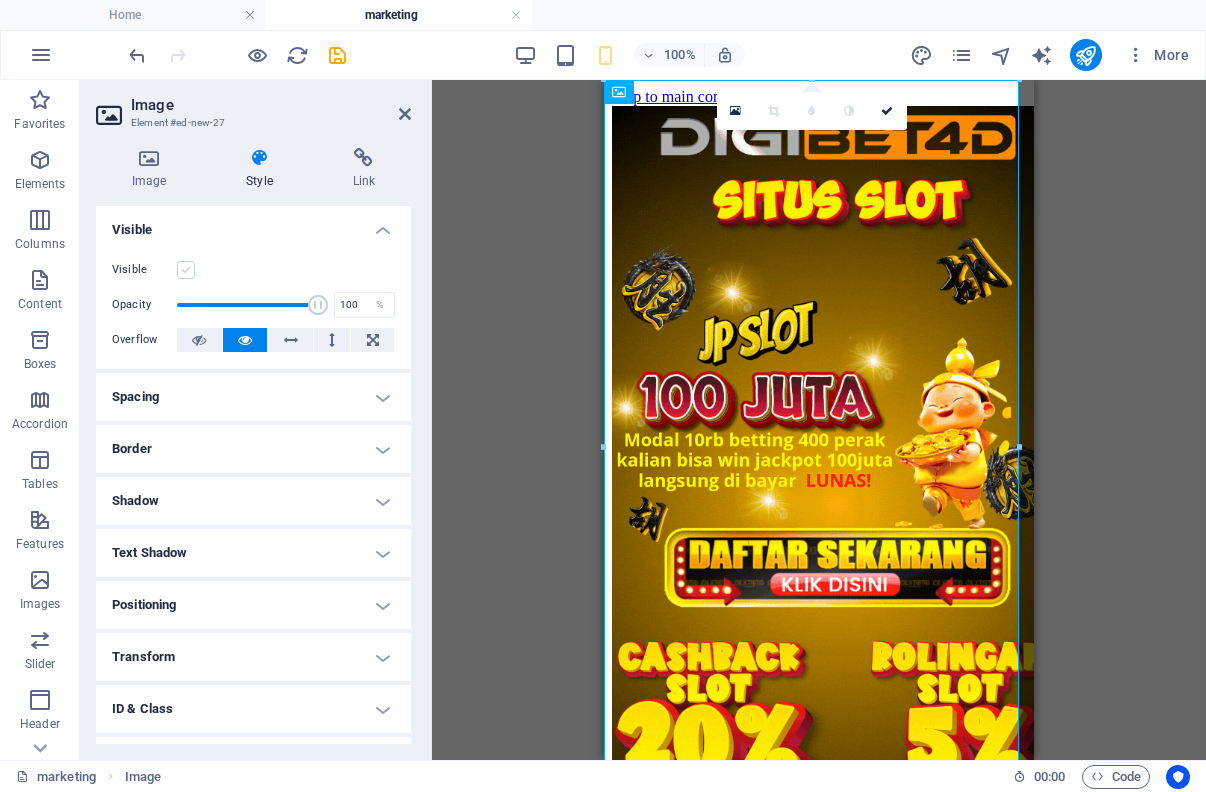click at bounding box center (186, 270) 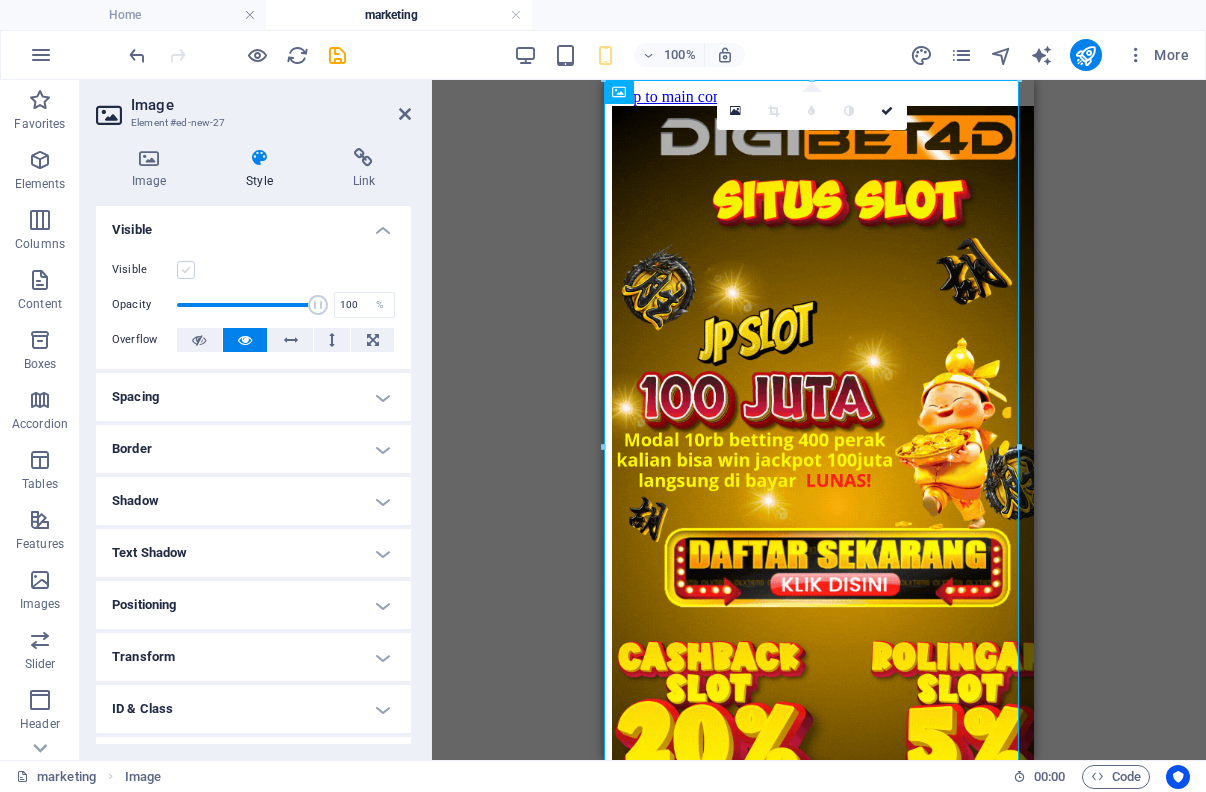 click on "Visible" at bounding box center [0, 0] 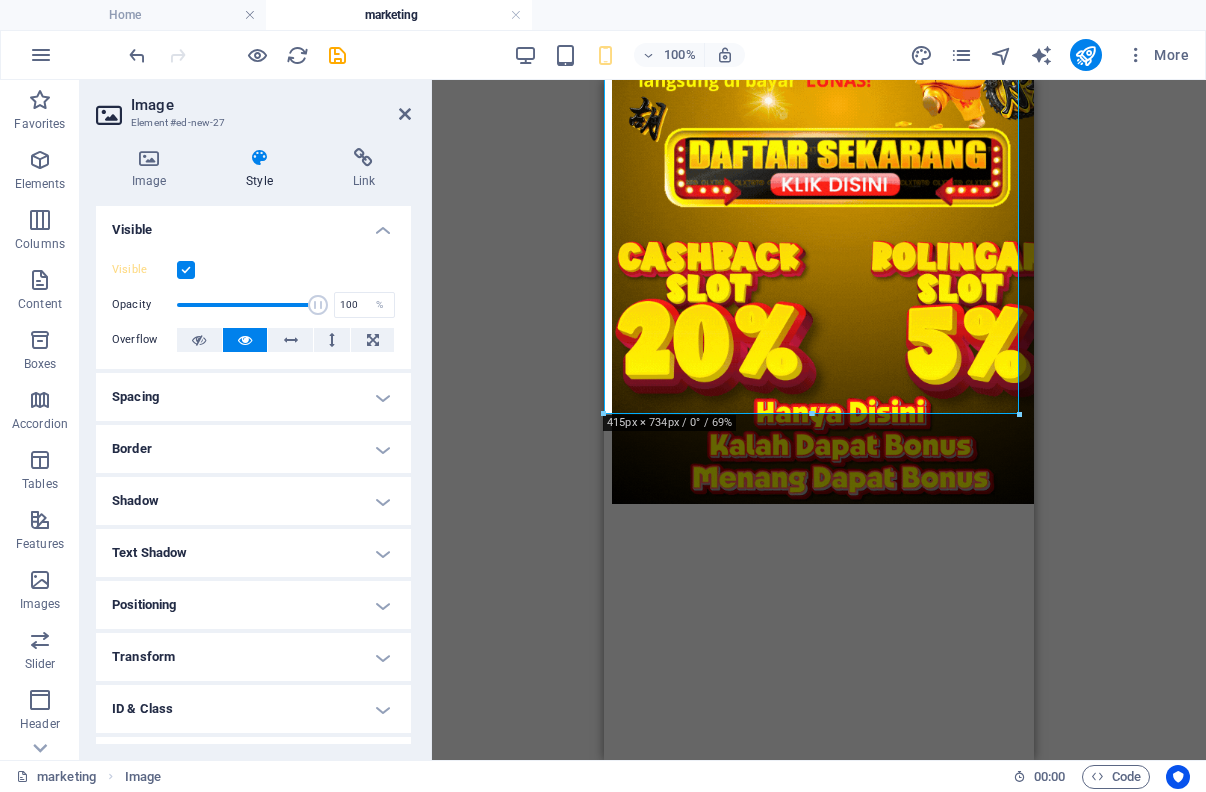 scroll, scrollTop: 900, scrollLeft: 0, axis: vertical 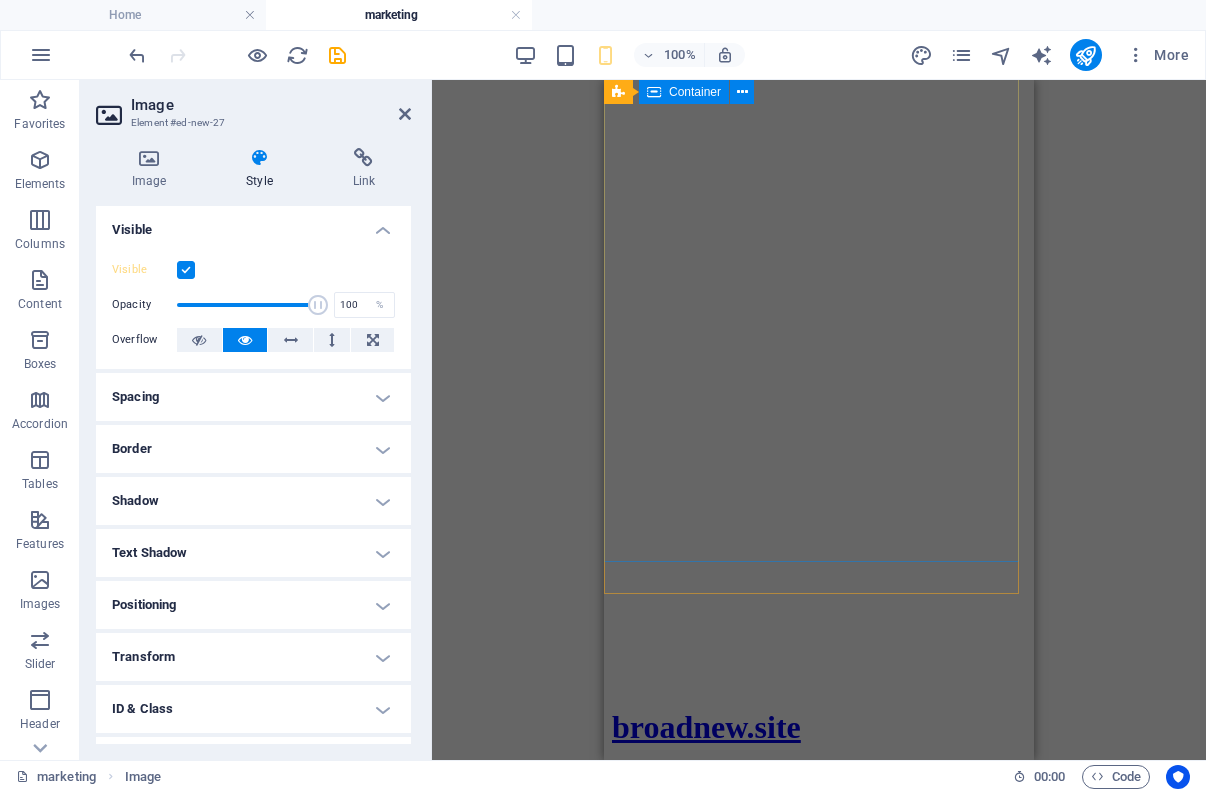 click on "O nline Marketing S OCIAL MEDIA MARKETING R EVIEW & STATISTICS Learn more" at bounding box center (819, 1580) 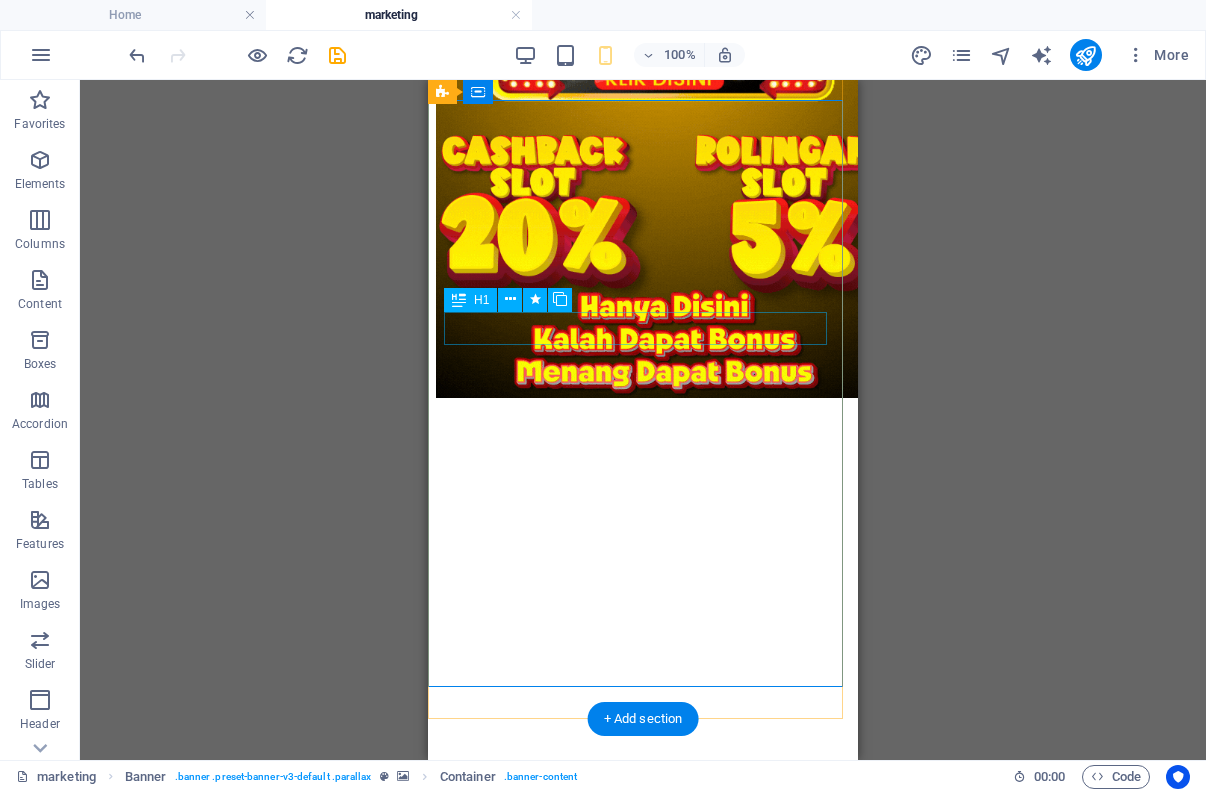 scroll, scrollTop: 500, scrollLeft: 0, axis: vertical 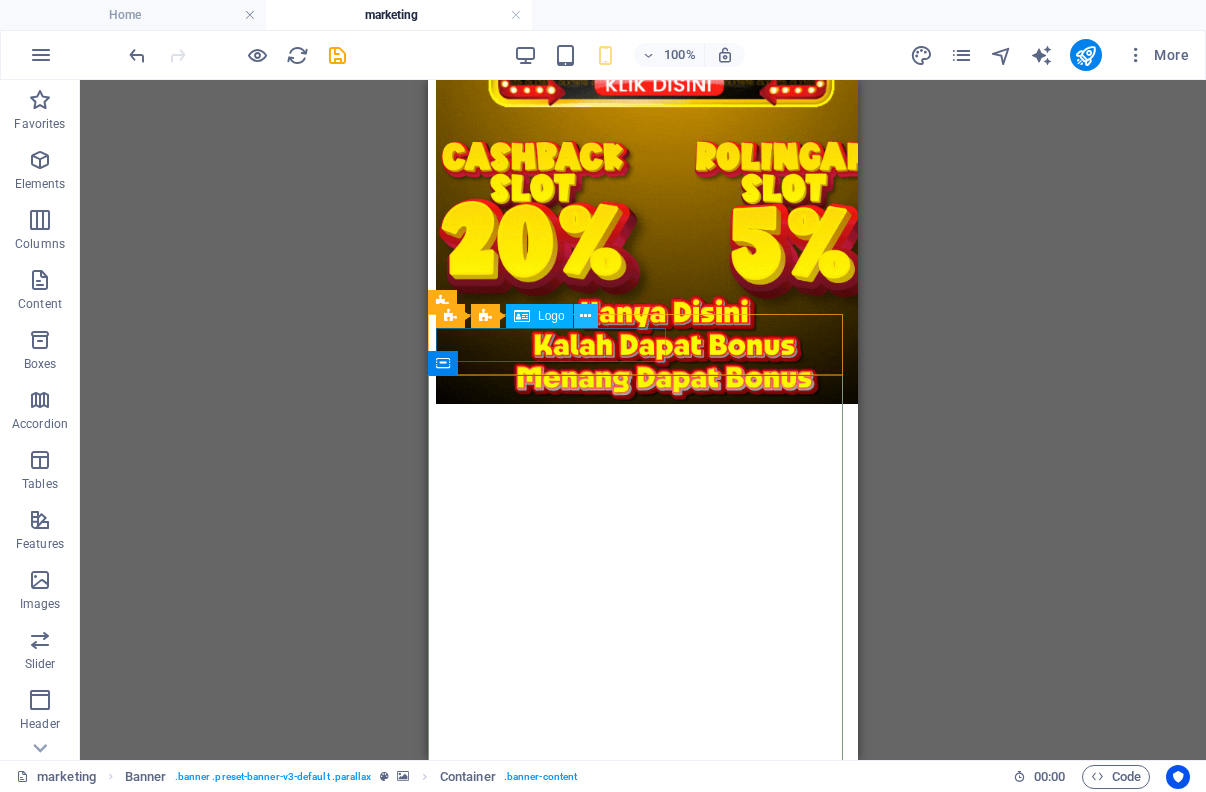 click at bounding box center (586, 316) 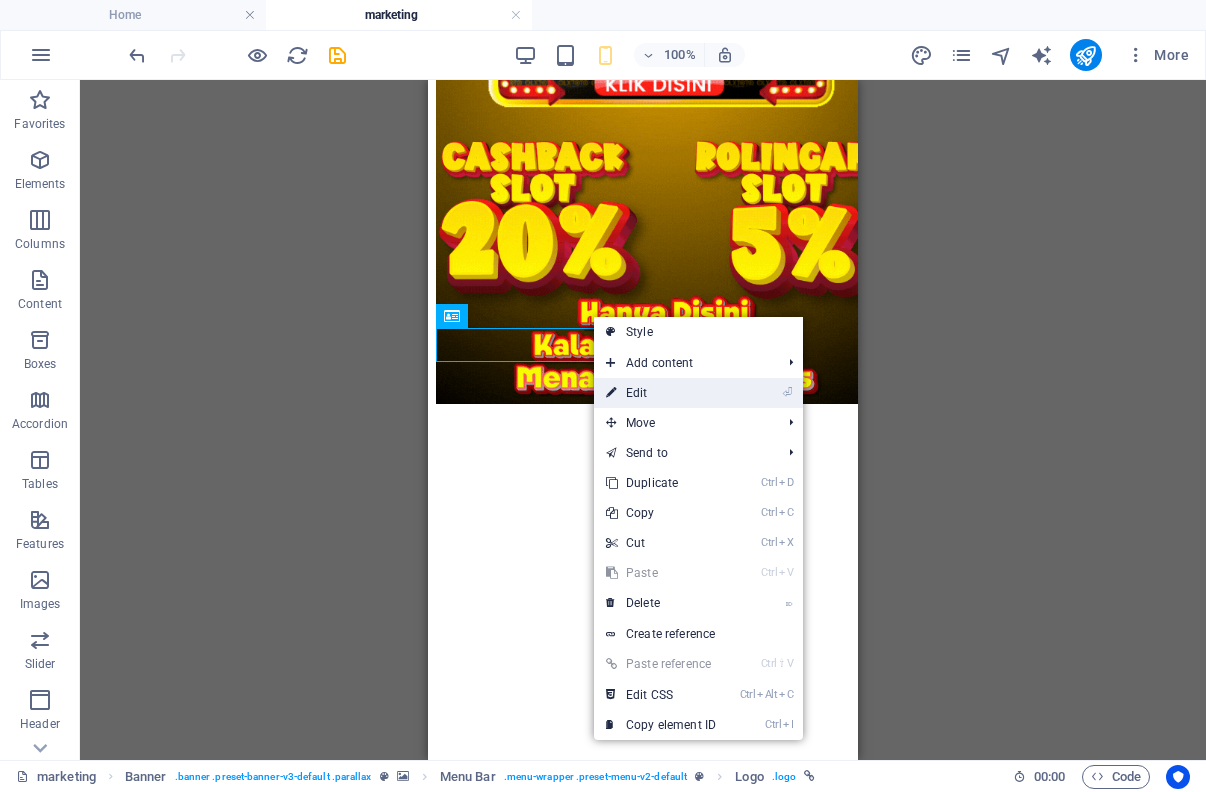 click on "⏎  Edit" at bounding box center [661, 393] 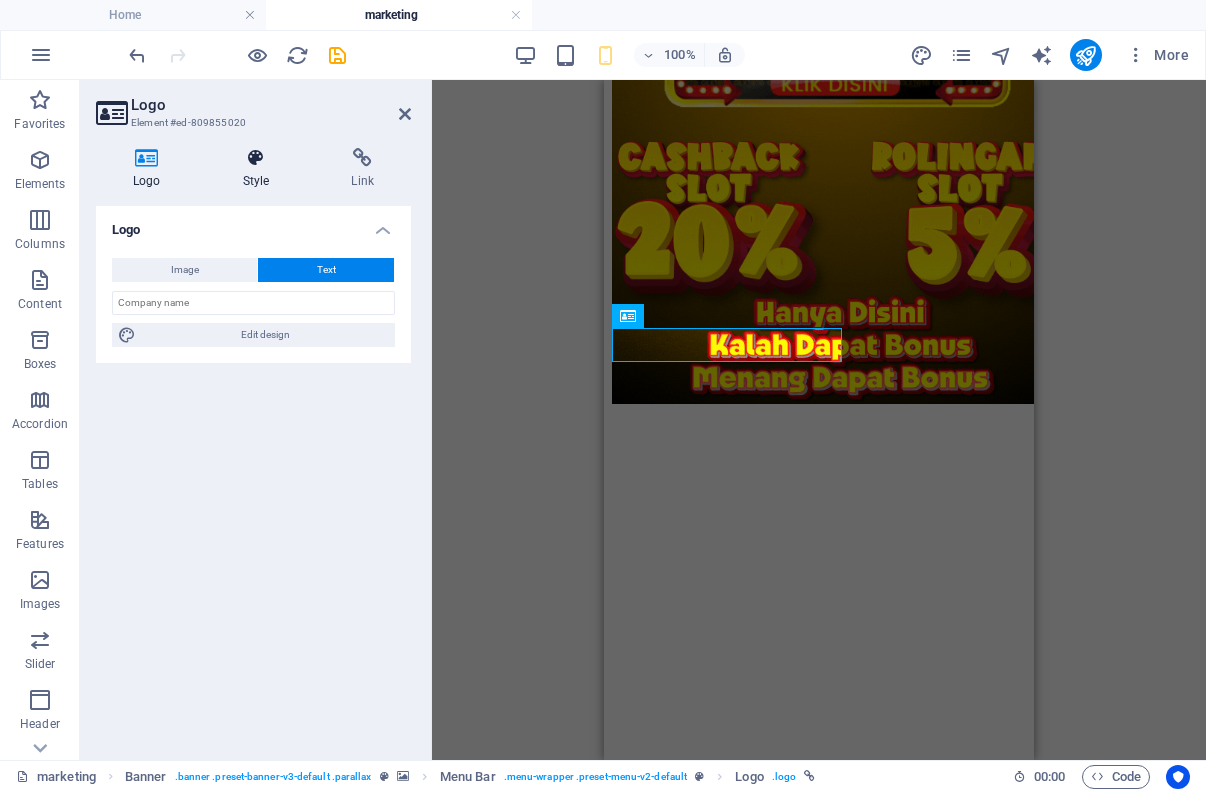 click at bounding box center [256, 158] 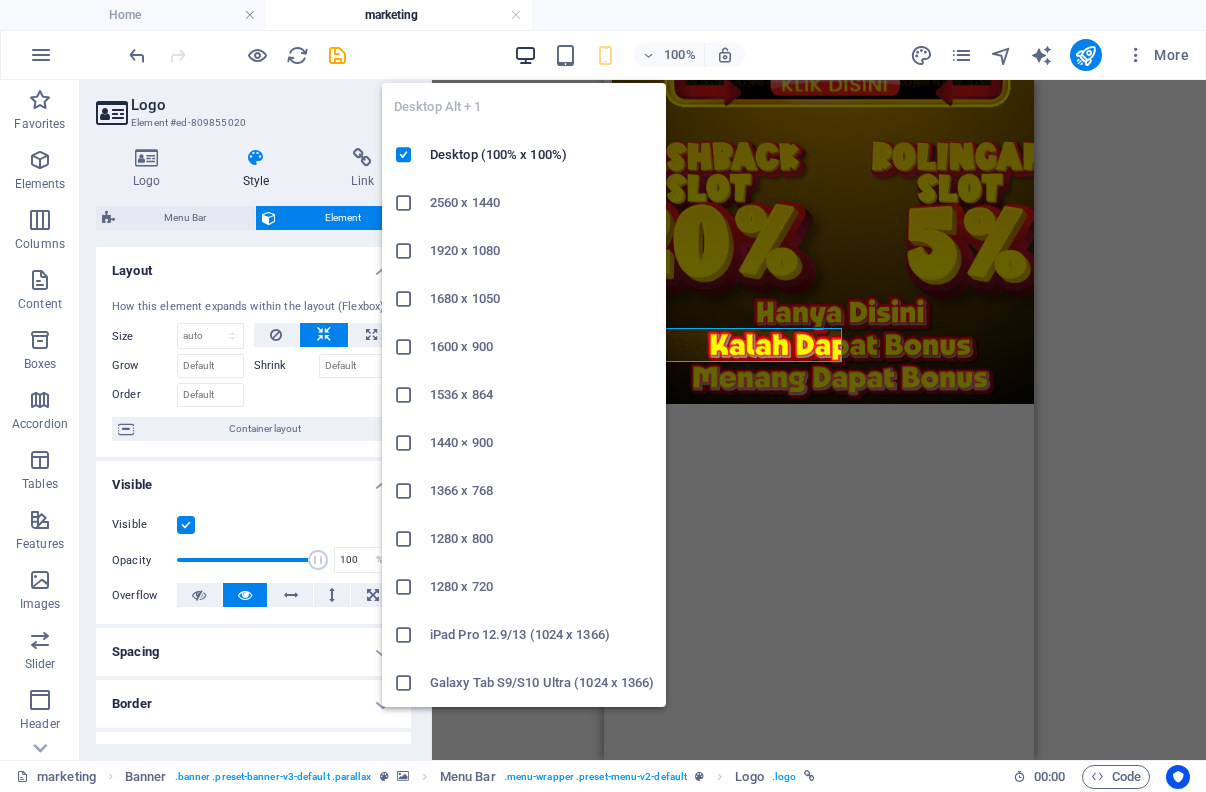 click at bounding box center [525, 55] 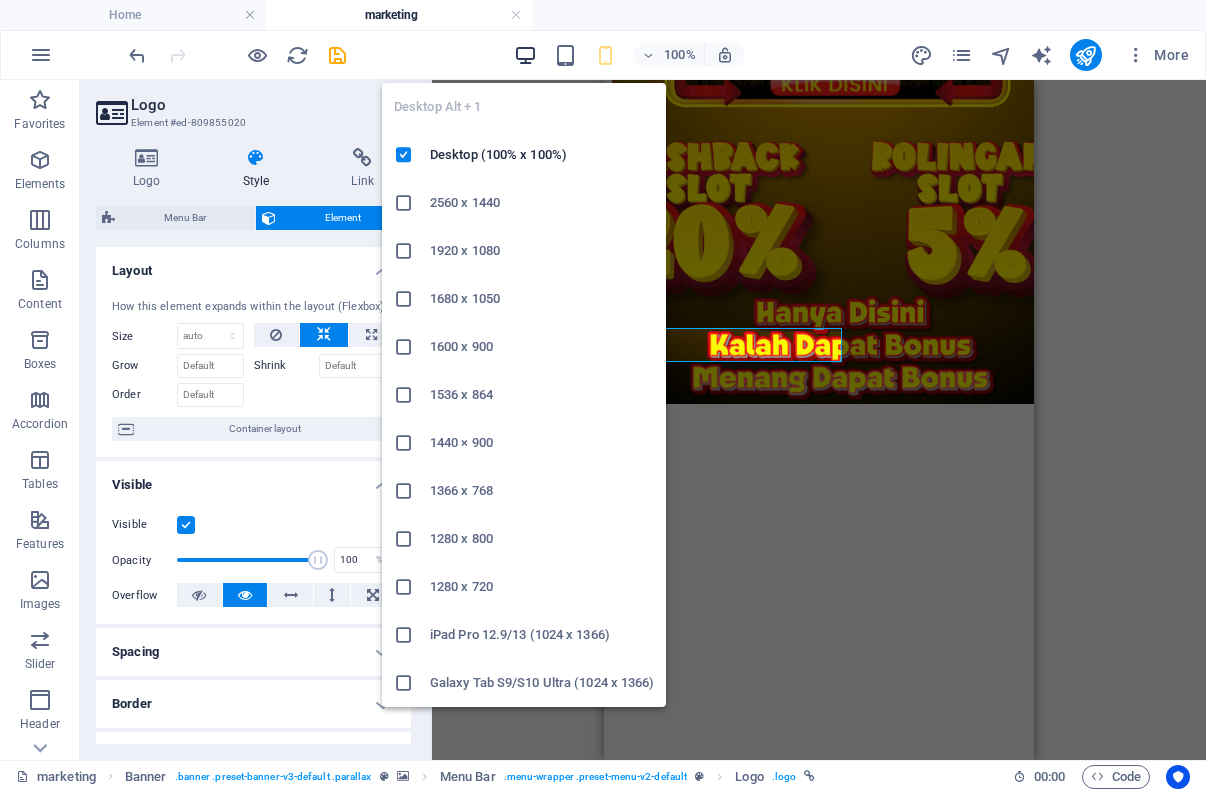 scroll, scrollTop: 1380, scrollLeft: 0, axis: vertical 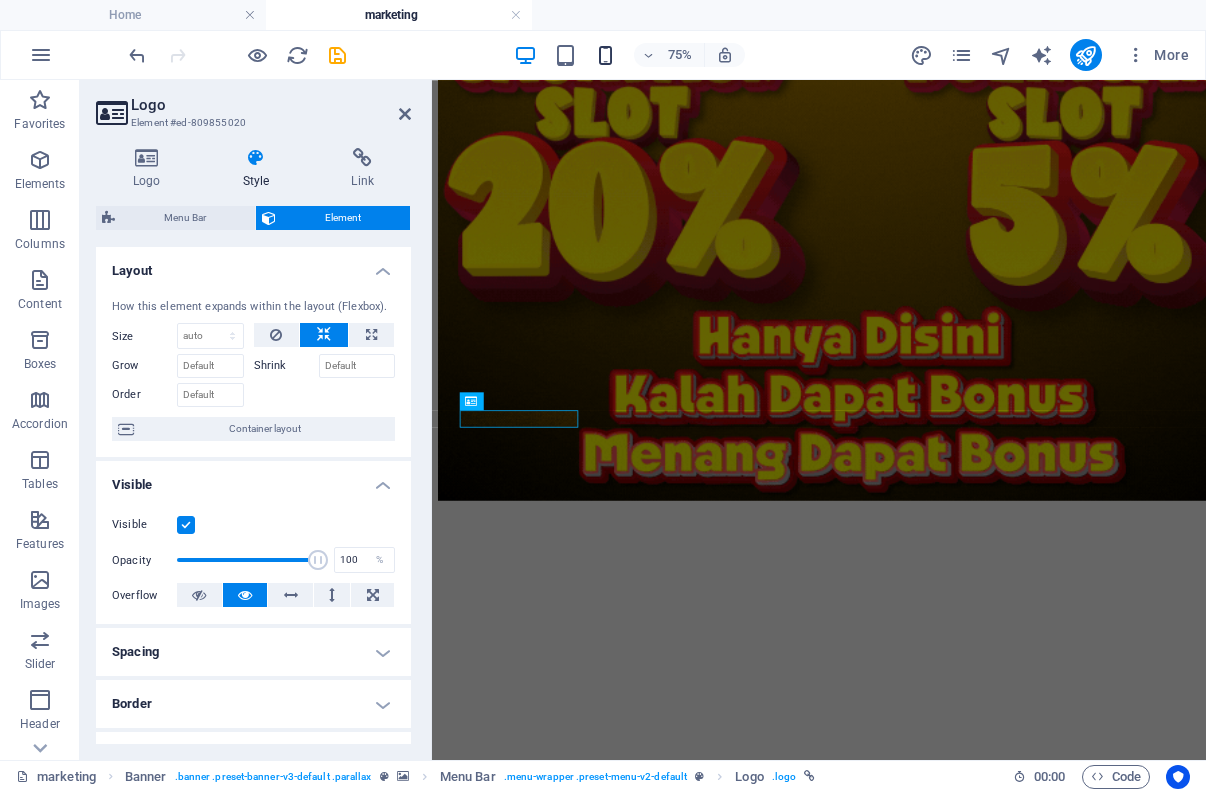 click at bounding box center (605, 55) 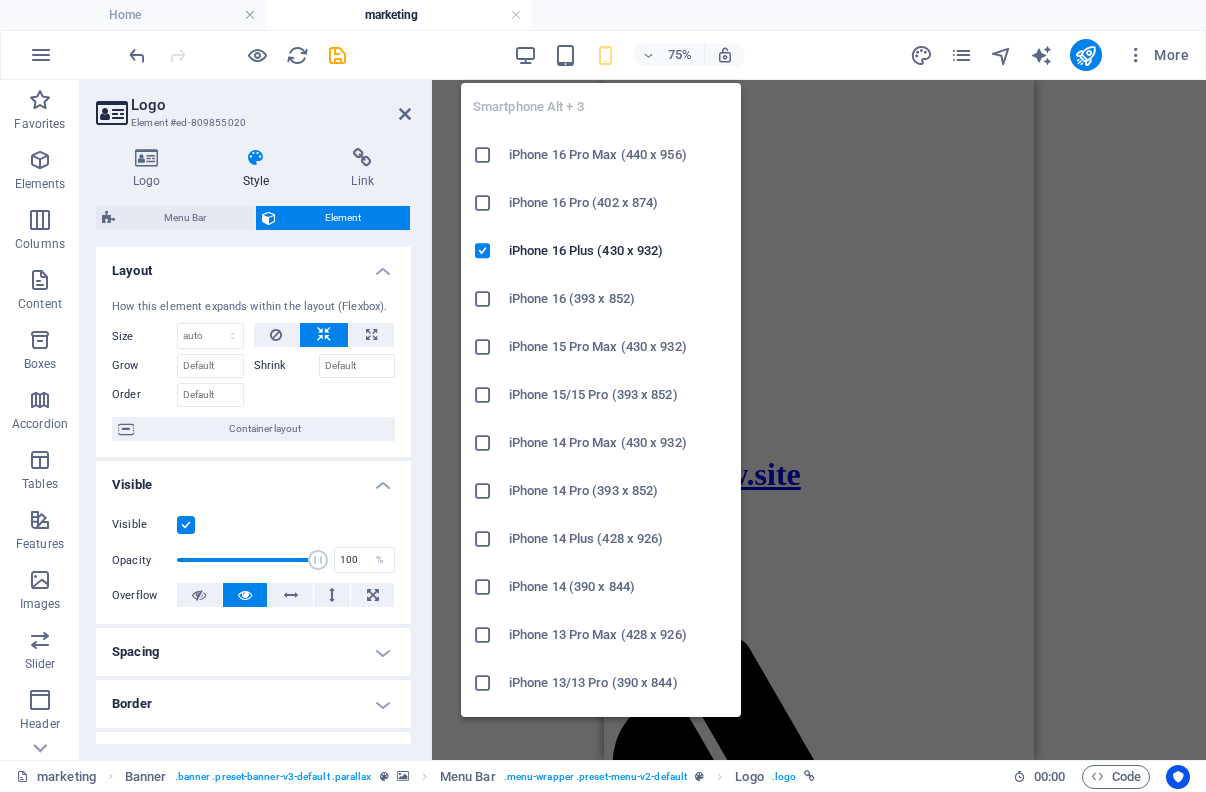 scroll, scrollTop: 425, scrollLeft: 0, axis: vertical 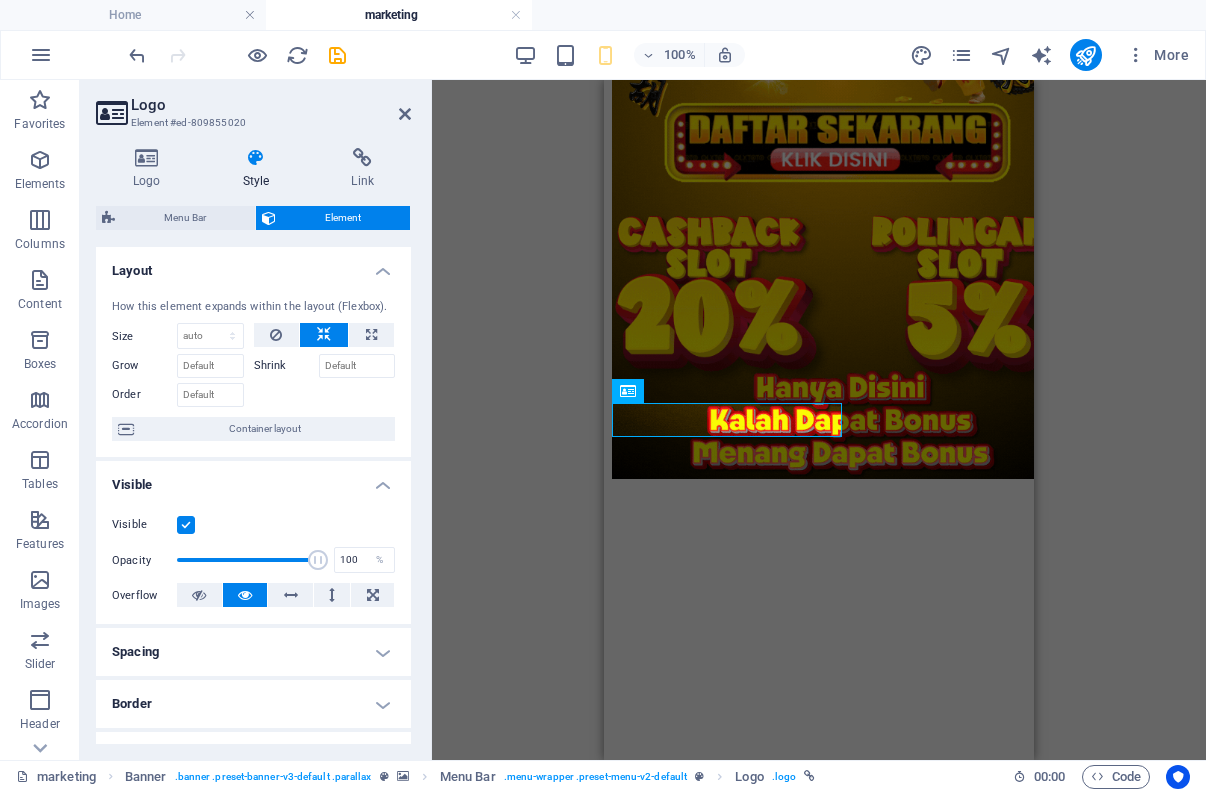 click at bounding box center (186, 525) 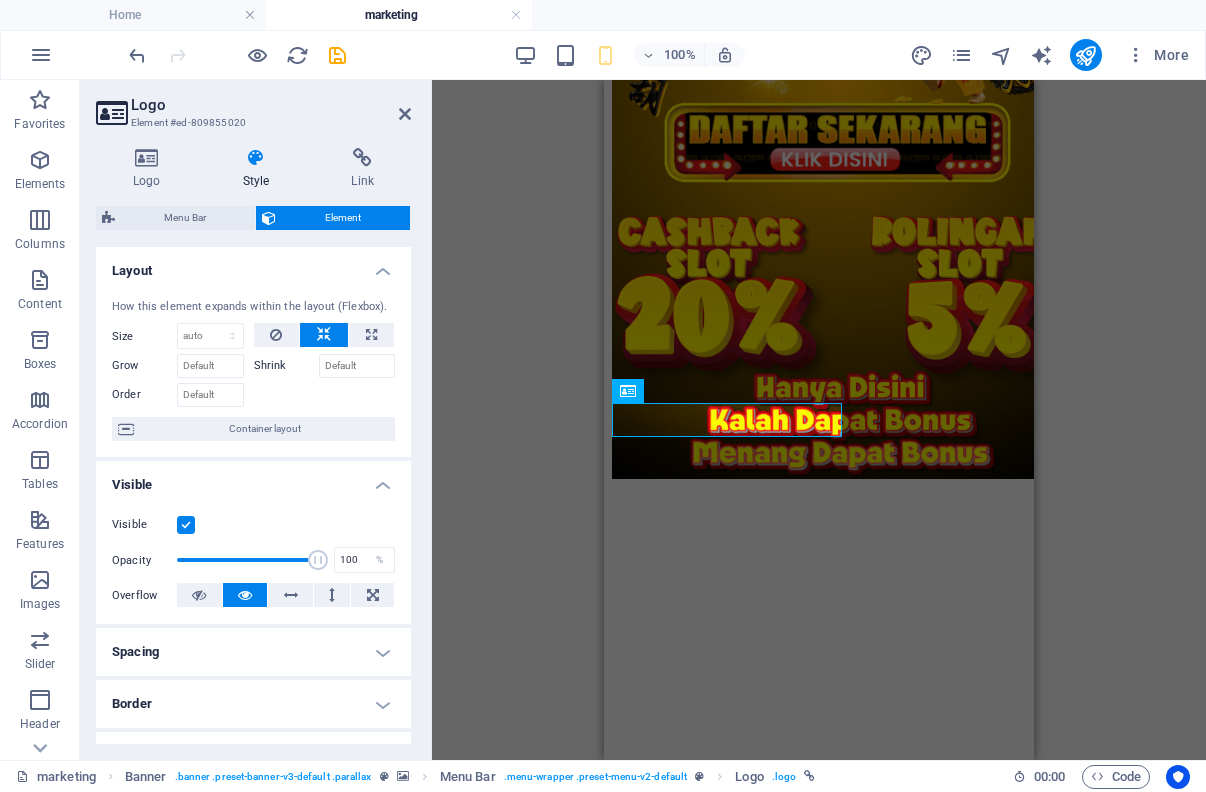 click on "Visible" at bounding box center [0, 0] 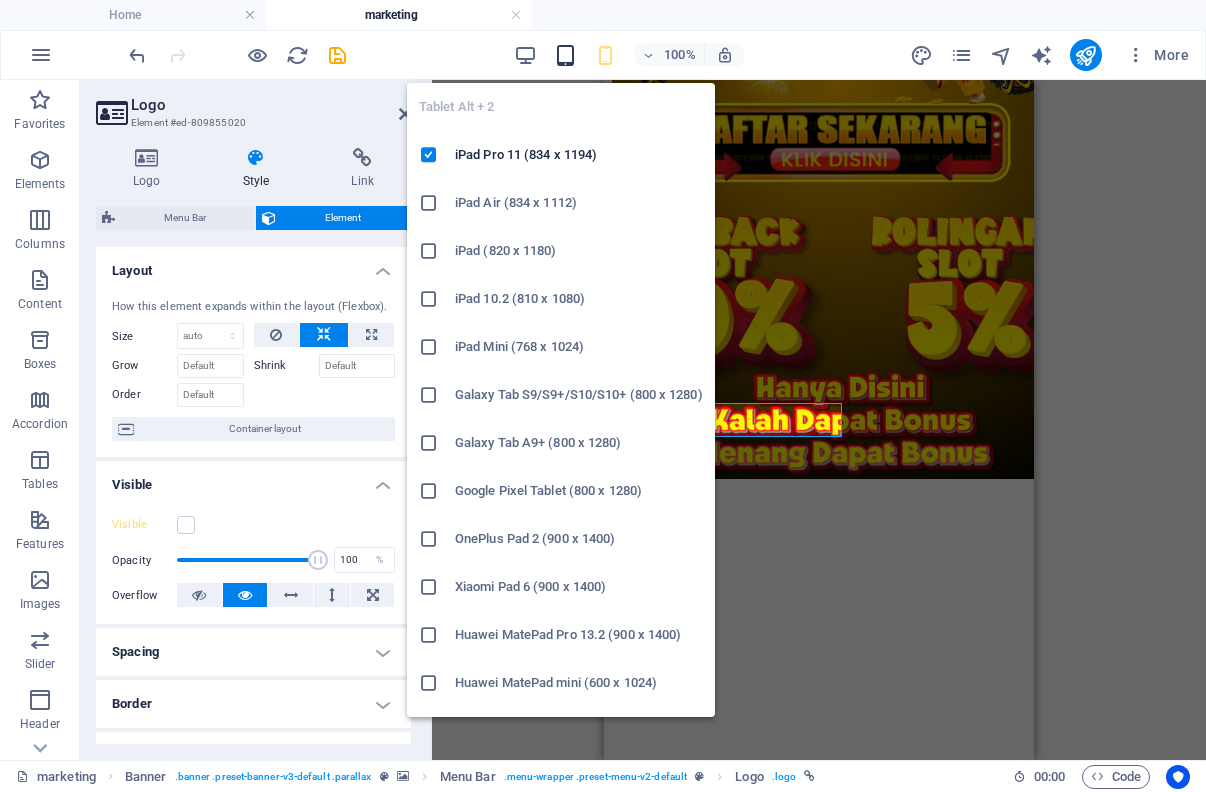 click at bounding box center (565, 55) 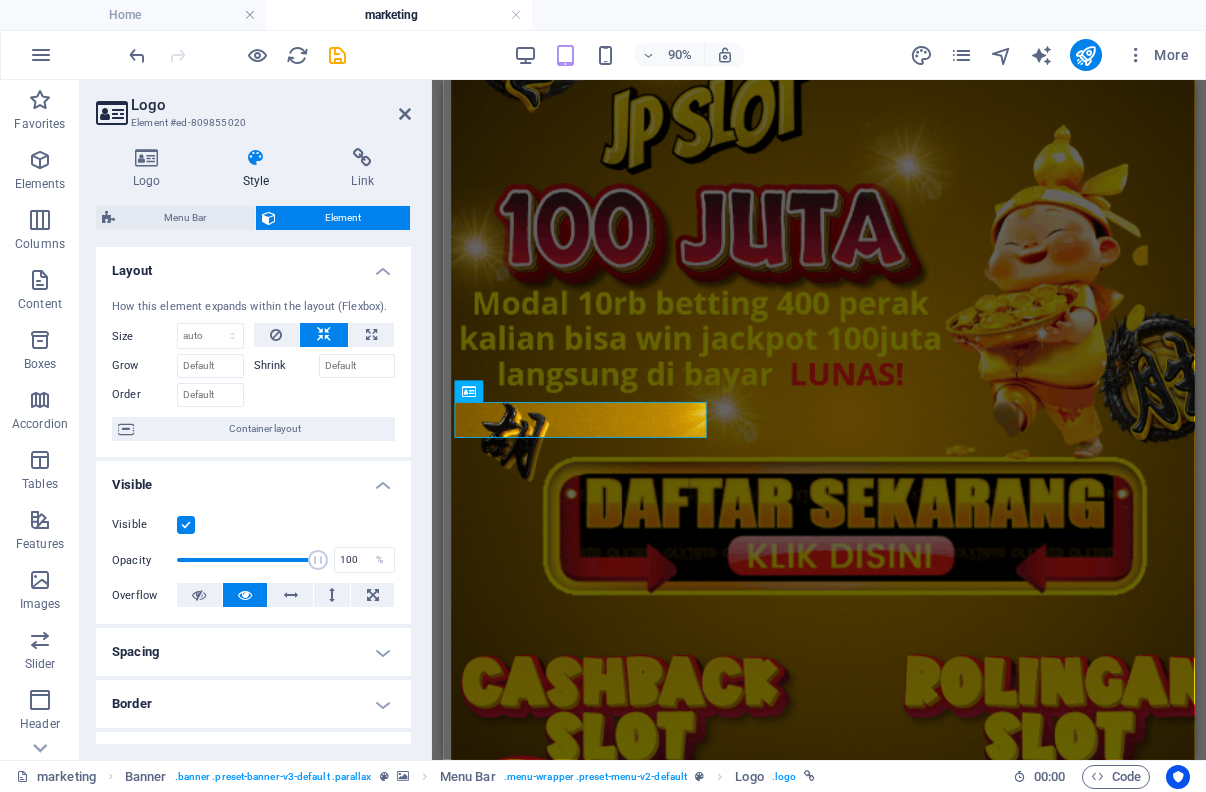 scroll, scrollTop: 1104, scrollLeft: 0, axis: vertical 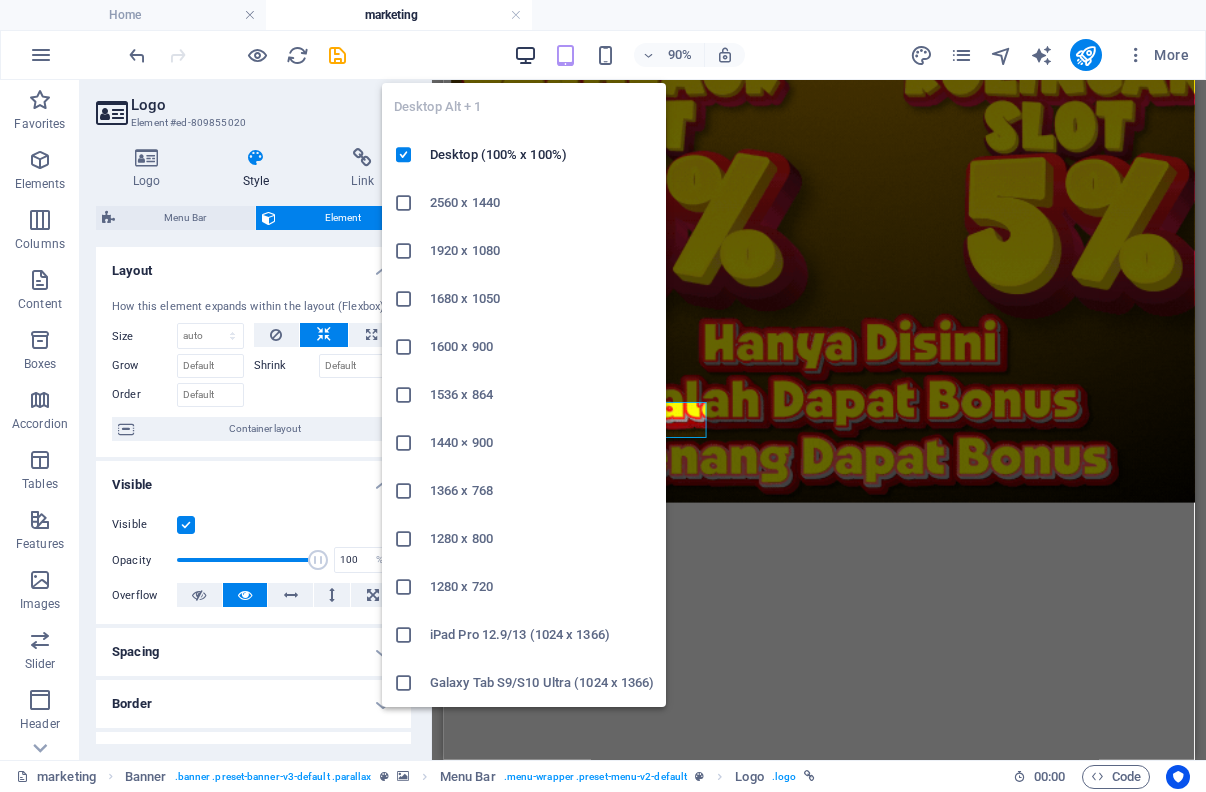 click at bounding box center (525, 55) 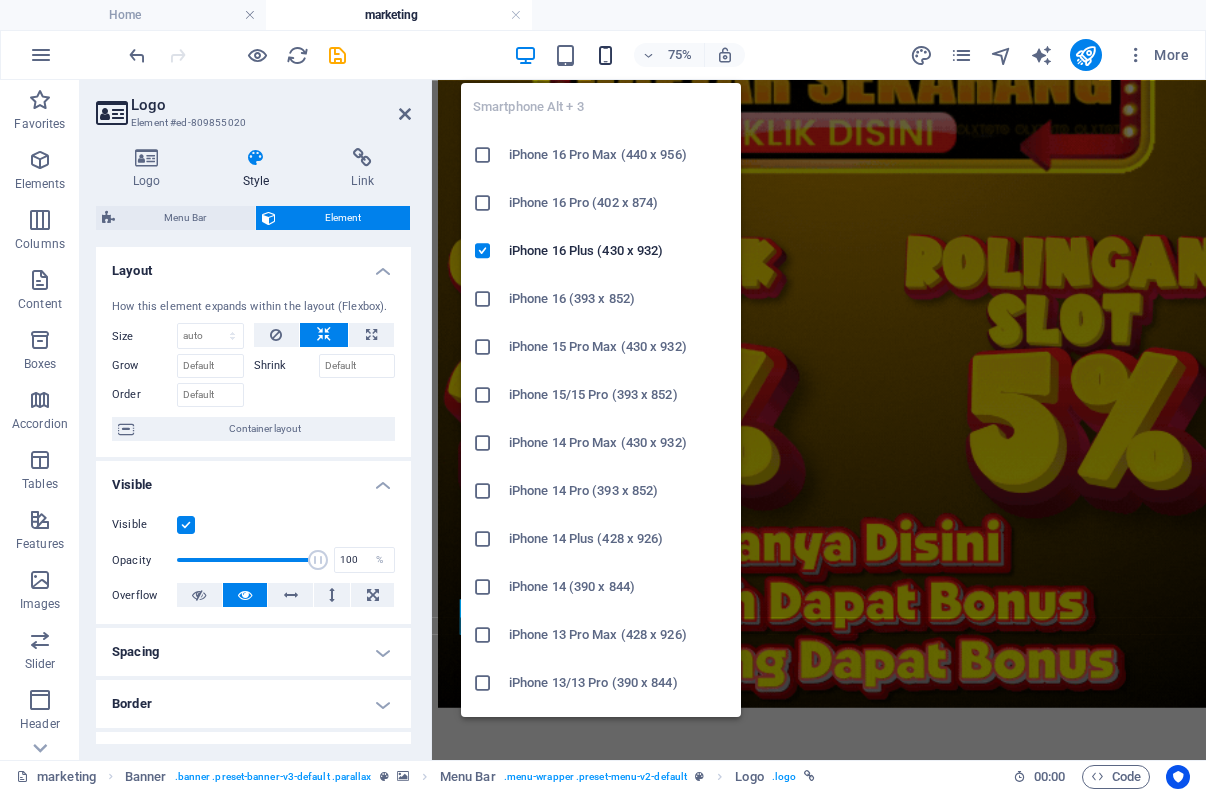 click at bounding box center [605, 55] 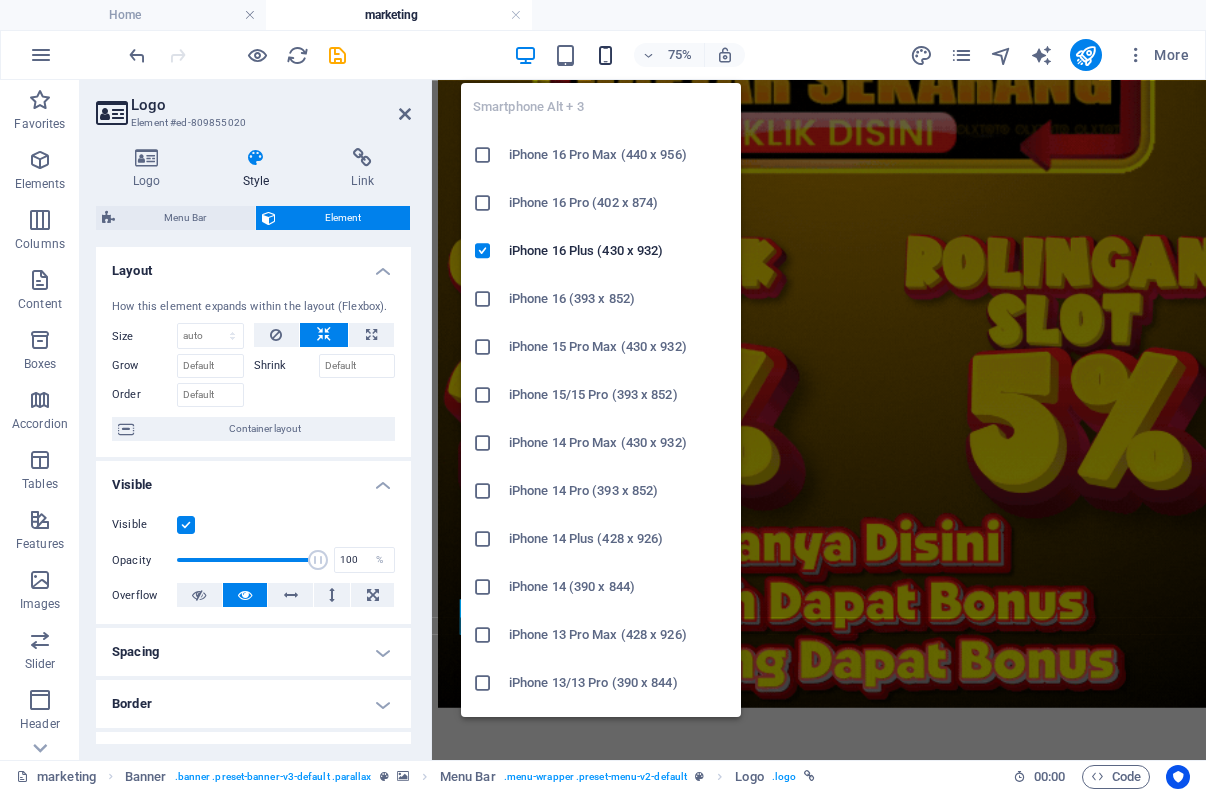 scroll, scrollTop: 425, scrollLeft: 0, axis: vertical 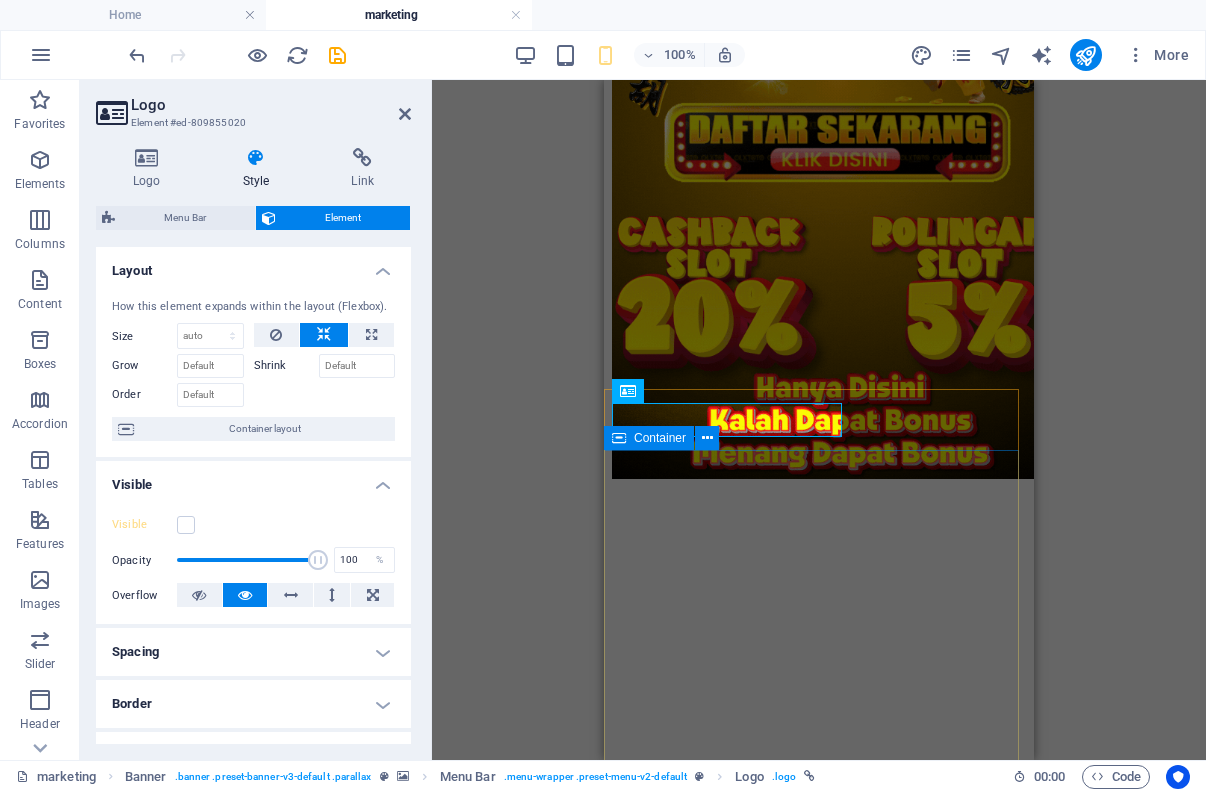 click on "O nline Marketing S OCIAL MEDIA MARKETING R EVIEW & STATISTICS Learn more" at bounding box center [819, 2055] 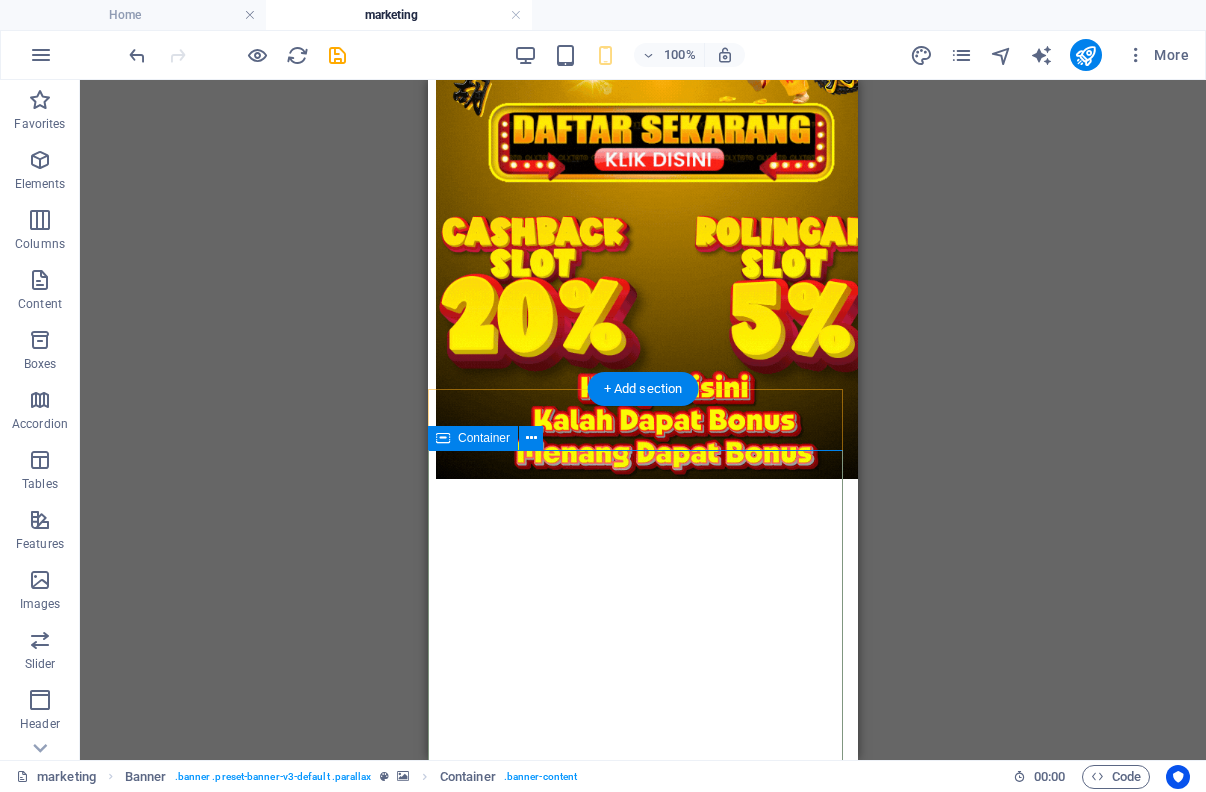 click on "O nline Marketing S OCIAL MEDIA MARKETING R EVIEW & STATISTICS Learn more" at bounding box center (643, 2055) 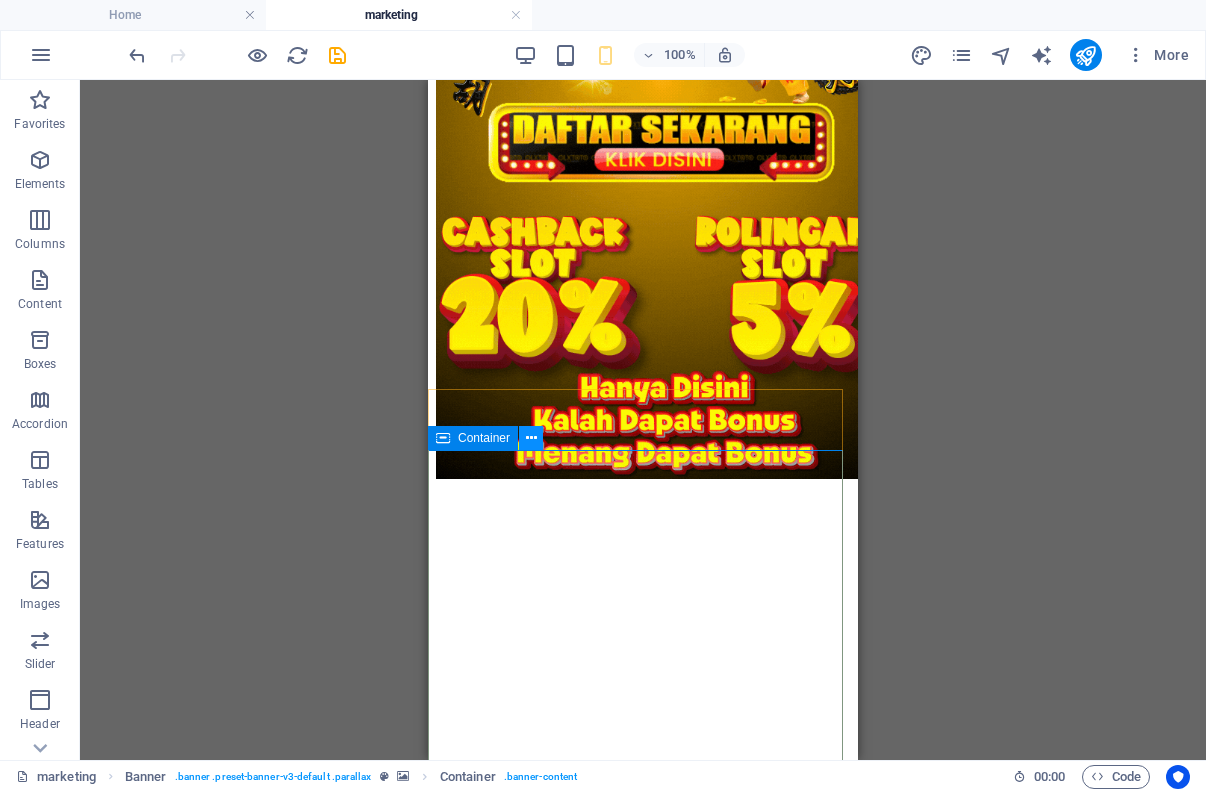 click at bounding box center [531, 438] 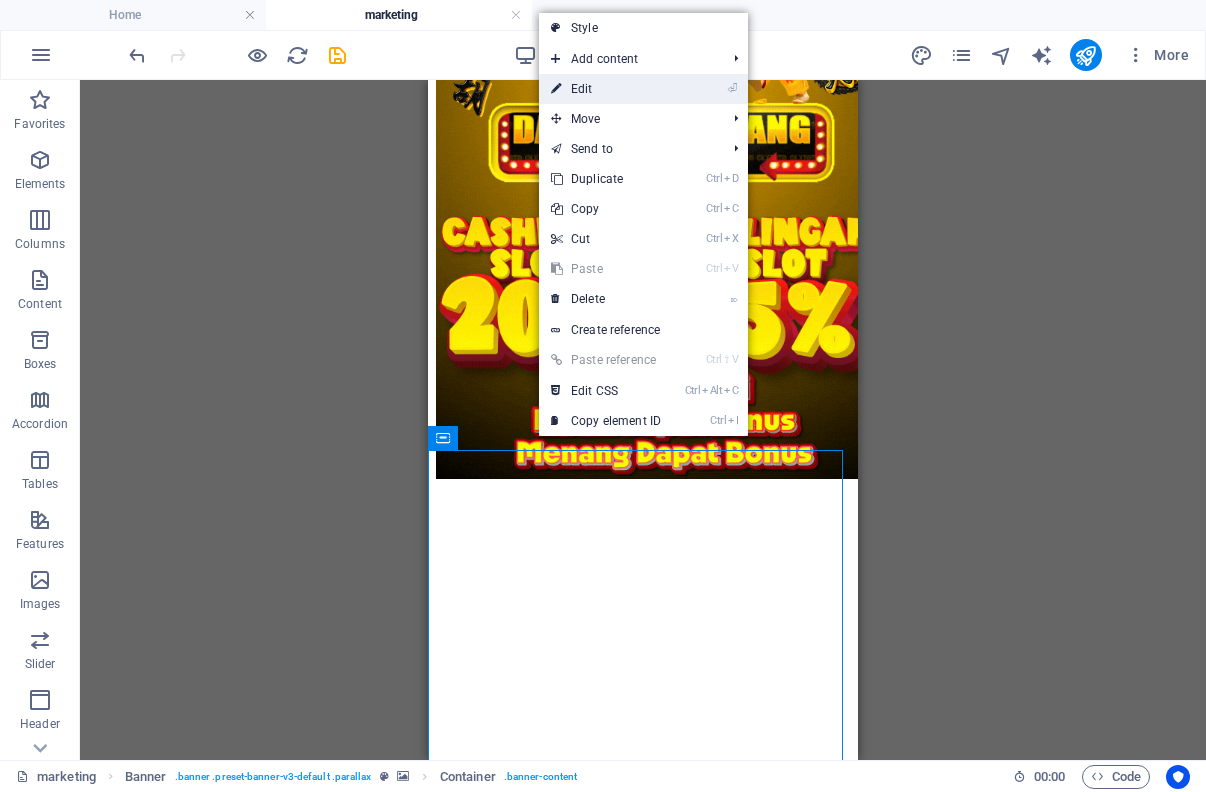 click on "⏎  Edit" at bounding box center [606, 89] 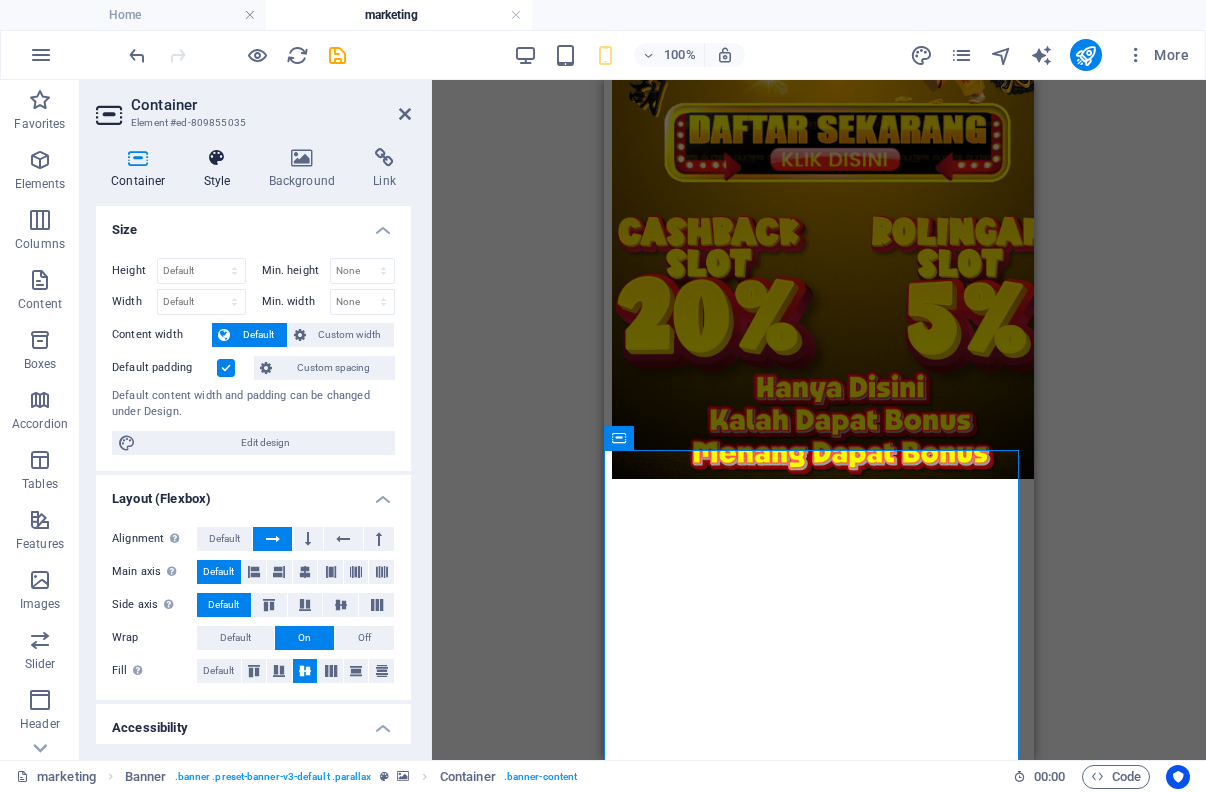 click on "Style" at bounding box center (221, 169) 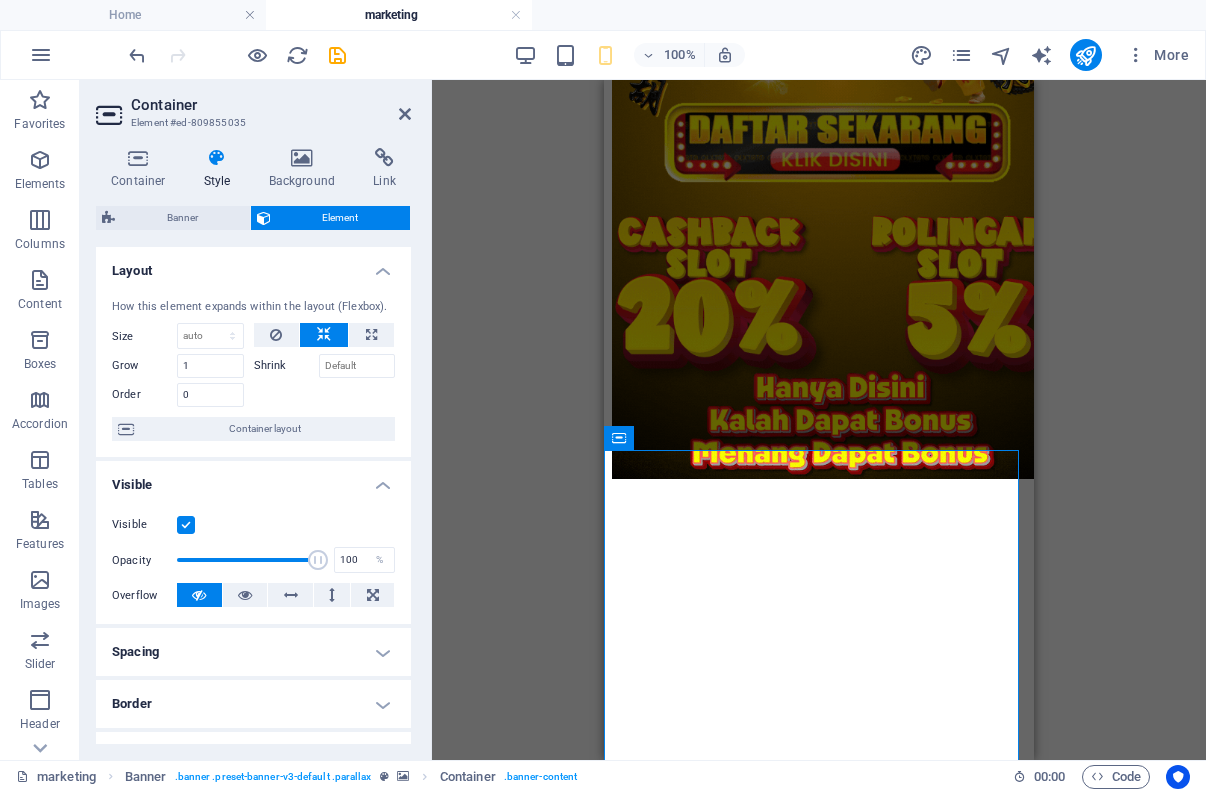click at bounding box center (186, 525) 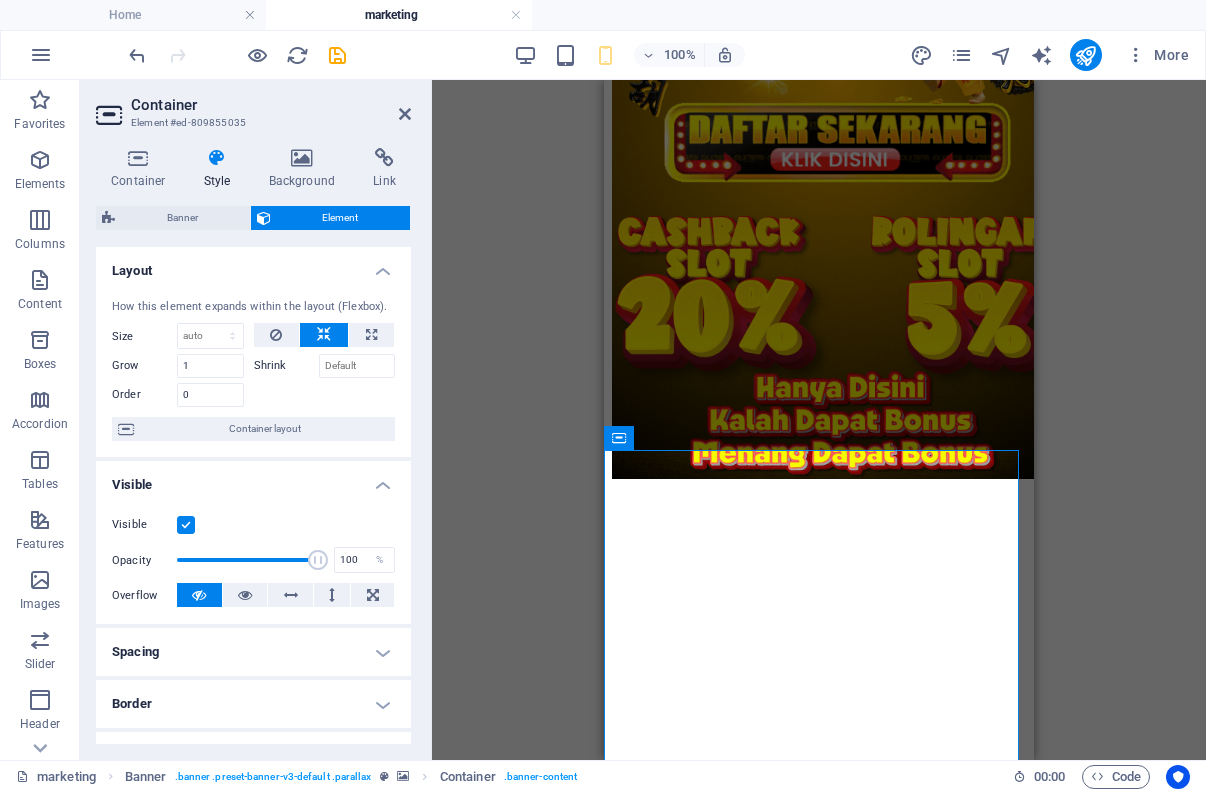 click on "Visible" at bounding box center (0, 0) 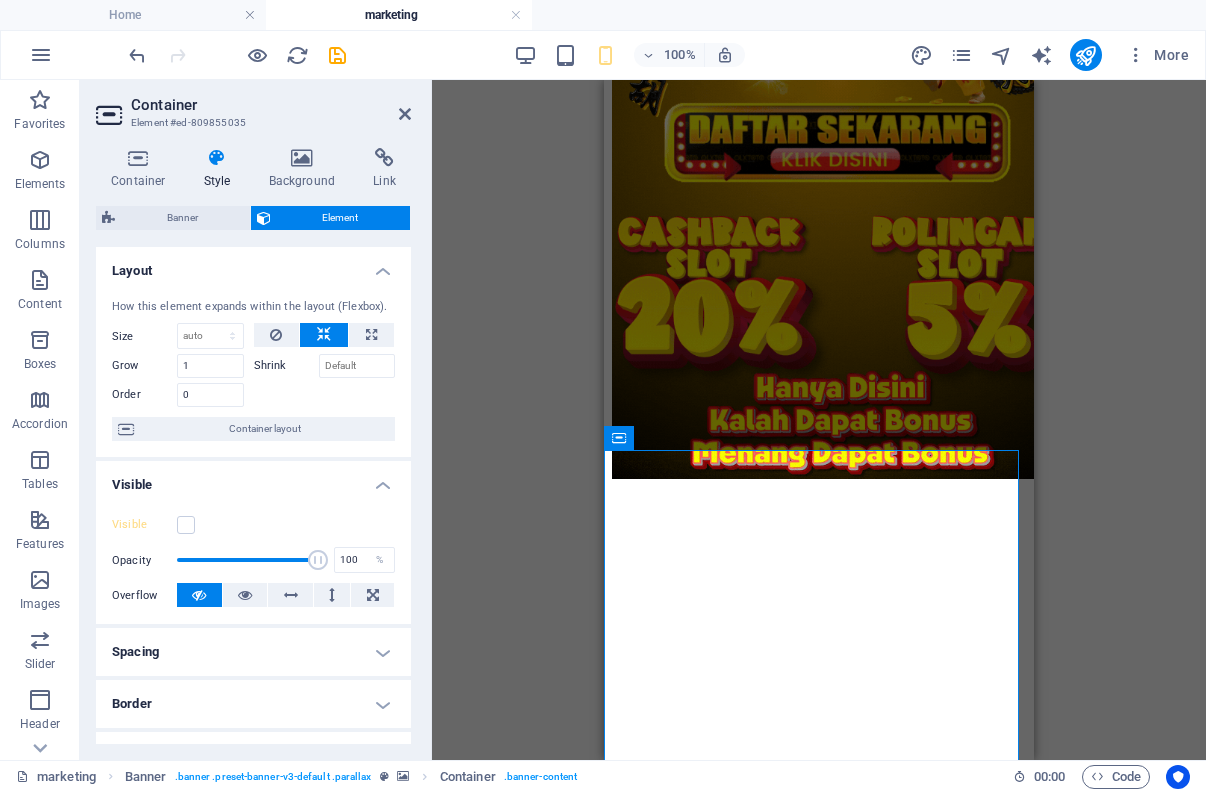click on "100%" at bounding box center [629, 55] 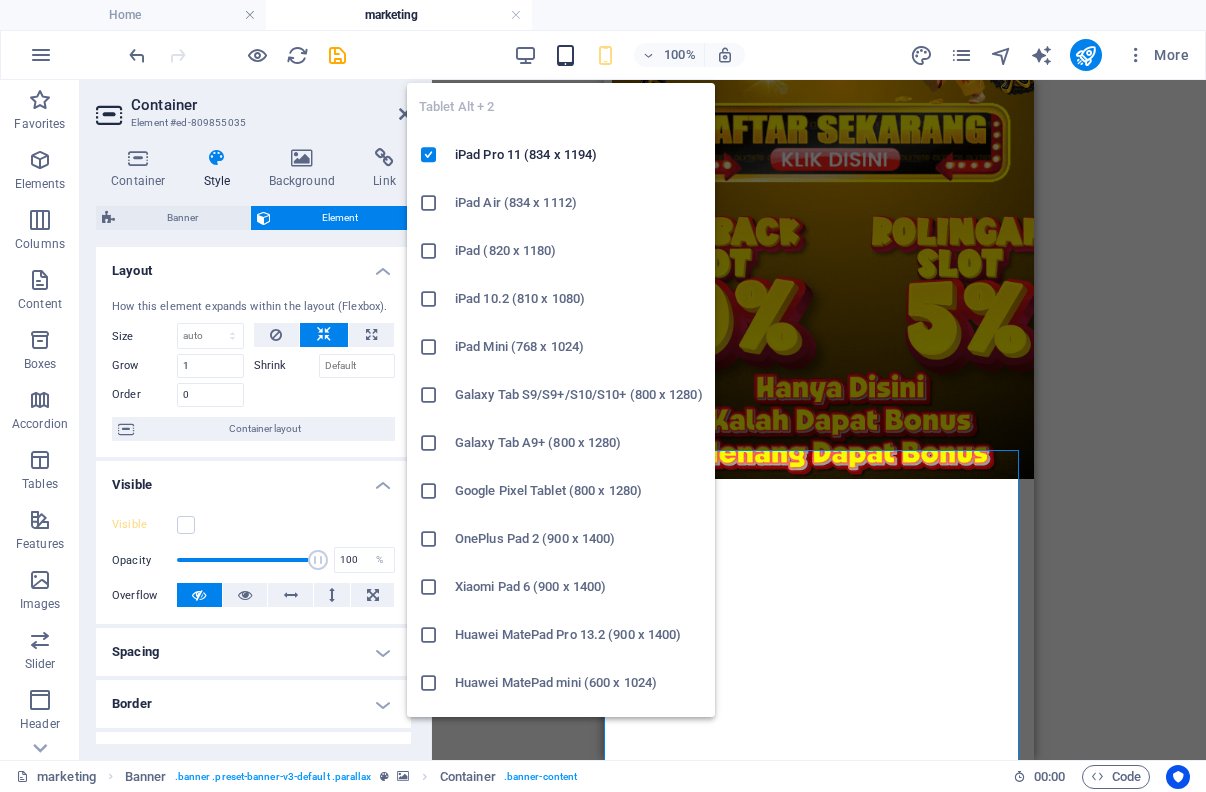 click at bounding box center (565, 55) 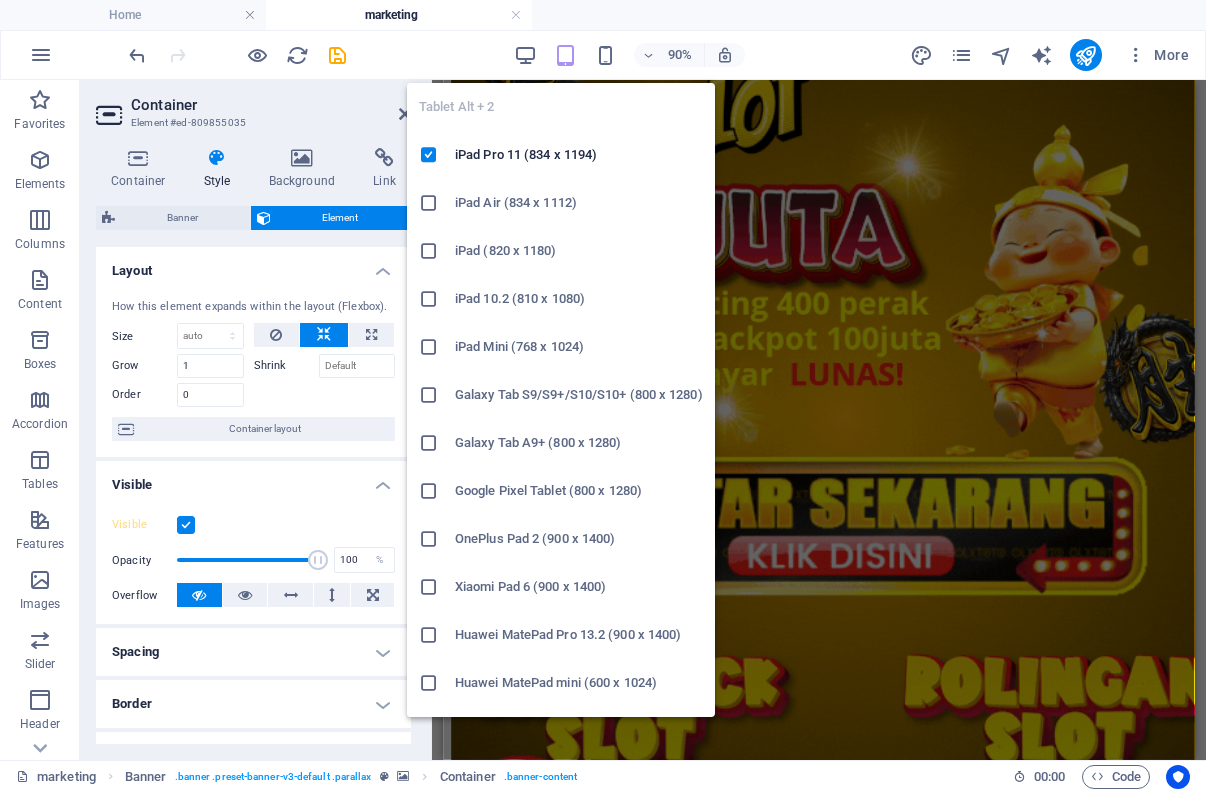 scroll, scrollTop: 1442, scrollLeft: 0, axis: vertical 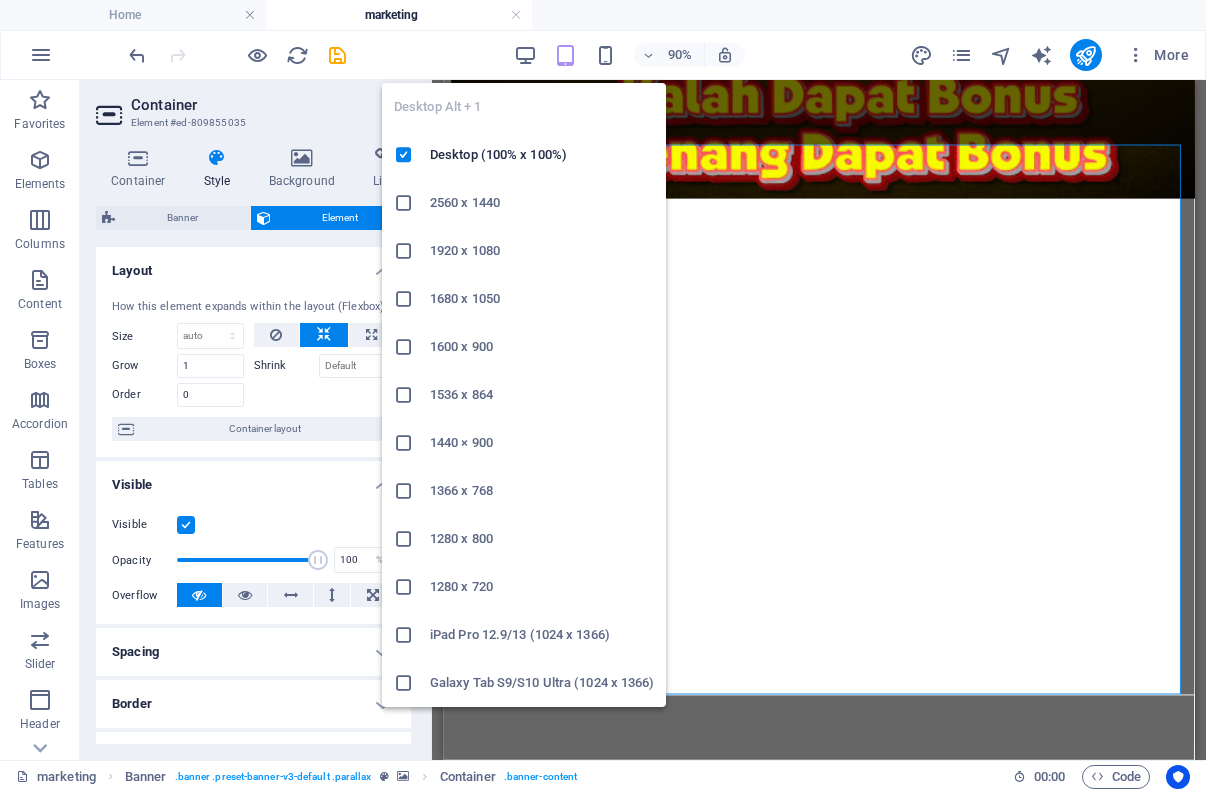 click on "Desktop Alt + 1 Desktop (100% x 100%) 2560 x 1440 1920 x 1080 1680 x 1050 1600 x 900 1536 x 864 1440 × 900 1366 x 768 1280 x 800 1280 x 720 iPad Pro 12.9/13 (1024 x 1366) Galaxy Tab S9/S10 Ultra (1024 x 1366)" at bounding box center (524, 387) 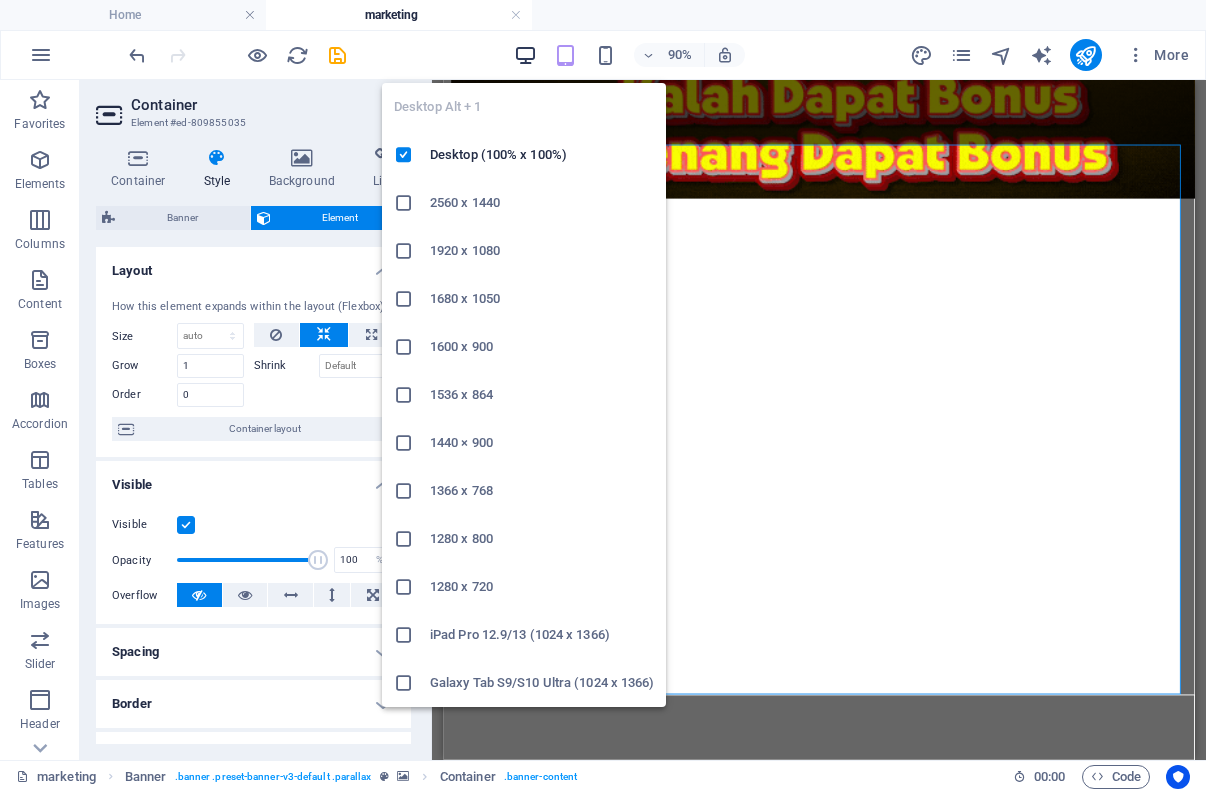 click at bounding box center (525, 55) 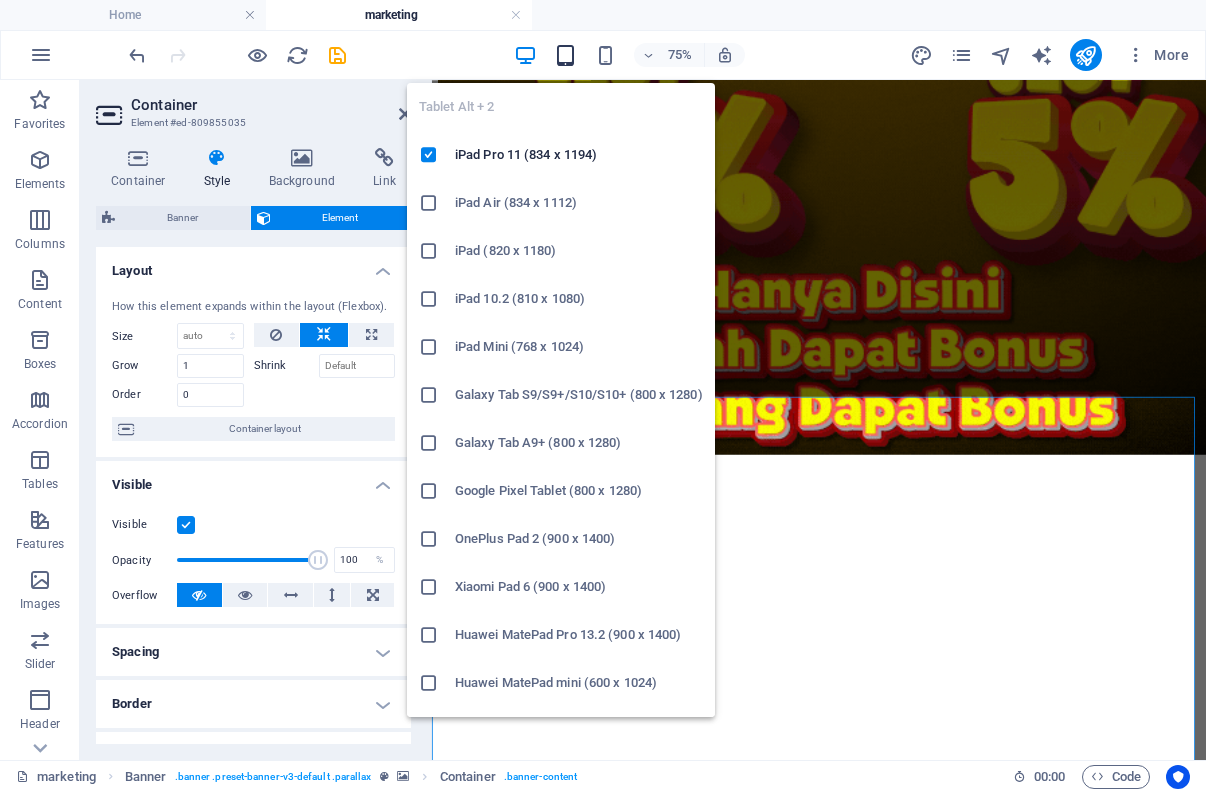 click at bounding box center (565, 55) 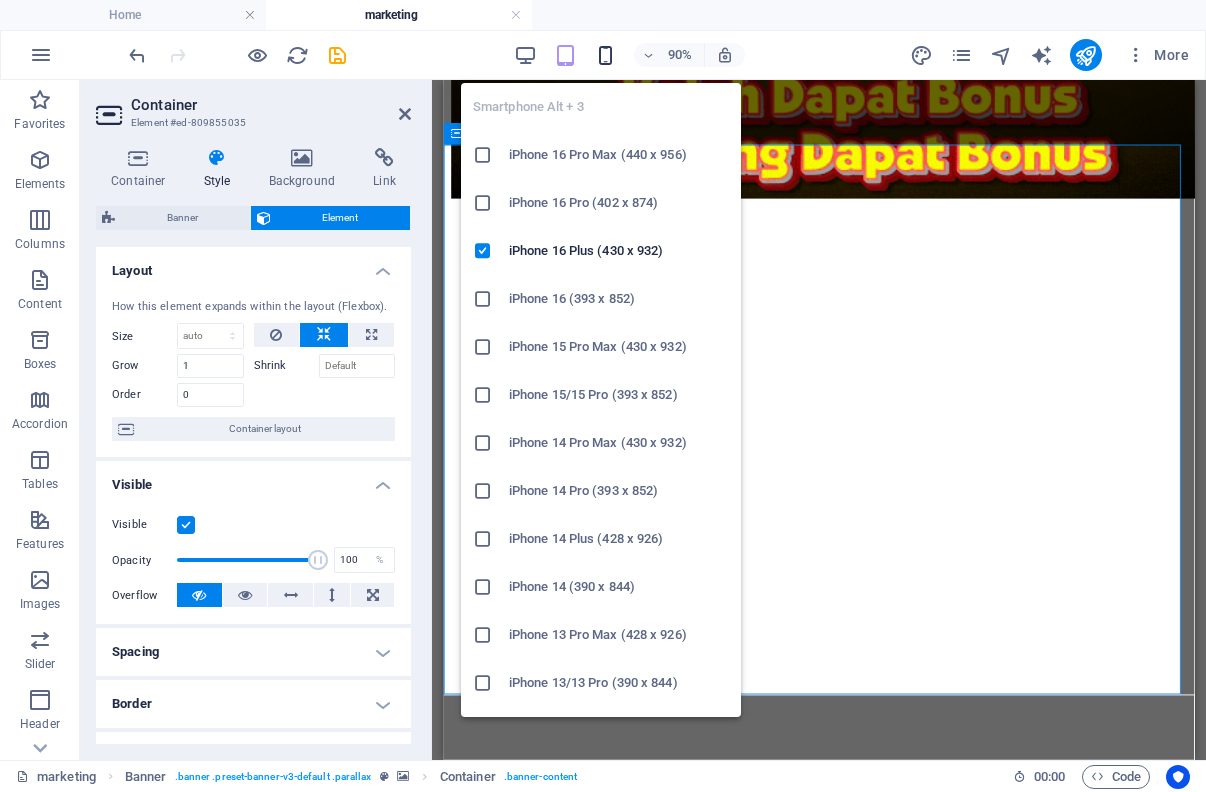 click at bounding box center [605, 55] 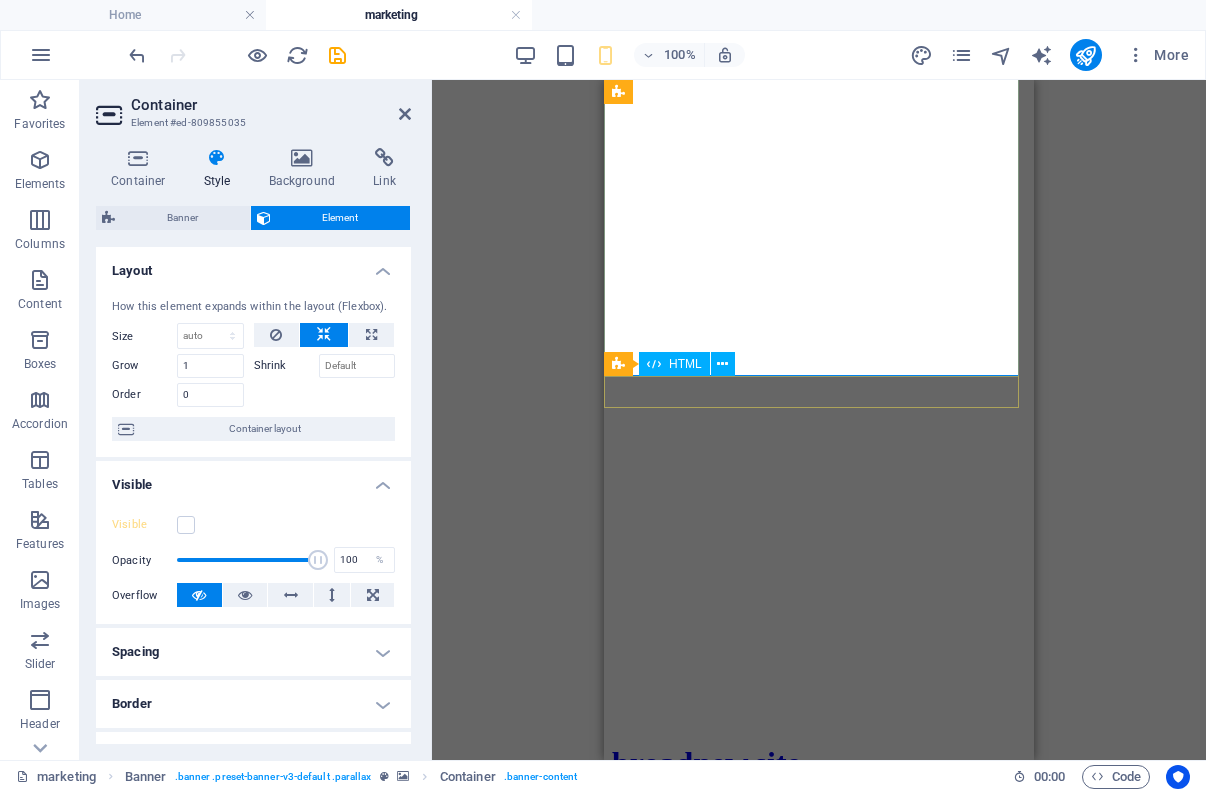 scroll, scrollTop: 749, scrollLeft: 0, axis: vertical 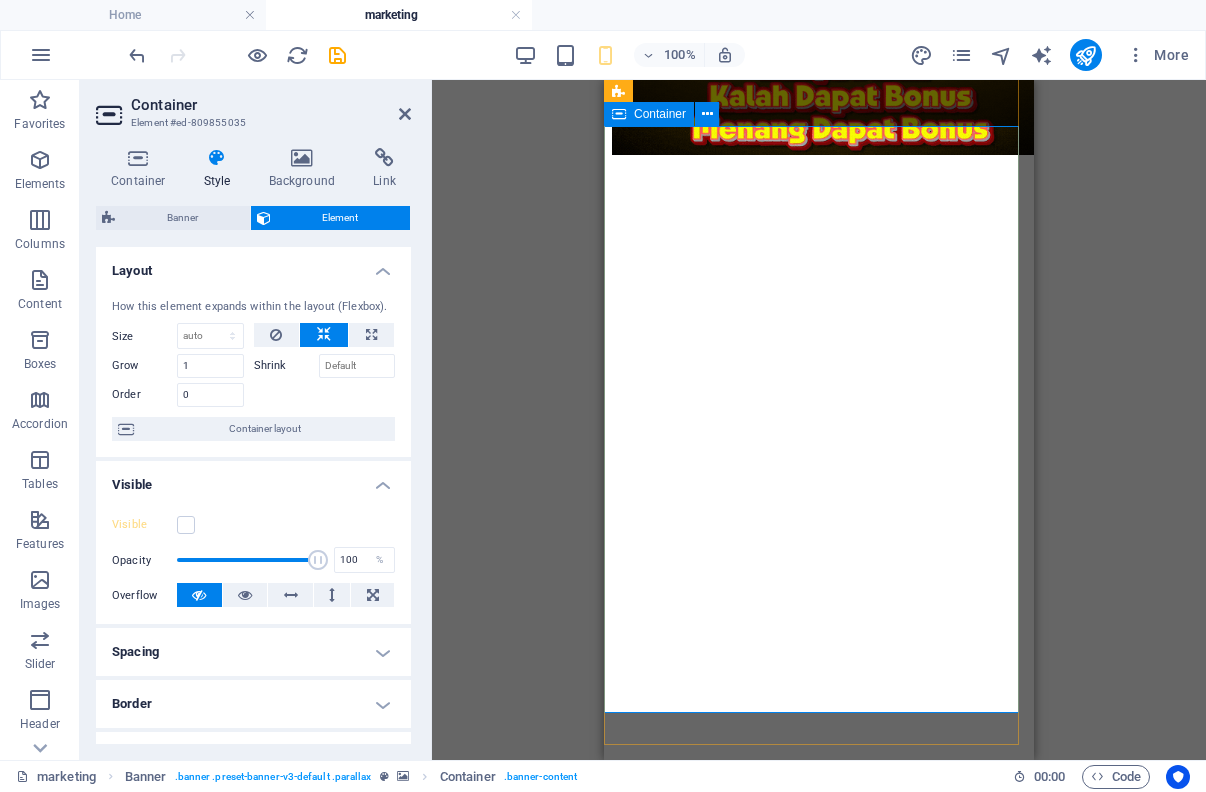 click on "O nline Marketing S OCIAL MEDIA MARKETING R EVIEW & STATISTICS Learn more" at bounding box center (819, 1731) 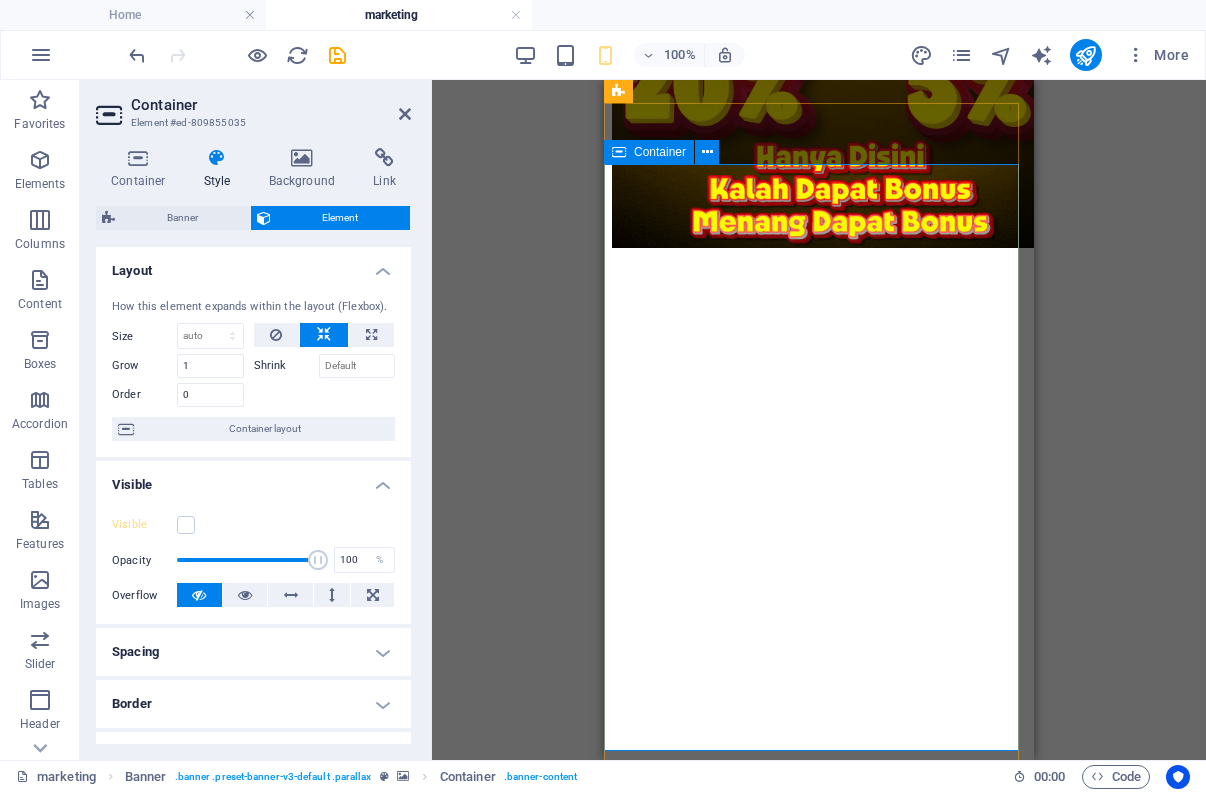 scroll, scrollTop: 749, scrollLeft: 0, axis: vertical 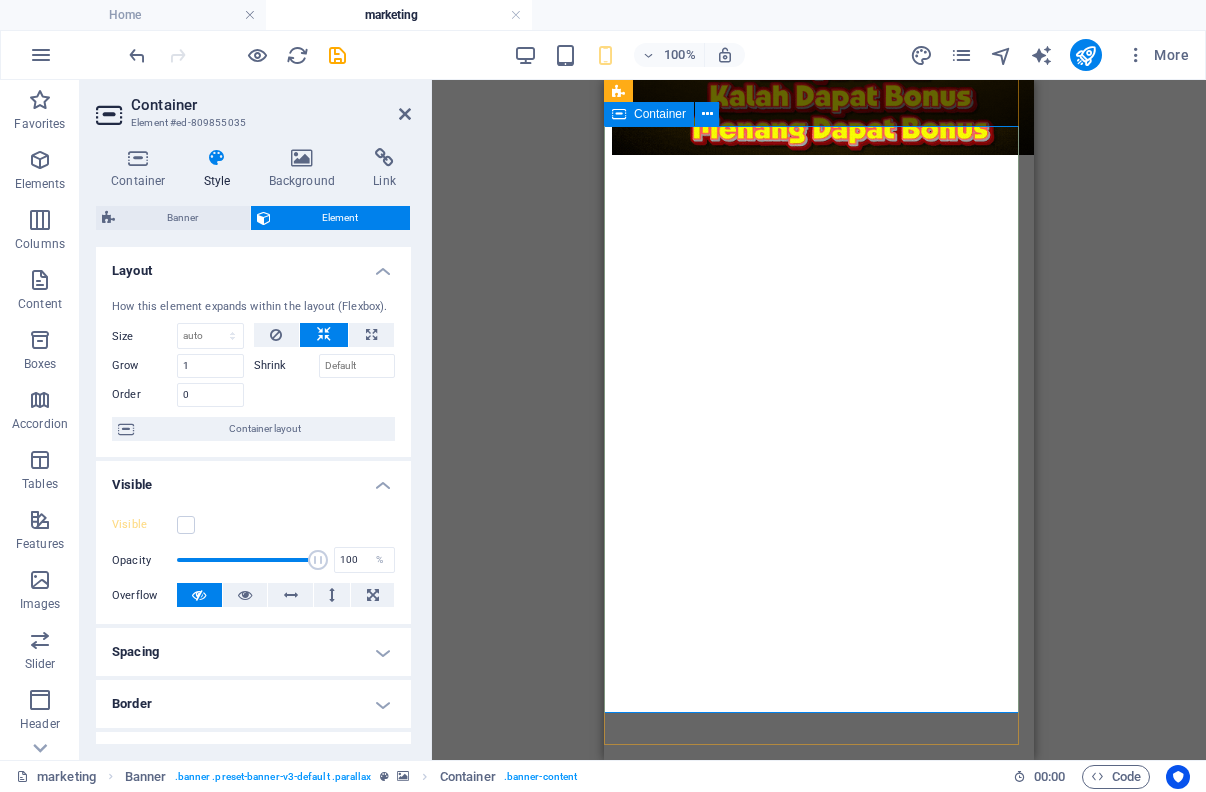 click on "O nline Marketing S OCIAL MEDIA MARKETING R EVIEW & STATISTICS Learn more" at bounding box center [819, 1731] 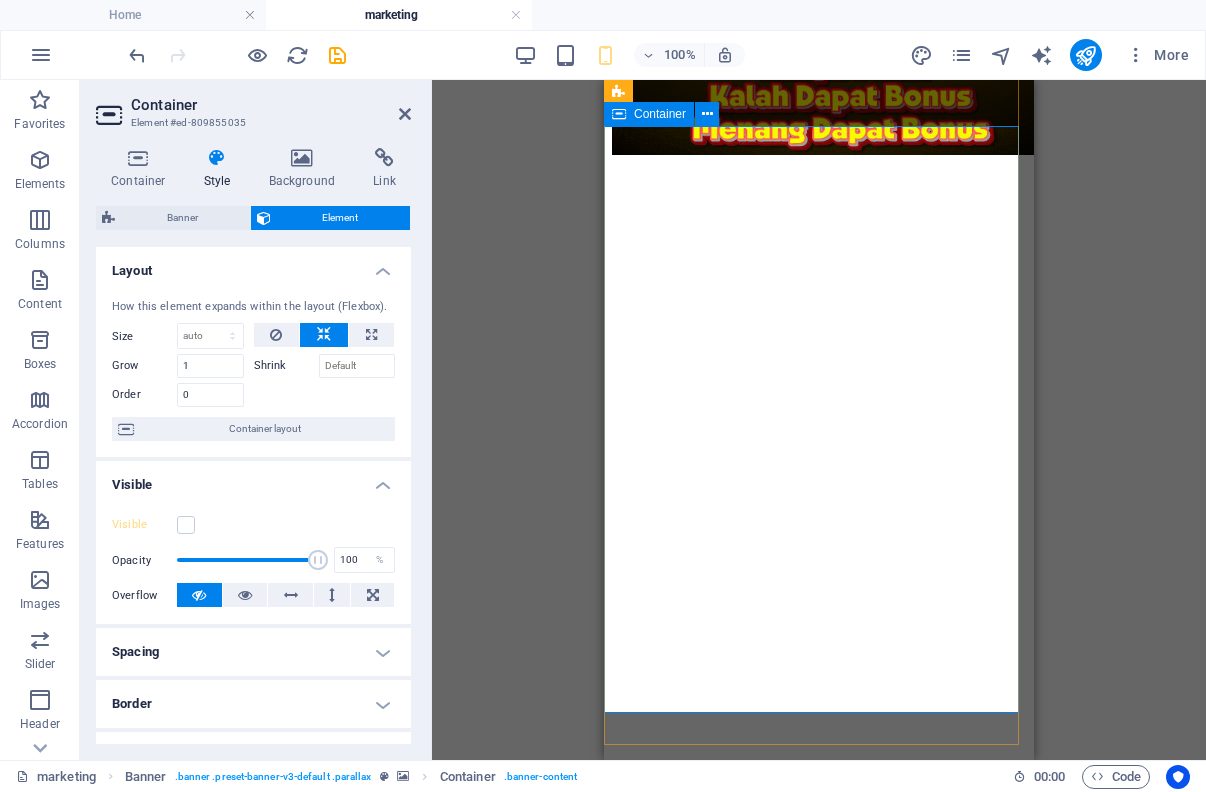 scroll, scrollTop: 731, scrollLeft: 0, axis: vertical 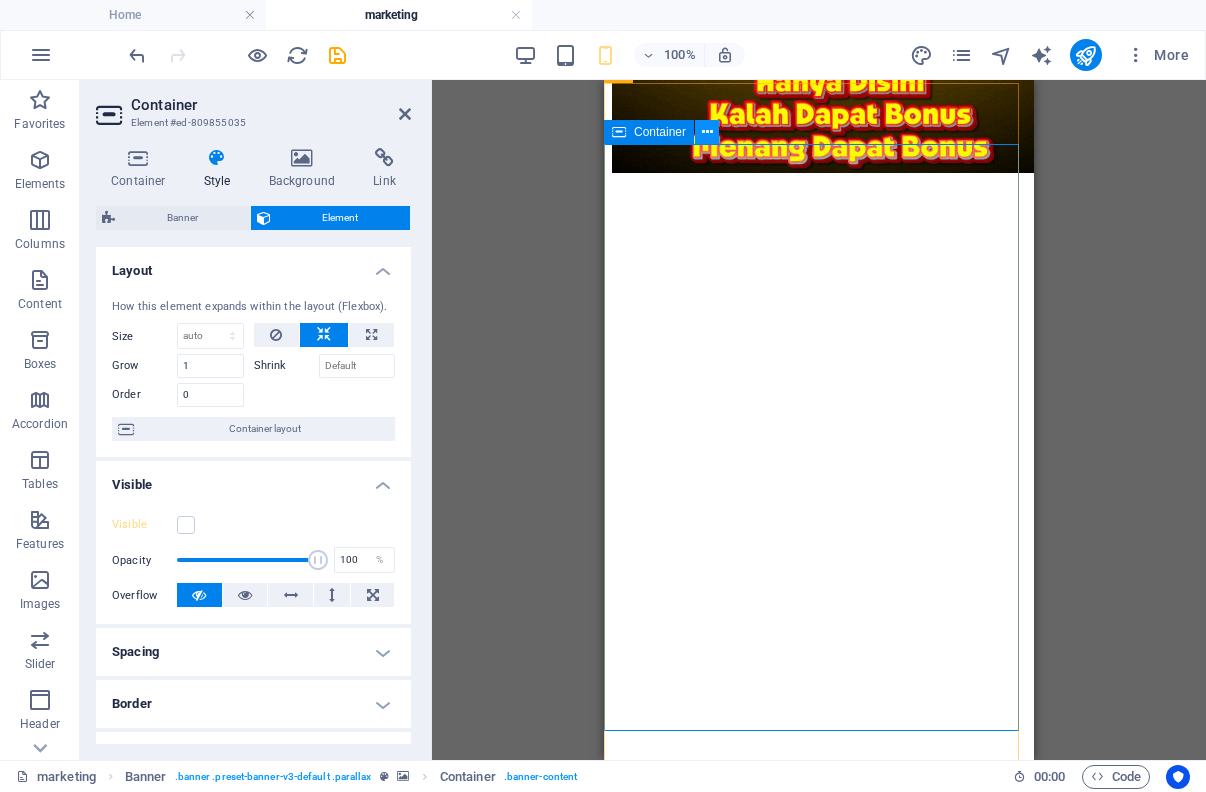 click at bounding box center [707, 132] 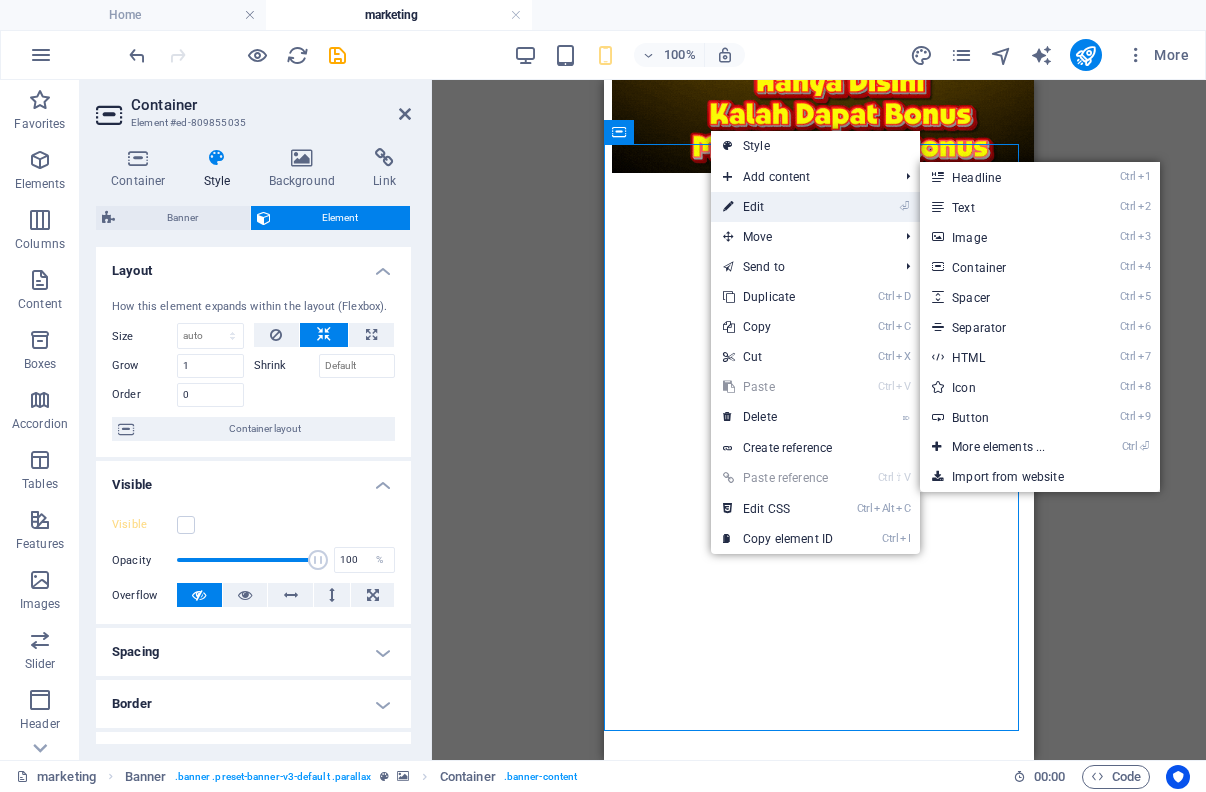 click on "⏎  Edit" at bounding box center [778, 207] 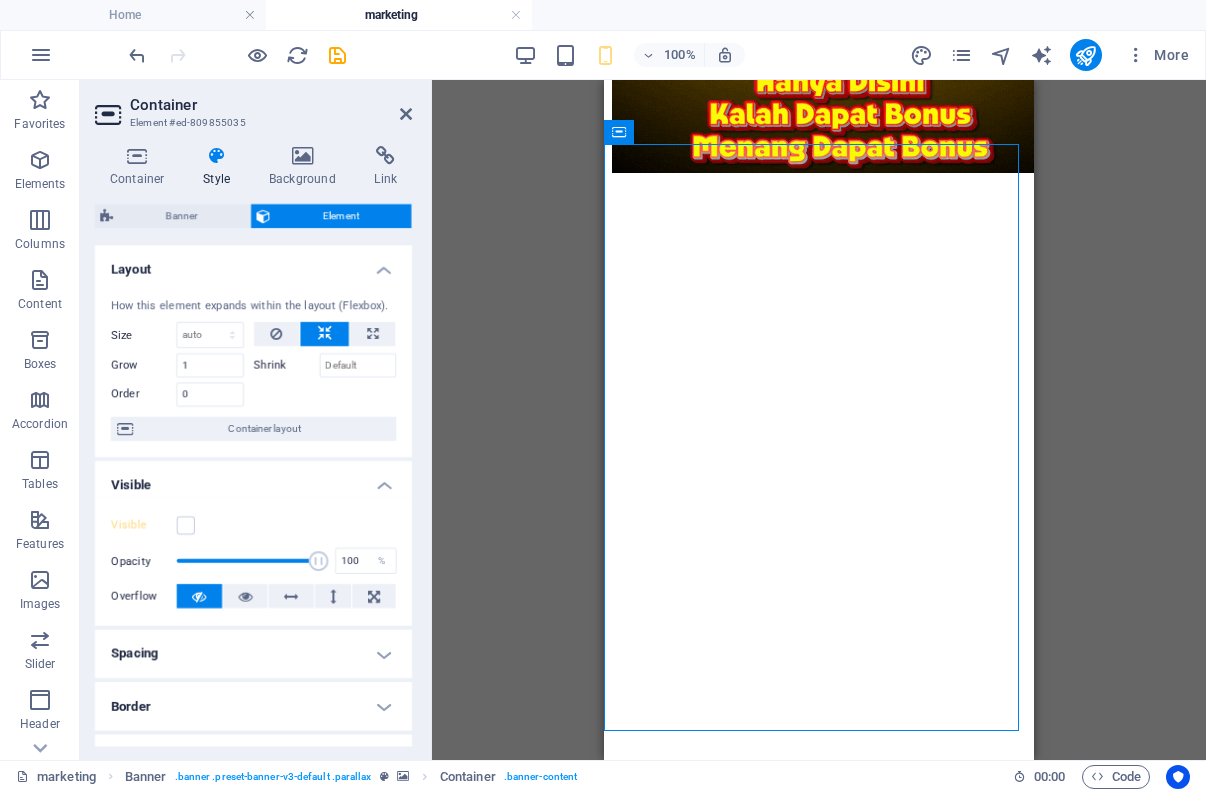 click at bounding box center (217, 158) 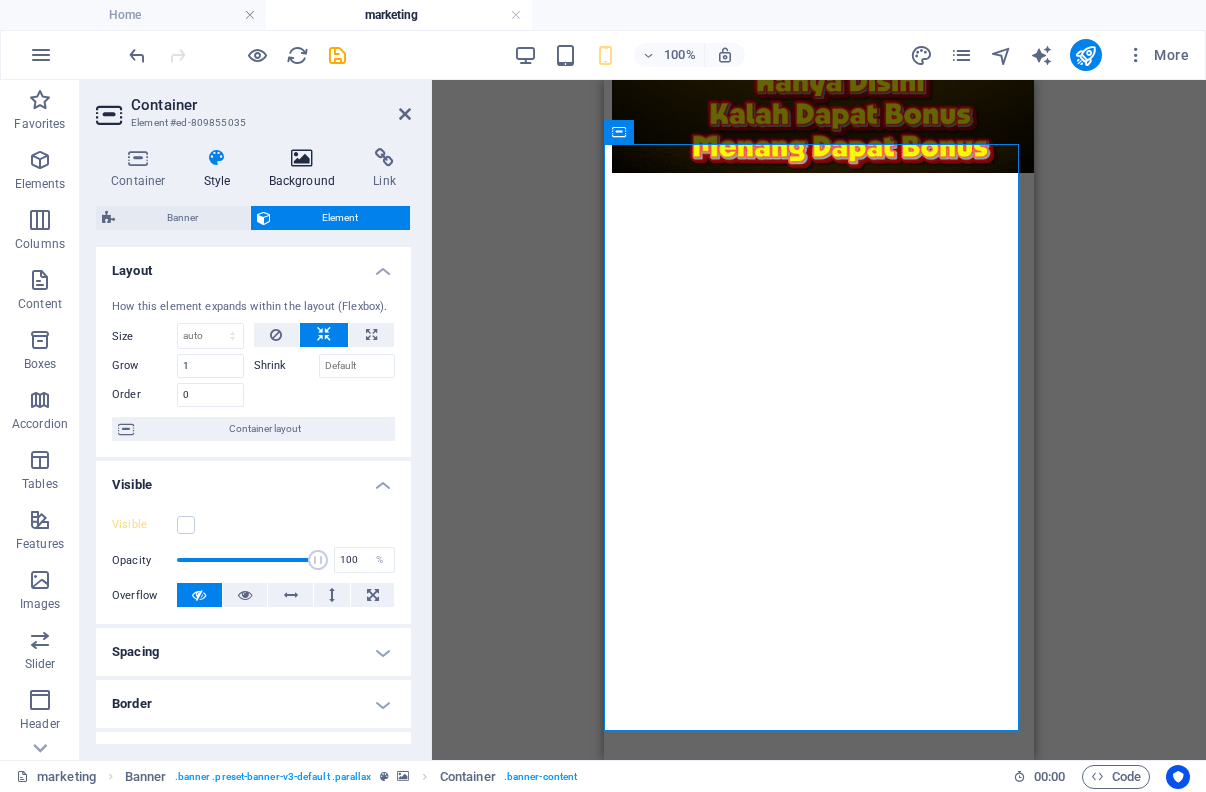 click on "Background" at bounding box center (306, 169) 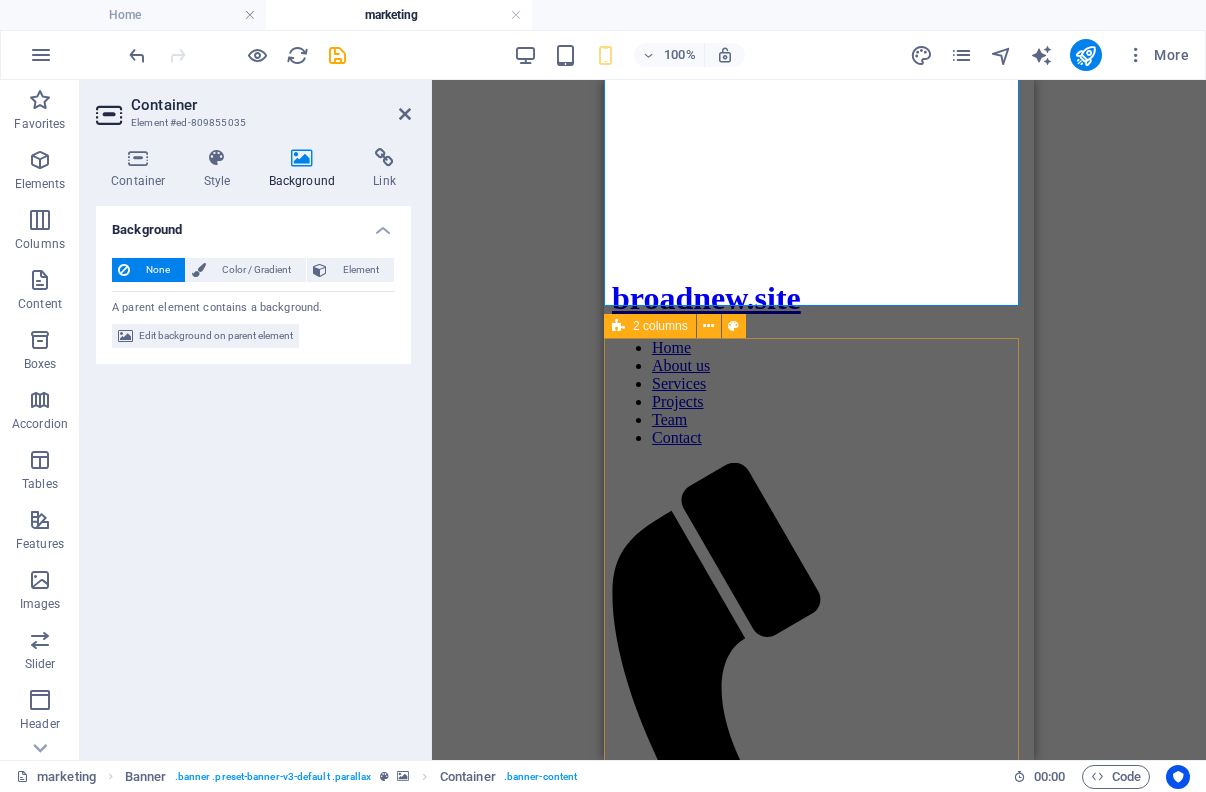 scroll, scrollTop: 1331, scrollLeft: 0, axis: vertical 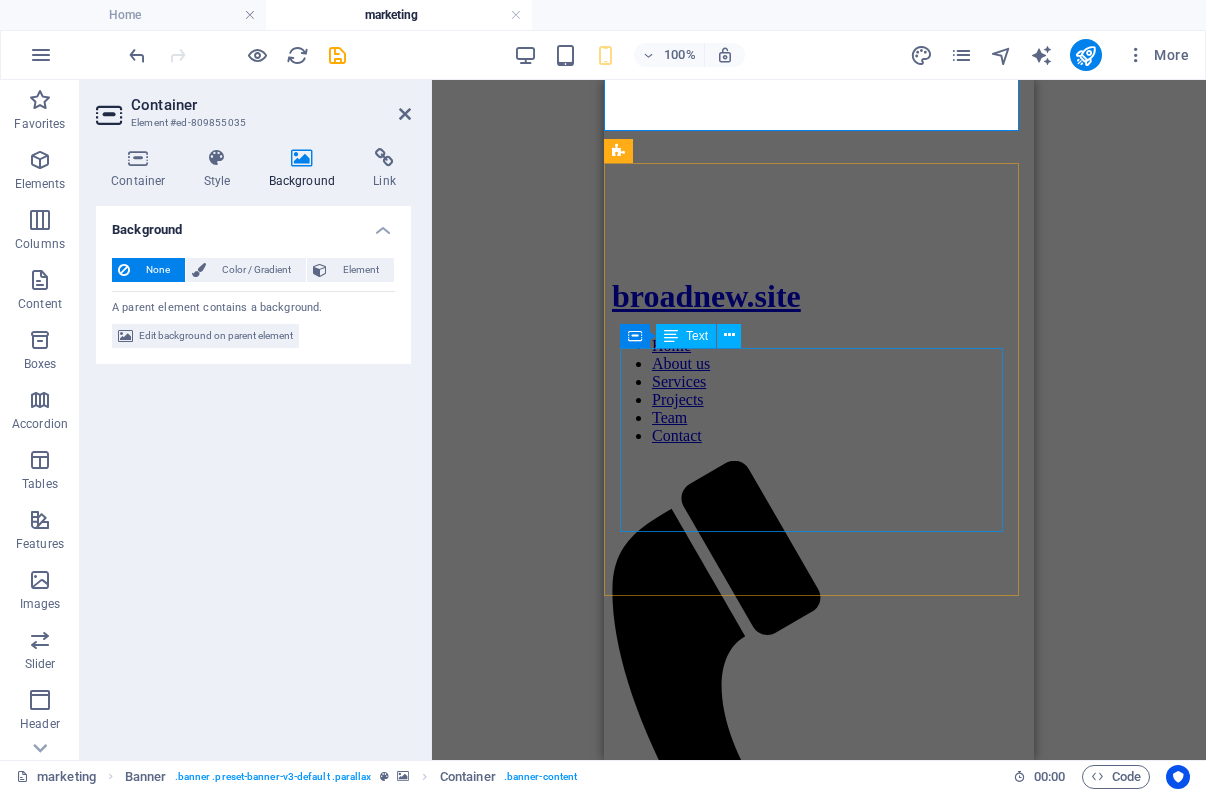 click on "Lorem ipsum dolor sit amet, consetetur sadipscing elitr, sed diam nonumy eirmod tempor invidunt ut labore et dolore magna aliquyam erat, sed diam voluptua.  At vero eos et accusam et justo duo dolores. Et otea rebum stet clita kasd gubergren, no sea takimata sanctus est Lorem ipsum dolor sit amet." at bounding box center [819, 1722] 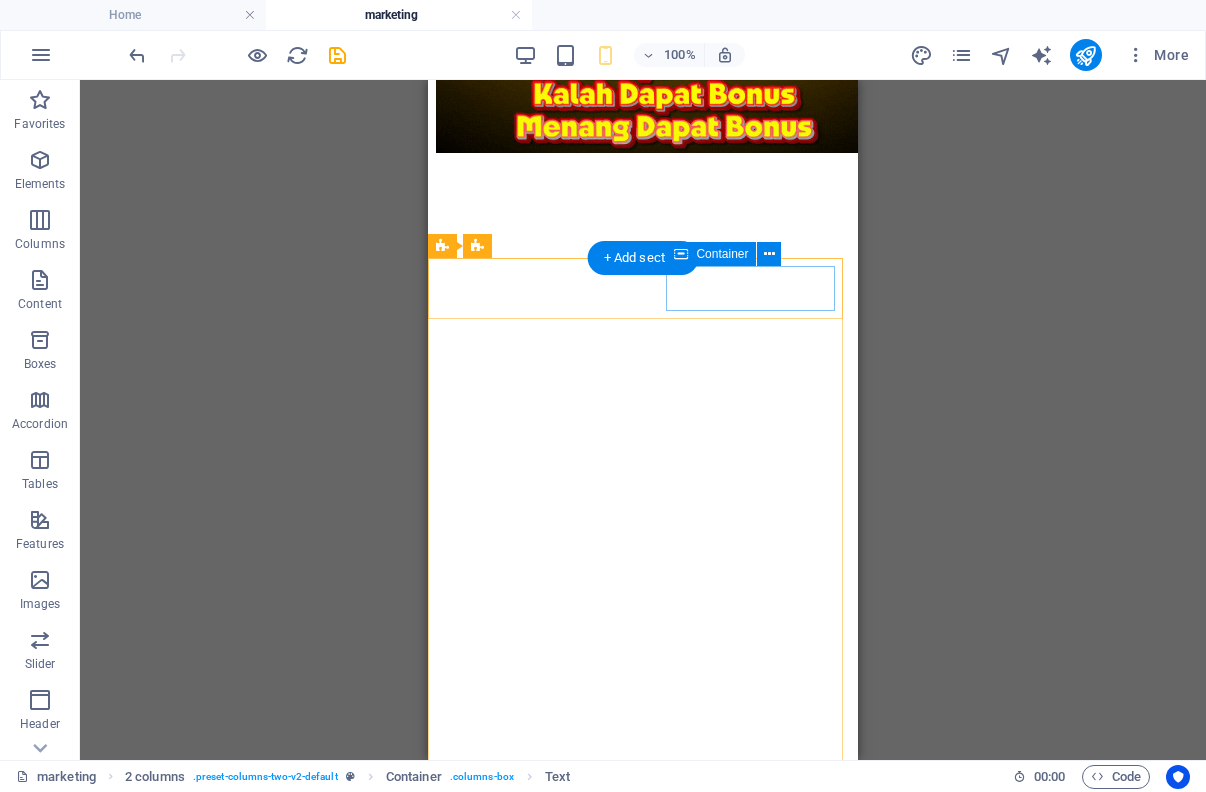 scroll, scrollTop: 531, scrollLeft: 0, axis: vertical 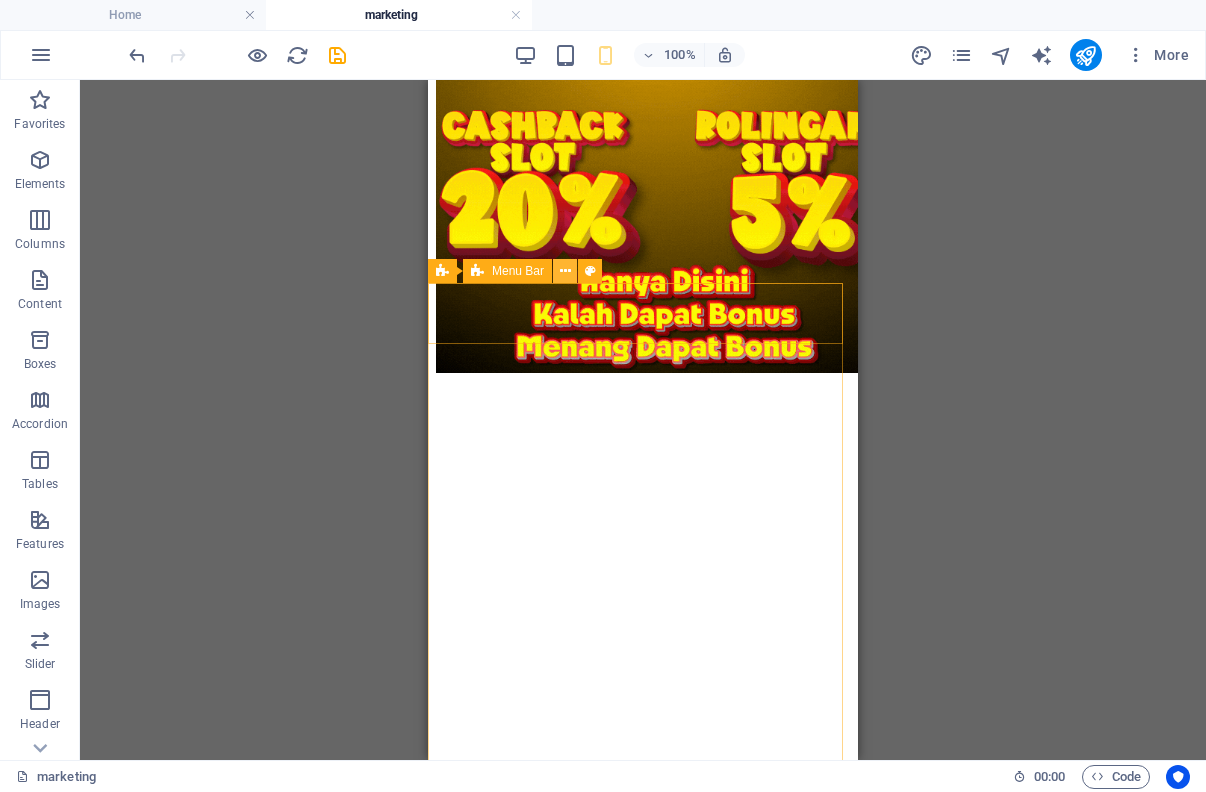 click at bounding box center (565, 271) 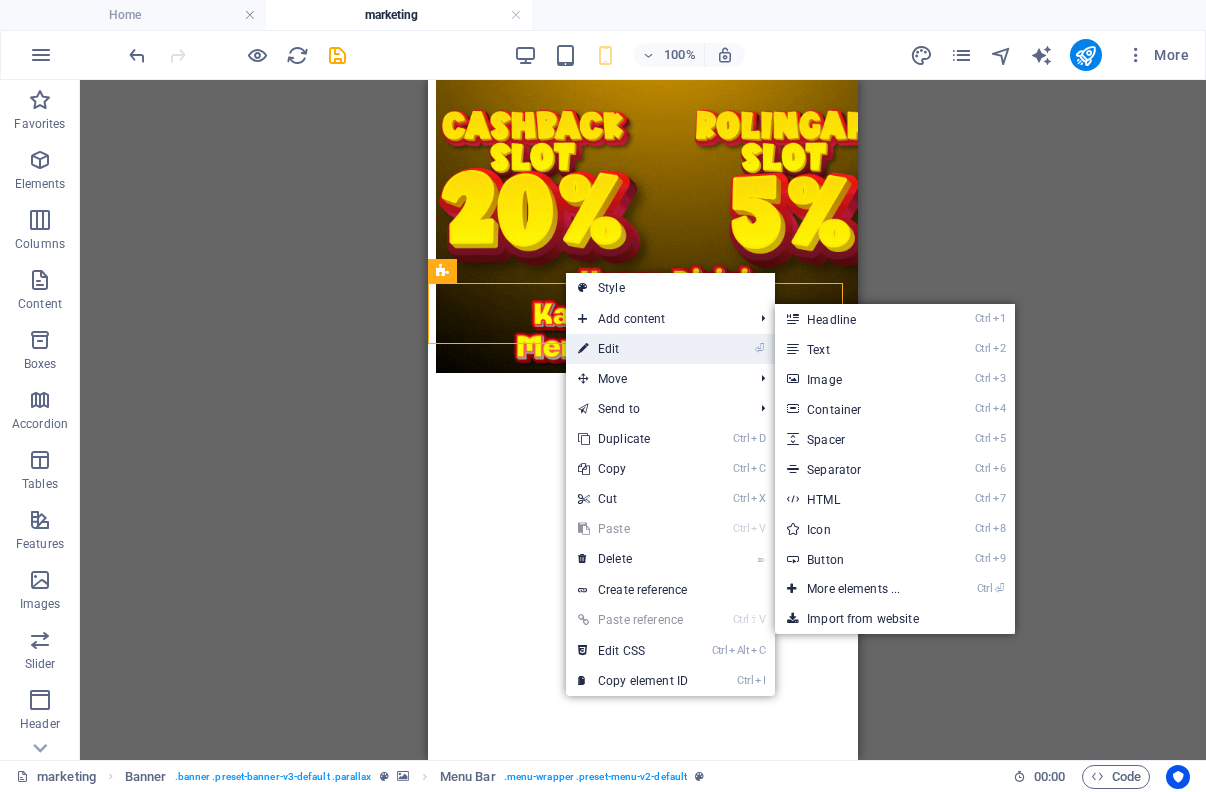 click on "⏎  Edit" at bounding box center [633, 349] 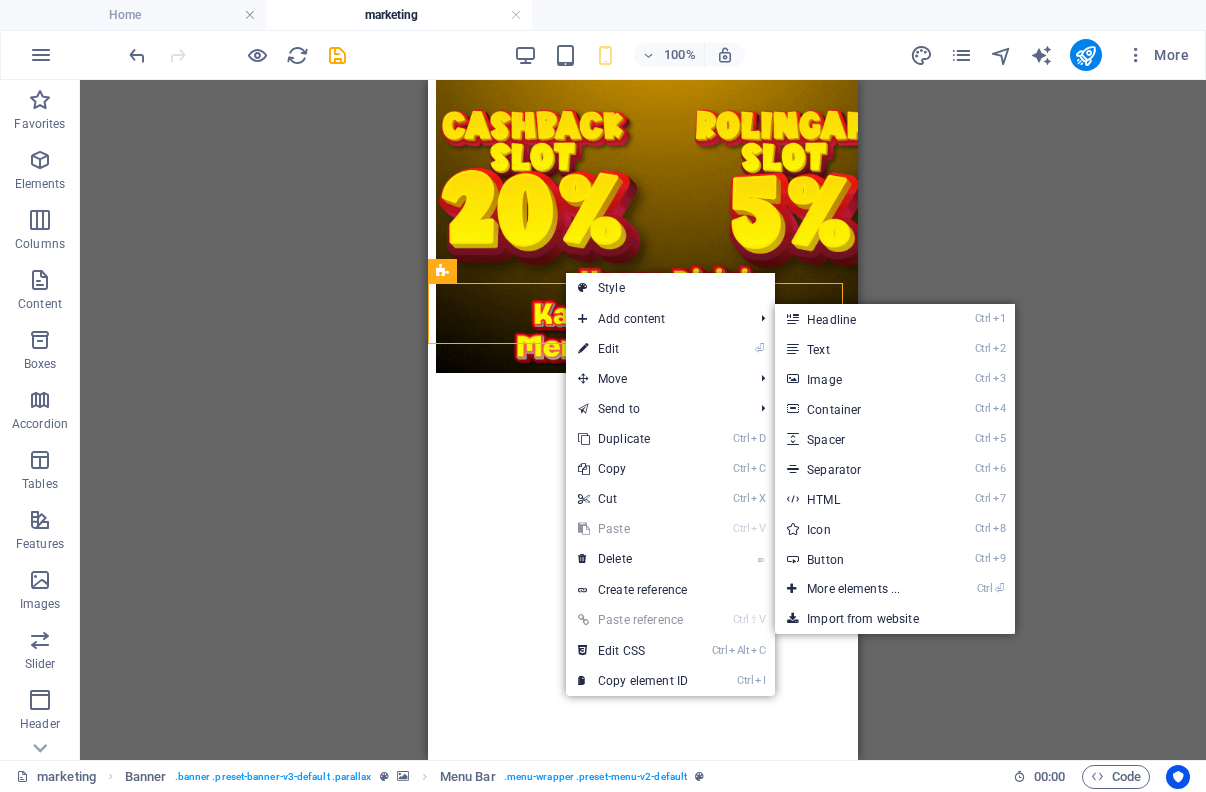 select on "rem" 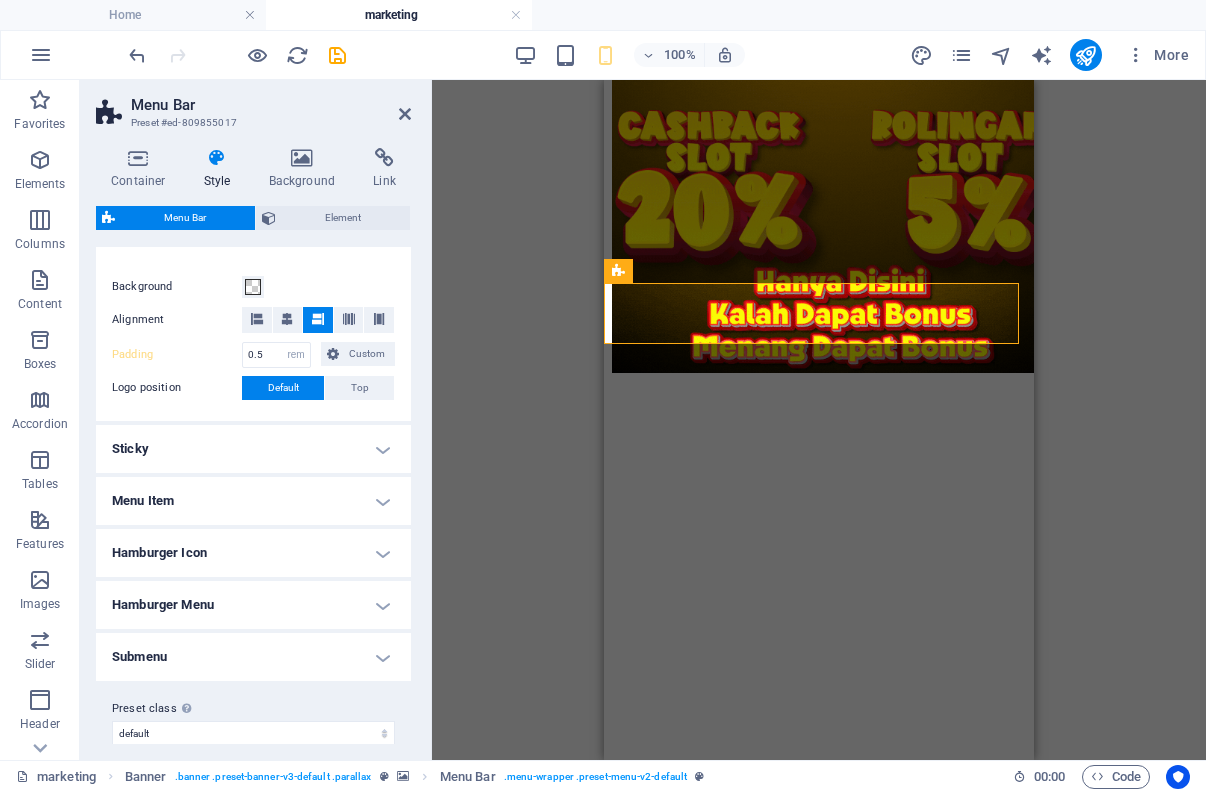 scroll, scrollTop: 385, scrollLeft: 0, axis: vertical 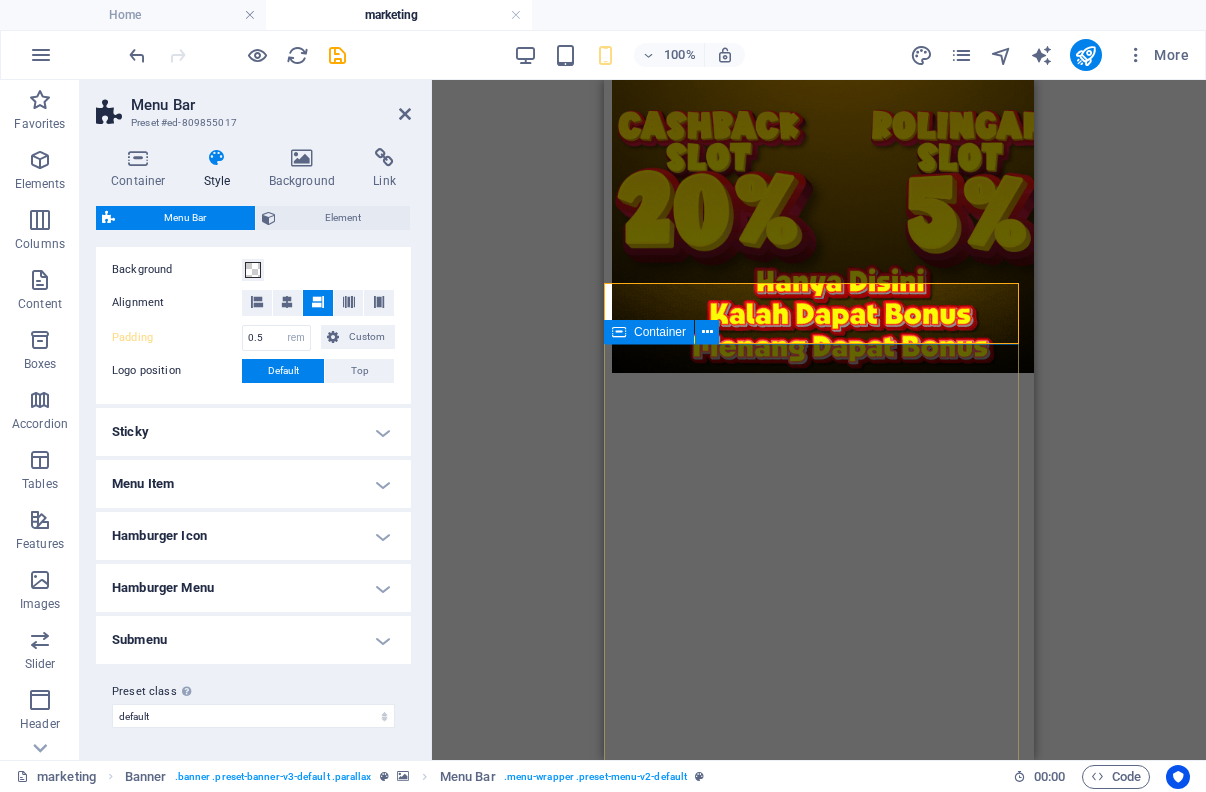 click on "O nline Marketing S OCIAL MEDIA MARKETING R EVIEW & STATISTICS Learn more" at bounding box center [819, 1949] 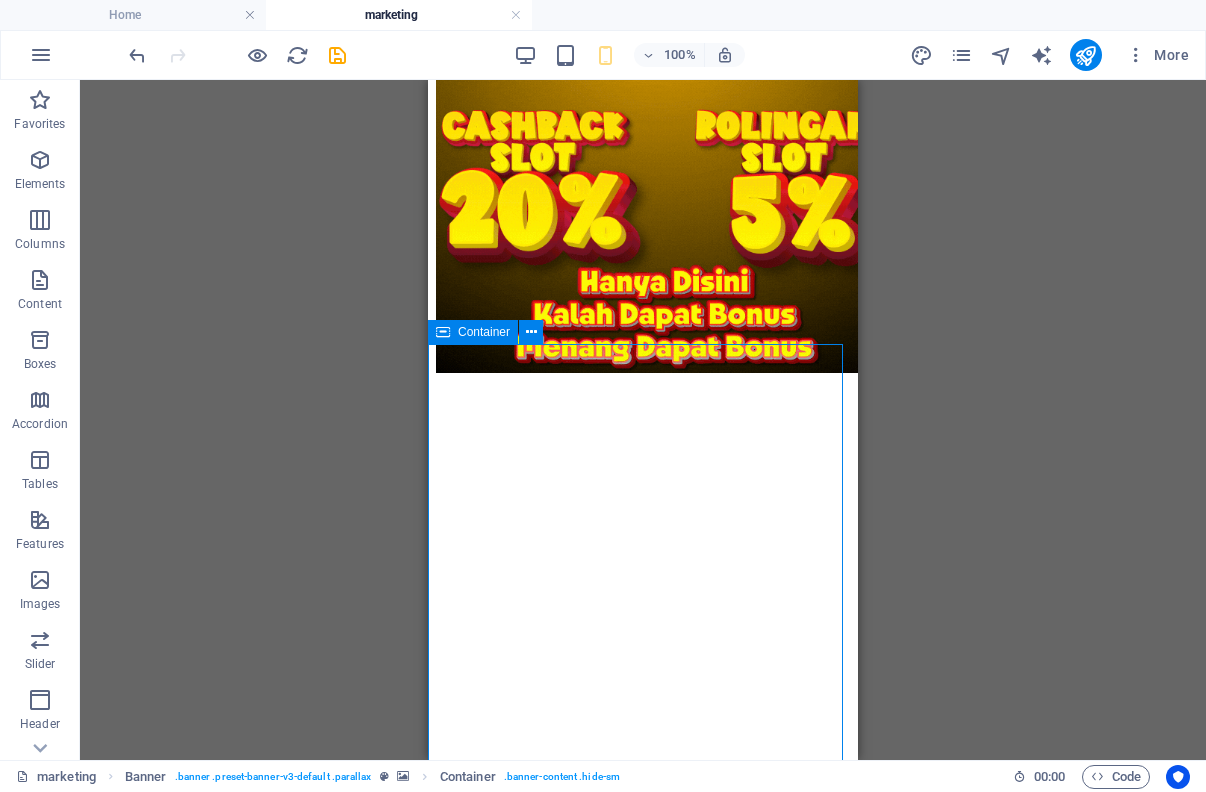click on "O nline Marketing S OCIAL MEDIA MARKETING R EVIEW & STATISTICS Learn more" at bounding box center (643, 1949) 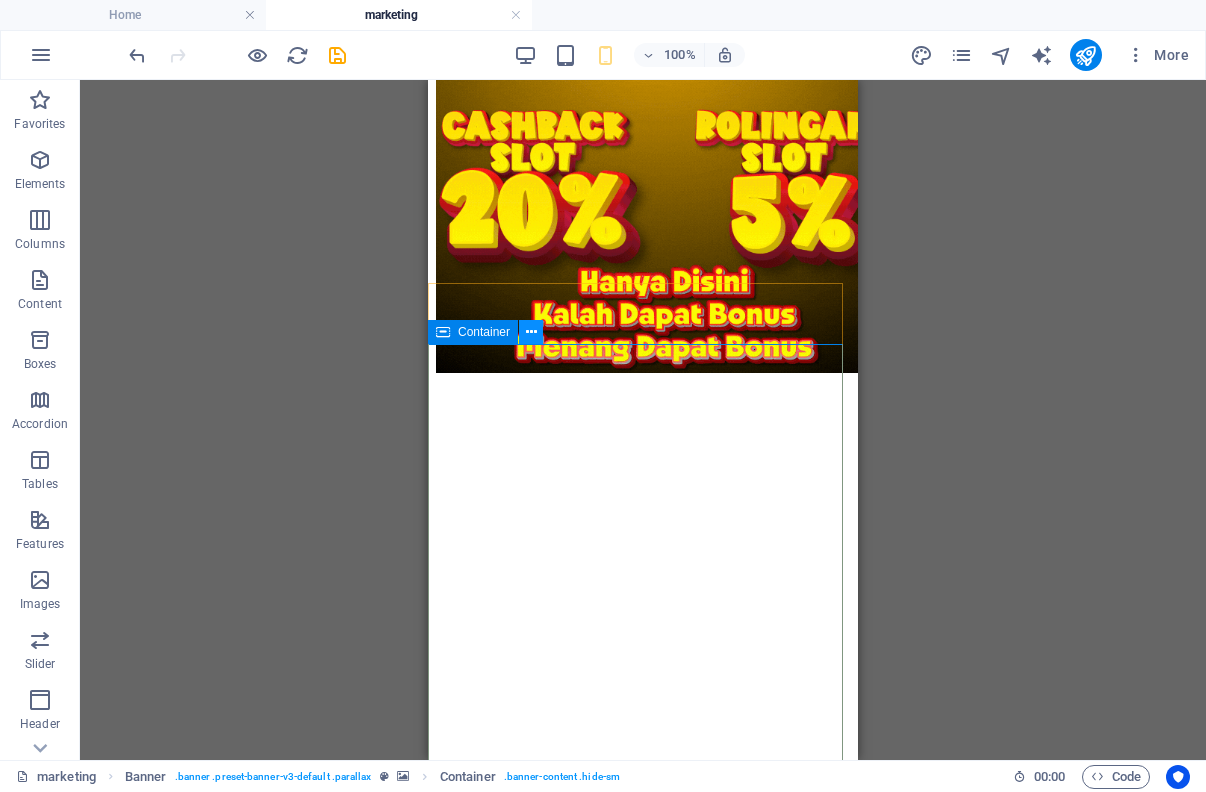 click at bounding box center (531, 332) 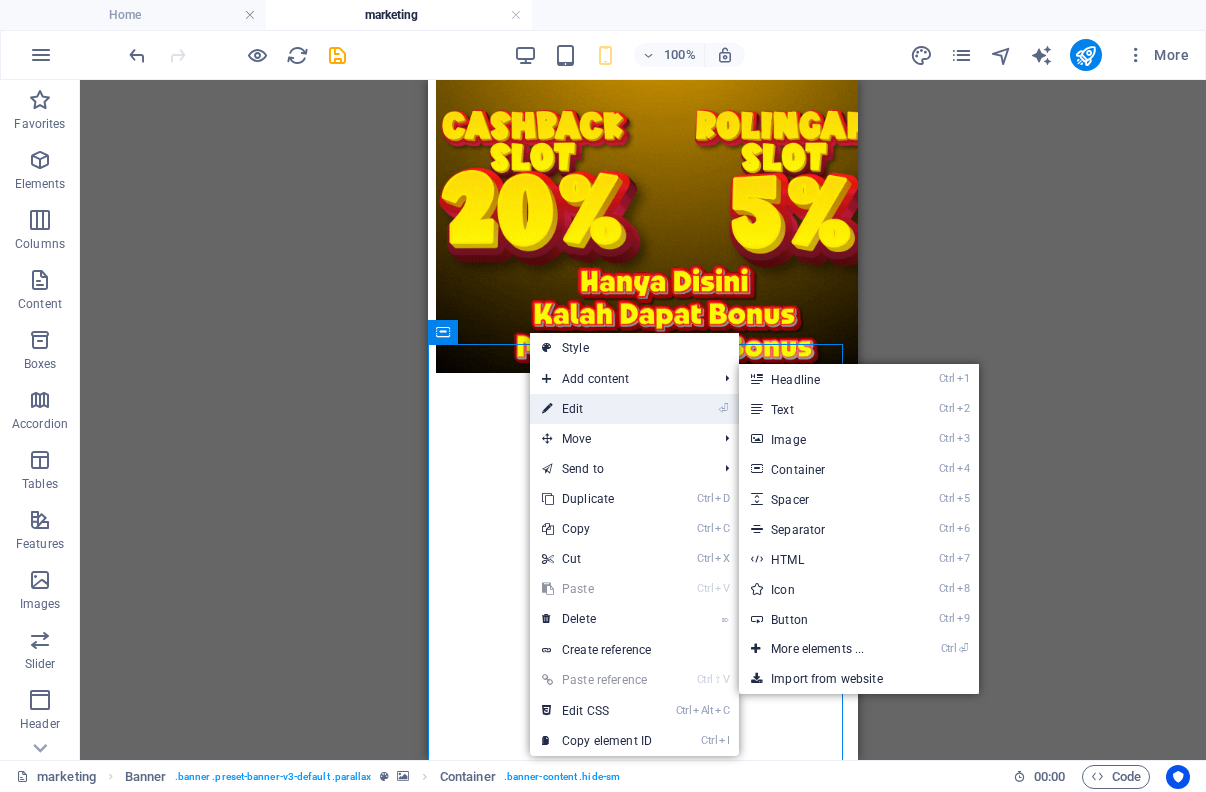 click on "⏎  Edit" at bounding box center (597, 409) 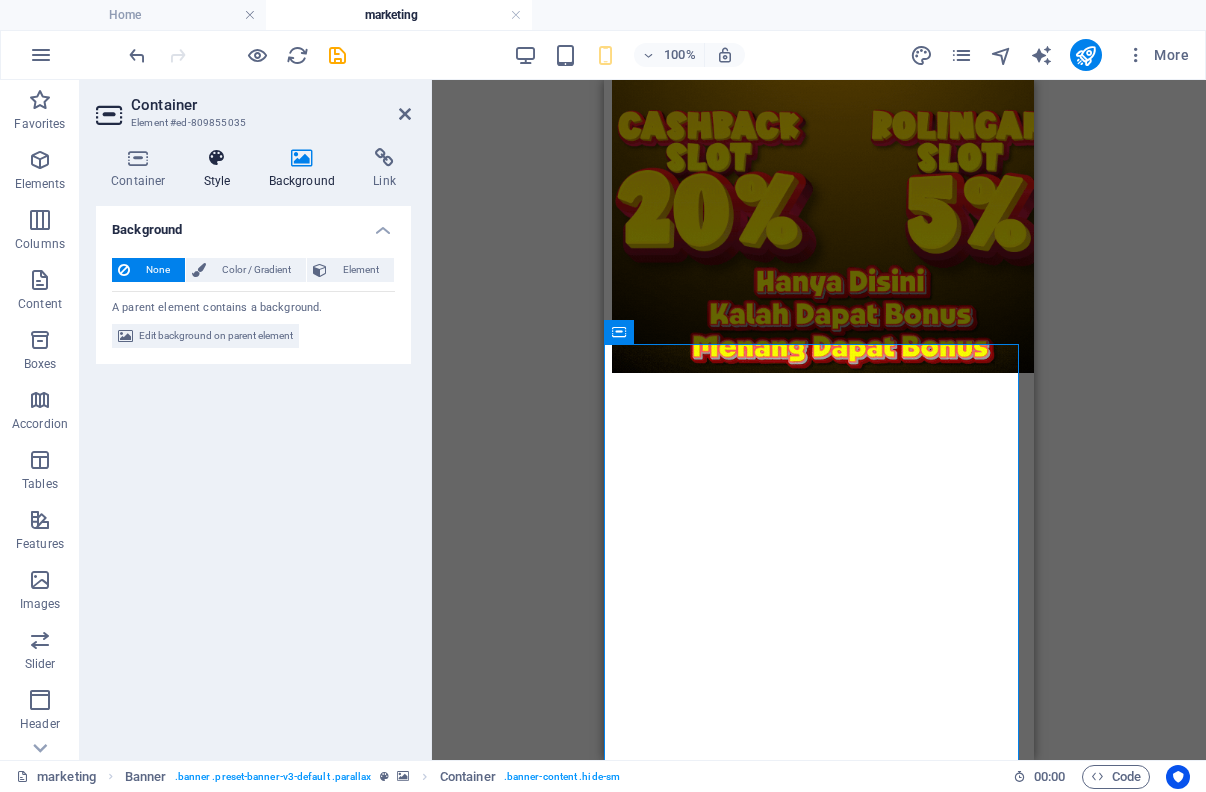 click at bounding box center (217, 158) 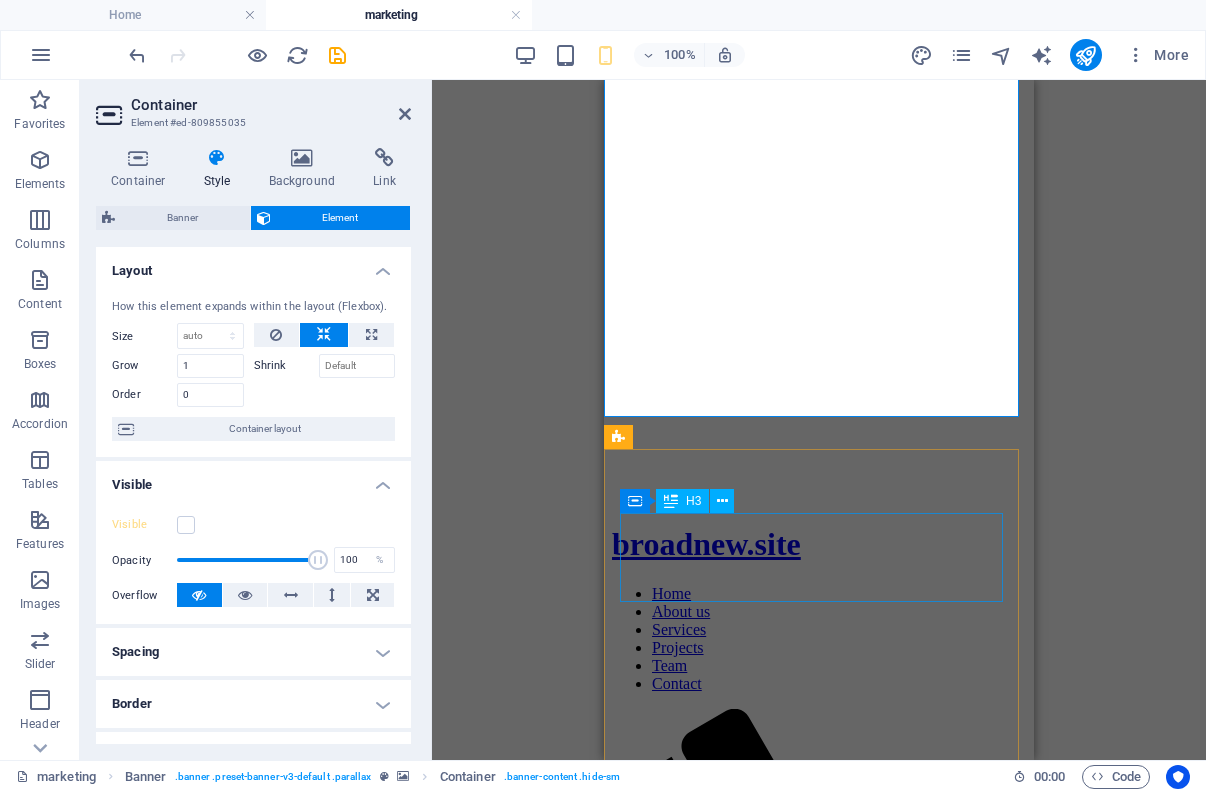 scroll, scrollTop: 1131, scrollLeft: 0, axis: vertical 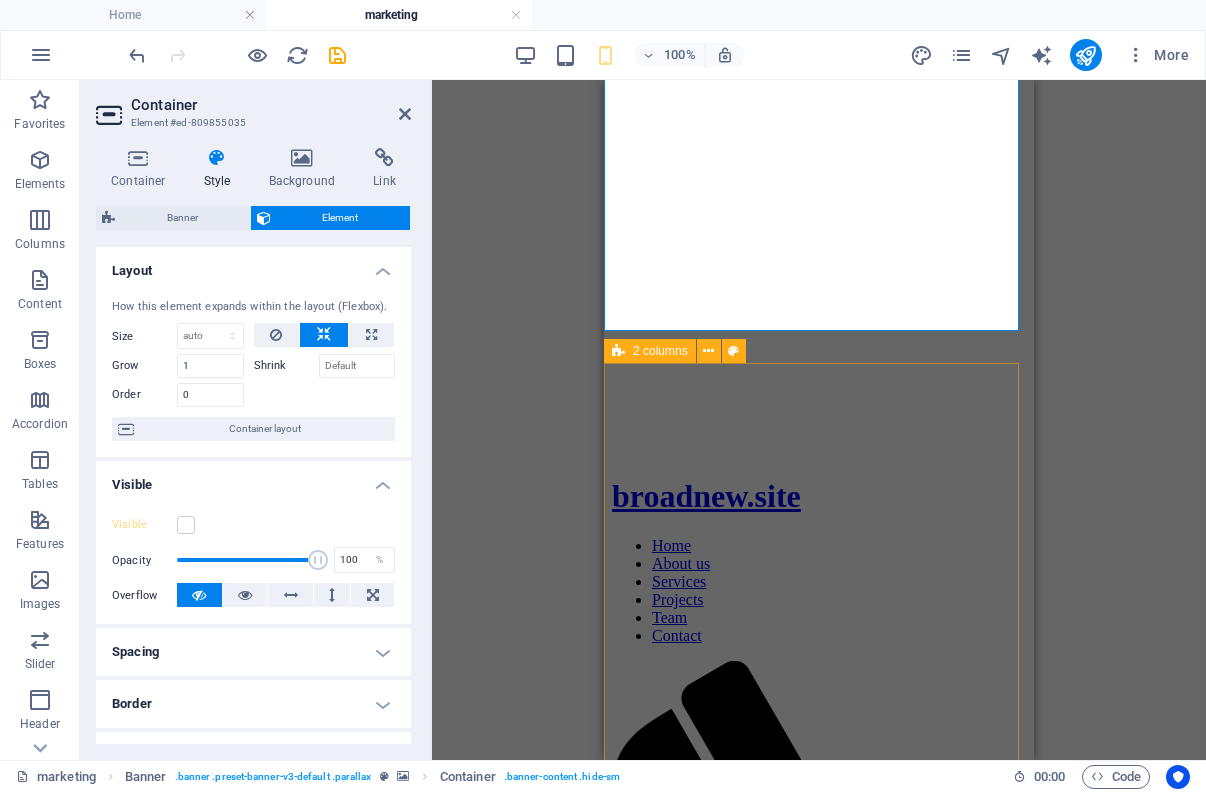 click on "Skip to main content
broadnew.site - [CITY] Home About us Services Projects Team Contact O nline Marketing S OCIAL MEDIA MARKETING R EVIEW & STATISTICS Learn more
W e are a dynamic team of creative people and Marketing Experts. Lorem ipsum dolor sit amet, consetetur sadipscing elitr, sed diam nonumy eirmod tempor invidunt ut labore et dolore magna aliquyam erat, sed diam voluptua.  At vero eos et accusam et justo duo dolores. Et otea rebum stet clita kasd gubergren, no sea takimata sanctus est Lorem ipsum dolor sit amet.
O ur Services
Analytics Lorem ipsum dolor sit amet, consectetur adipisicing elit. Veritatis, dolorem! Strategies Lorem ipsum dolor sit amet, consectetur adipisicing elit. Veritatis, dolorem! Great Results Lorem ipsum dolor sit amet, consectetur adipisicing elit. Veritatis, dolorem!
O ur Projects
L atest Project L atest Project L atest Project L atest Project" at bounding box center (819, 5868) 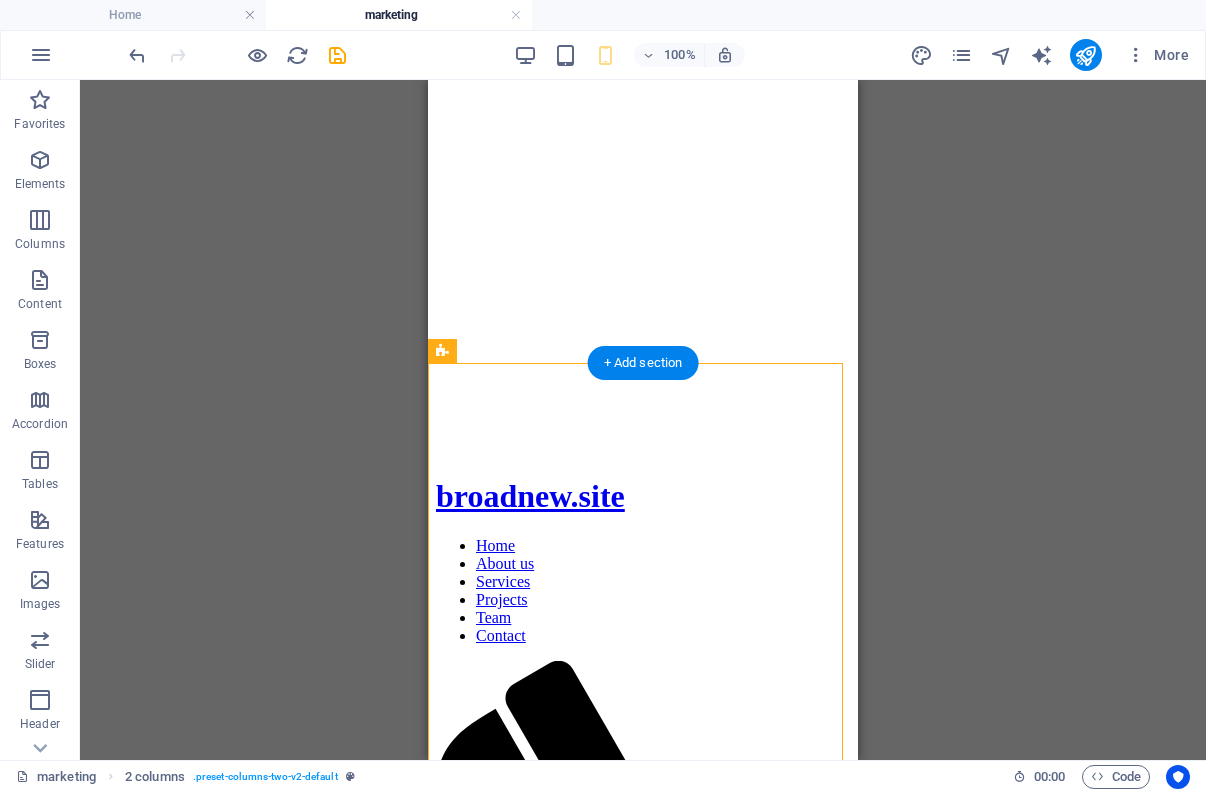 click on "W e are a dynamic team of creative people and Marketing Experts. Lorem ipsum dolor sit amet, consetetur sadipscing elitr, sed diam nonumy eirmod tempor invidunt ut labore et dolore magna aliquyam erat, sed diam voluptua.  At vero eos et accusam et justo duo dolores. Et otea rebum stet clita kasd gubergren, no sea takimata sanctus est Lorem ipsum dolor sit amet." at bounding box center (643, 1872) 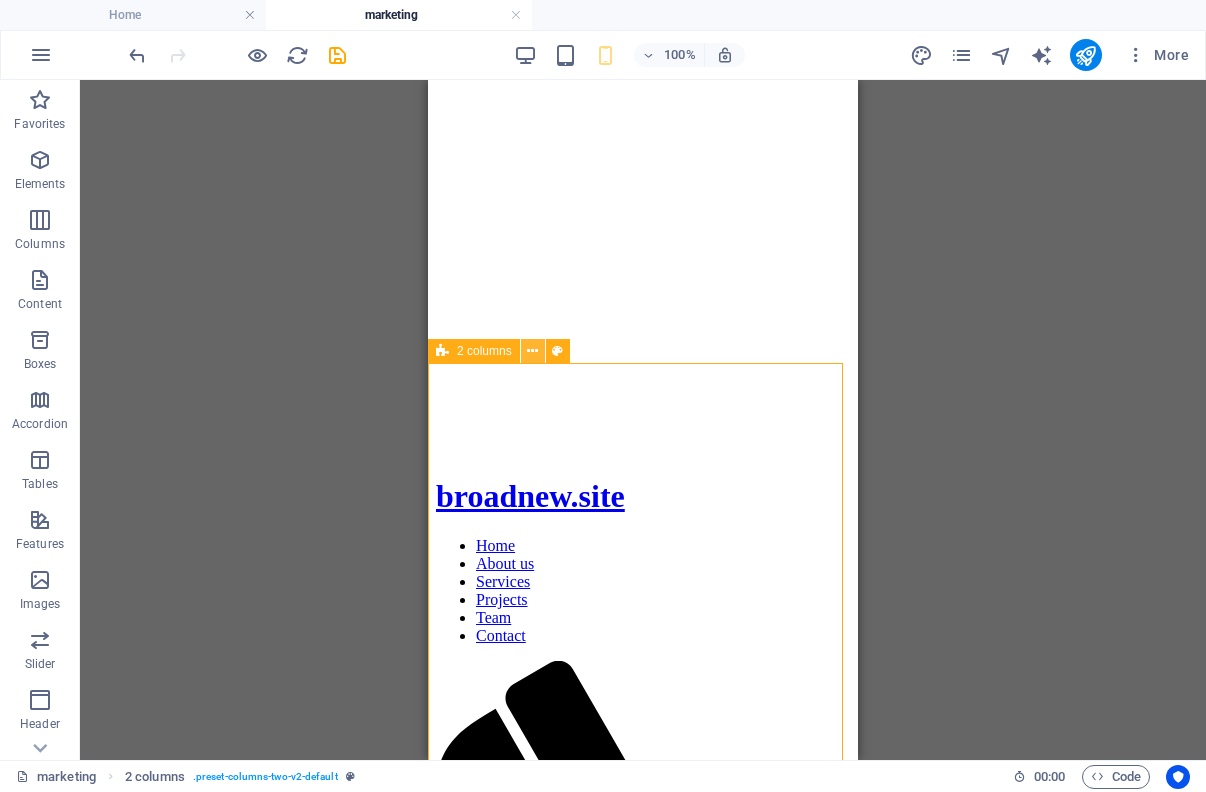 click at bounding box center [533, 351] 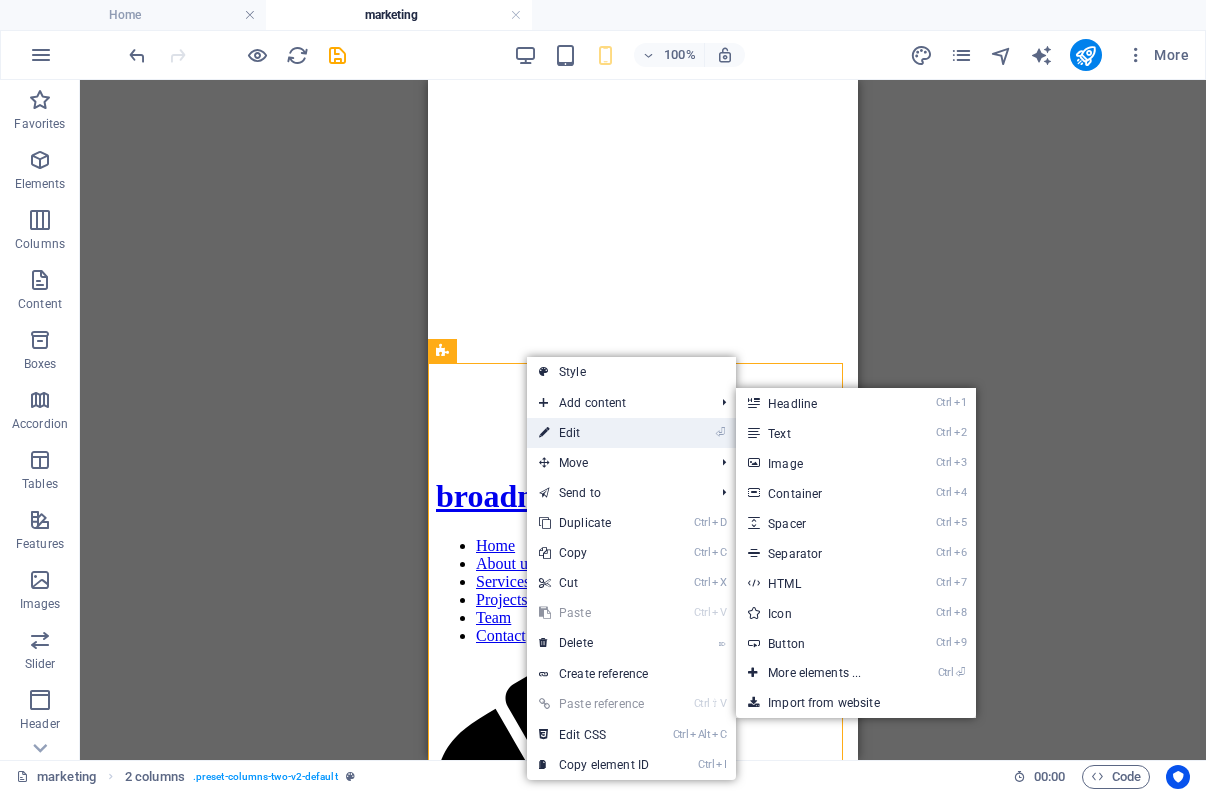 click on "⏎  Edit" at bounding box center [594, 433] 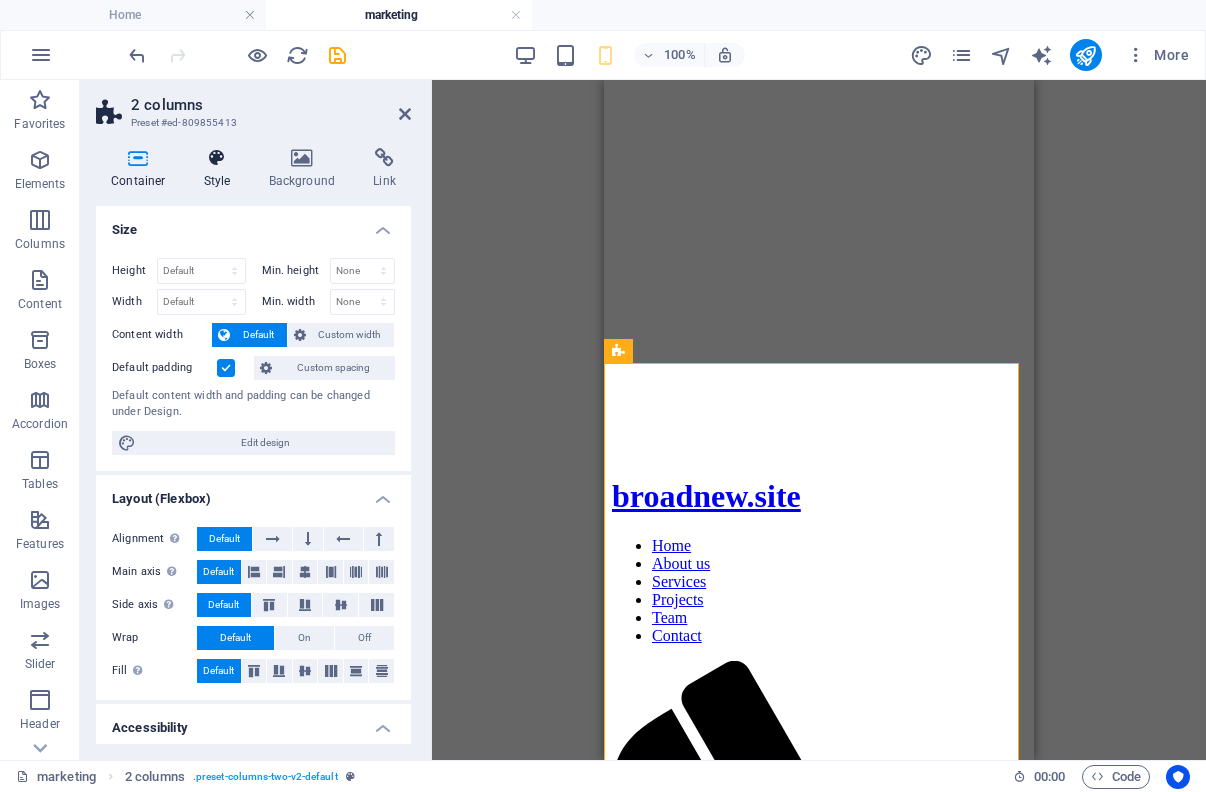 click on "Style" at bounding box center (221, 169) 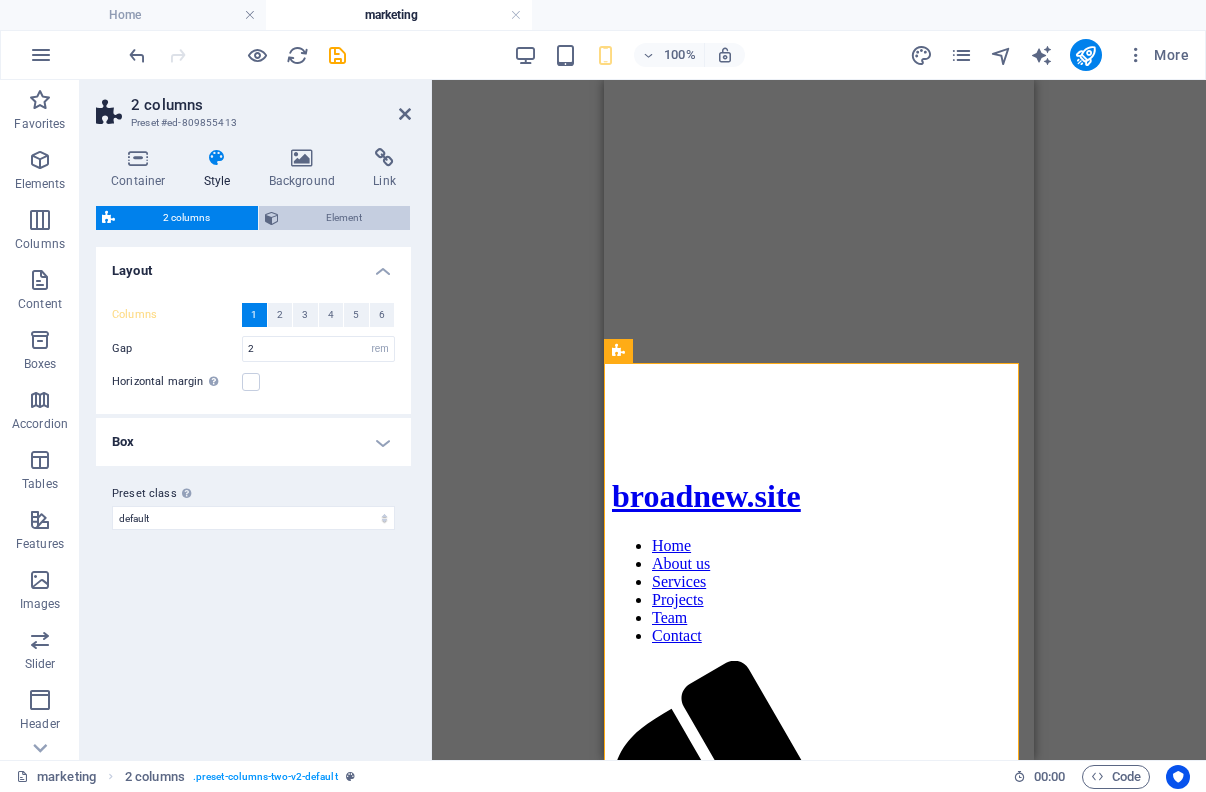 click on "Element" at bounding box center [345, 218] 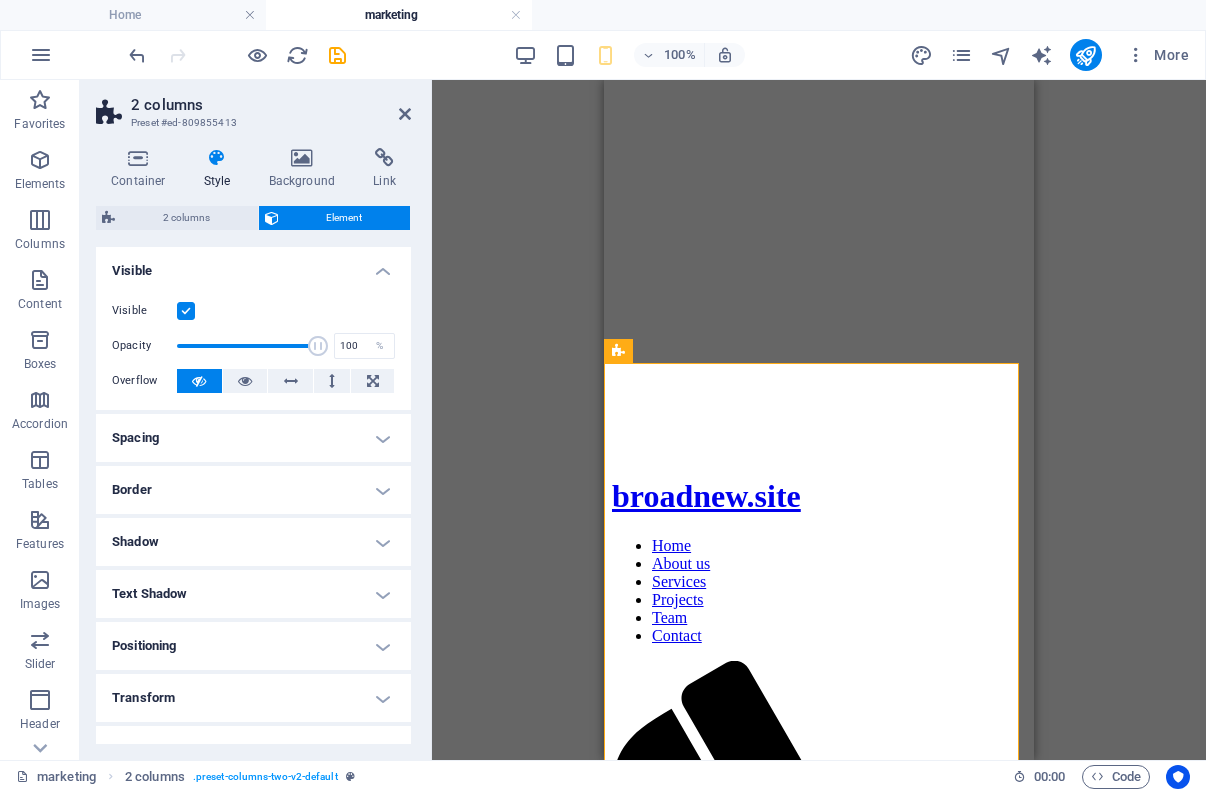click at bounding box center [186, 311] 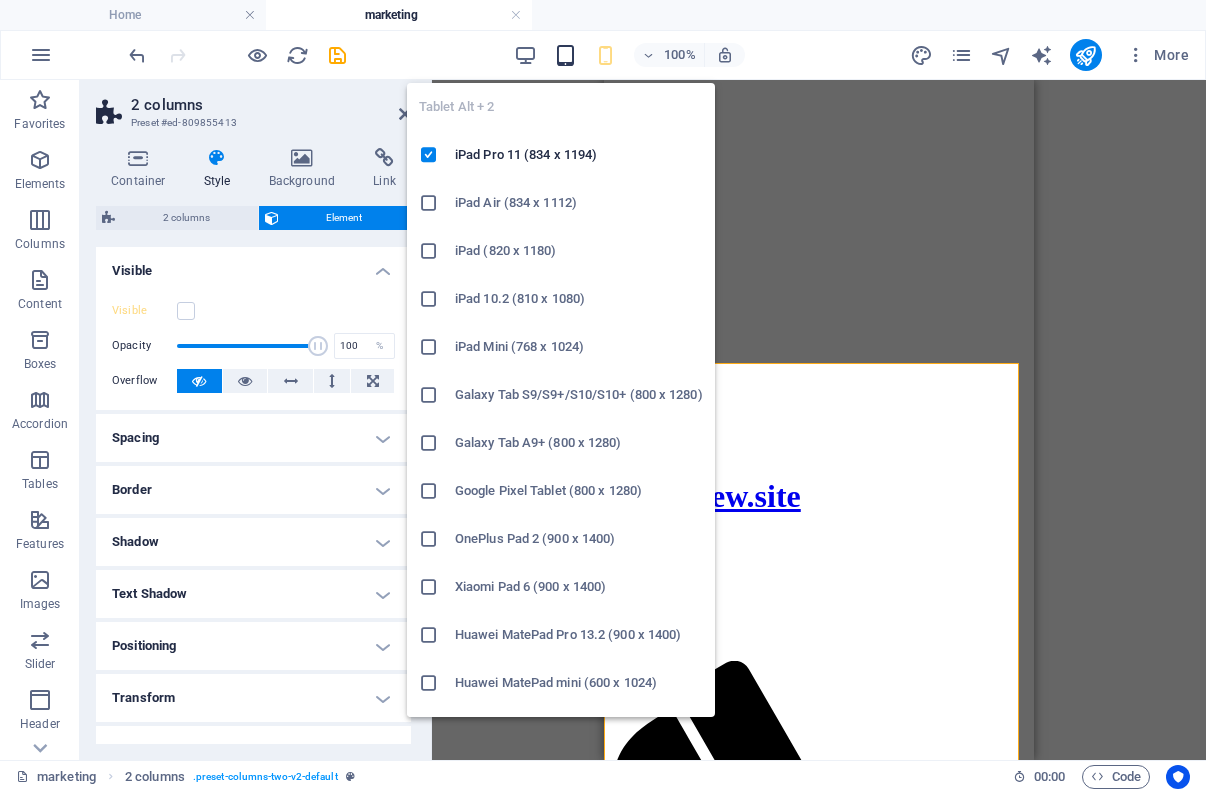 click at bounding box center [565, 55] 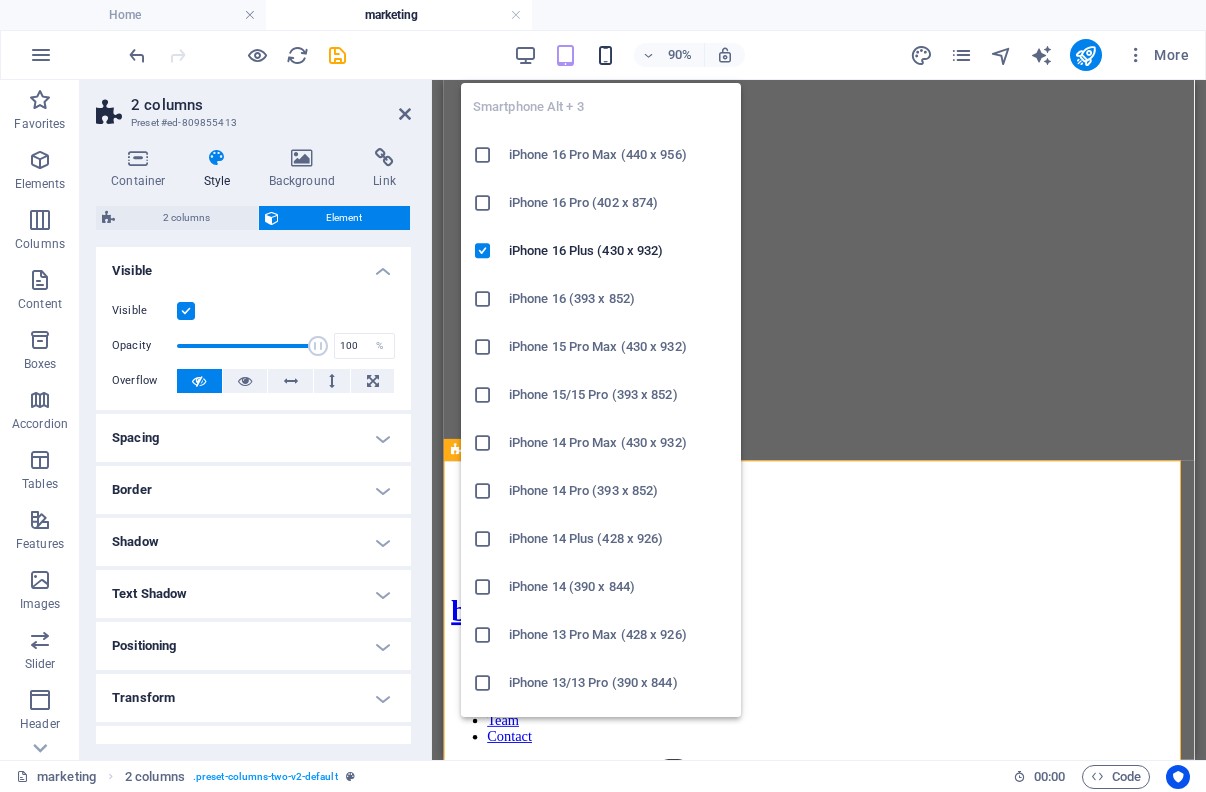 click at bounding box center [605, 55] 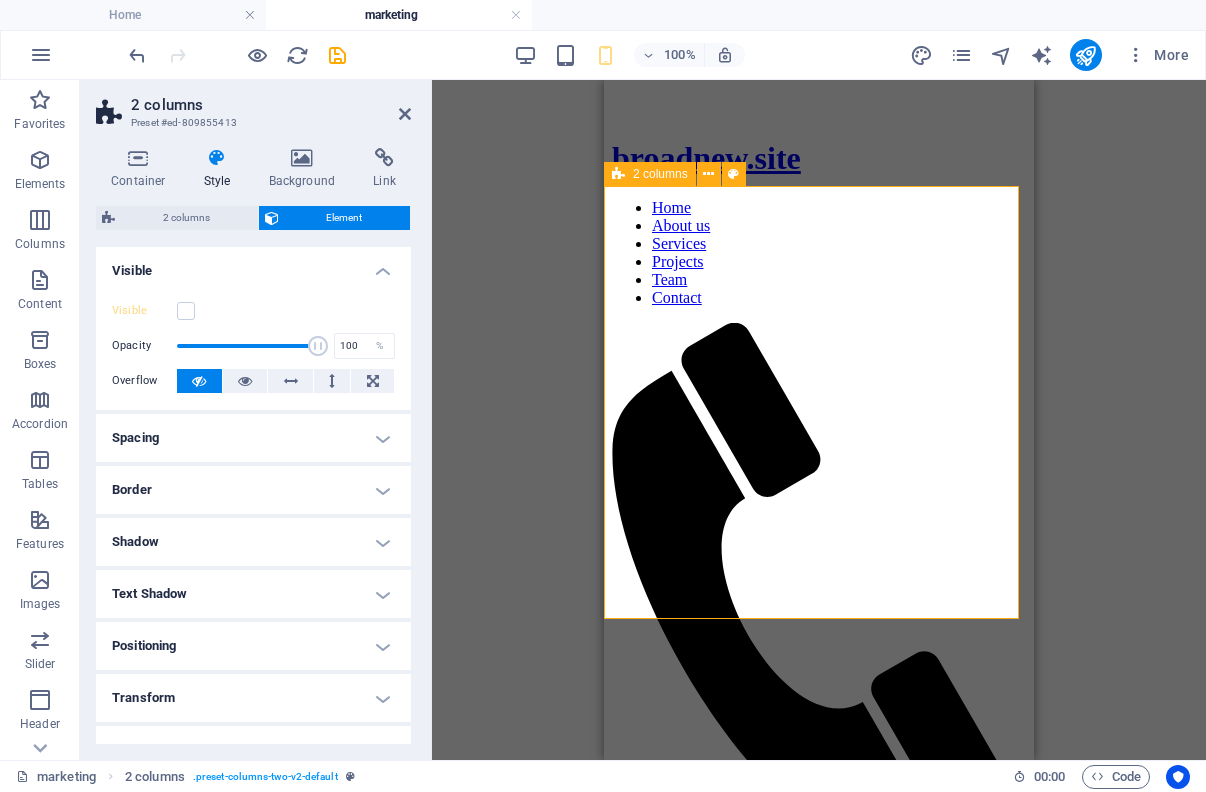 scroll, scrollTop: 1690, scrollLeft: 0, axis: vertical 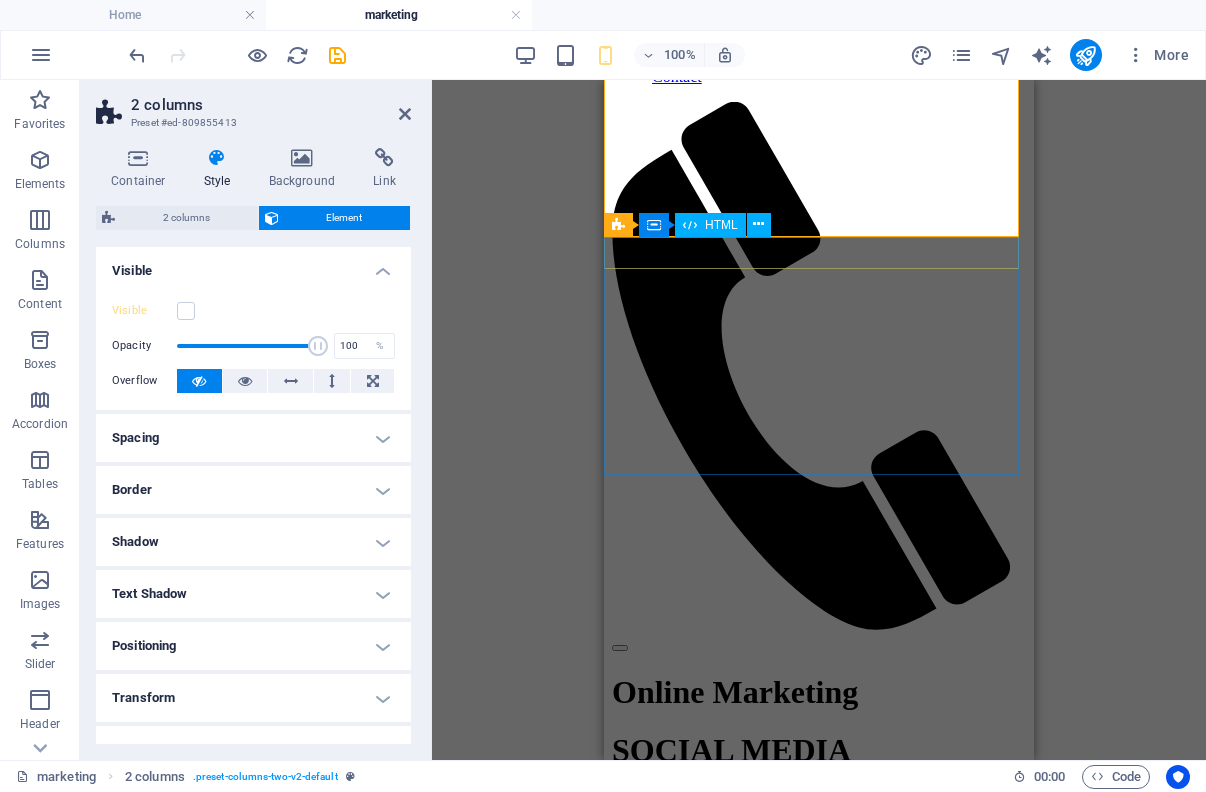 click at bounding box center (819, 1824) 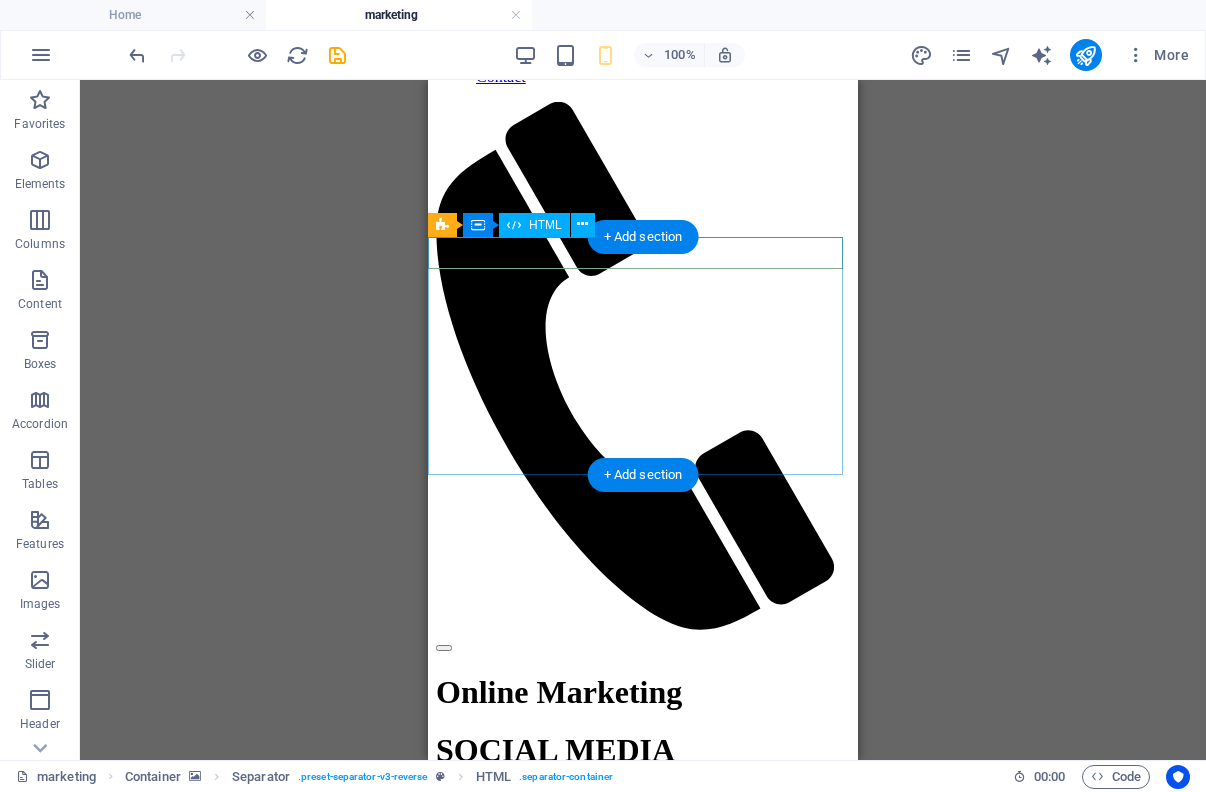 click at bounding box center [643, 1824] 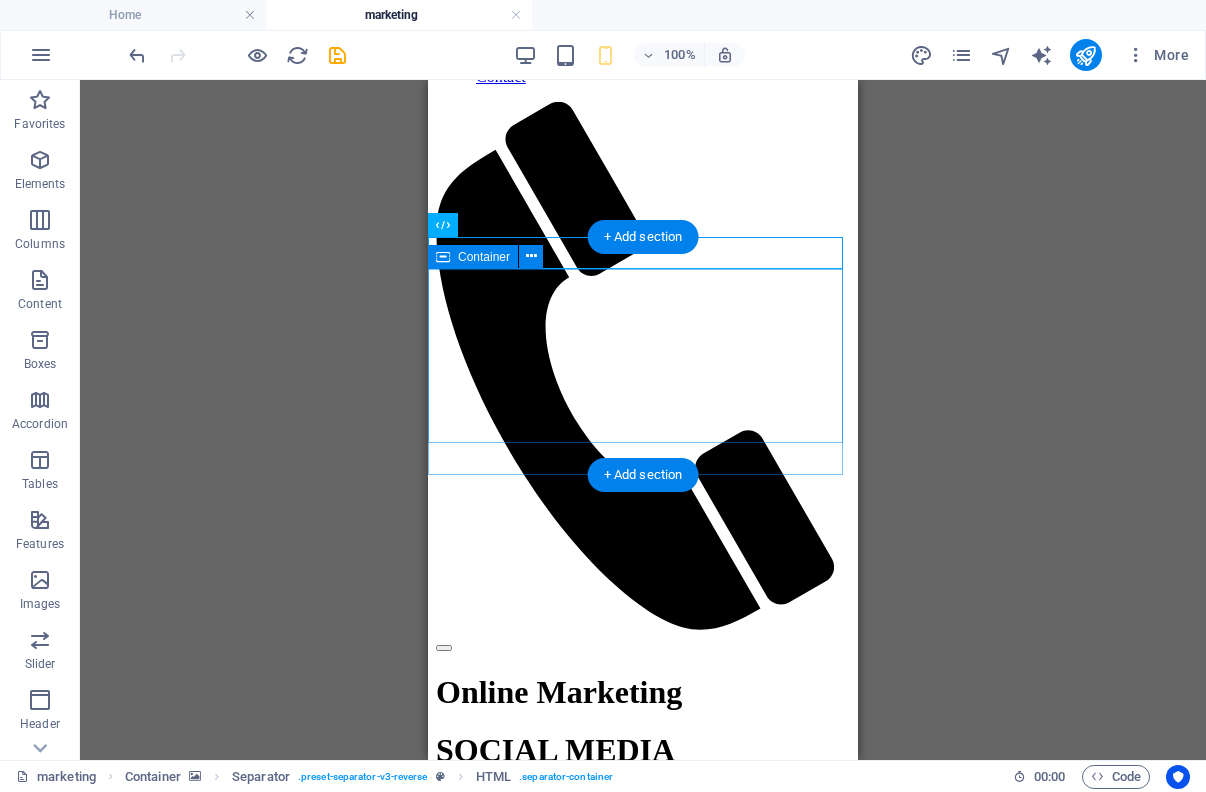 click on "O ur Services" at bounding box center [643, 1986] 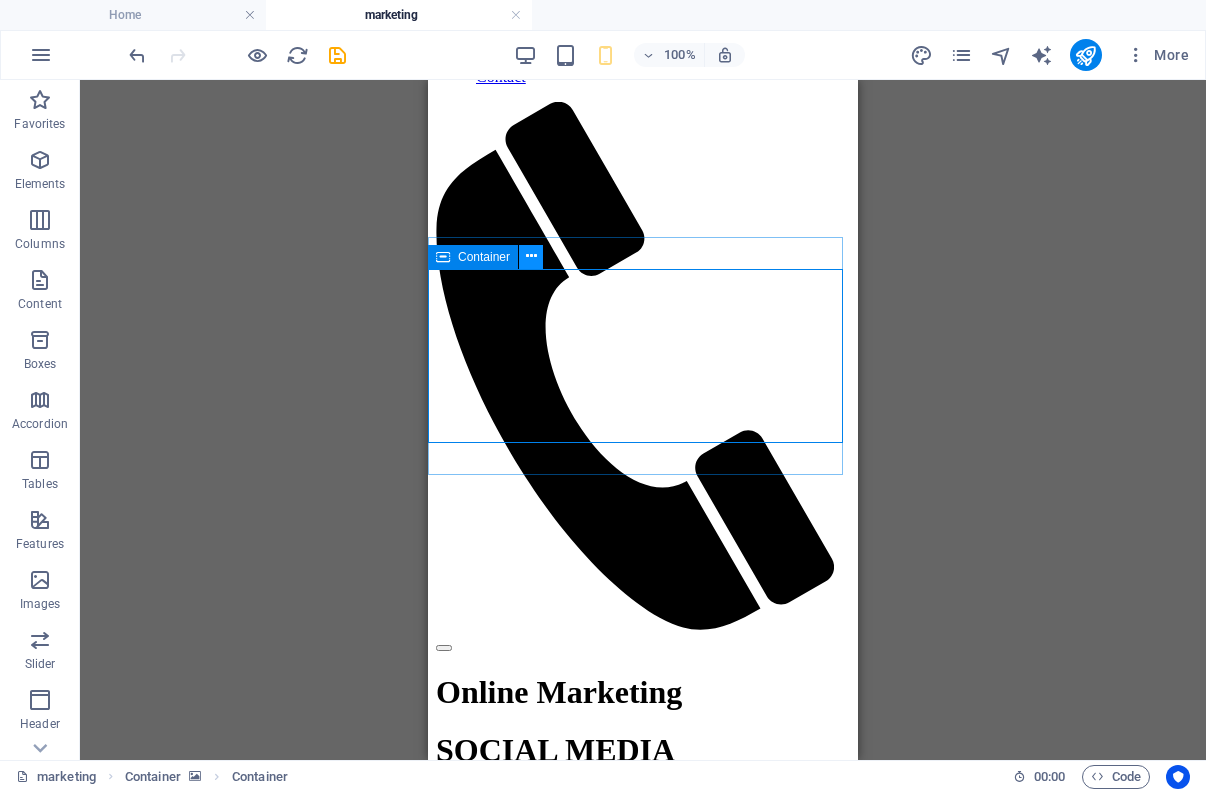 click at bounding box center (531, 256) 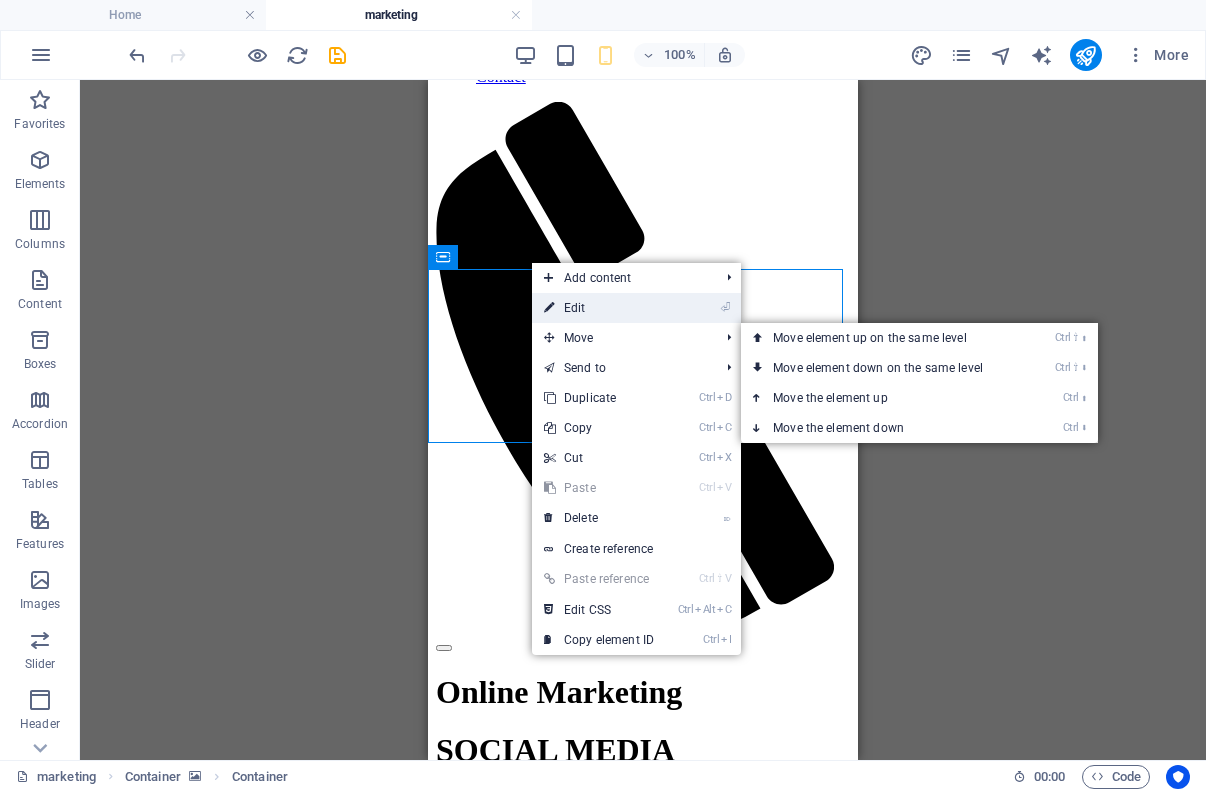 drag, startPoint x: 579, startPoint y: 329, endPoint x: 591, endPoint y: 311, distance: 21.633308 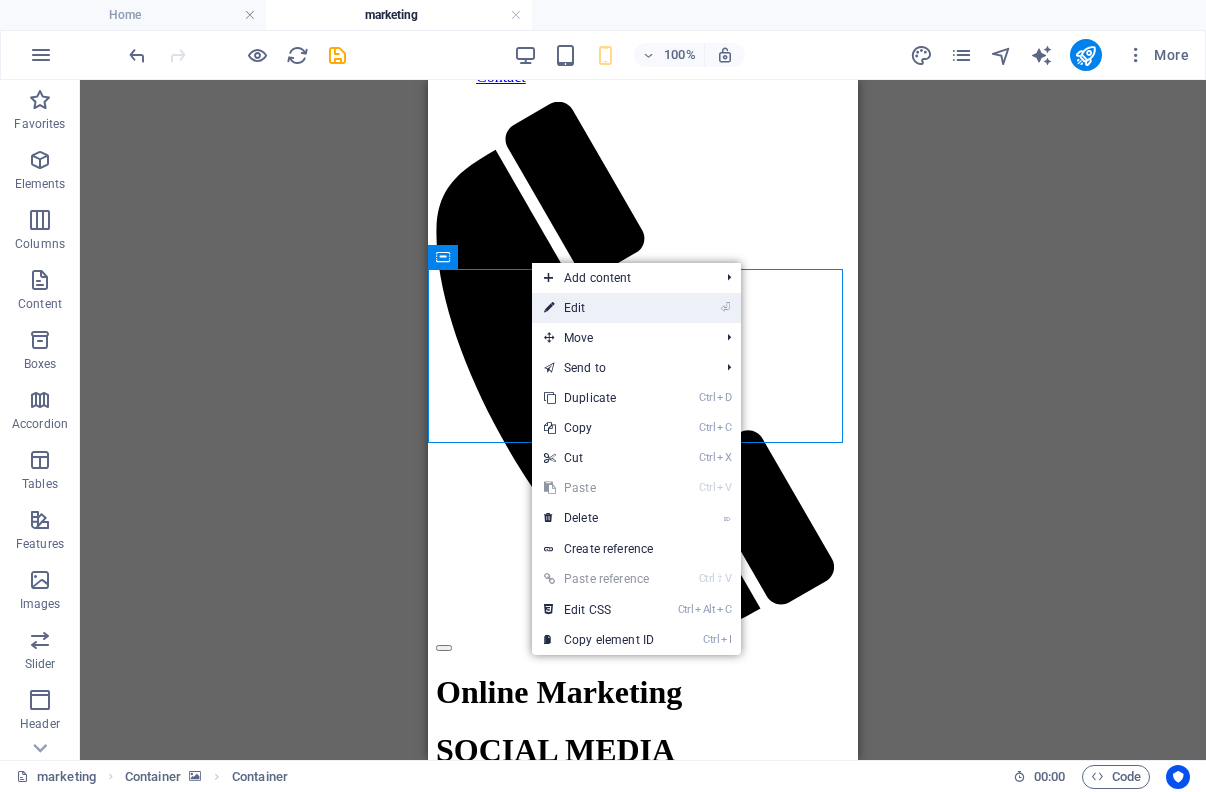 click on "⏎  Edit" at bounding box center (599, 308) 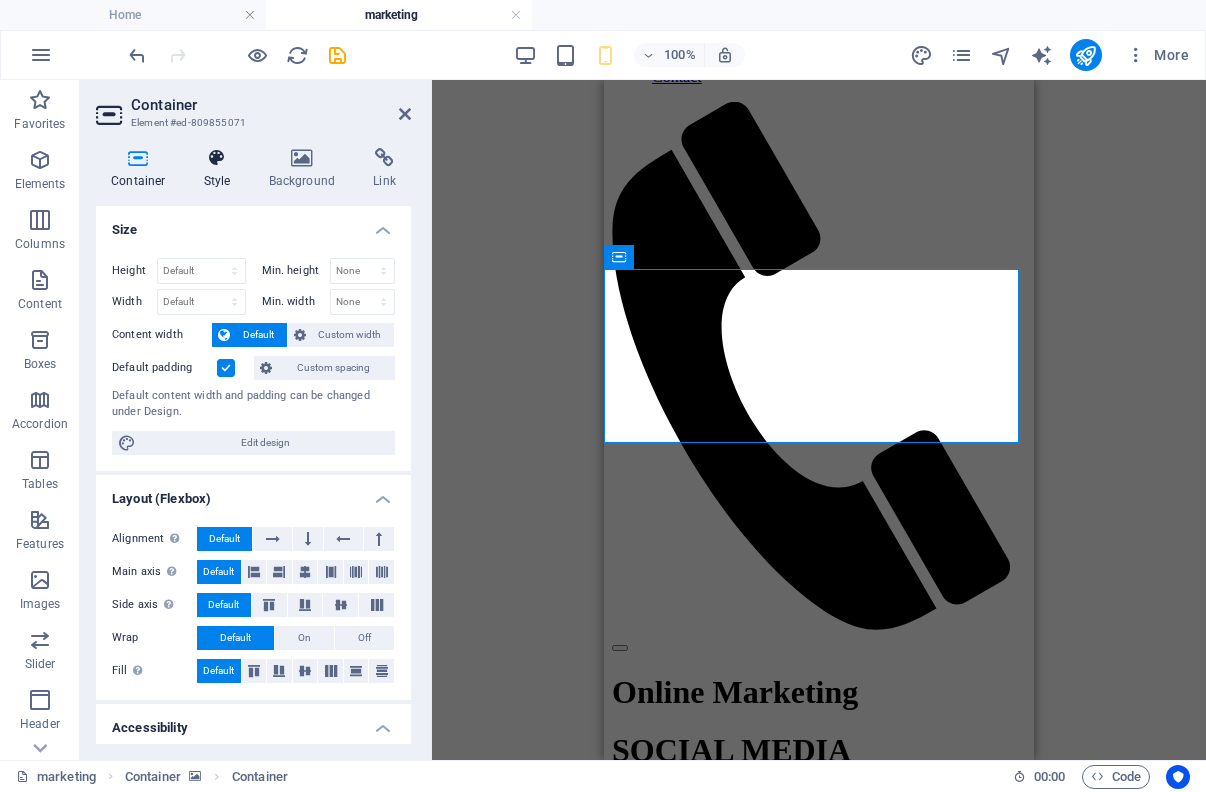 click on "Style" at bounding box center (221, 169) 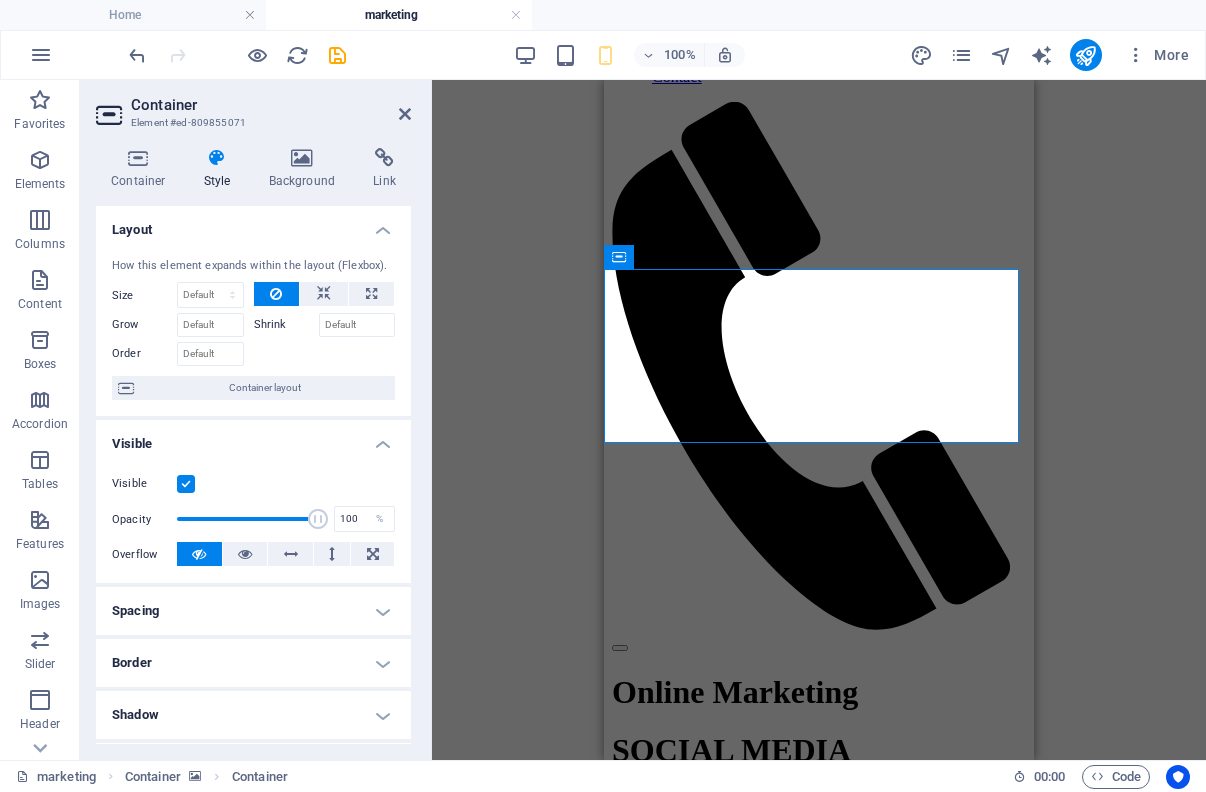 click at bounding box center (186, 484) 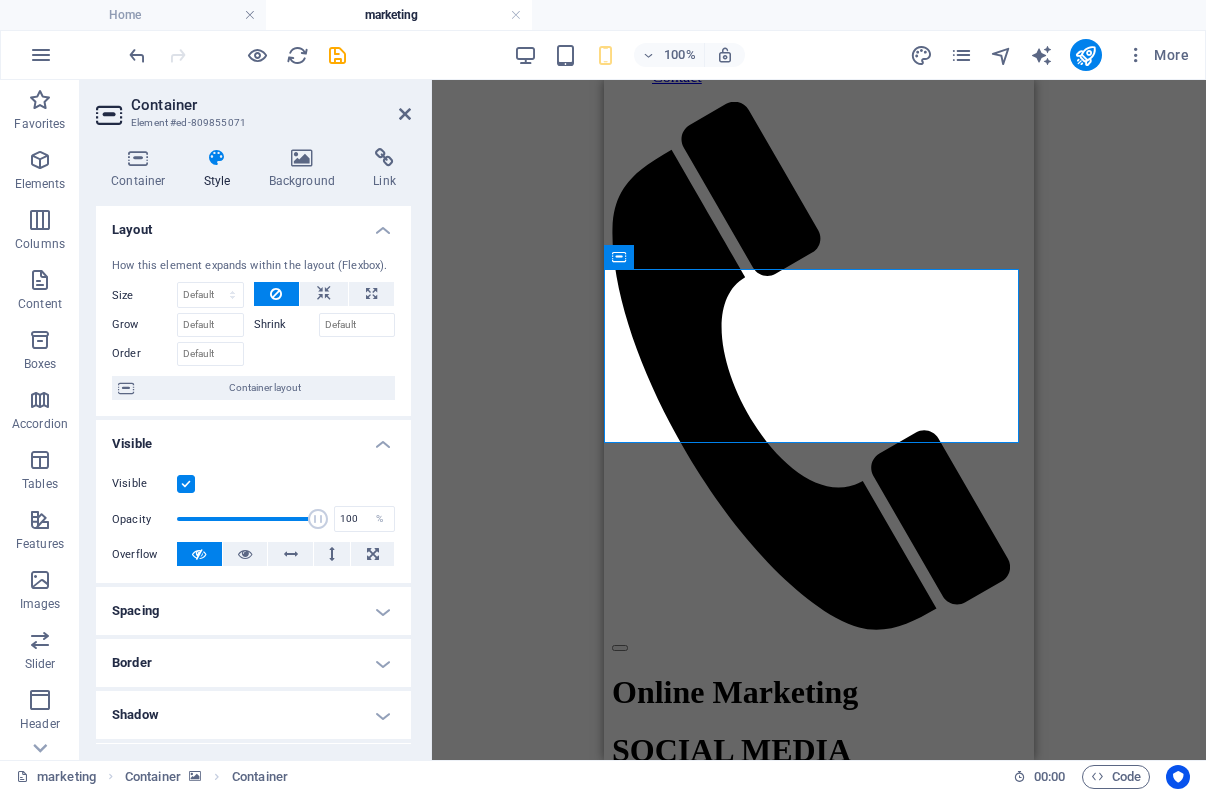 click on "Visible" at bounding box center [0, 0] 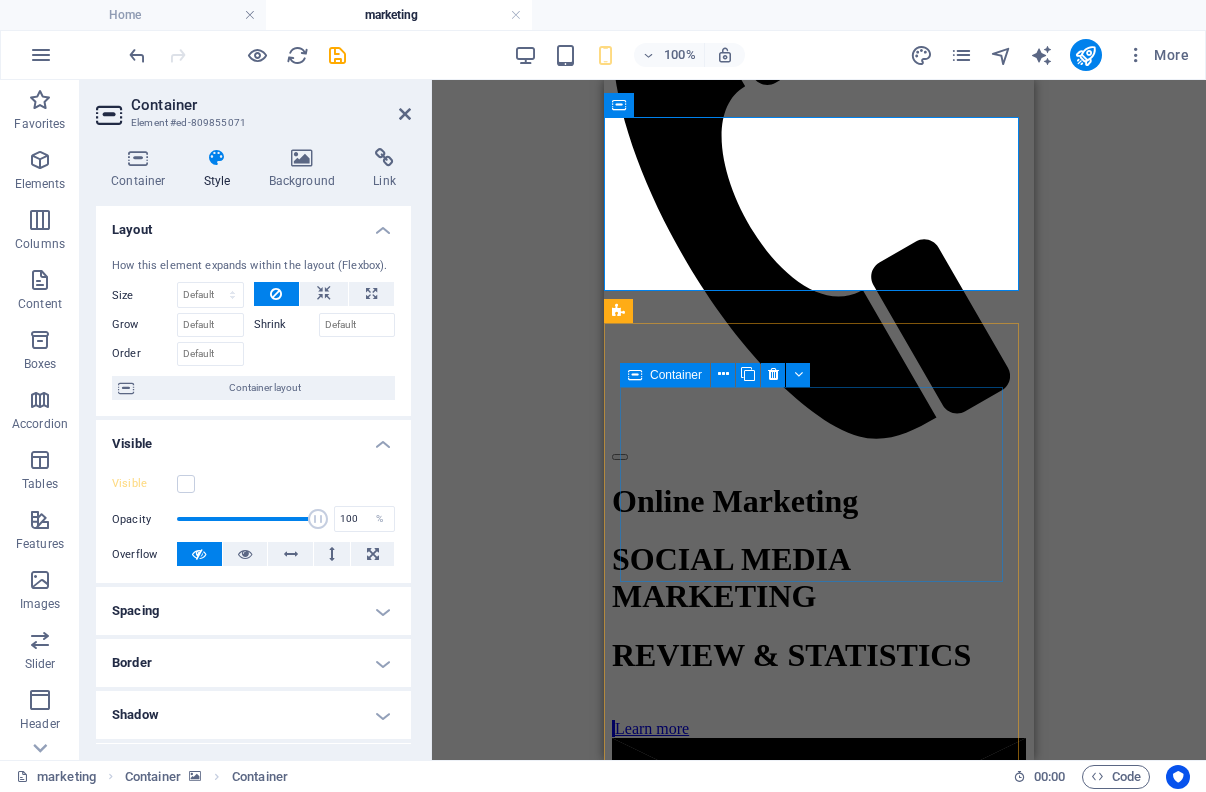 scroll, scrollTop: 1890, scrollLeft: 0, axis: vertical 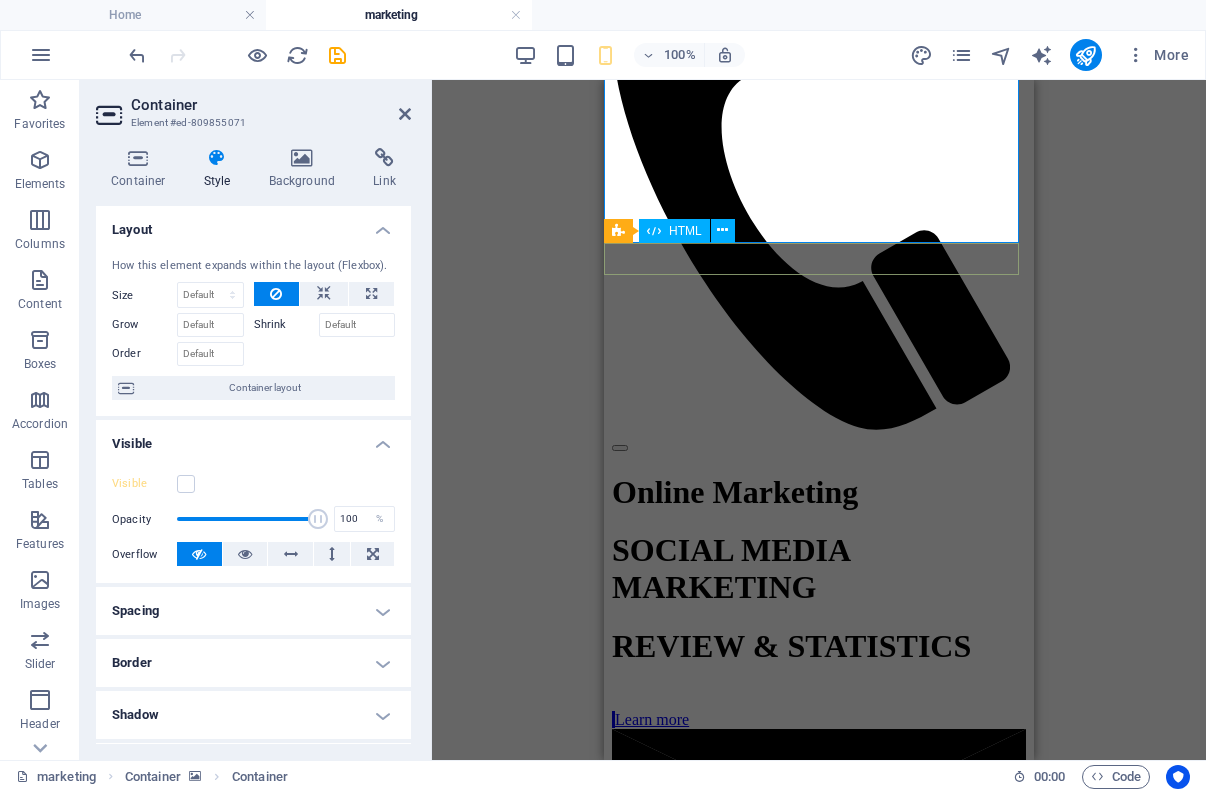 click at bounding box center (819, 1948) 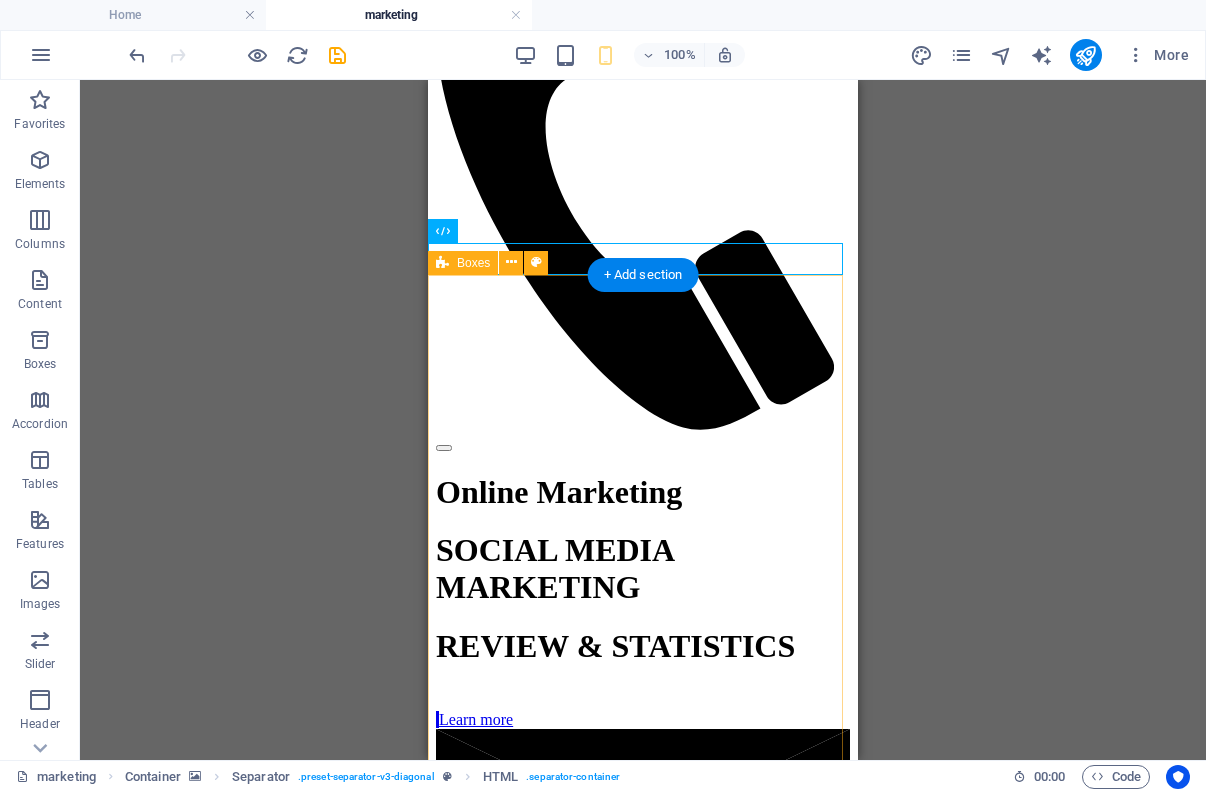 click on "Analytics Lorem ipsum dolor sit amet, consectetur adipisicing elit. Veritatis, dolorem! Strategies Lorem ipsum dolor sit amet, consectetur adipisicing elit. Veritatis, dolorem! Great Results Lorem ipsum dolor sit amet, consectetur adipisicing elit. Veritatis, dolorem!" at bounding box center [643, 2971] 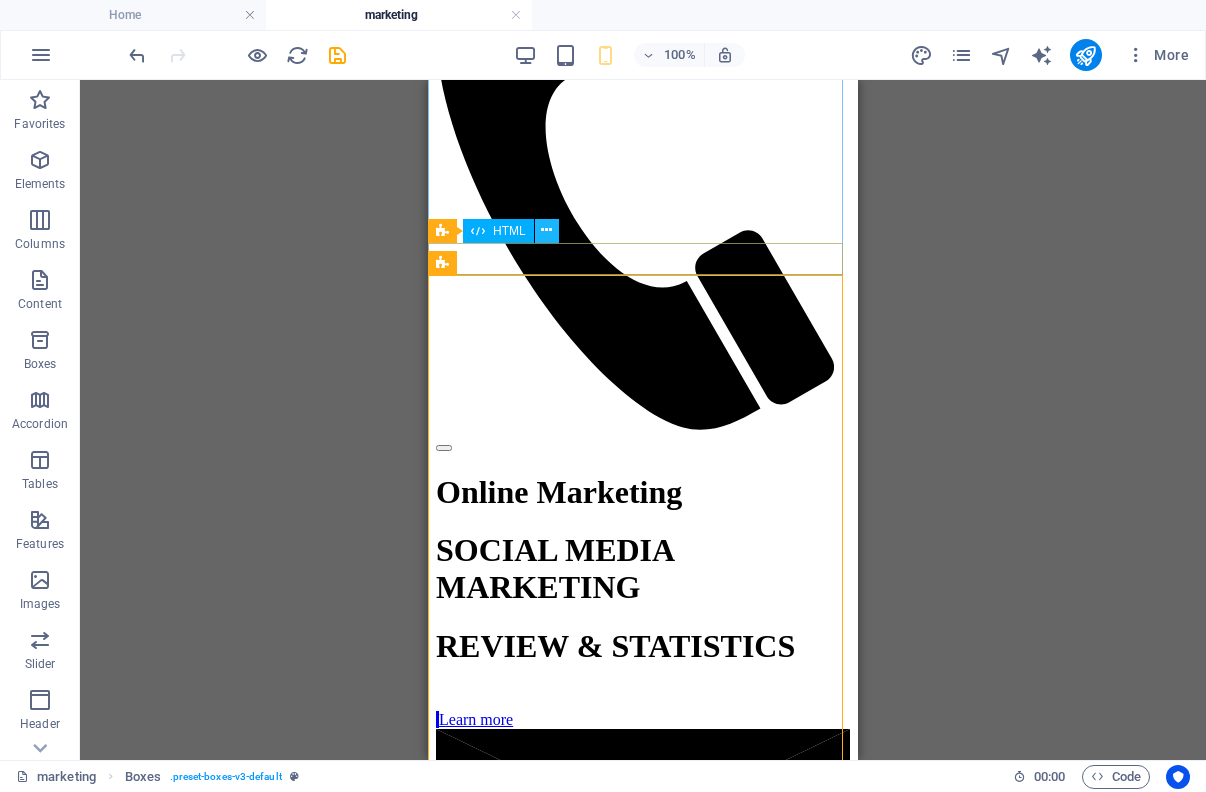 click at bounding box center [546, 230] 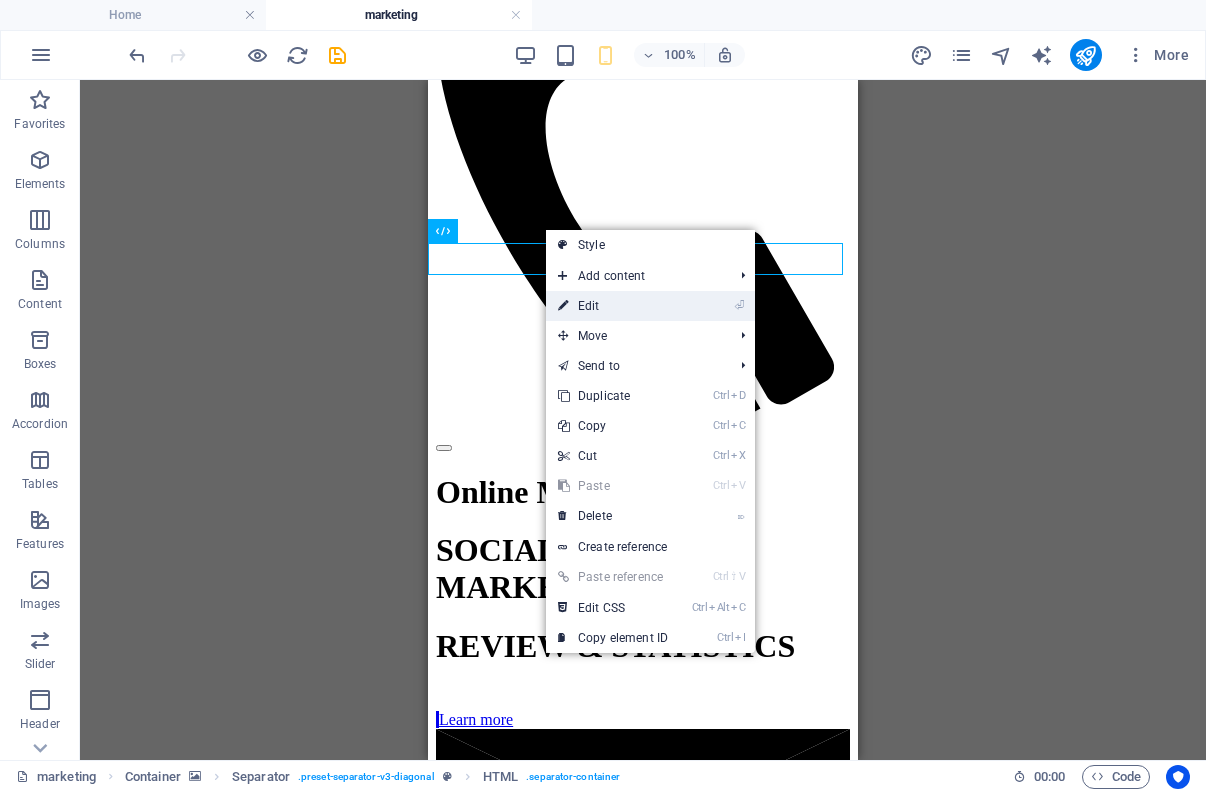 click on "⏎  Edit" at bounding box center (613, 306) 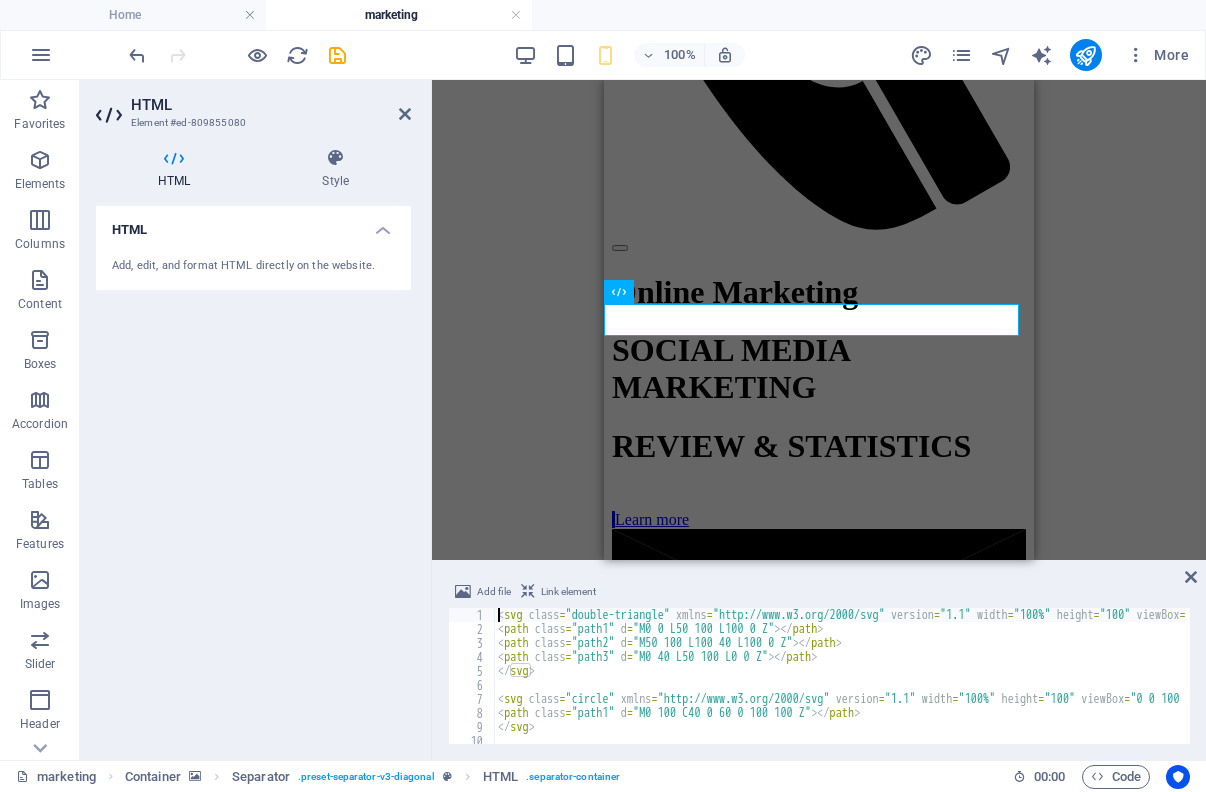 scroll, scrollTop: 1629, scrollLeft: 0, axis: vertical 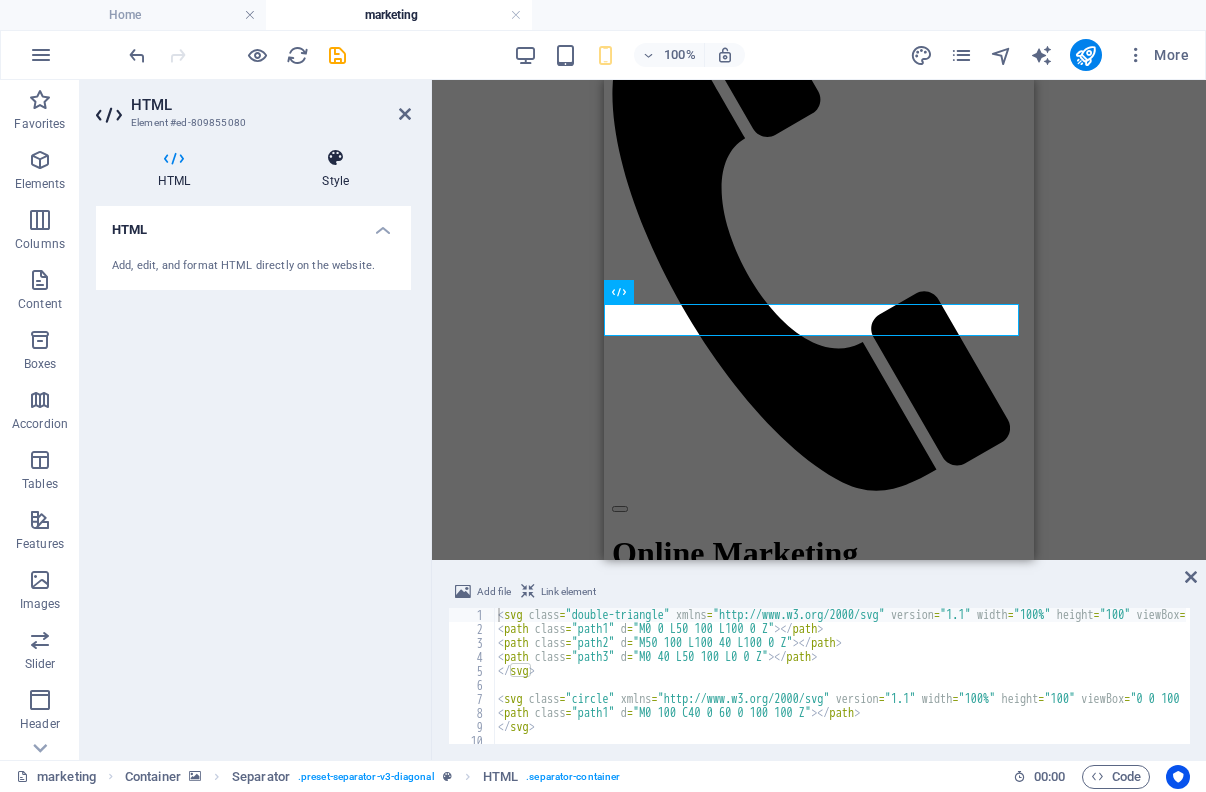 click at bounding box center [335, 158] 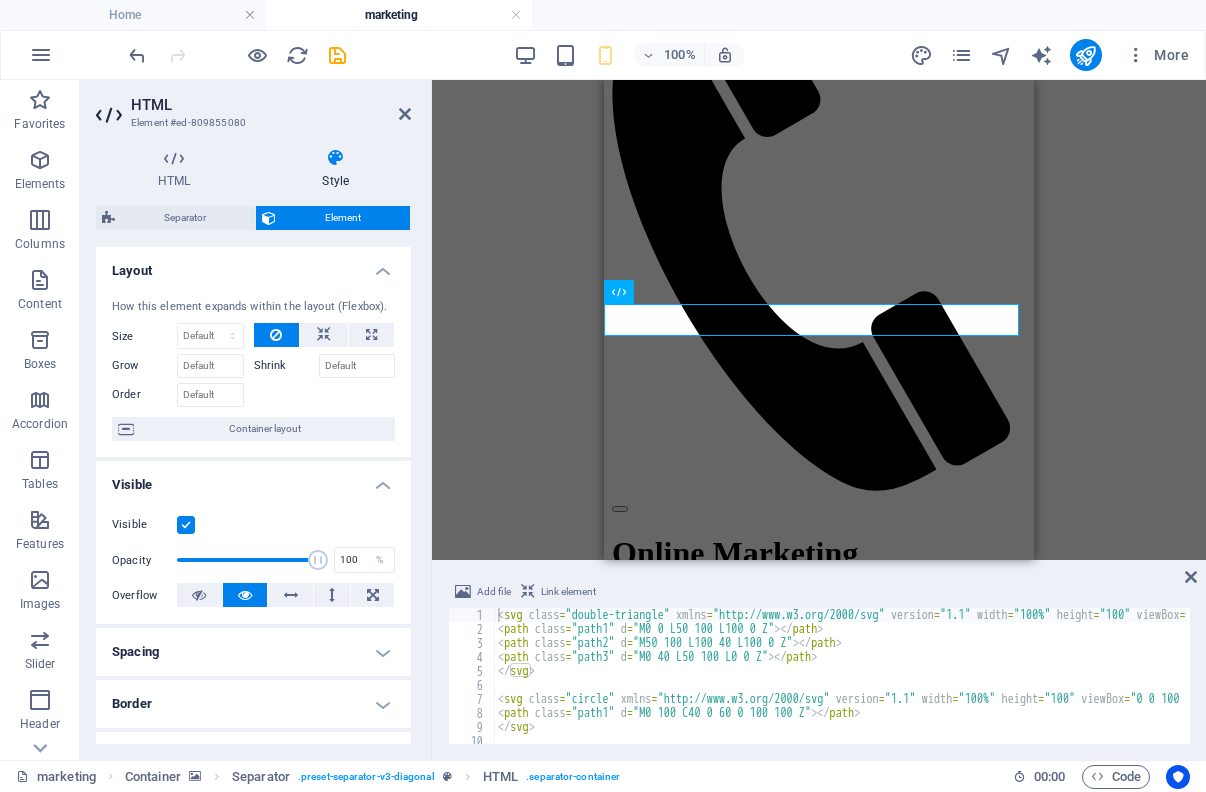 click at bounding box center (186, 525) 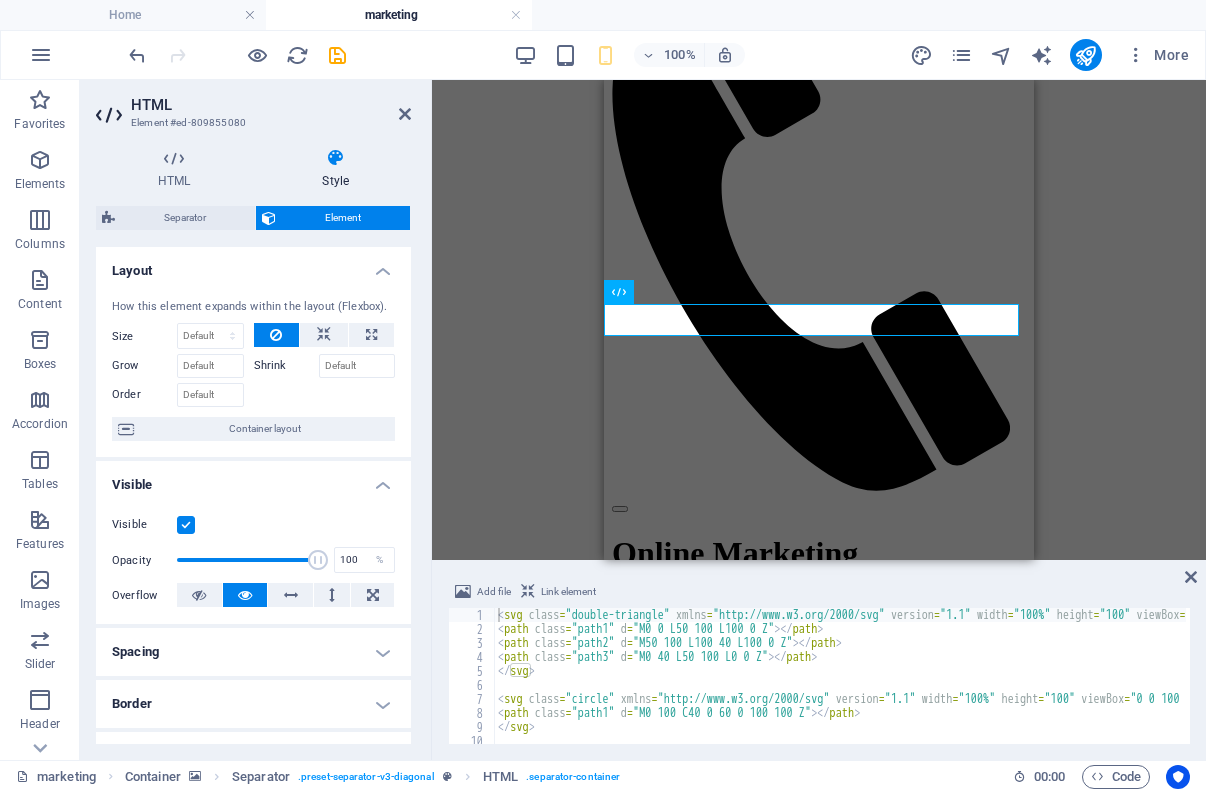 click on "Visible" at bounding box center (0, 0) 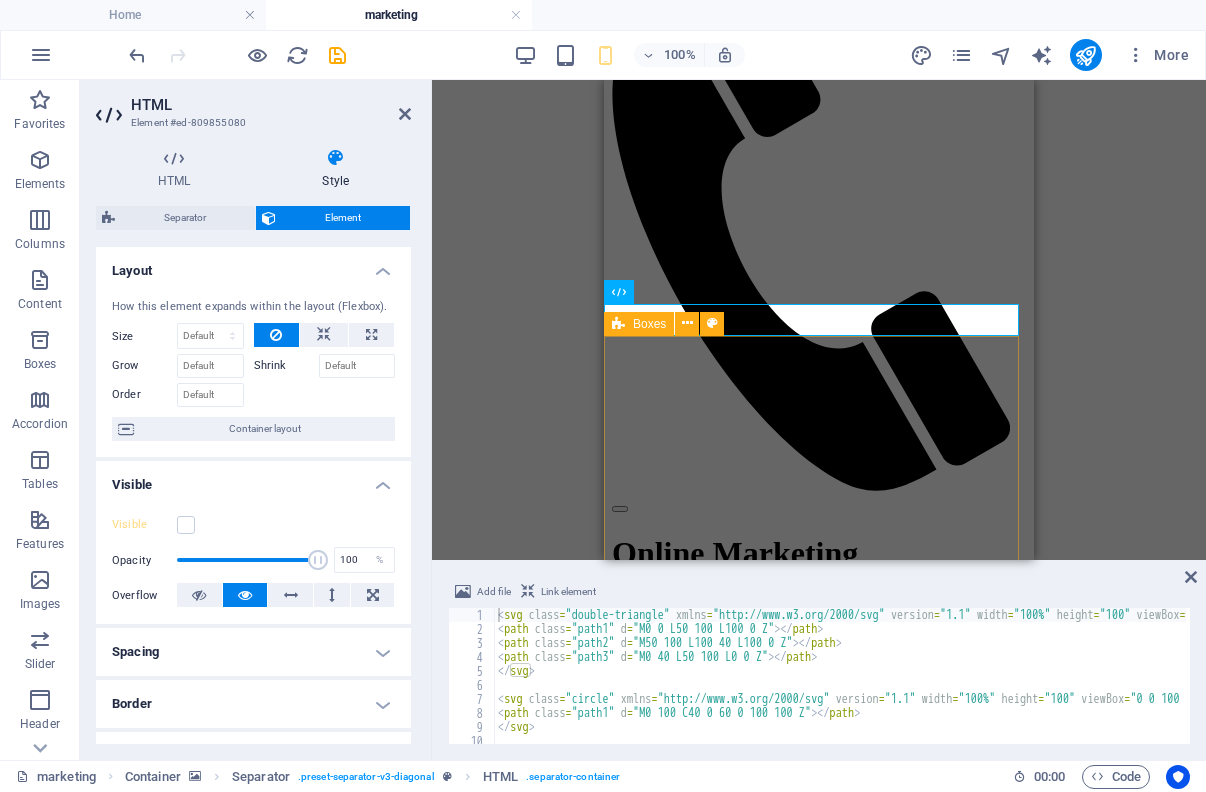click on "Analytics Lorem ipsum dolor sit amet, consectetur adipisicing elit. Veritatis, dolorem! Strategies Lorem ipsum dolor sit amet, consectetur adipisicing elit. Veritatis, dolorem! Great Results Lorem ipsum dolor sit amet, consectetur adipisicing elit. Veritatis, dolorem!" at bounding box center (819, 3032) 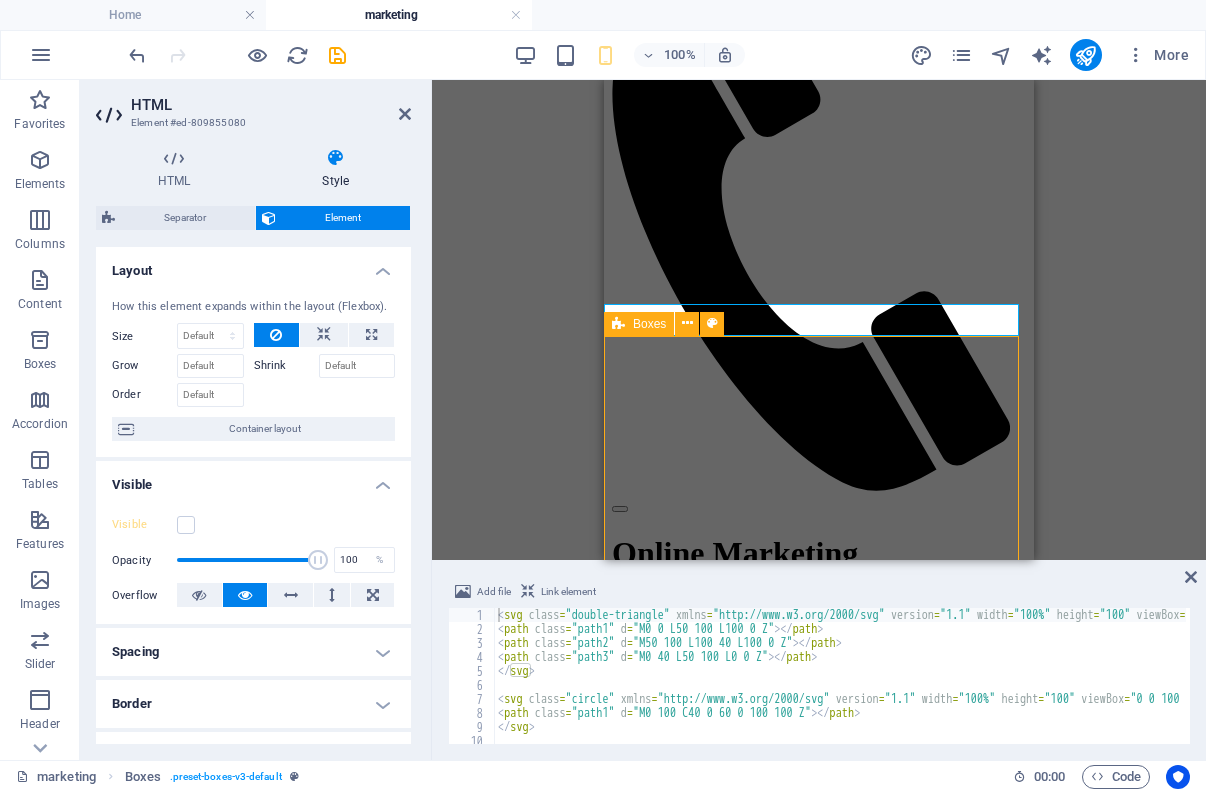 scroll, scrollTop: 1829, scrollLeft: 0, axis: vertical 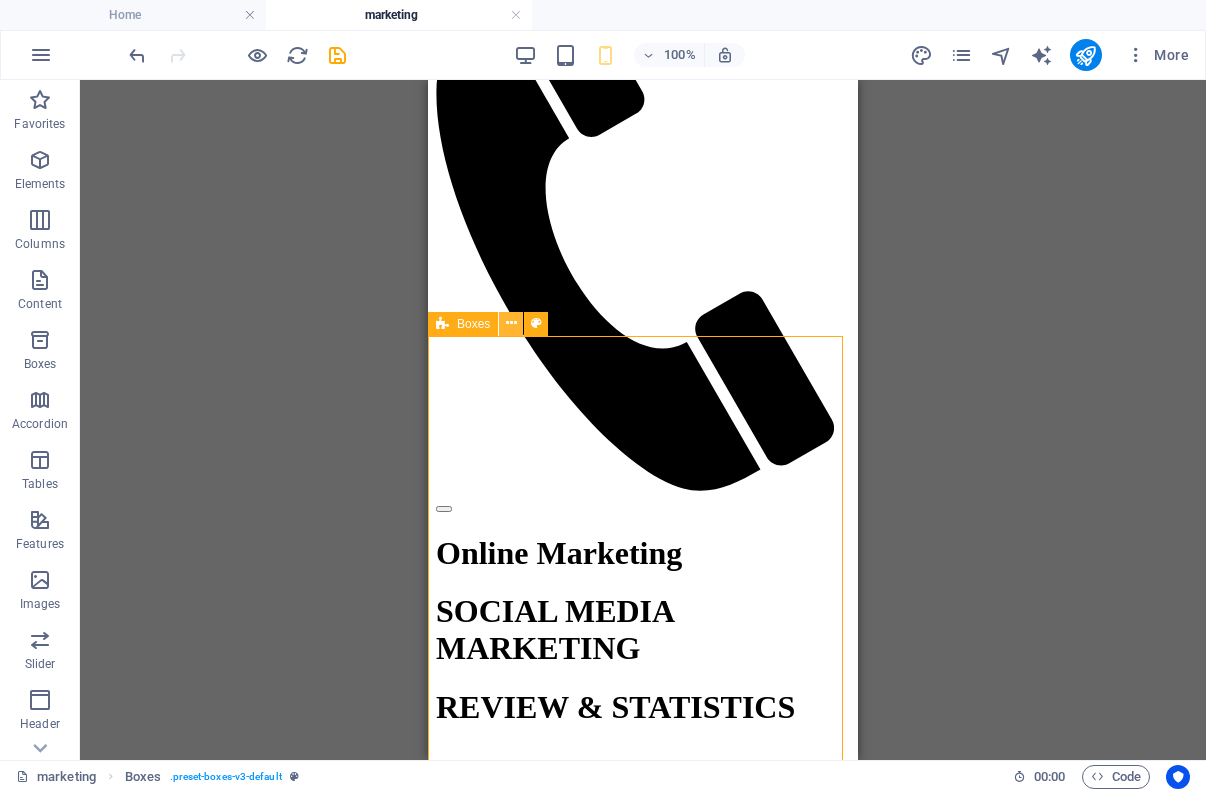 click at bounding box center [511, 324] 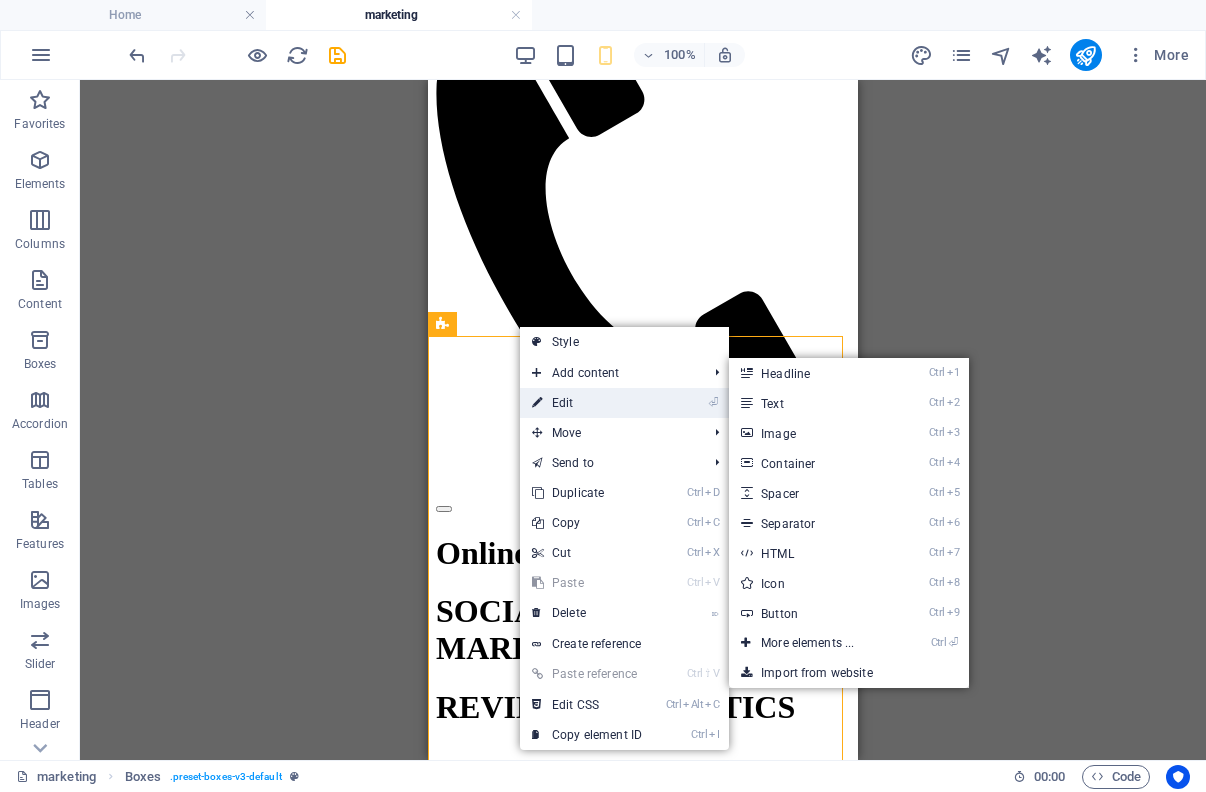 click on "⏎  Edit" at bounding box center (587, 403) 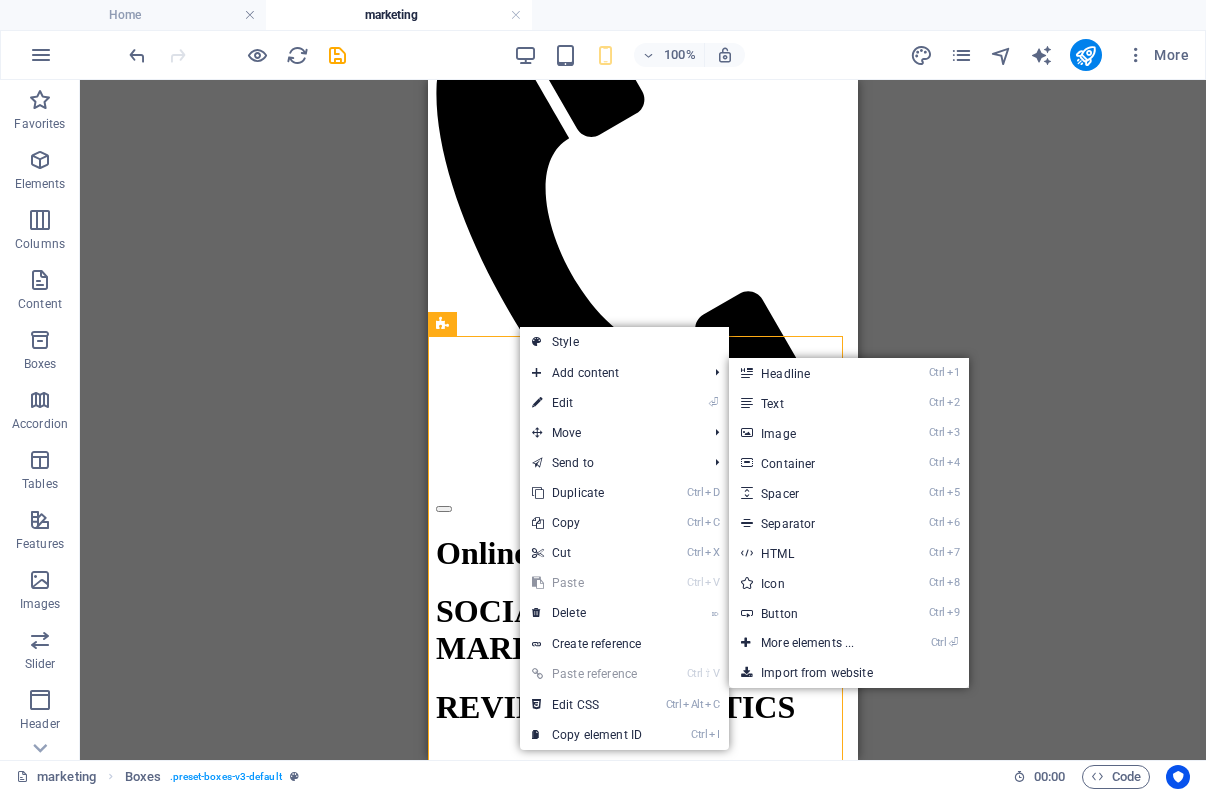 select on "rem" 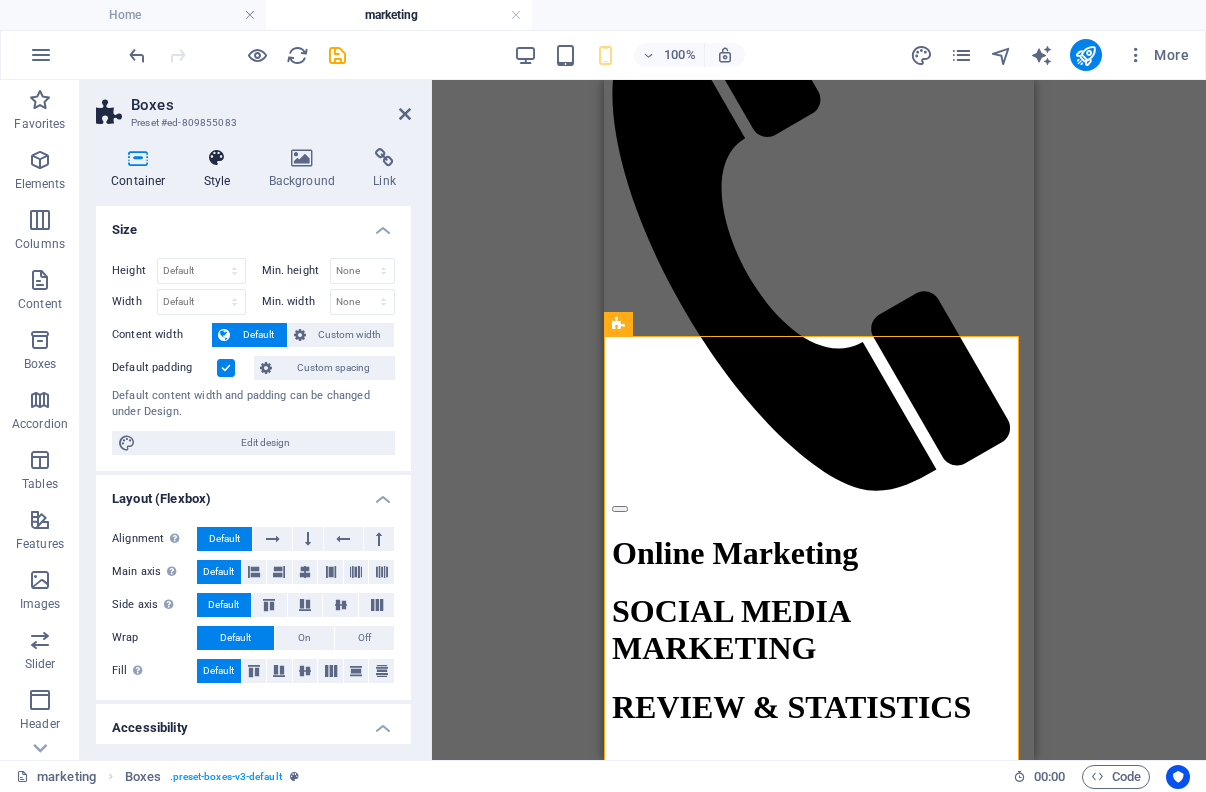 click at bounding box center (217, 158) 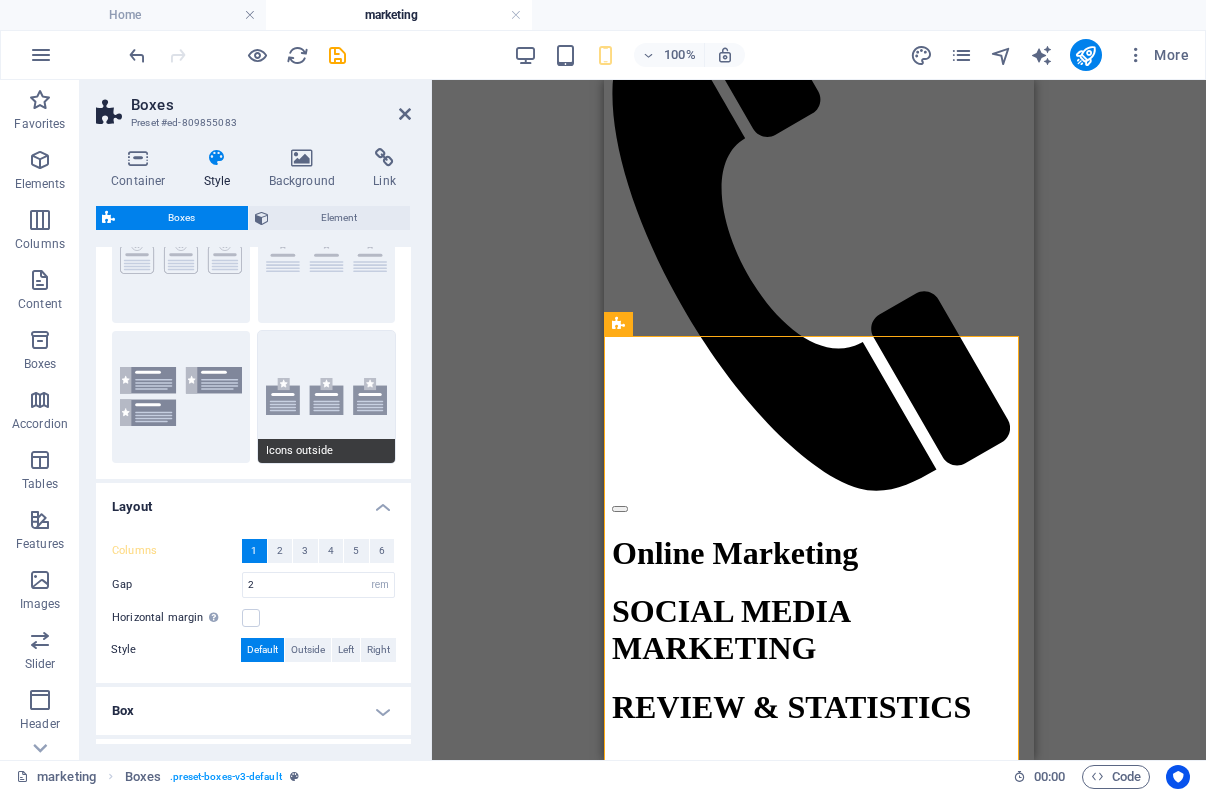 scroll, scrollTop: 231, scrollLeft: 0, axis: vertical 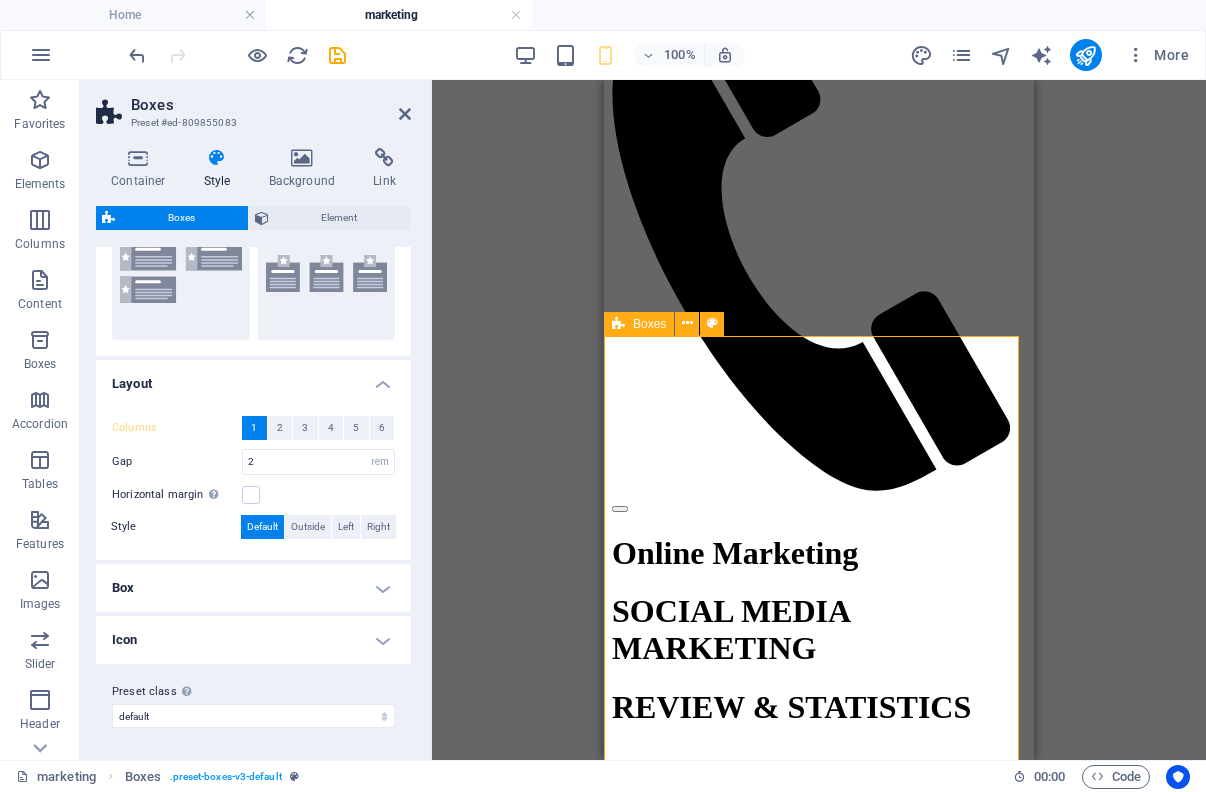click on "Analytics Lorem ipsum dolor sit amet, consectetur adipisicing elit. Veritatis, dolorem! Strategies Lorem ipsum dolor sit amet, consectetur adipisicing elit. Veritatis, dolorem! Great Results Lorem ipsum dolor sit amet, consectetur adipisicing elit. Veritatis, dolorem!" at bounding box center (819, 3032) 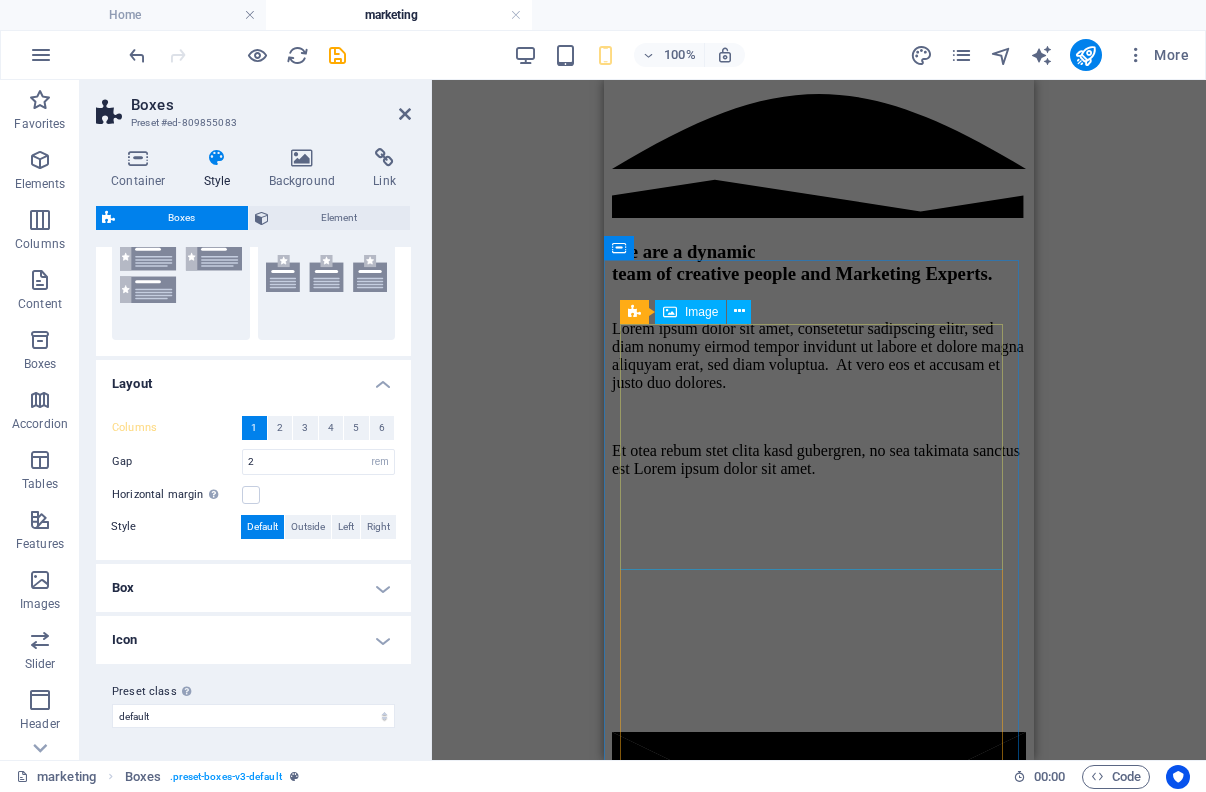 scroll, scrollTop: 2929, scrollLeft: 0, axis: vertical 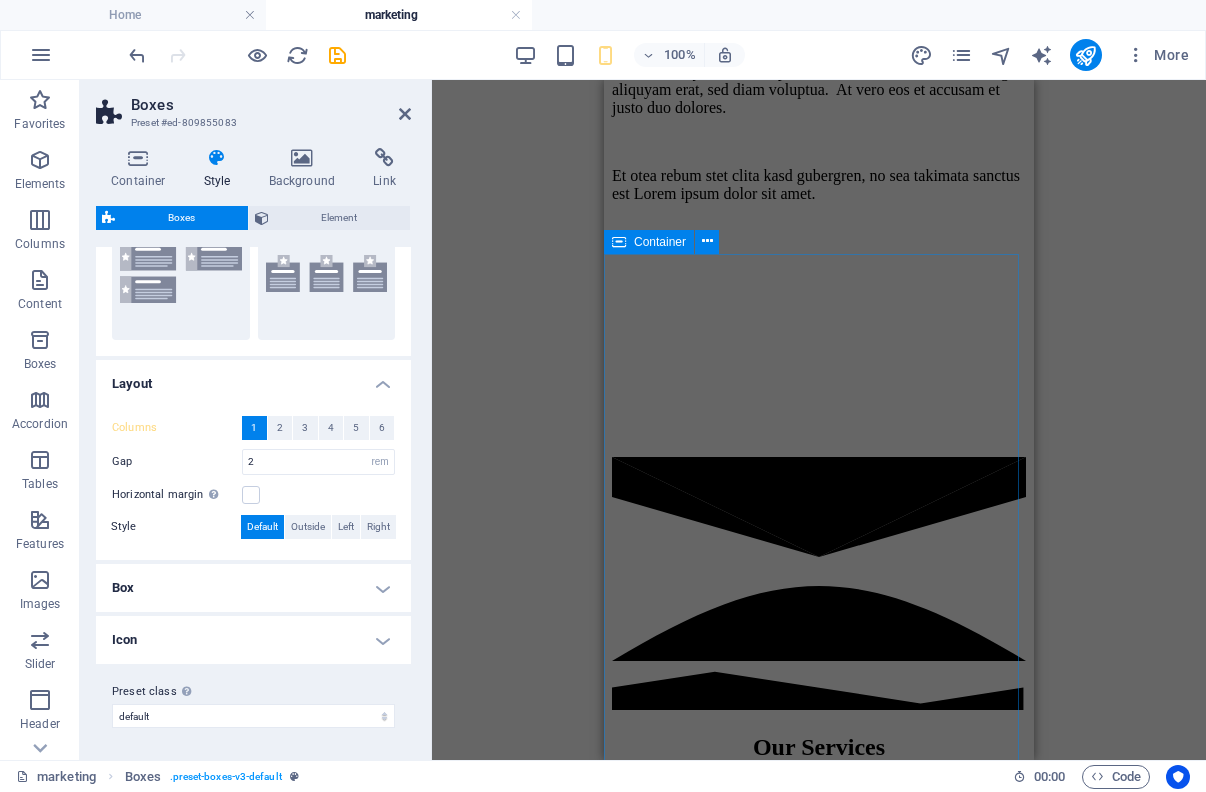 click on "L atest Project Lorem ipsum dolor sit amet, consectetuer adipiscing elit. Aenean commodo ligula eget dolor. Lorem ipsum dolor sit amet, consectetuer adipiscing elit leget dolor. Lorem ipsum dolor sit amet, consectetuer adipiscing elit. Aenean commodo ligula eget dolor. Lorem ipsum dolor sit amet, consectetuer adipiscing elit dolor consectetuer adipiscing elit leget dolor. Lorem elit saget ipsum dolor sit amet, consectetuer. L atest Project Lorem ipsum dolor sit amet, consectetuer adipiscing elit. Aenean commodo ligula eget dolor. Lorem ipsum dolor sit amet, consectetuer adipiscing elit leget dolor. Lorem ipsum dolor sit amet, consectetuer adipiscing elit. Aenean commodo ligula eget dolor. Lorem ipsum dolor sit amet, consectetuer adipiscing elit dolor consectetuer adipiscing elit leget dolor. Lorem elit saget ipsum dolor sit amet, consectetuer. L atest Project L atest Project" at bounding box center (819, 4233) 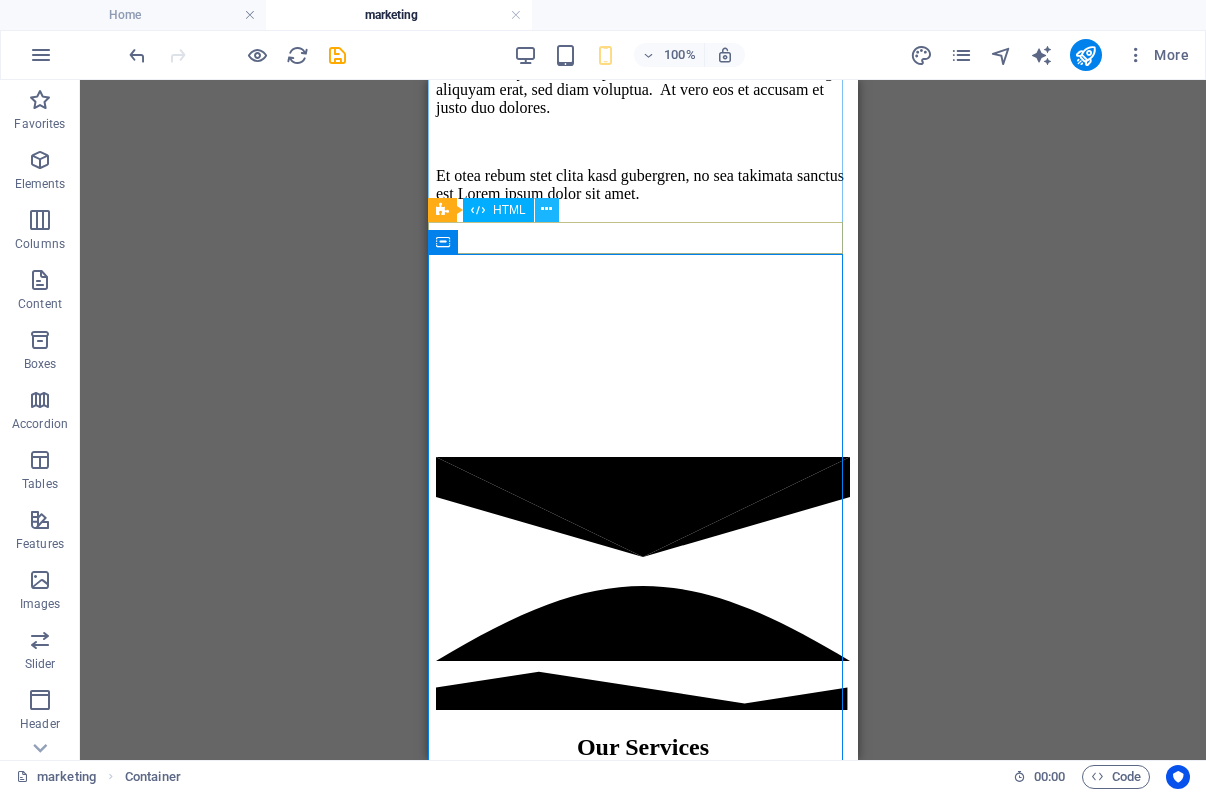 click at bounding box center [546, 209] 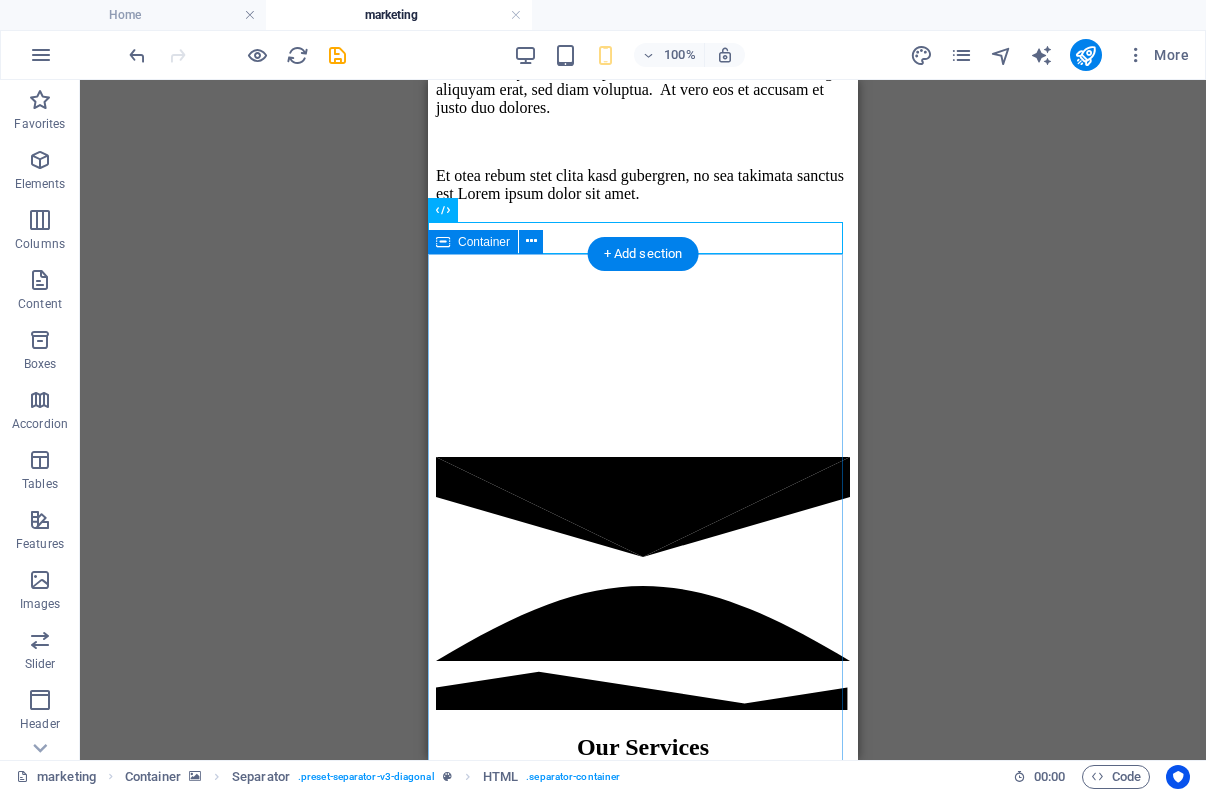 click on "L atest Project Lorem ipsum dolor sit amet, consectetuer adipiscing elit. Aenean commodo ligula eget dolor. Lorem ipsum dolor sit amet, consectetuer adipiscing elit leget dolor. Lorem ipsum dolor sit amet, consectetuer adipiscing elit. Aenean commodo ligula eget dolor. Lorem ipsum dolor sit amet, consectetuer adipiscing elit dolor consectetuer adipiscing elit leget dolor. Lorem elit saget ipsum dolor sit amet, consectetuer. L atest Project Lorem ipsum dolor sit amet, consectetuer adipiscing elit. Aenean commodo ligula eget dolor. Lorem ipsum dolor sit amet, consectetuer adipiscing elit leget dolor. Lorem ipsum dolor sit amet, consectetuer adipiscing elit. Aenean commodo ligula eget dolor. Lorem ipsum dolor sit amet, consectetuer adipiscing elit dolor consectetuer adipiscing elit leget dolor. Lorem elit saget ipsum dolor sit amet, consectetuer. L atest Project L atest Project" at bounding box center (643, 4233) 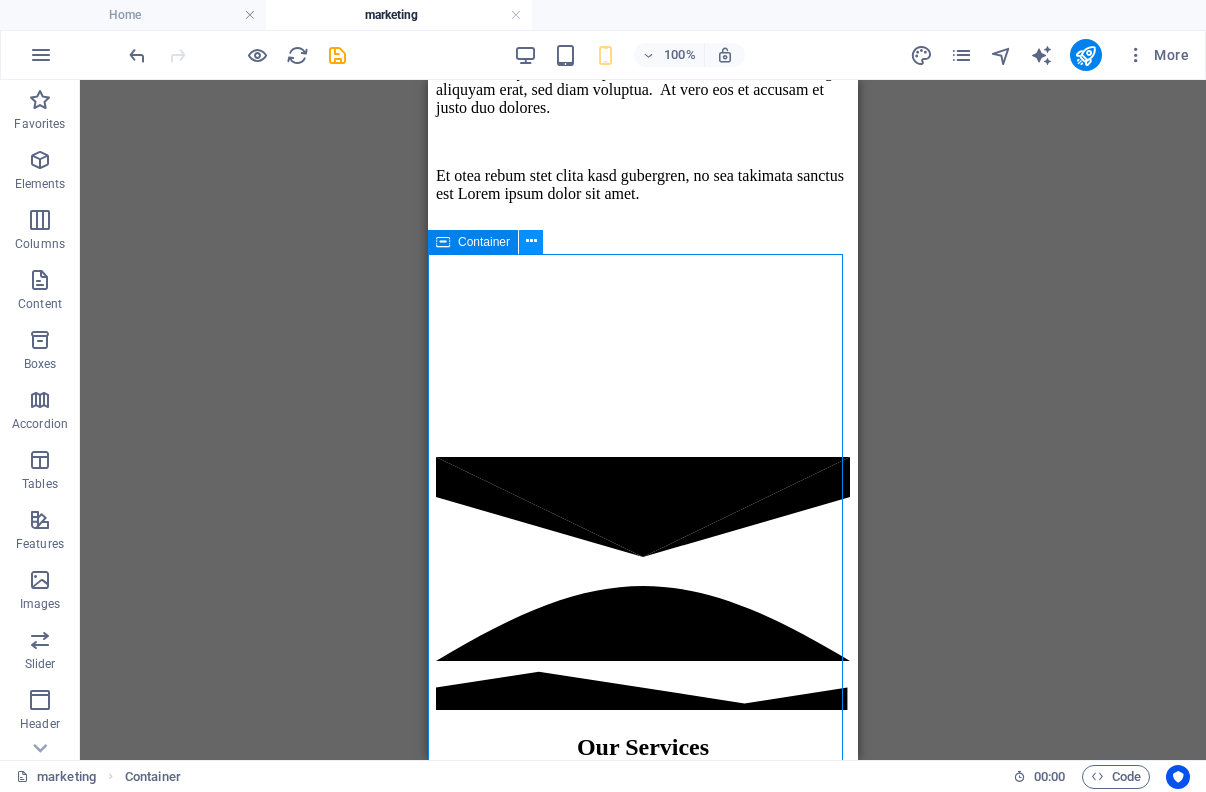 click at bounding box center [531, 241] 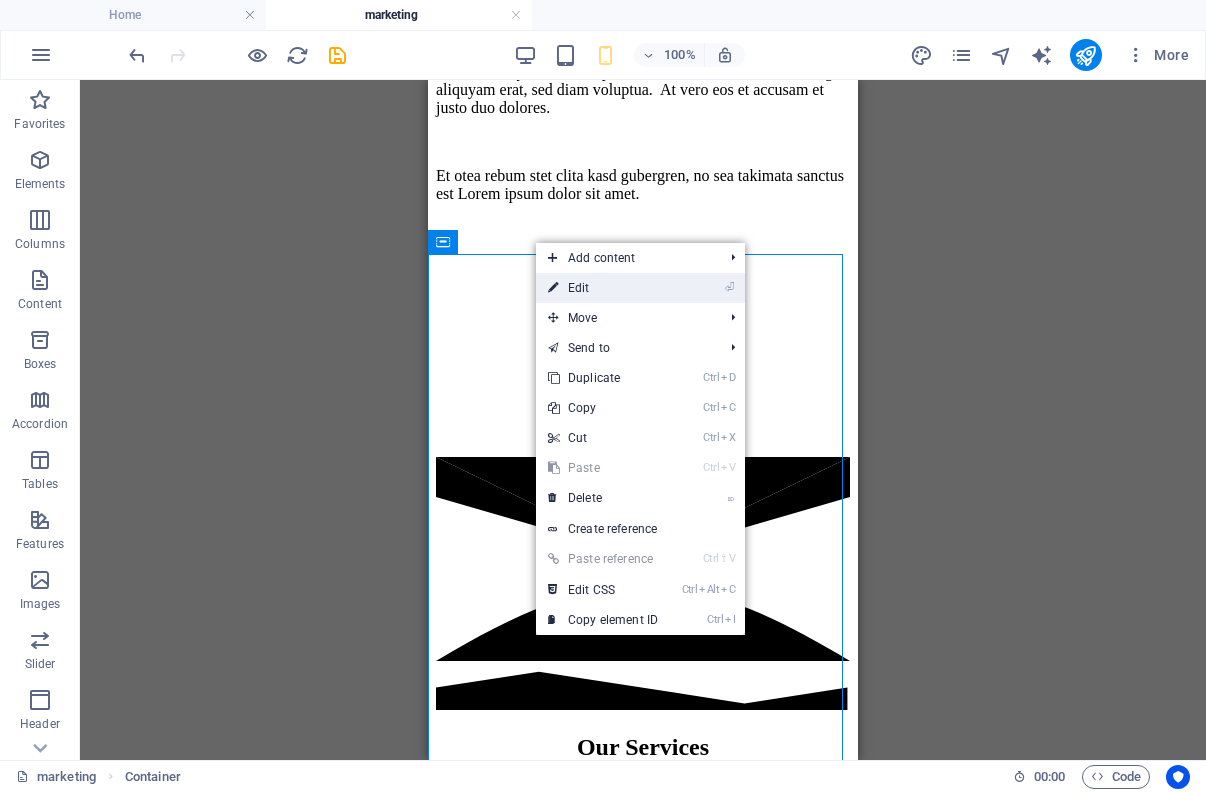 click on "⏎  Edit" at bounding box center (603, 288) 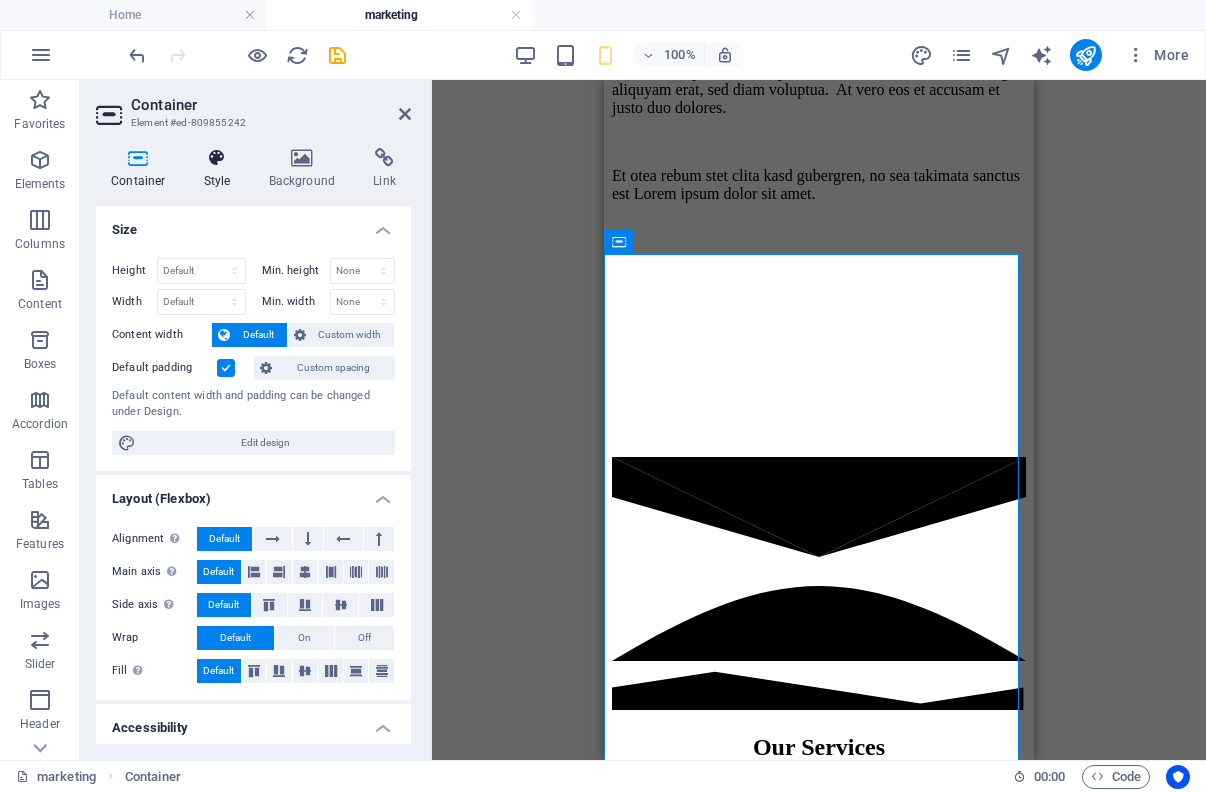 click at bounding box center [217, 158] 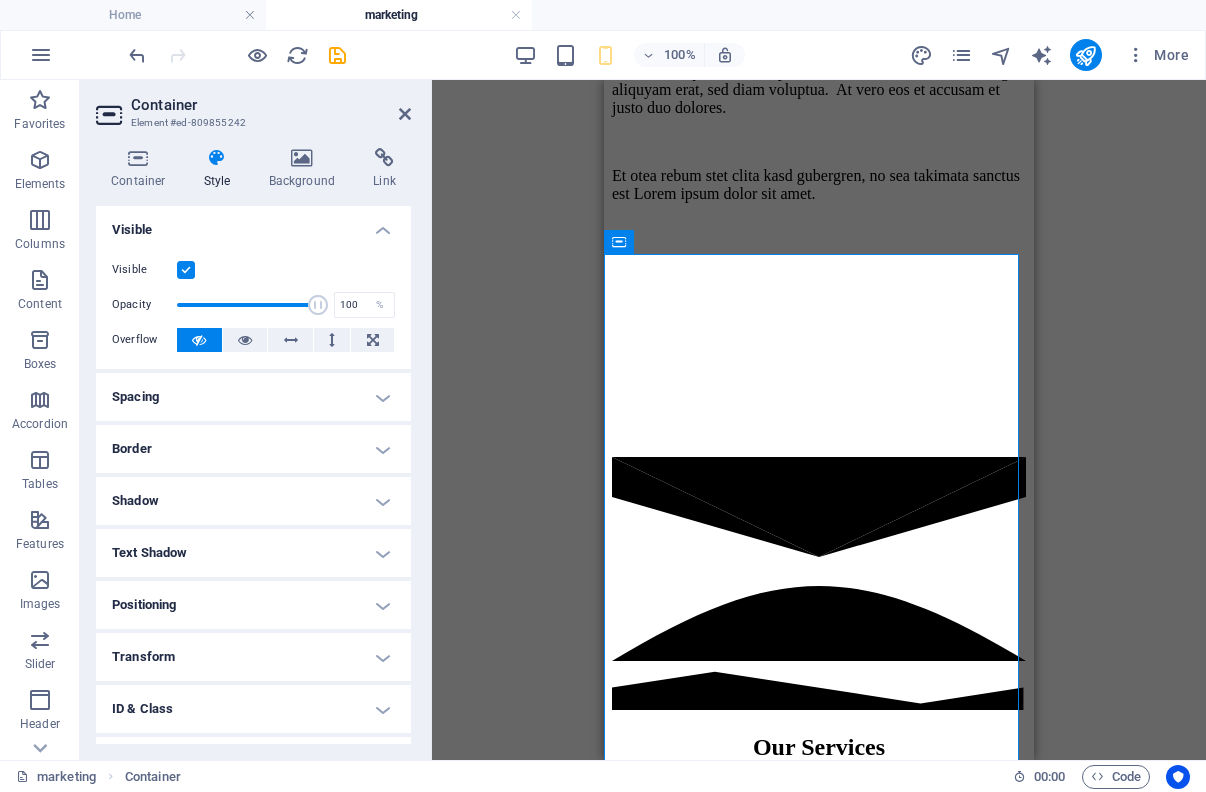 click at bounding box center [186, 270] 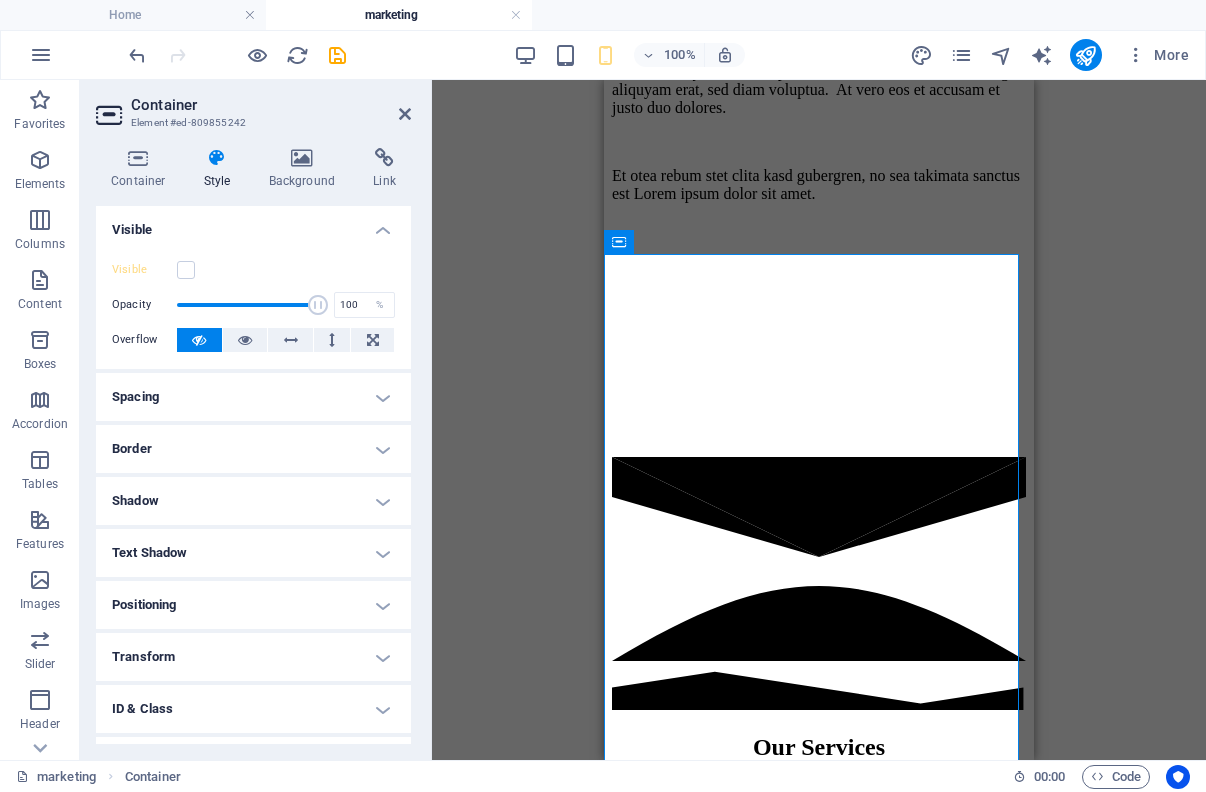 click on "100%" at bounding box center [629, 55] 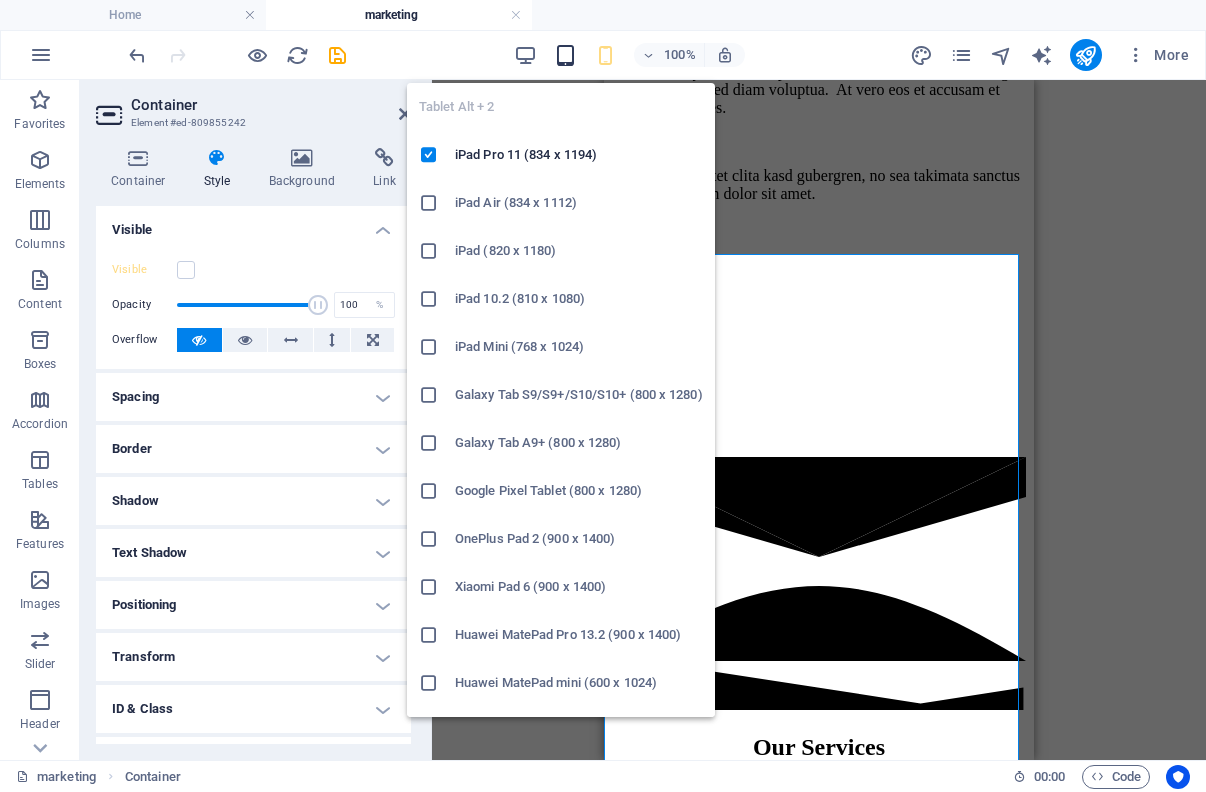 click at bounding box center (565, 55) 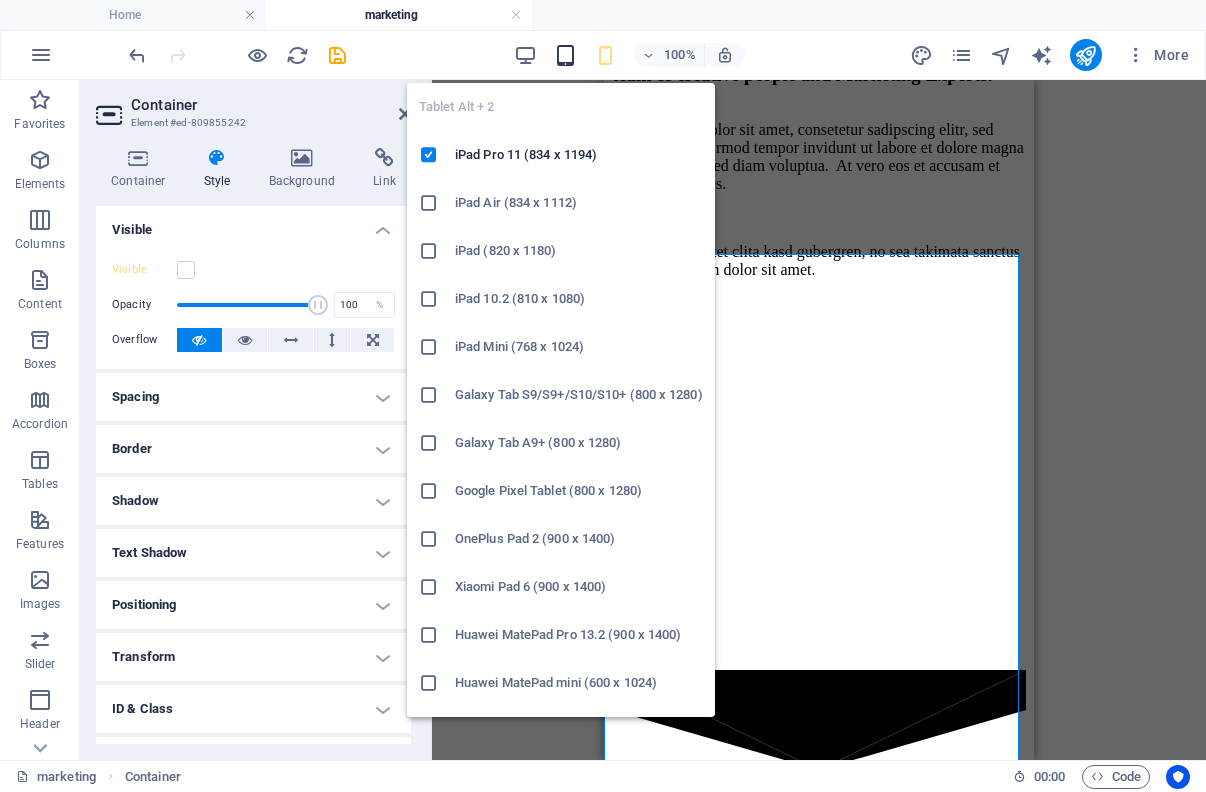 scroll, scrollTop: 3580, scrollLeft: 0, axis: vertical 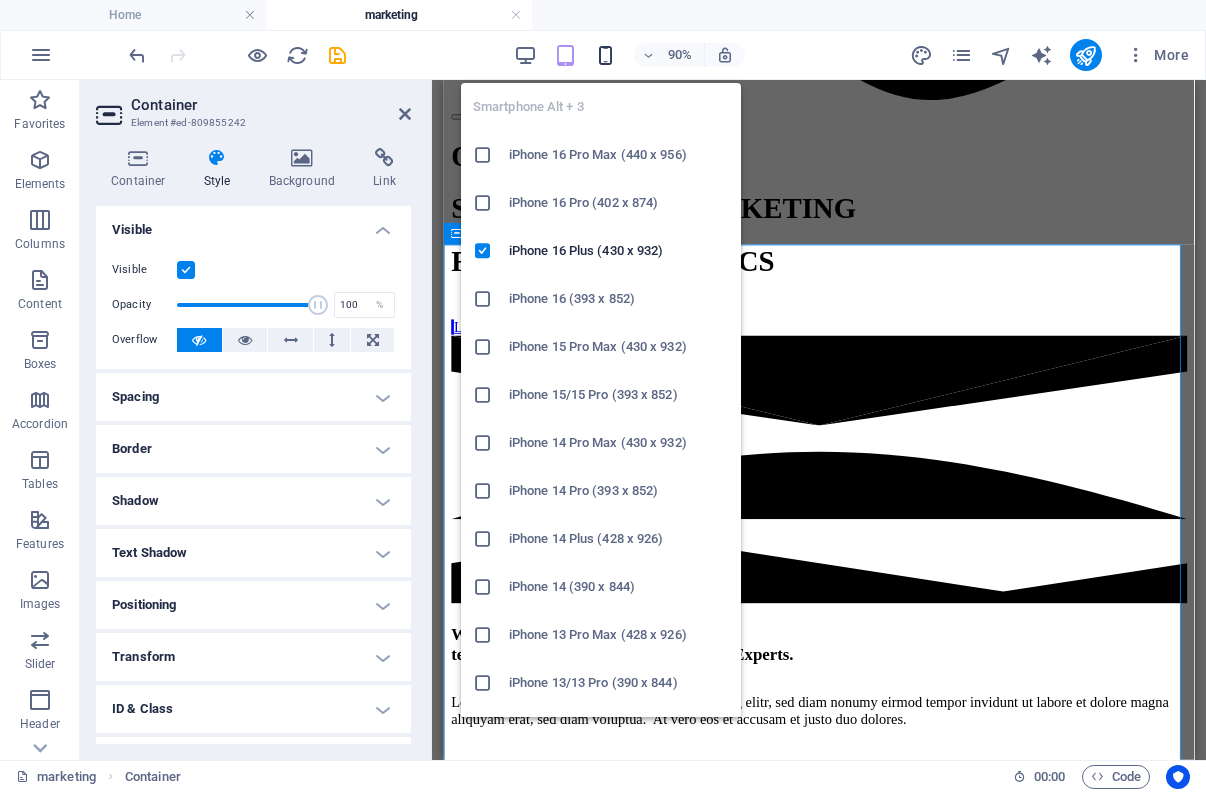 click at bounding box center [605, 55] 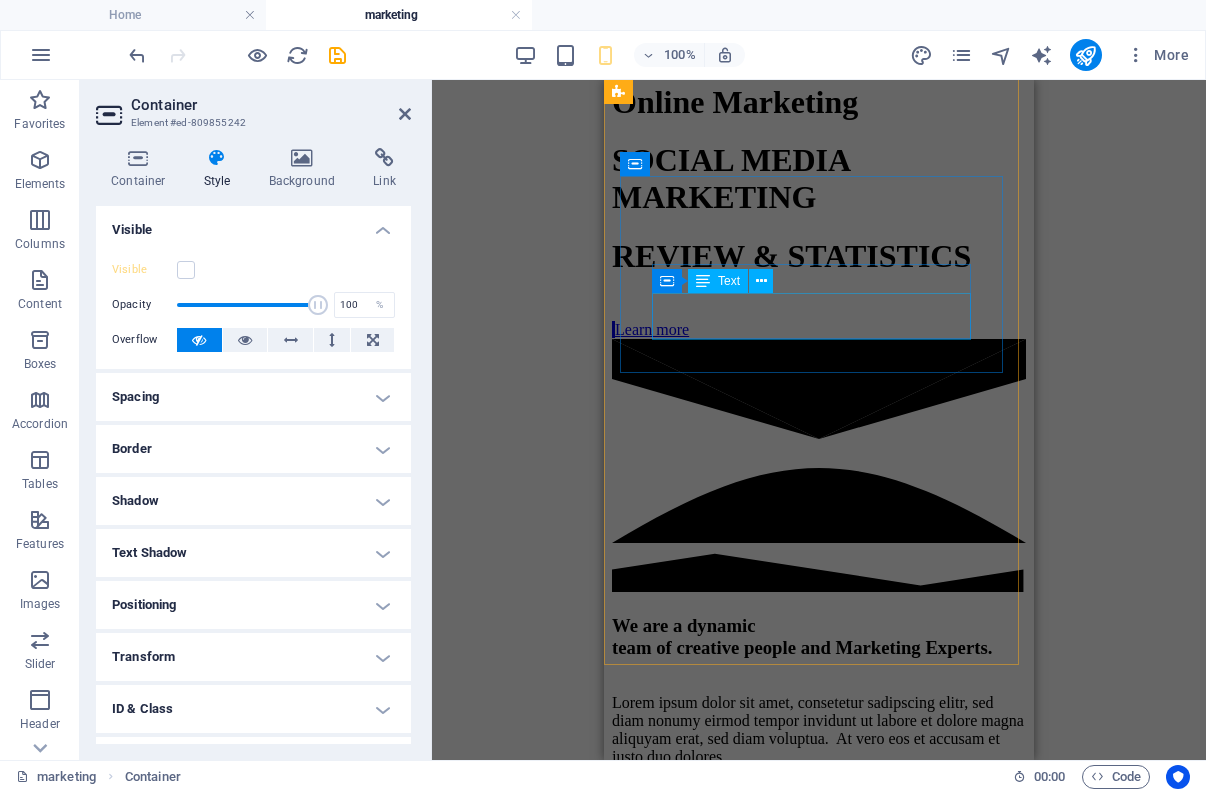 scroll, scrollTop: 1880, scrollLeft: 0, axis: vertical 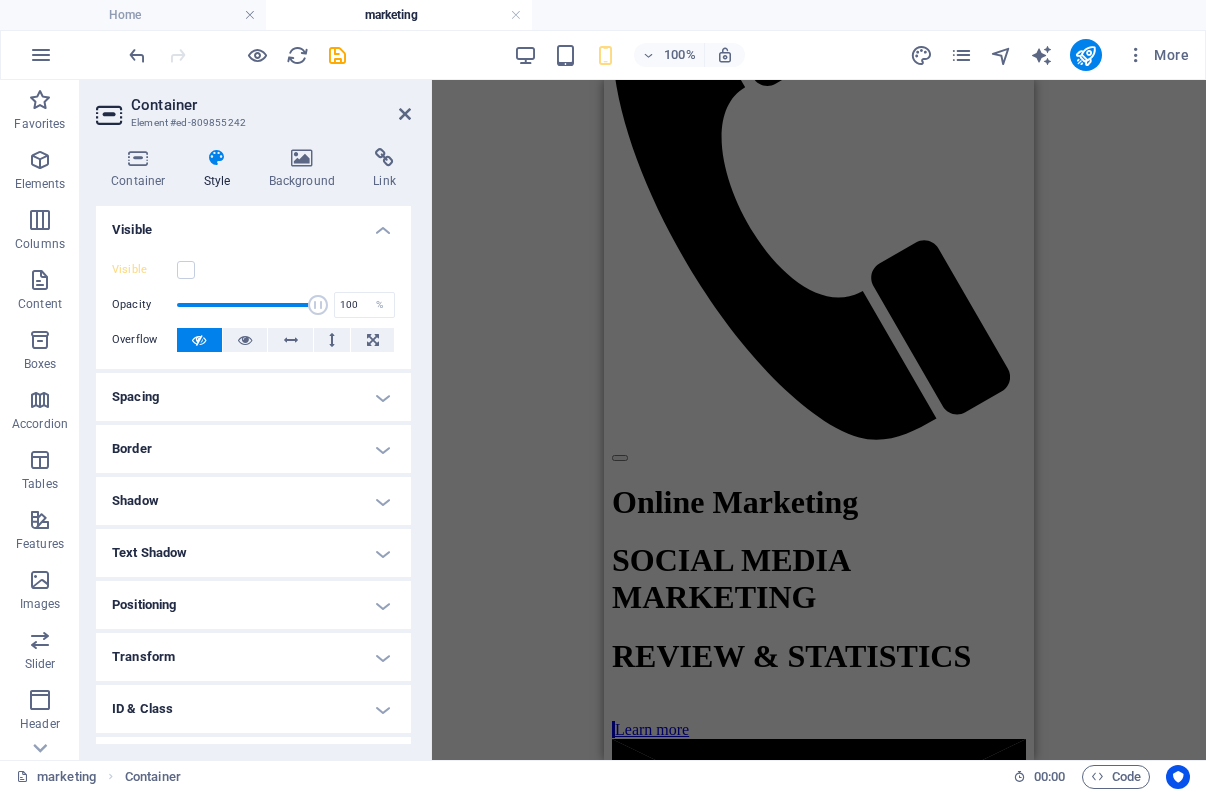 click on "Drag here to replace the existing content. Press “Ctrl” if you want to create a new element.
H1   Banner   Banner   Container   Menu   Banner   Menu Bar   Menu Bar   Banner   Logo   Image   HTML   Container   H1   Spacer   H1   Button   Icon   Separator   HTML   Separator   2 columns   Container   H3   Container   Container   Text   Container   Separator   Container   HTML   Container   Container   Separator   Container   H2   Boxes   Container   Separator   HTML   Separator   Icon   Container   H3   Container   Container   Text   Container   Container   Text   Container   Container   Container   Text   Container   Separator   Container   HTML   Container   Separator   Container   H2   Separator   HTML   Separator   Container   Image with text   Image   Image with text   Text   Container   Image with text   Image   Image with text   H3   Container   H3   Icon   Container   H3   Icon" at bounding box center (819, 420) 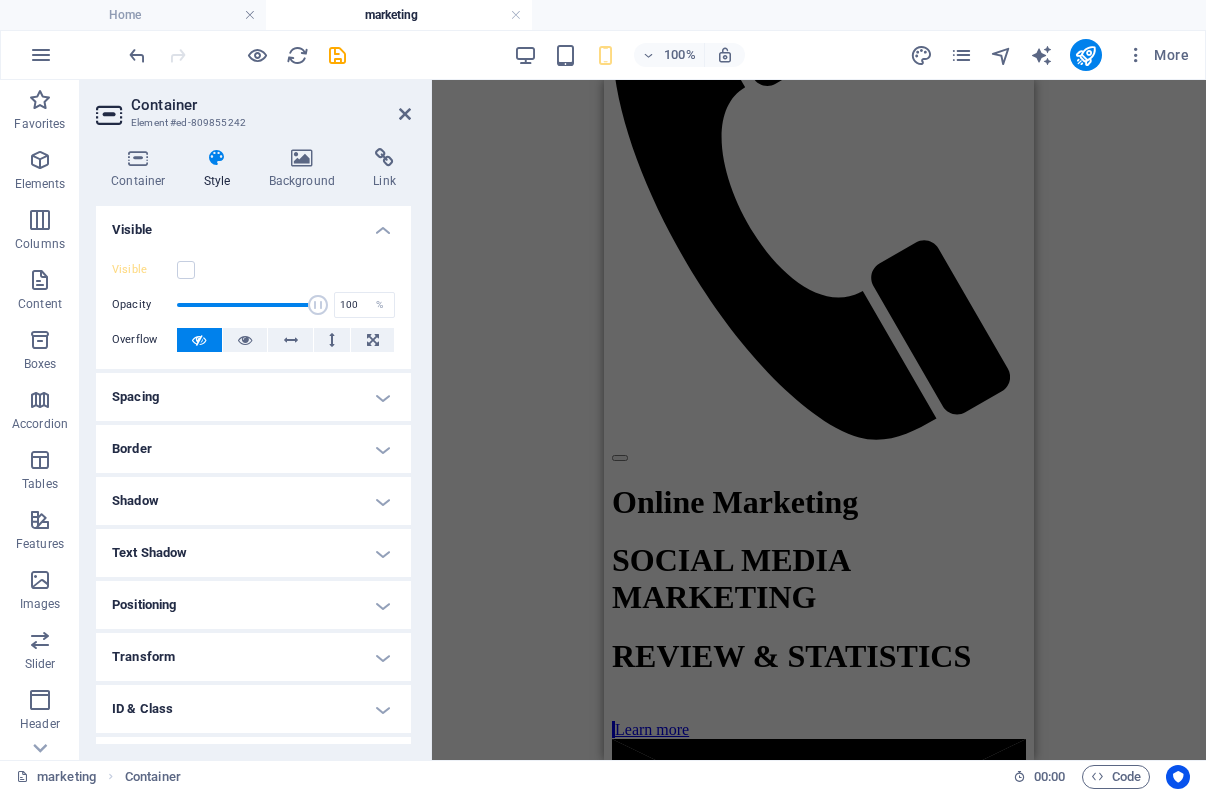 click on "Container Element #ed-809855242" at bounding box center (253, 106) 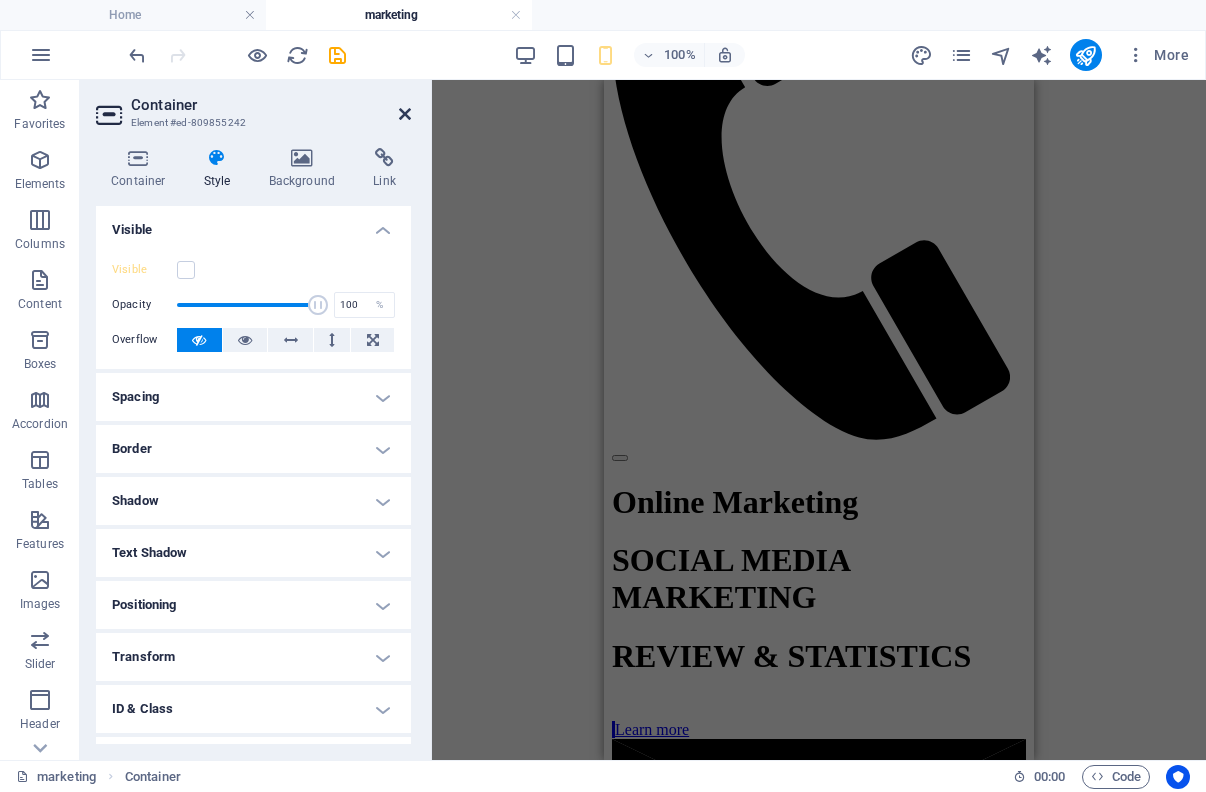 click at bounding box center (405, 114) 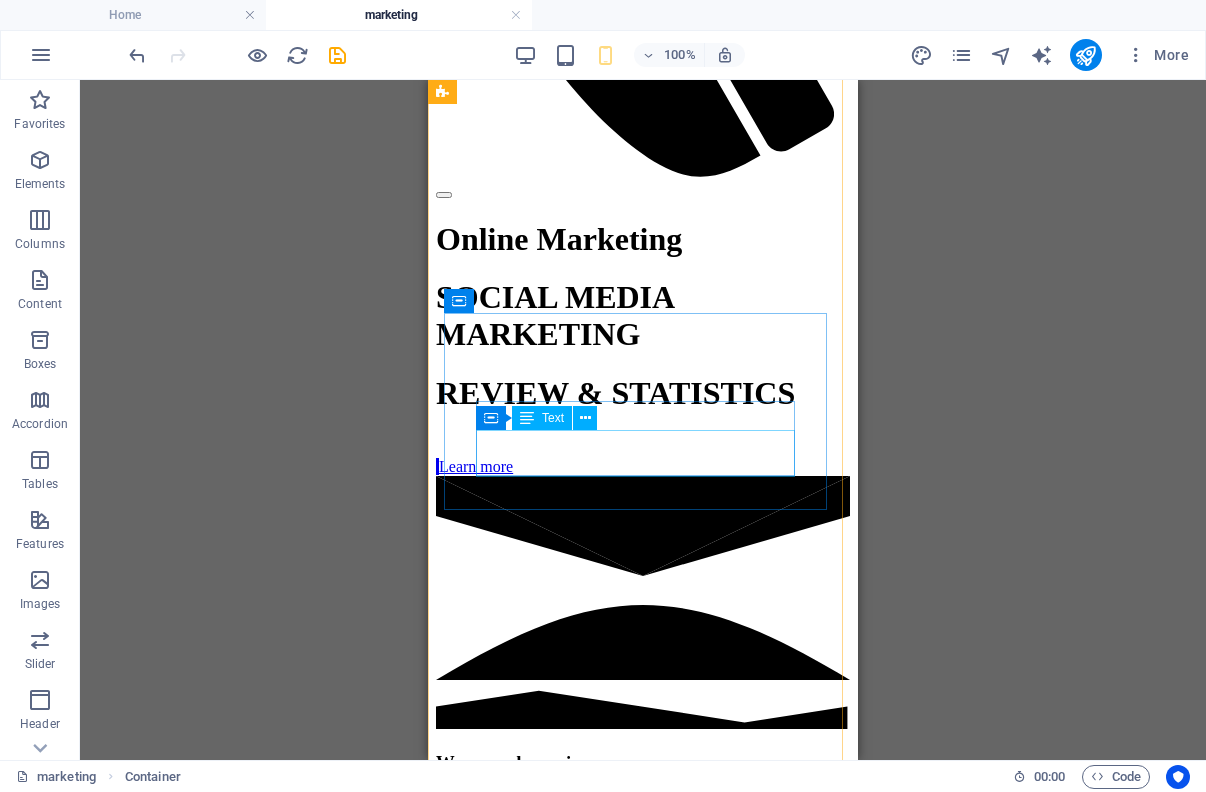 scroll, scrollTop: 2543, scrollLeft: 0, axis: vertical 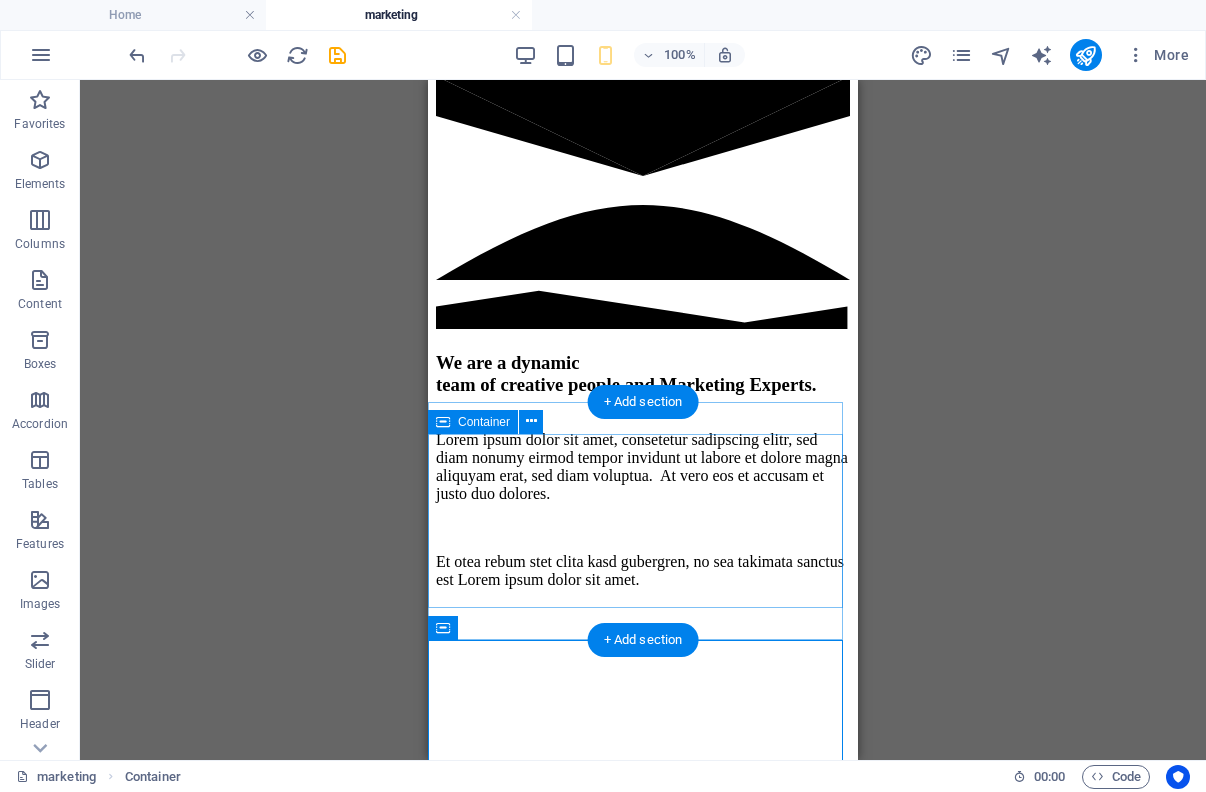 click on "O ur Projects" at bounding box center (643, 3740) 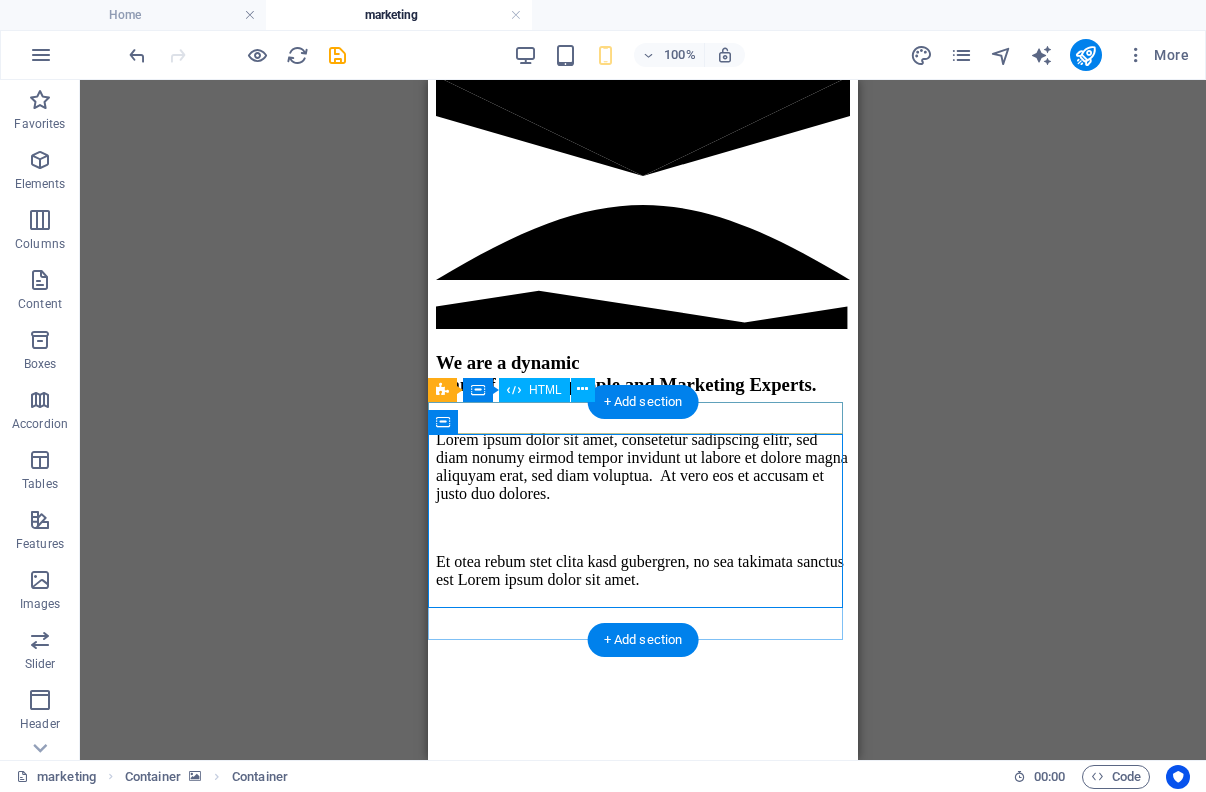 click at bounding box center [643, 3578] 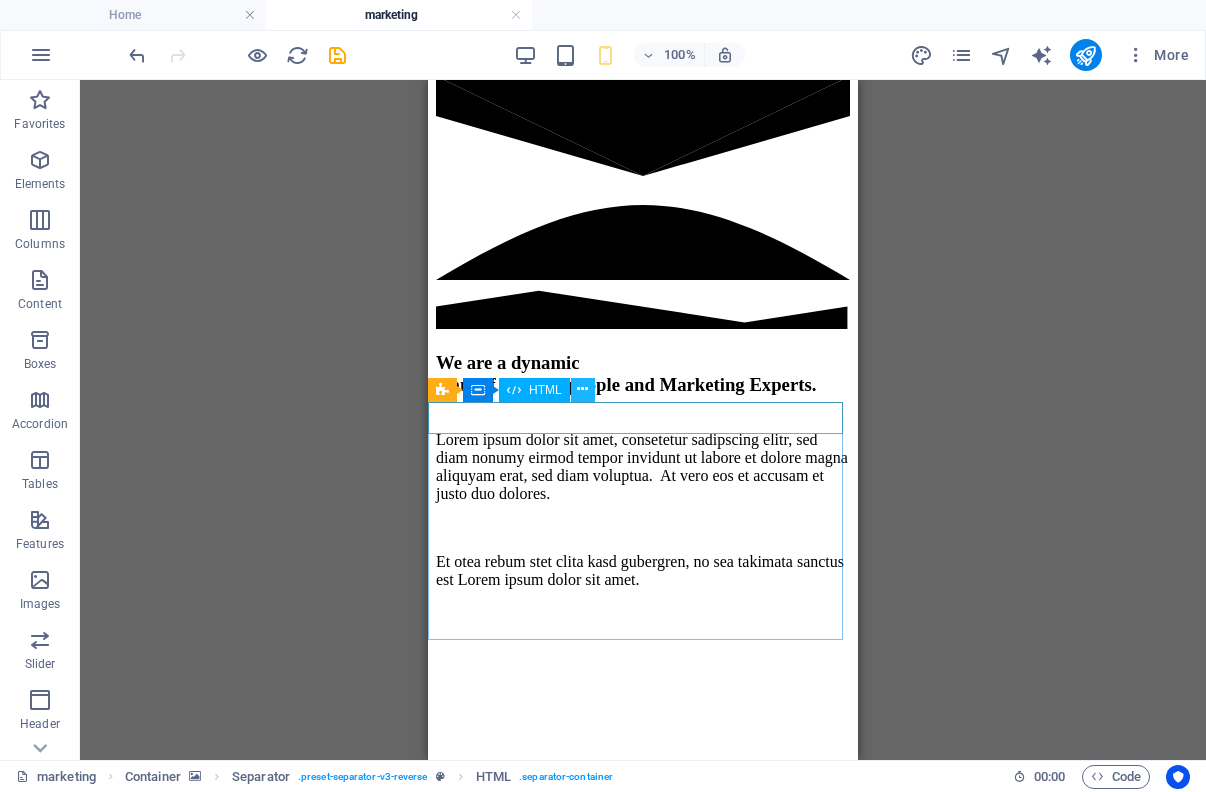 click at bounding box center (583, 390) 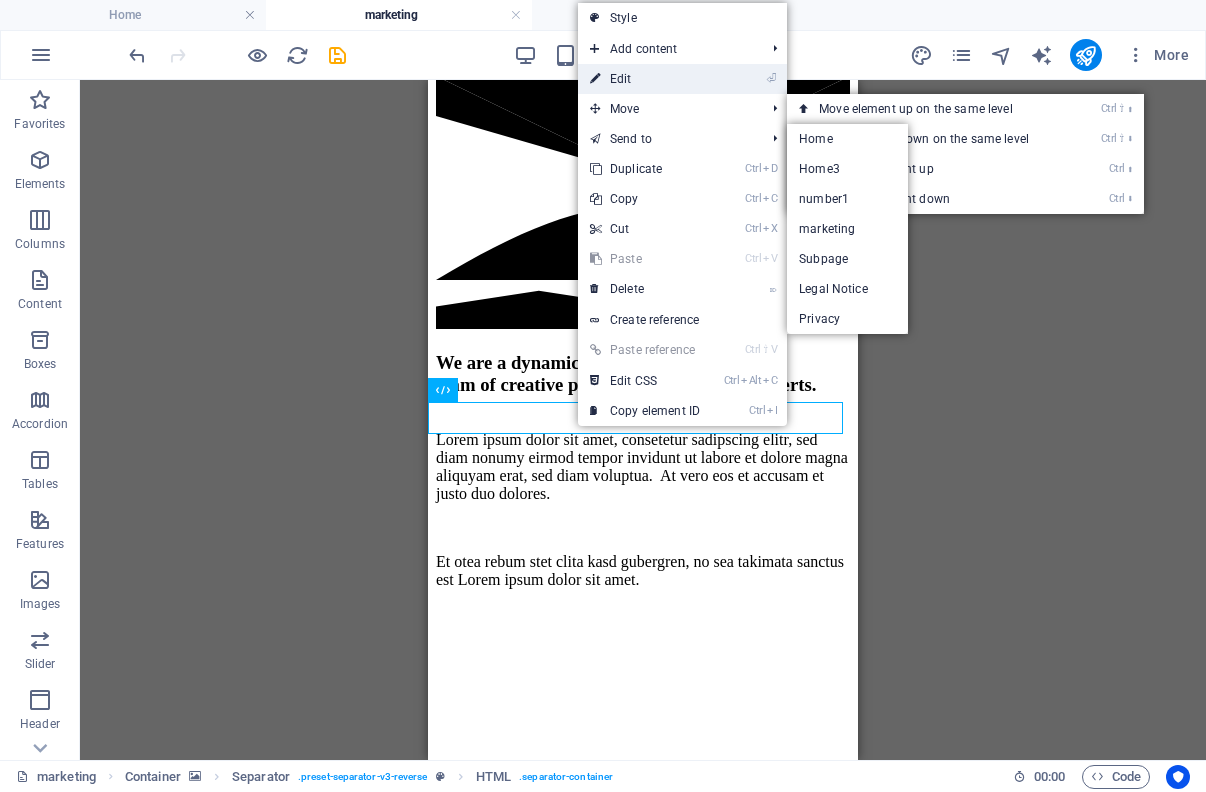 click on "⏎  Edit" at bounding box center (645, 79) 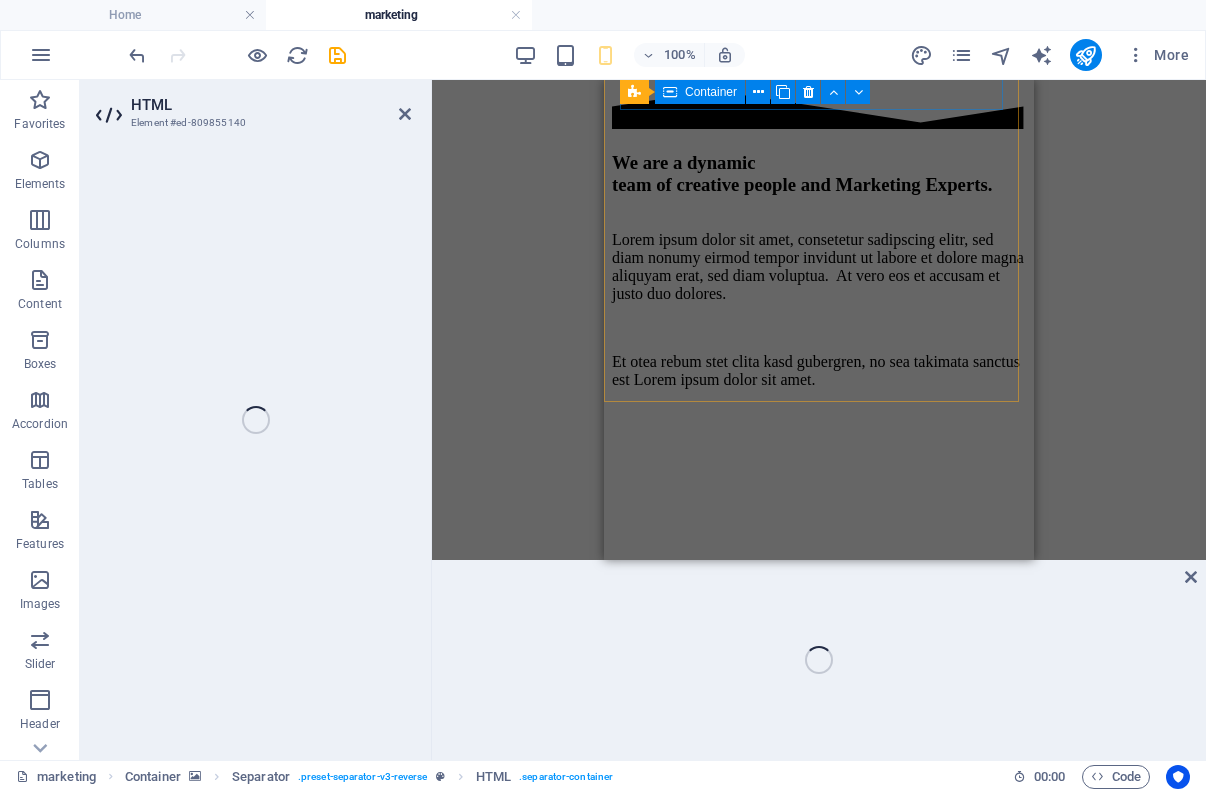 scroll, scrollTop: 2343, scrollLeft: 0, axis: vertical 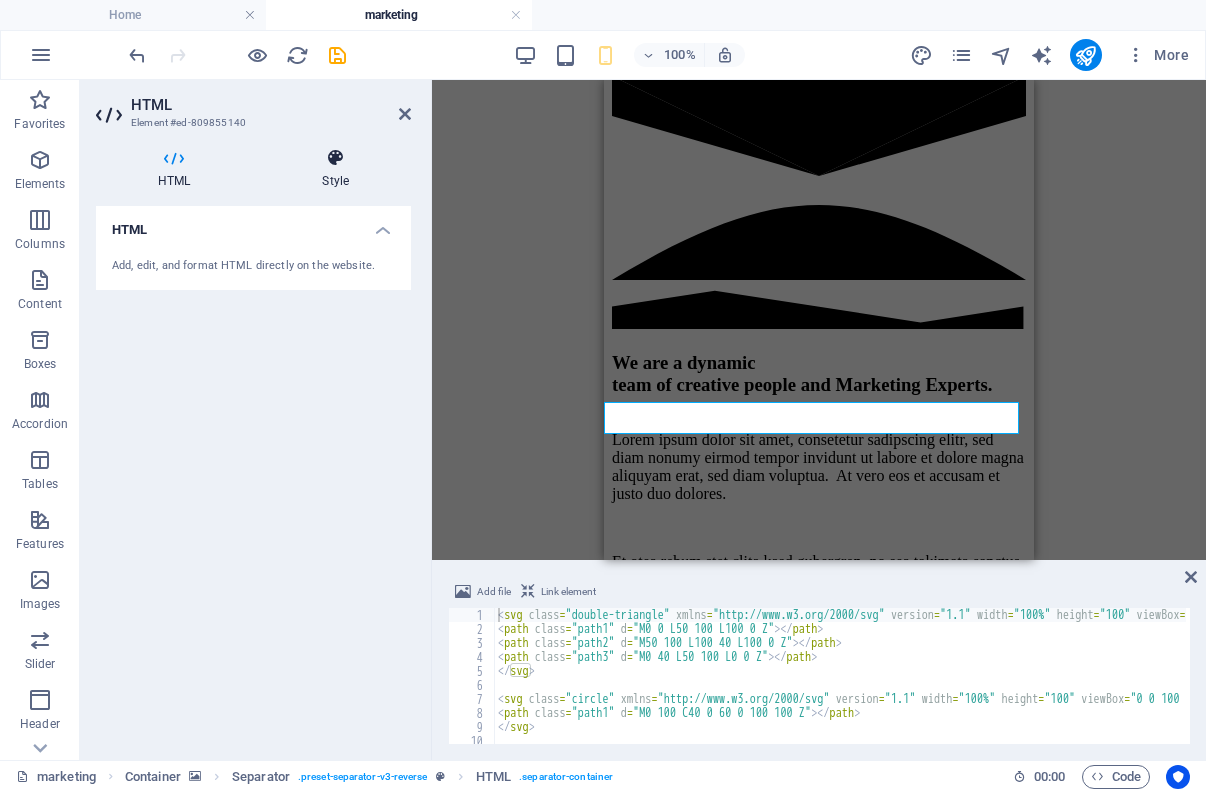 click at bounding box center [335, 158] 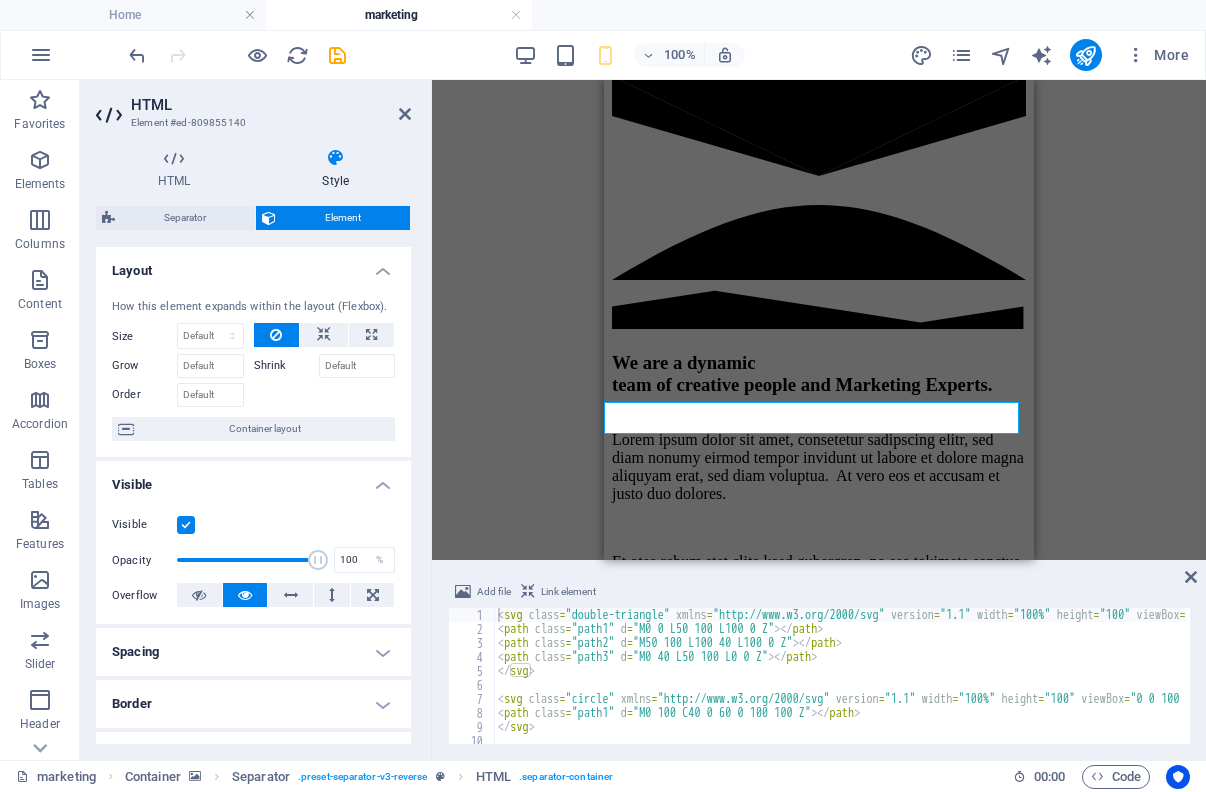 click at bounding box center (186, 525) 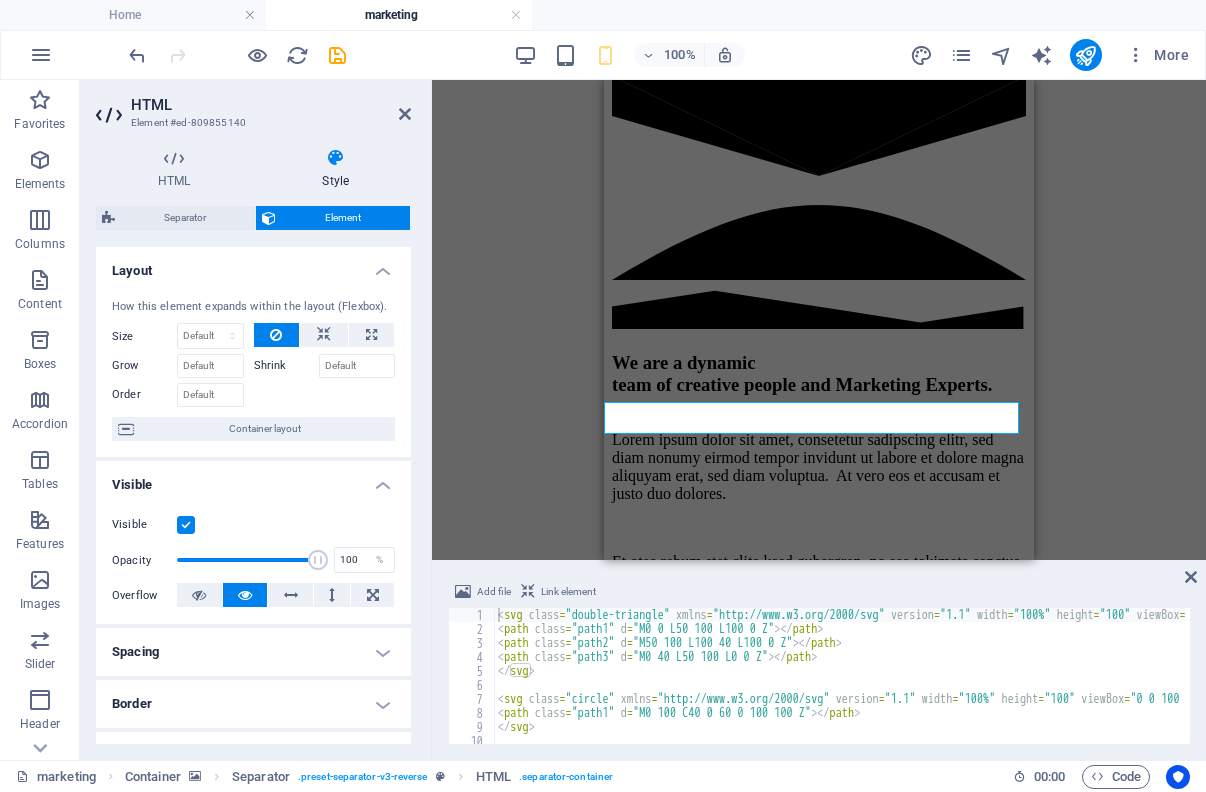 click on "Visible" at bounding box center (0, 0) 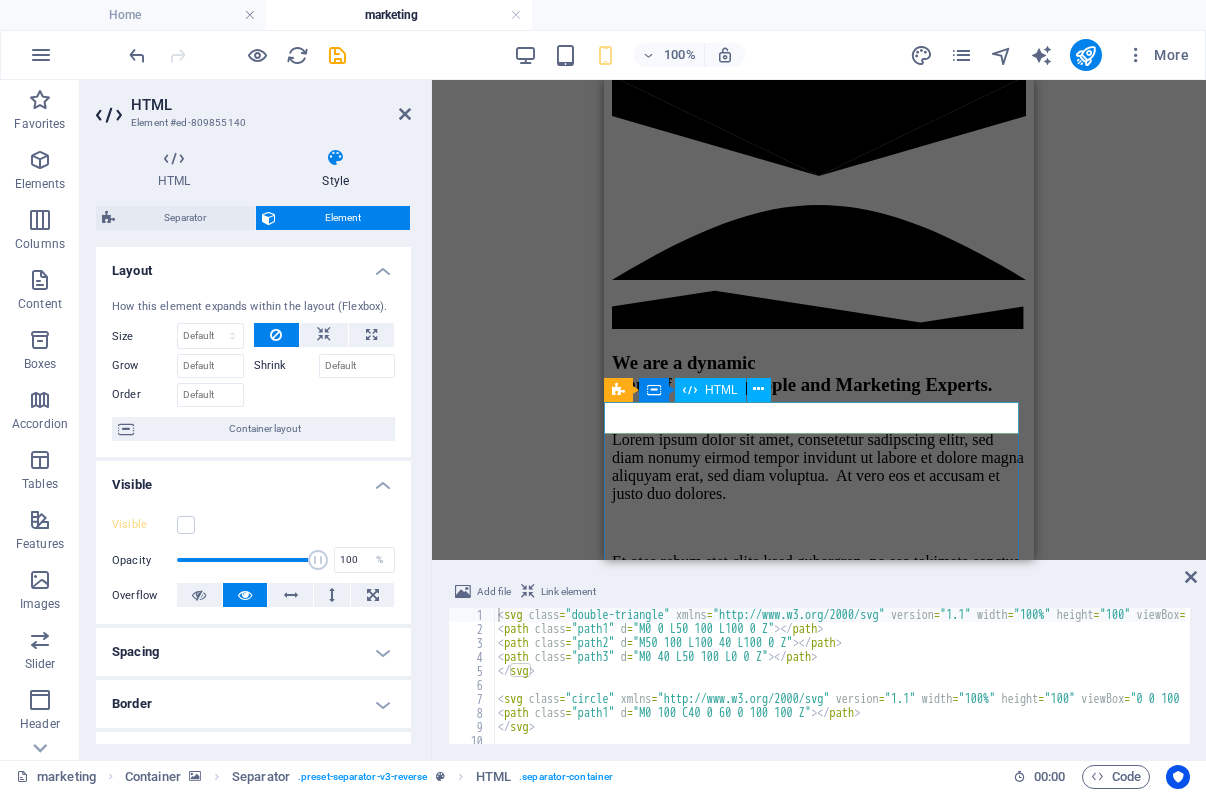 scroll, scrollTop: 2543, scrollLeft: 0, axis: vertical 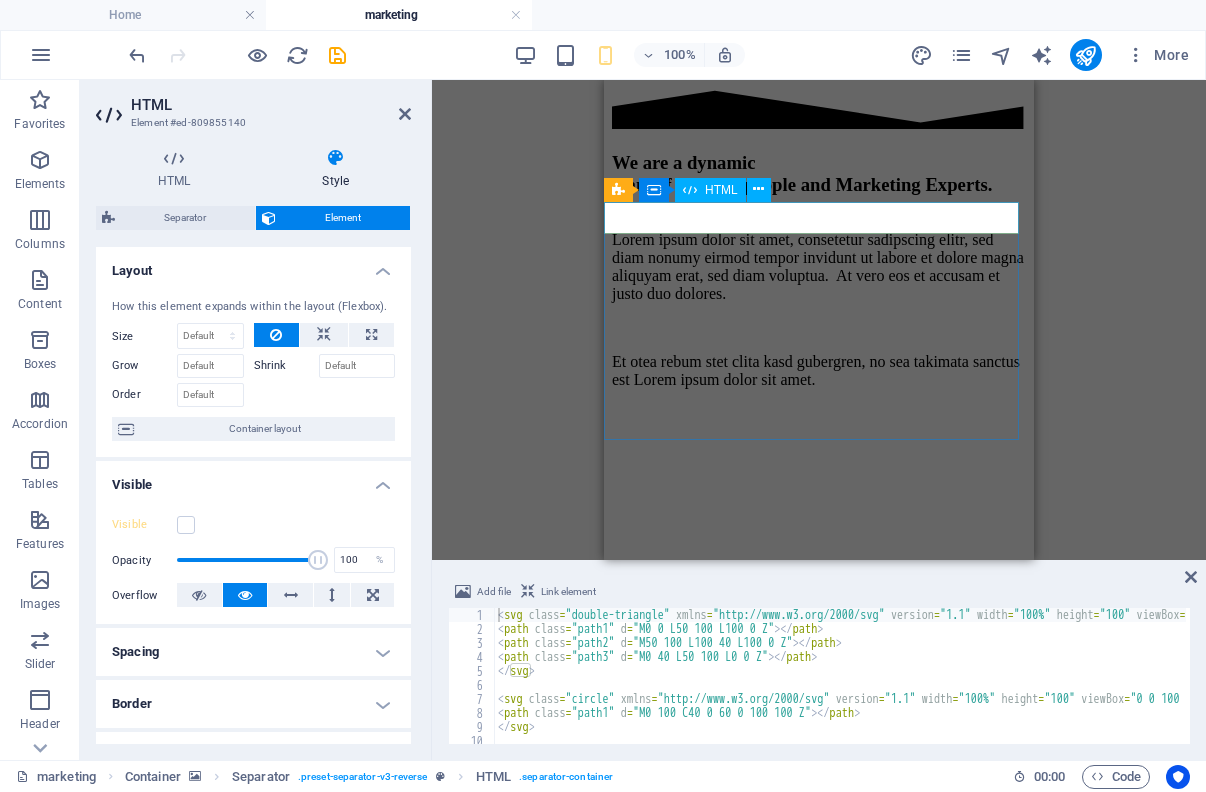 click at bounding box center [819, 3378] 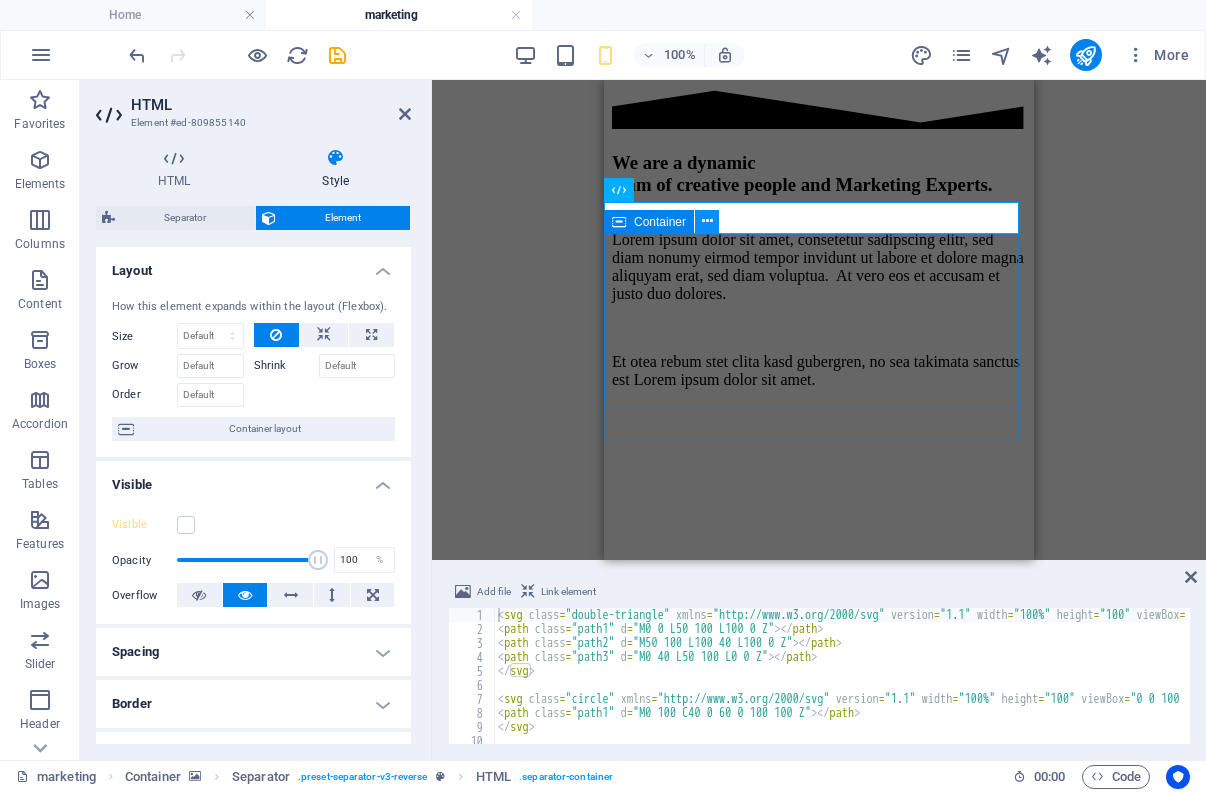click at bounding box center [707, 221] 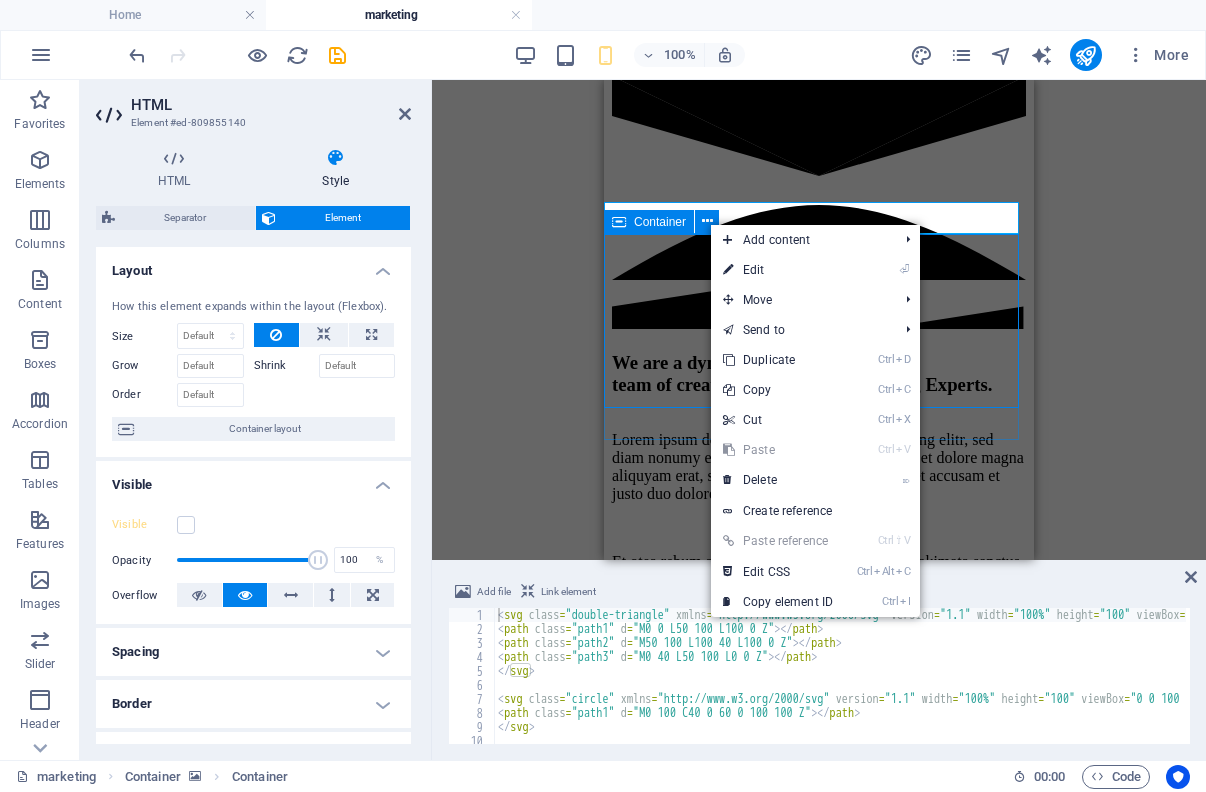 scroll, scrollTop: 2743, scrollLeft: 0, axis: vertical 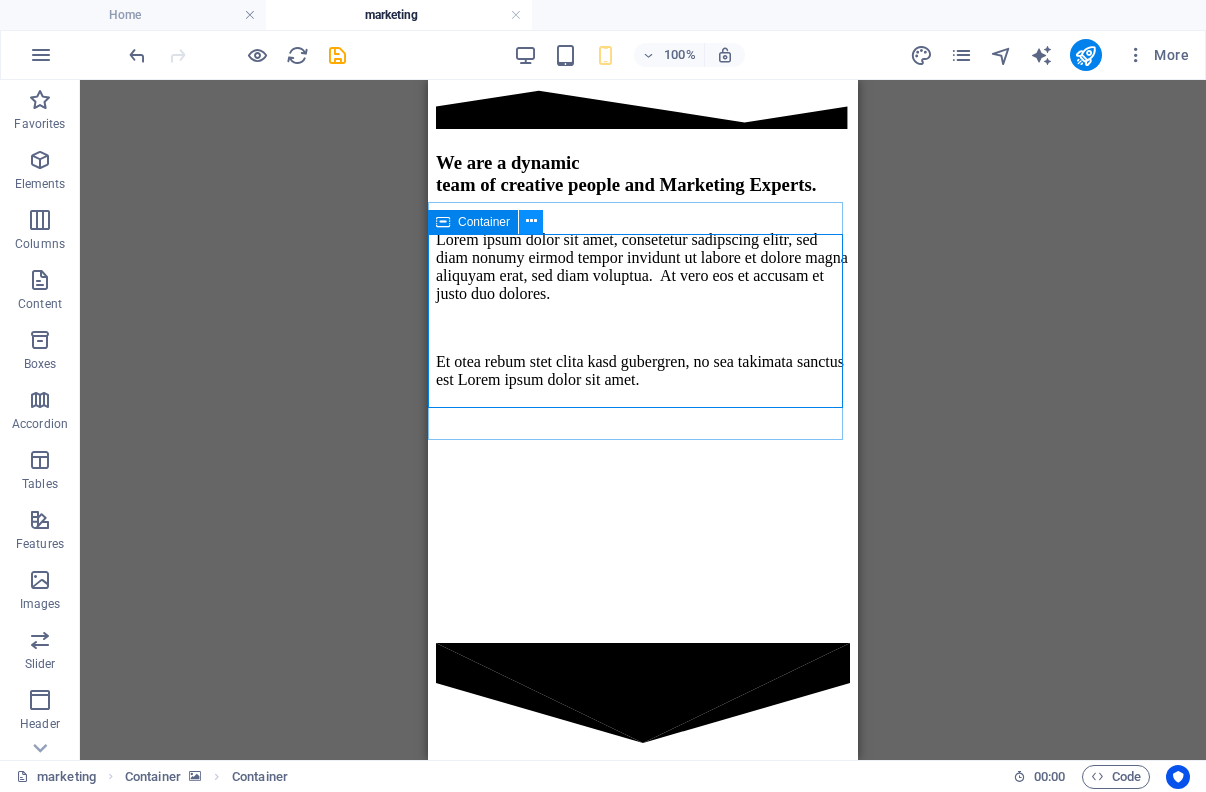 click at bounding box center (531, 221) 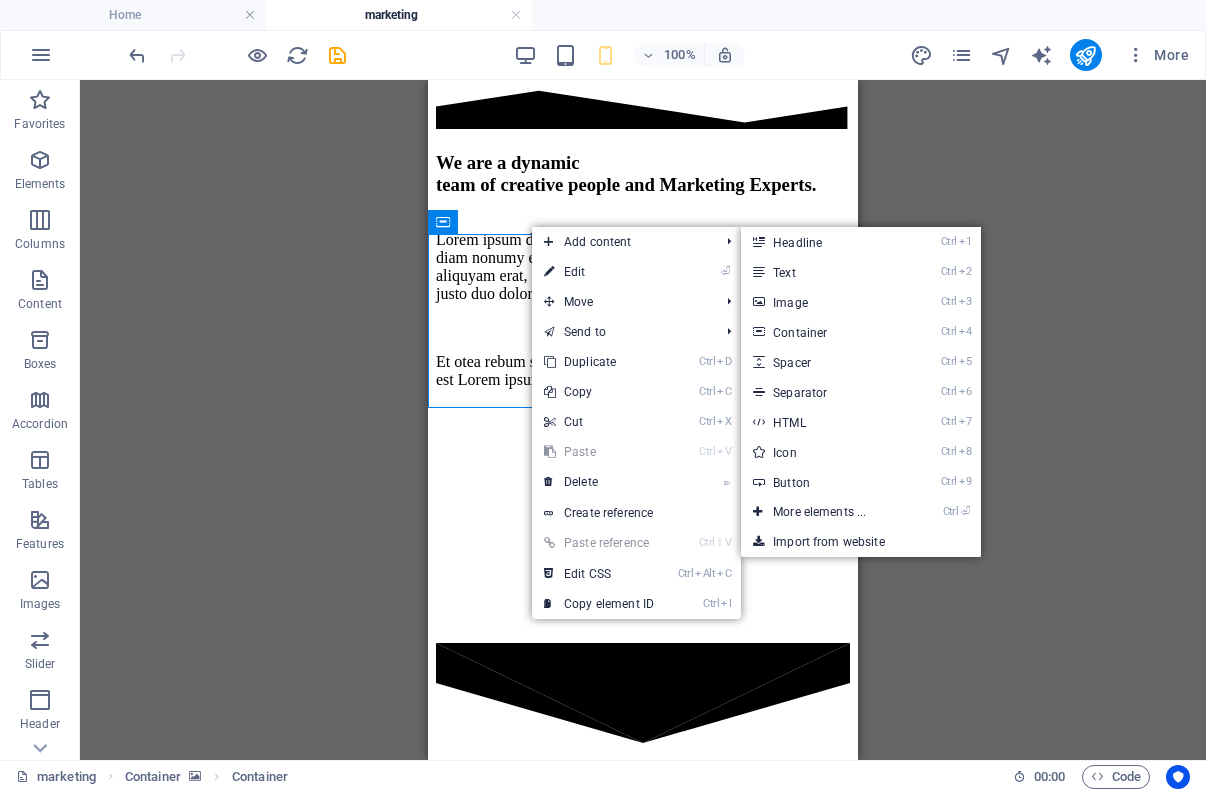click on "⏎  Edit" at bounding box center [599, 272] 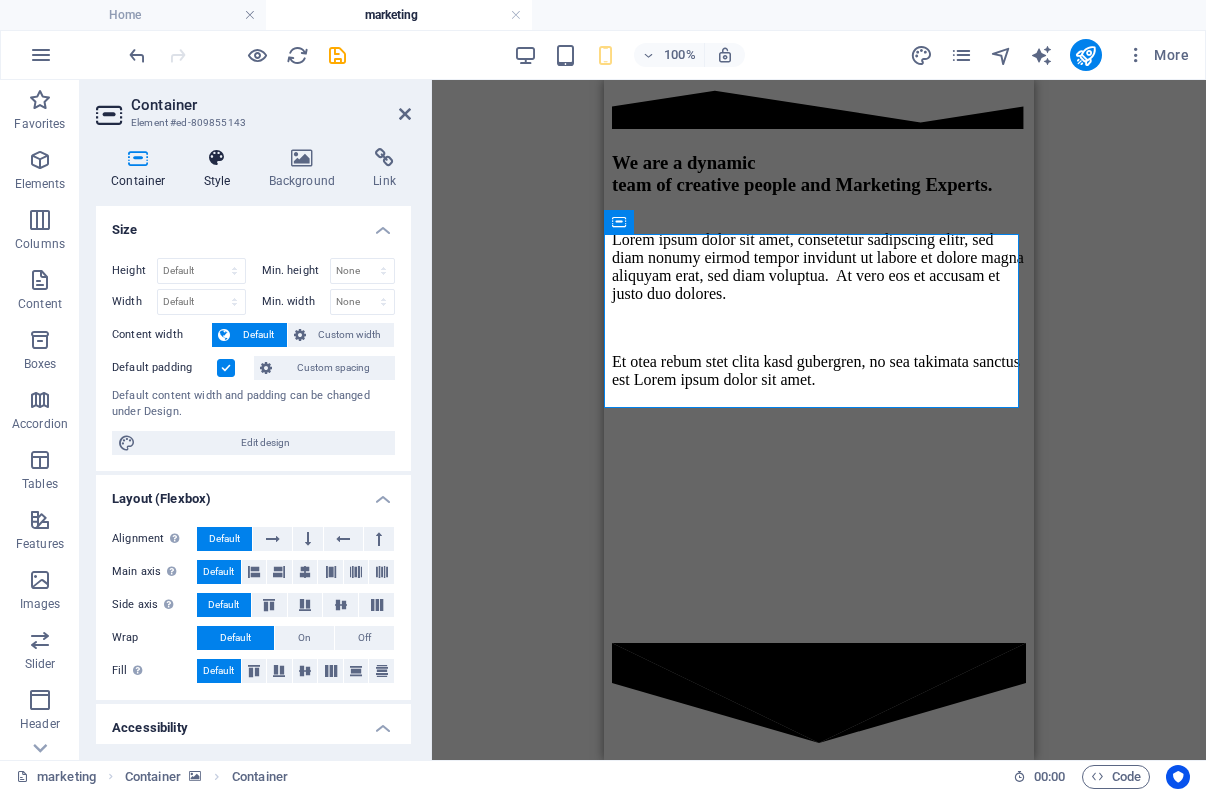 click on "Style" at bounding box center (221, 169) 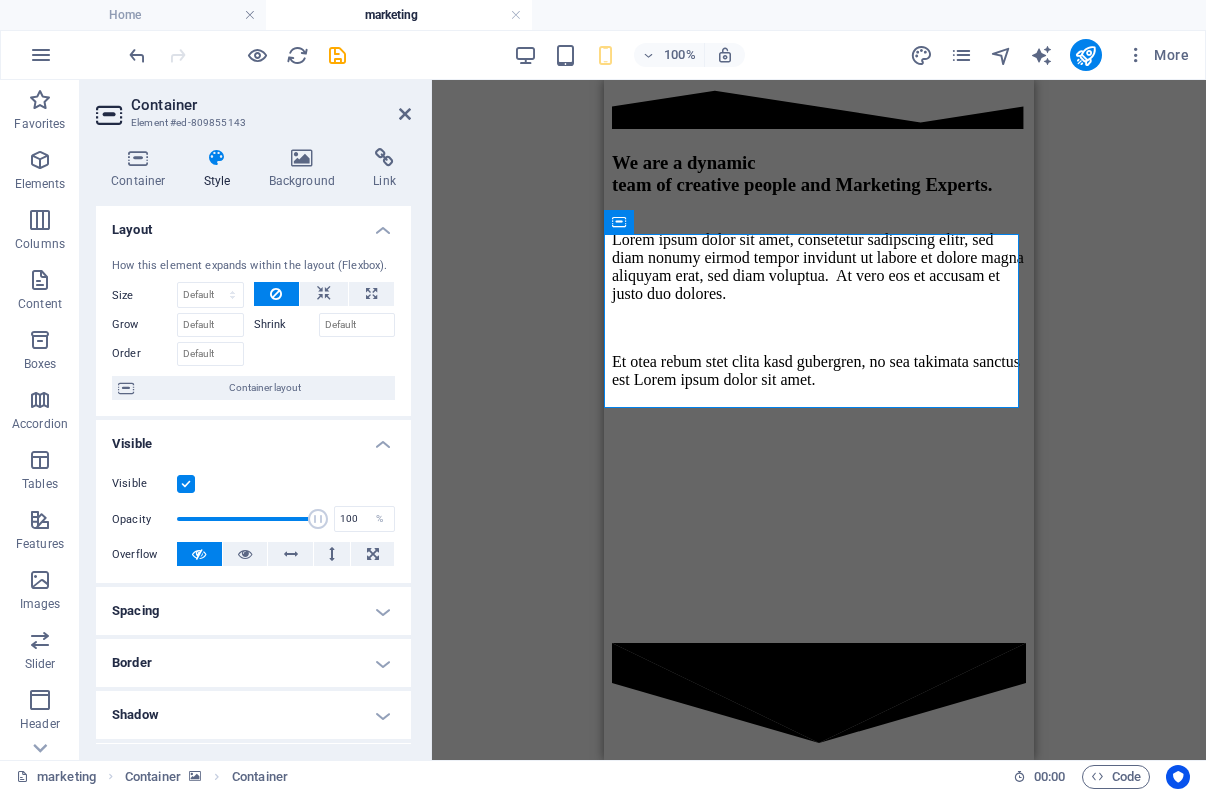 click at bounding box center [186, 484] 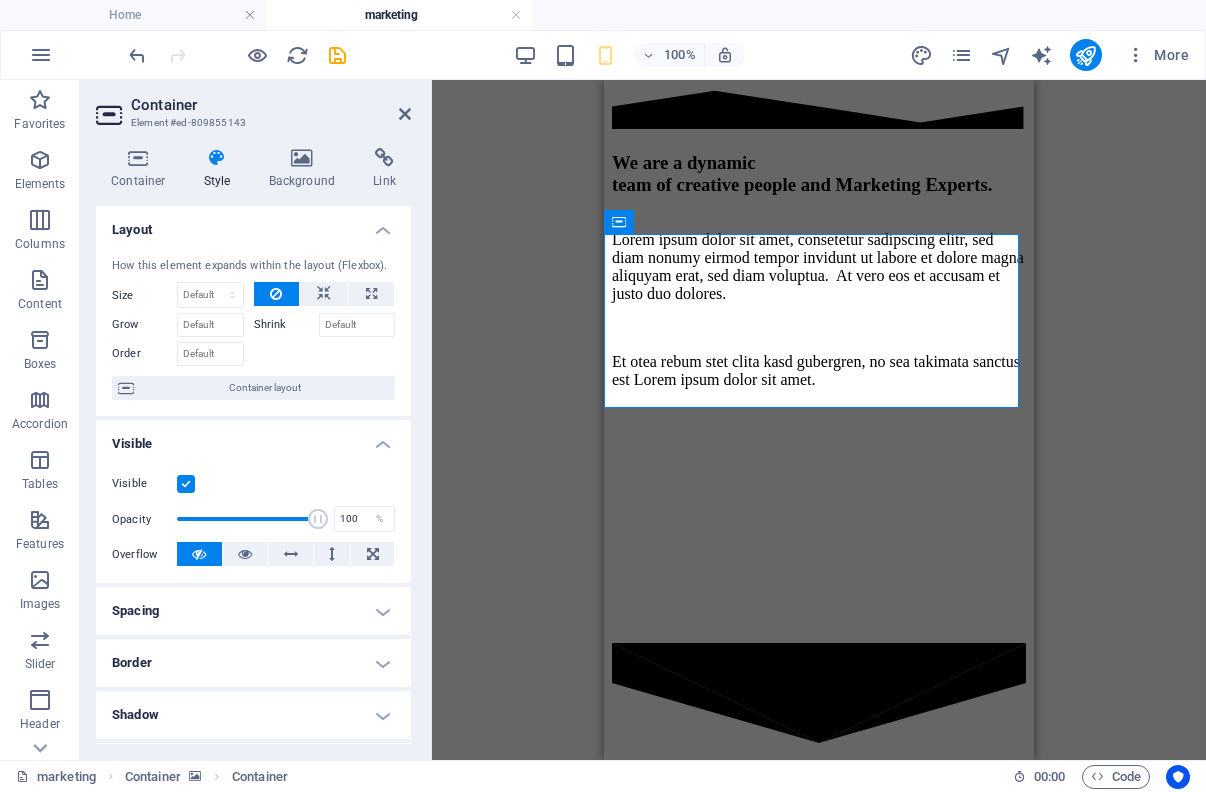 click on "Visible" at bounding box center [0, 0] 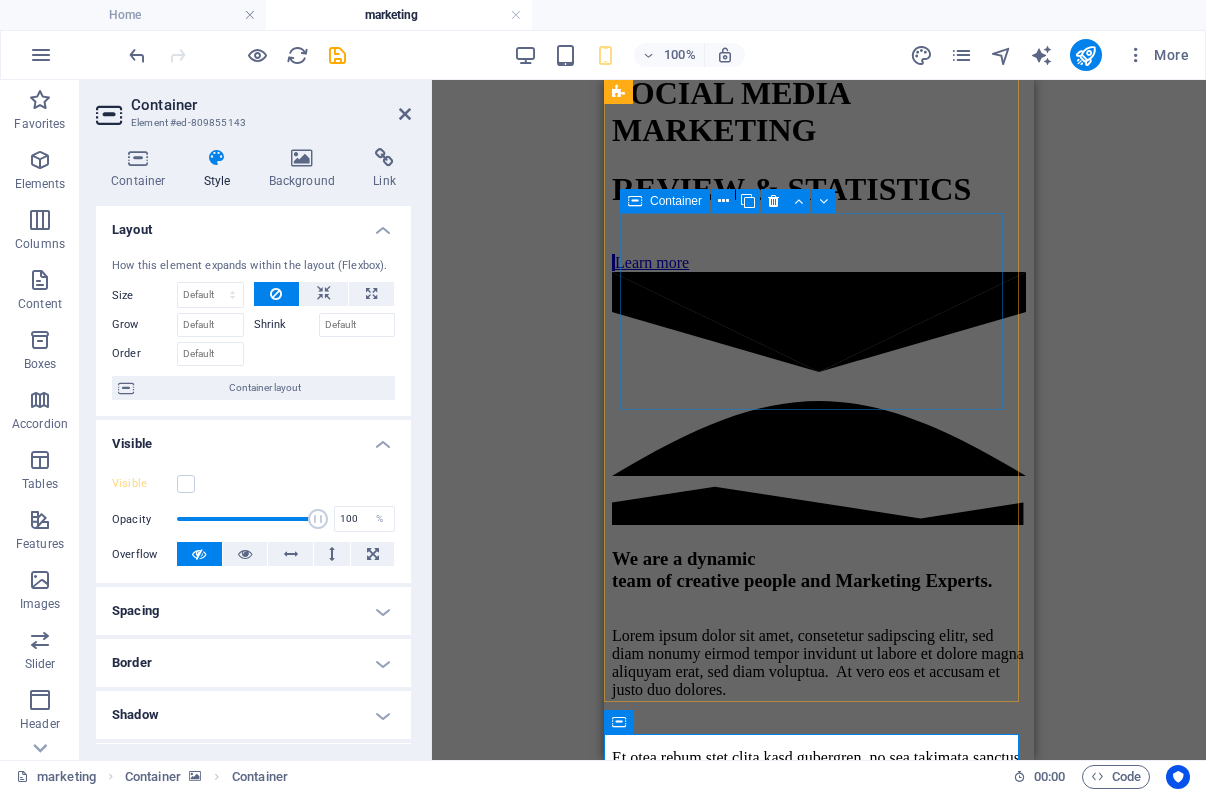 scroll, scrollTop: 2443, scrollLeft: 0, axis: vertical 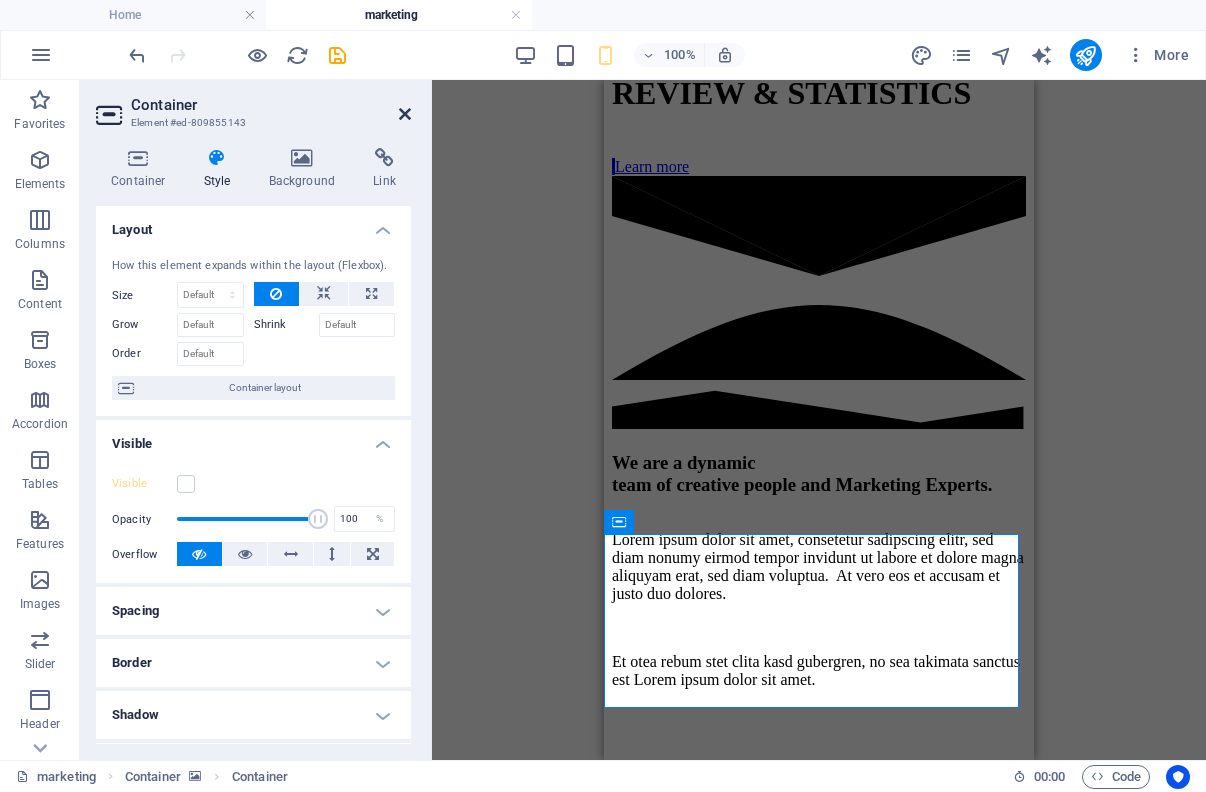 drag, startPoint x: 400, startPoint y: 114, endPoint x: 59, endPoint y: 78, distance: 342.89502 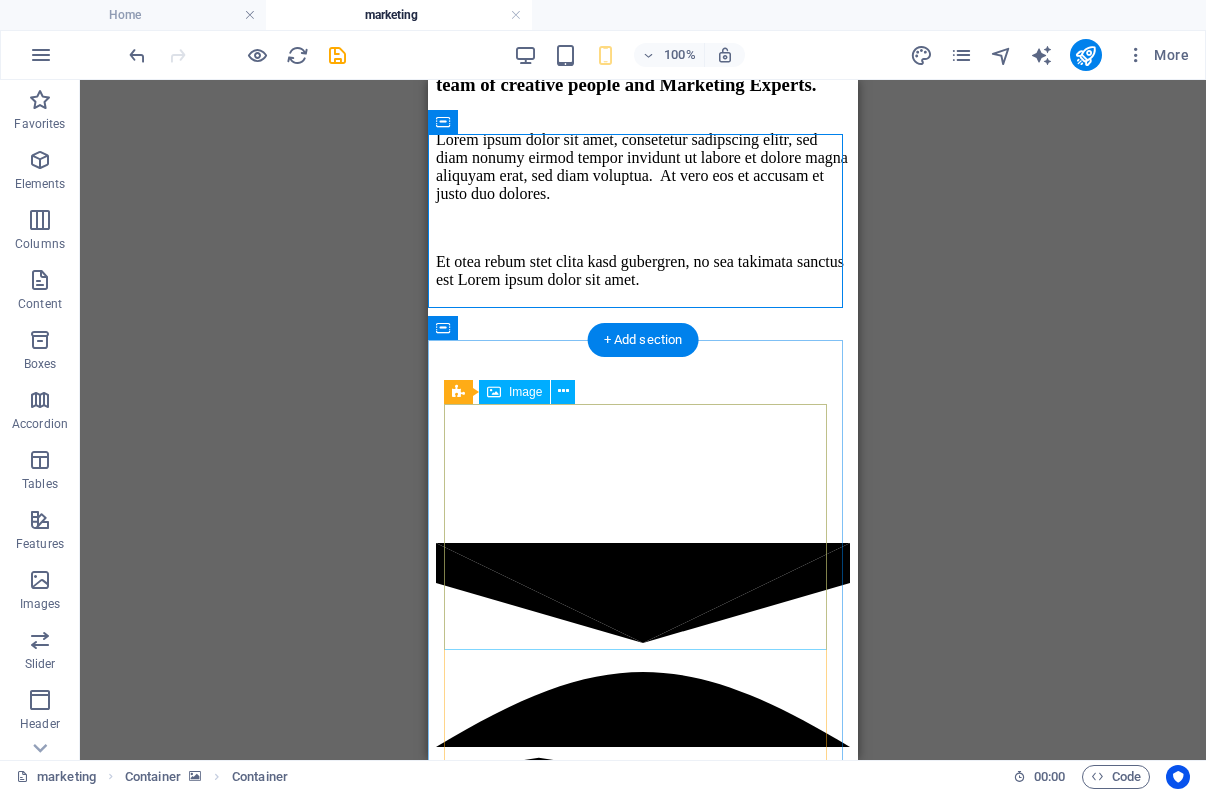 scroll, scrollTop: 2243, scrollLeft: 0, axis: vertical 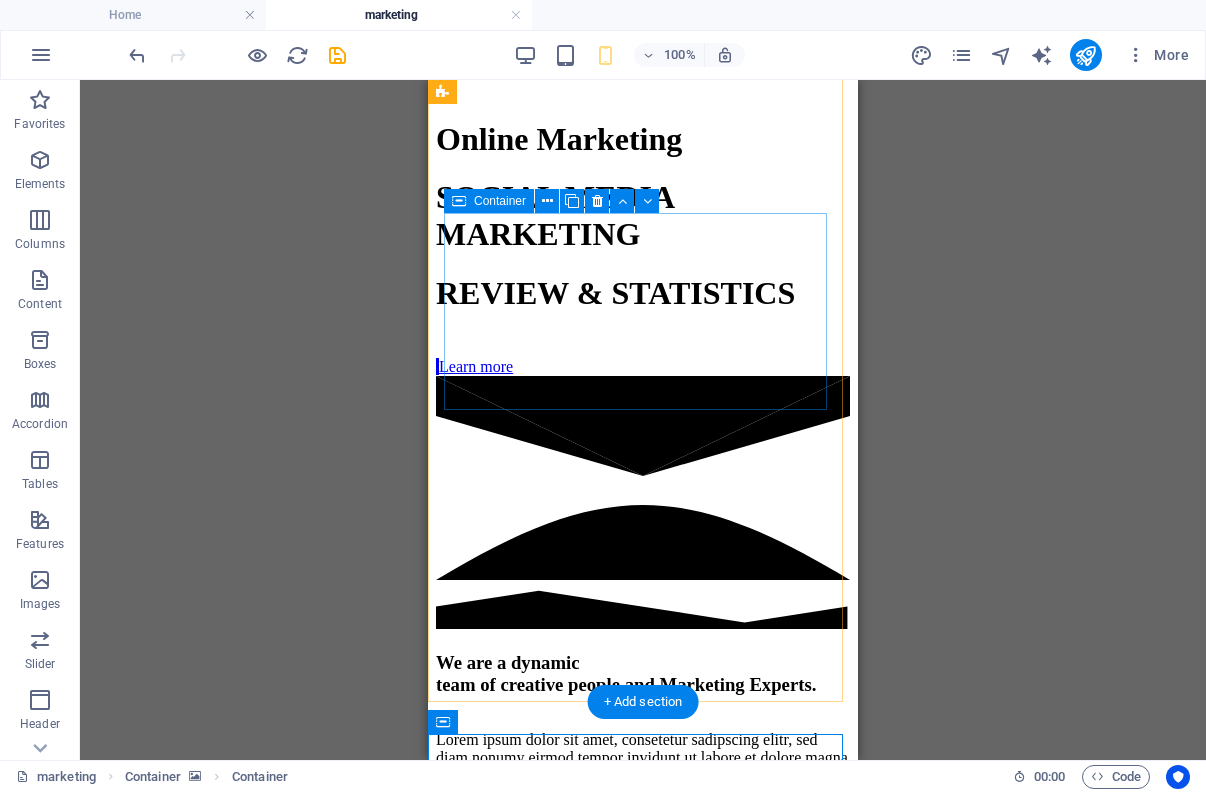 click on "Strategies Lorem ipsum dolor sit amet, consectetur adipisicing elit. Veritatis, dolorem!" at bounding box center (643, 2504) 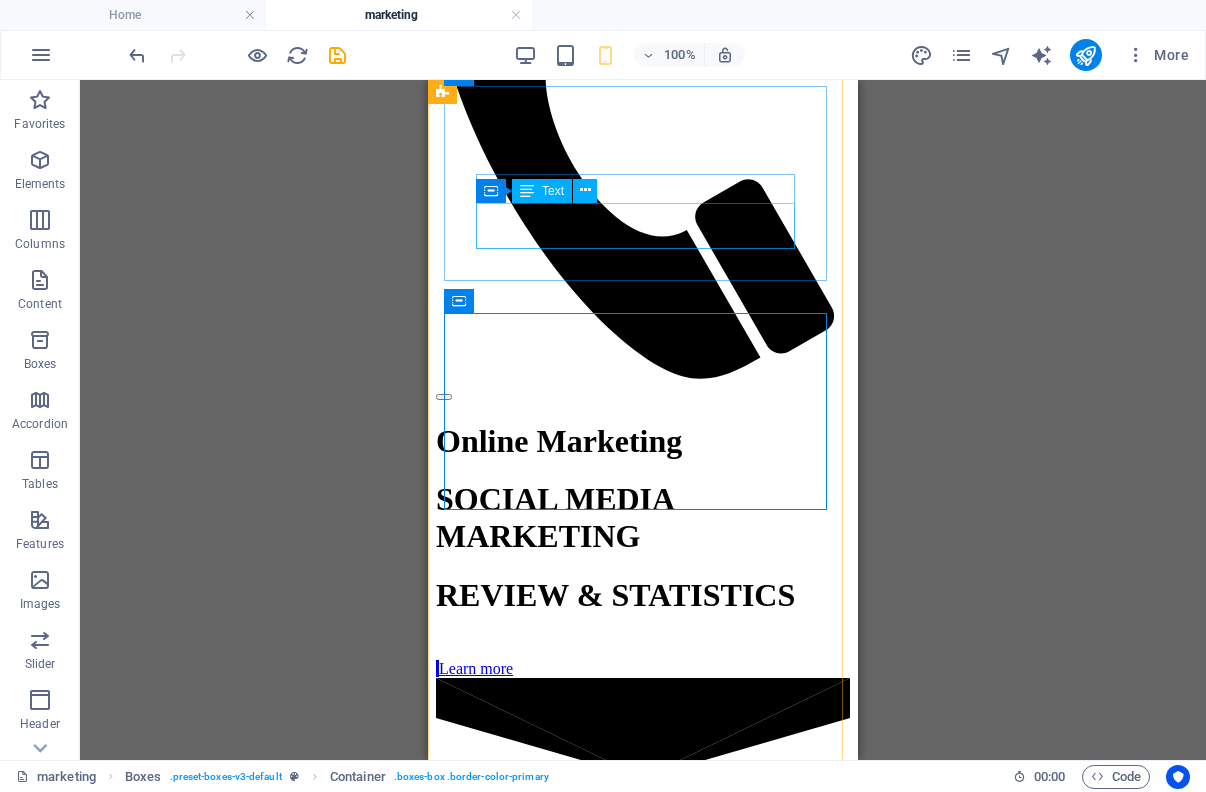 scroll, scrollTop: 1843, scrollLeft: 0, axis: vertical 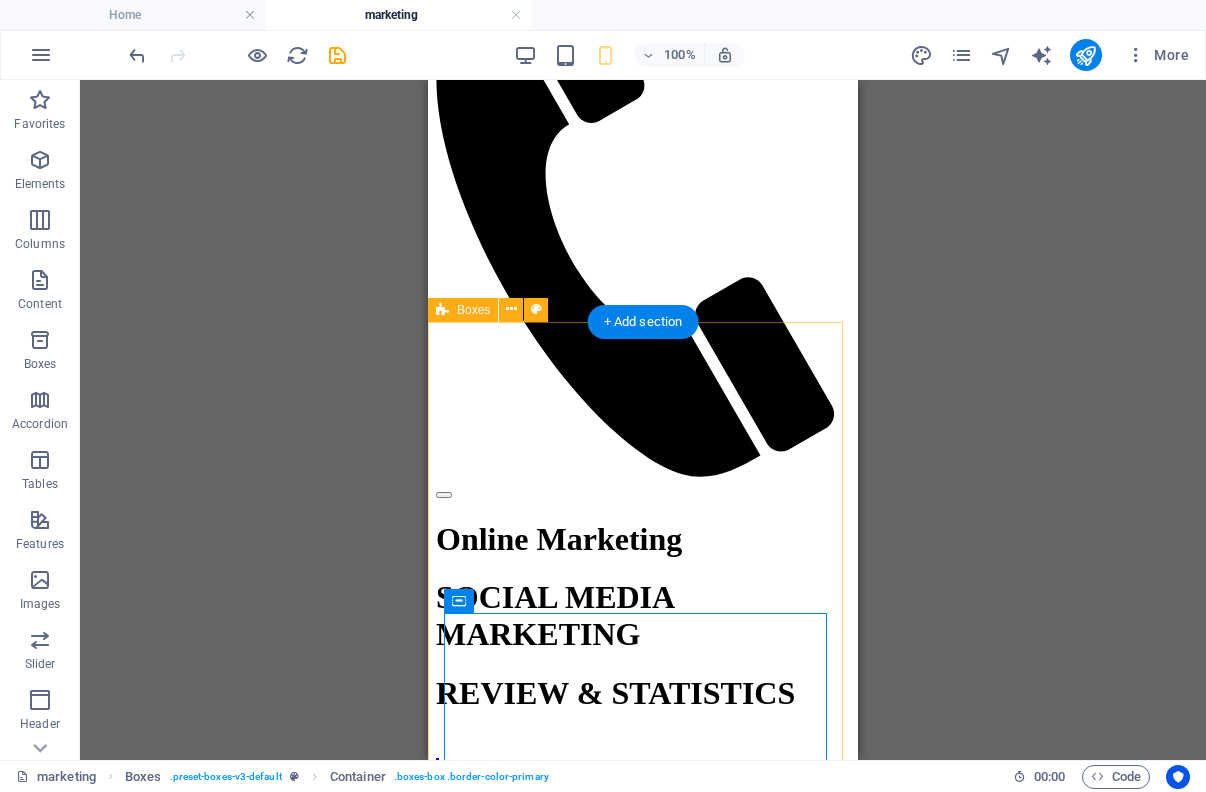 click on "Analytics Lorem ipsum dolor sit amet, consectetur adipisicing elit. Veritatis, dolorem! Strategies Lorem ipsum dolor sit amet, consectetur adipisicing elit. Veritatis, dolorem! Great Results Lorem ipsum dolor sit amet, consectetur adipisicing elit. Veritatis, dolorem!" at bounding box center (643, 3018) 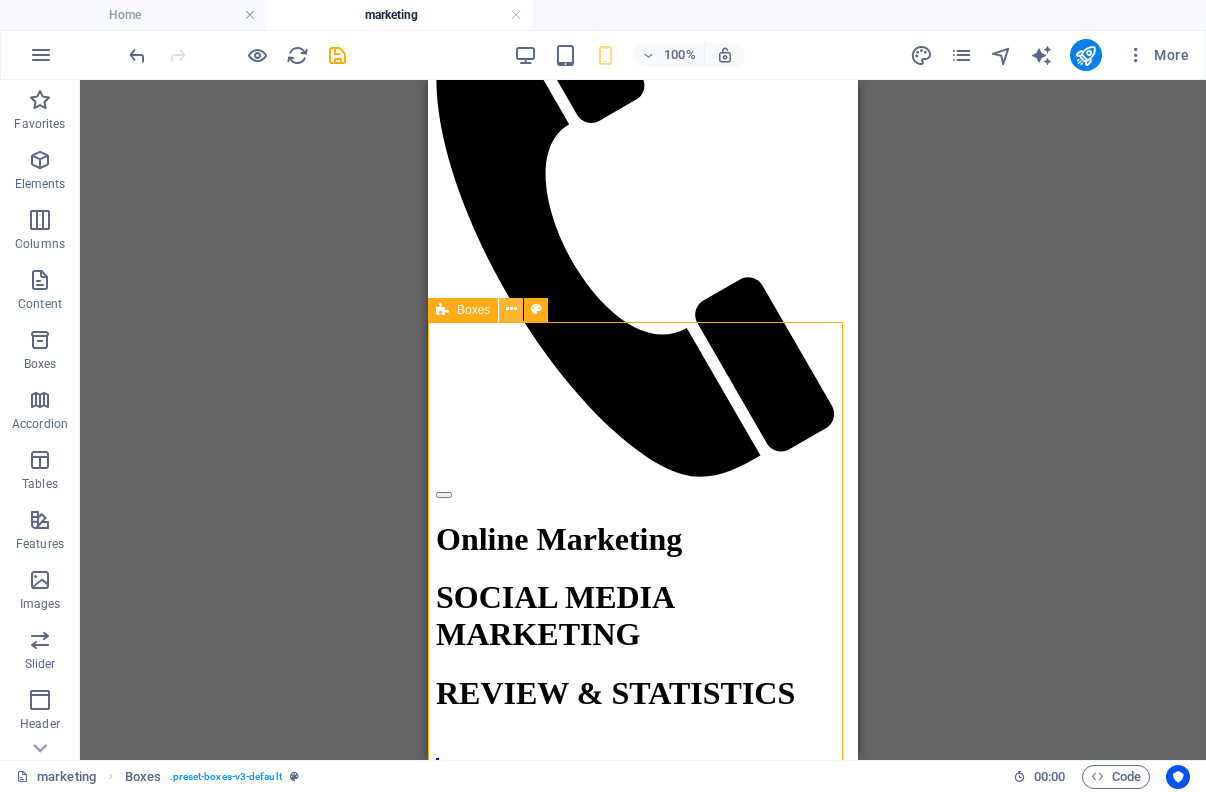 click at bounding box center [511, 309] 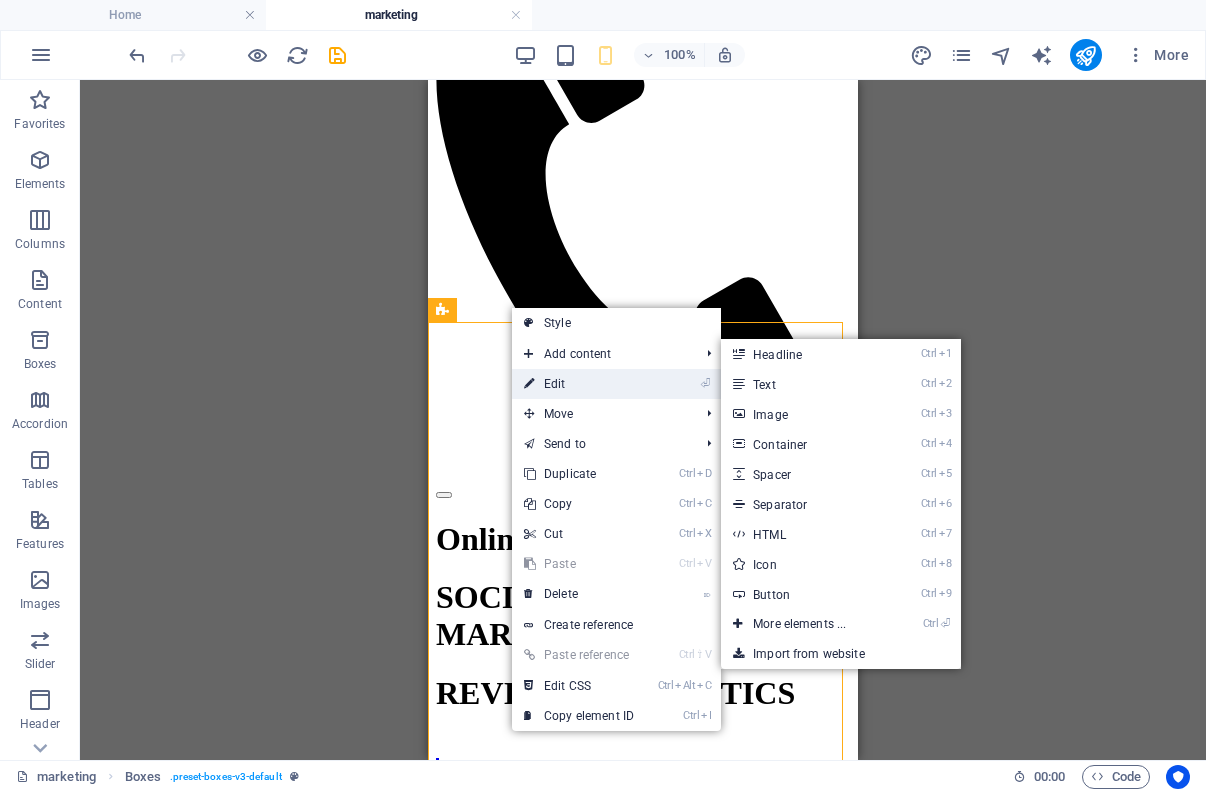 click on "⏎  Edit" at bounding box center [579, 384] 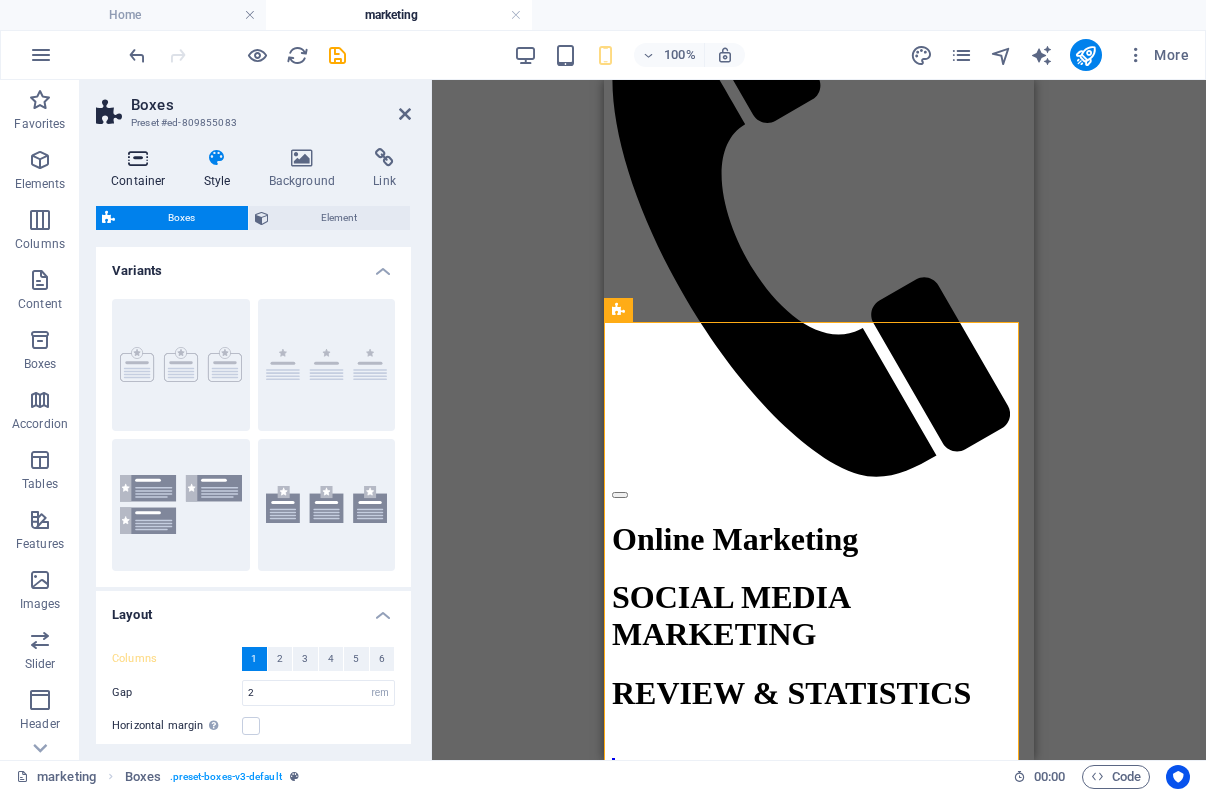 click on "Container" at bounding box center [142, 169] 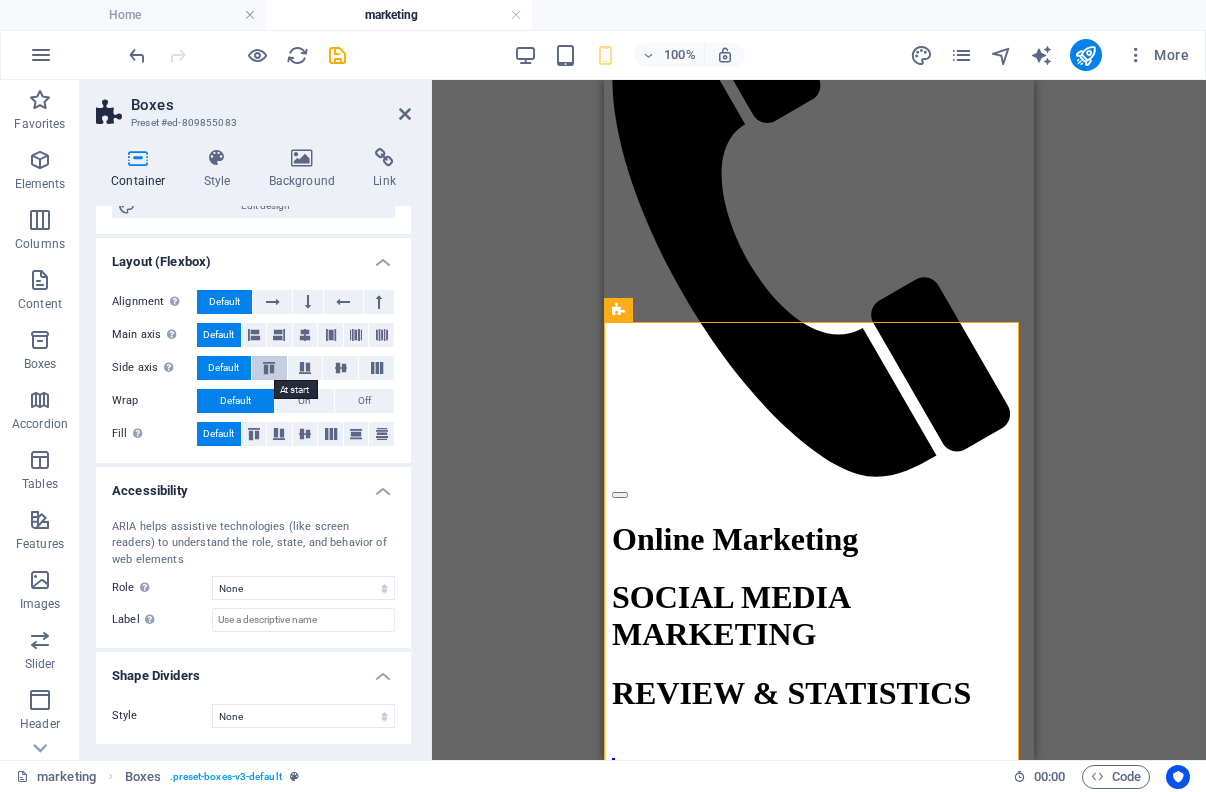 scroll, scrollTop: 0, scrollLeft: 0, axis: both 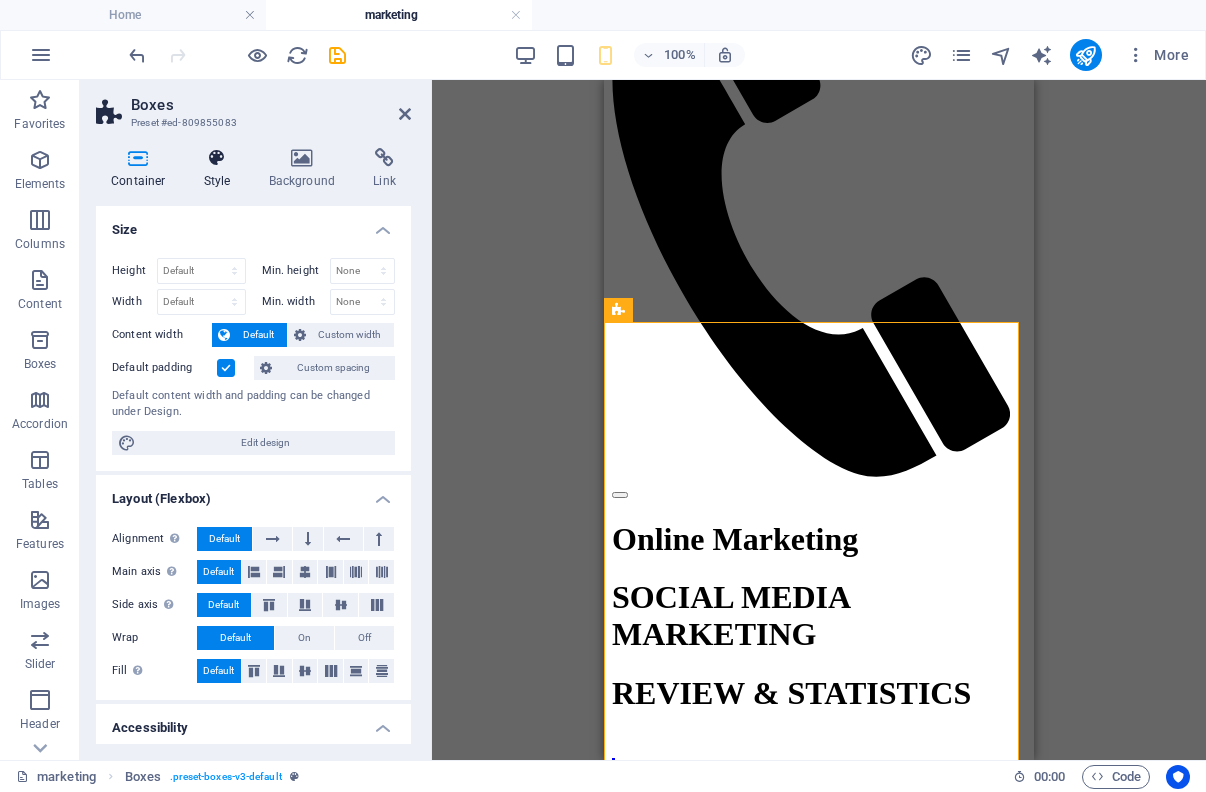 click on "Style" at bounding box center (221, 169) 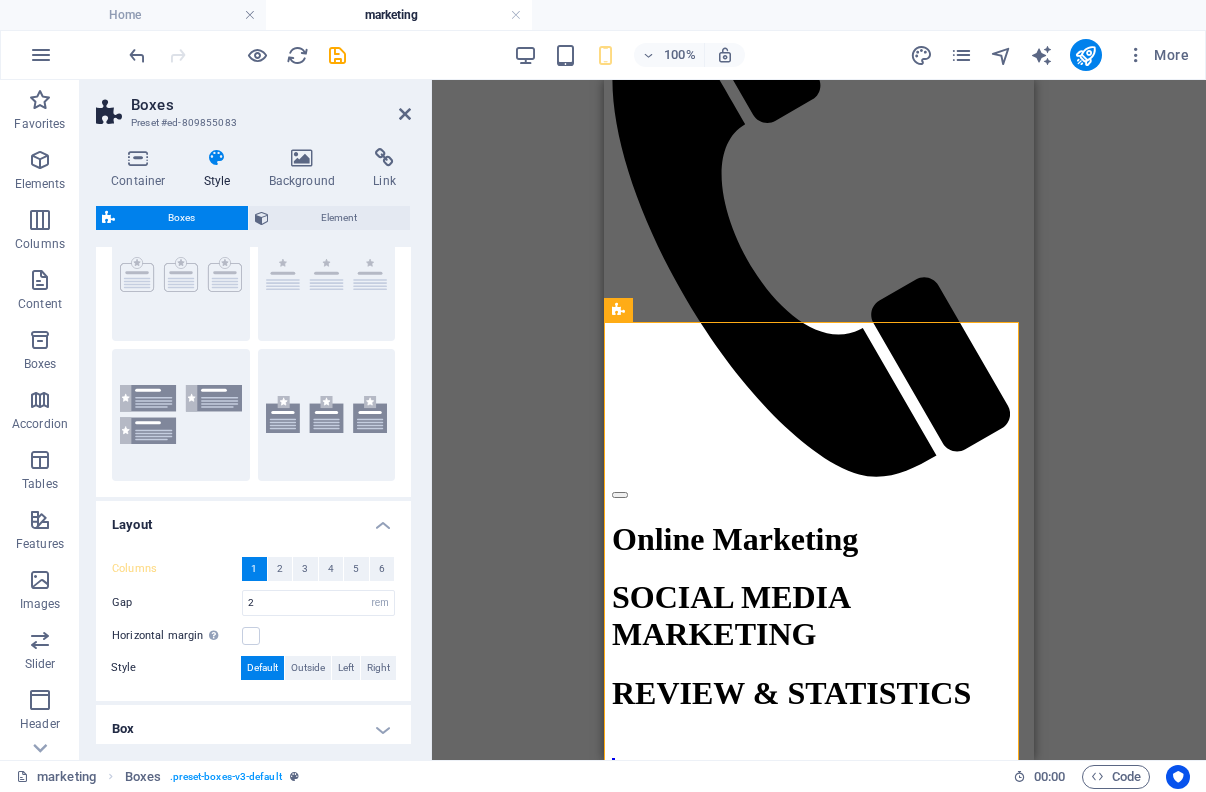 scroll, scrollTop: 231, scrollLeft: 0, axis: vertical 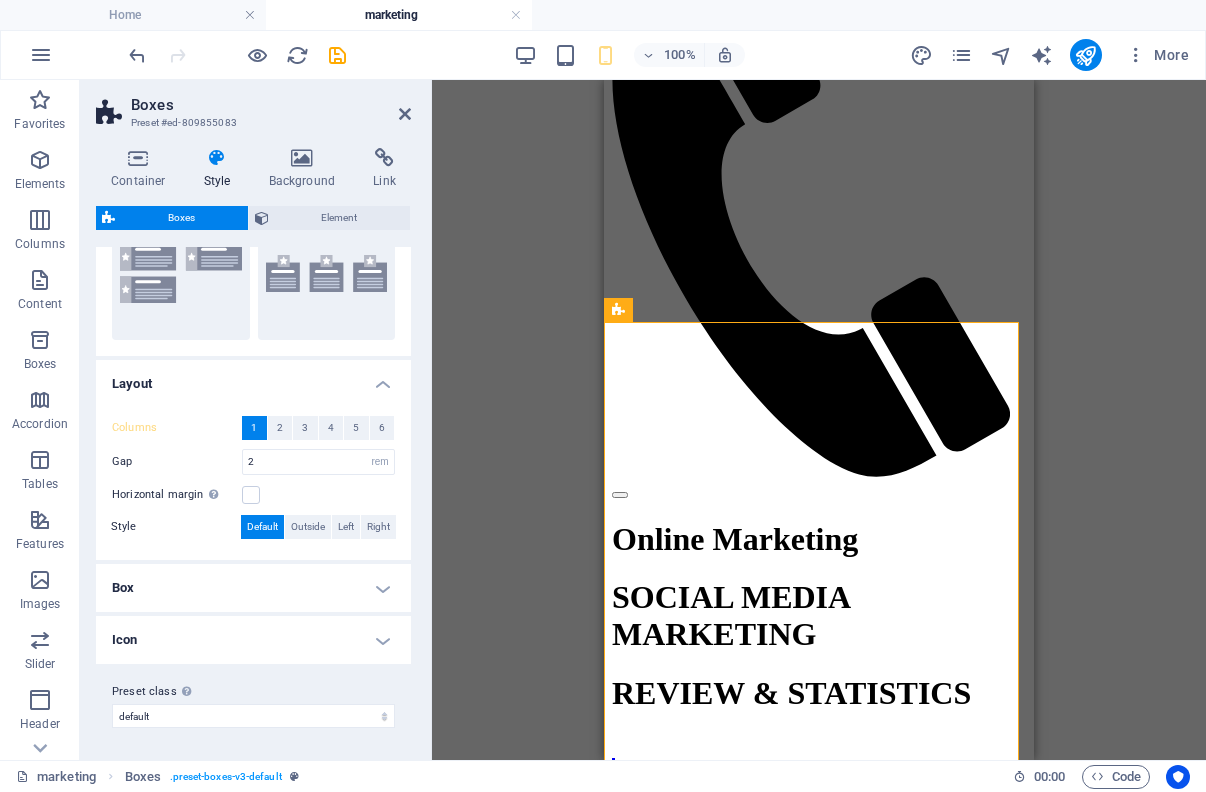 click on "Box" at bounding box center (253, 588) 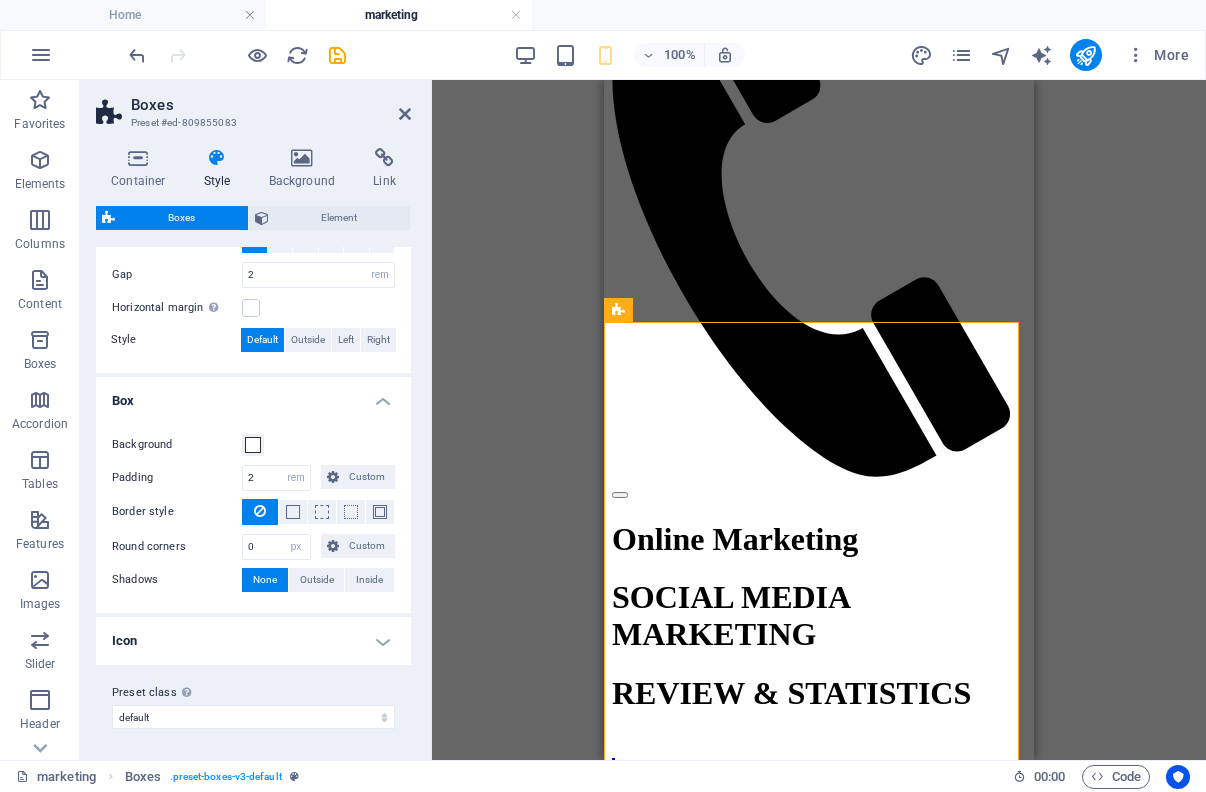 scroll, scrollTop: 419, scrollLeft: 0, axis: vertical 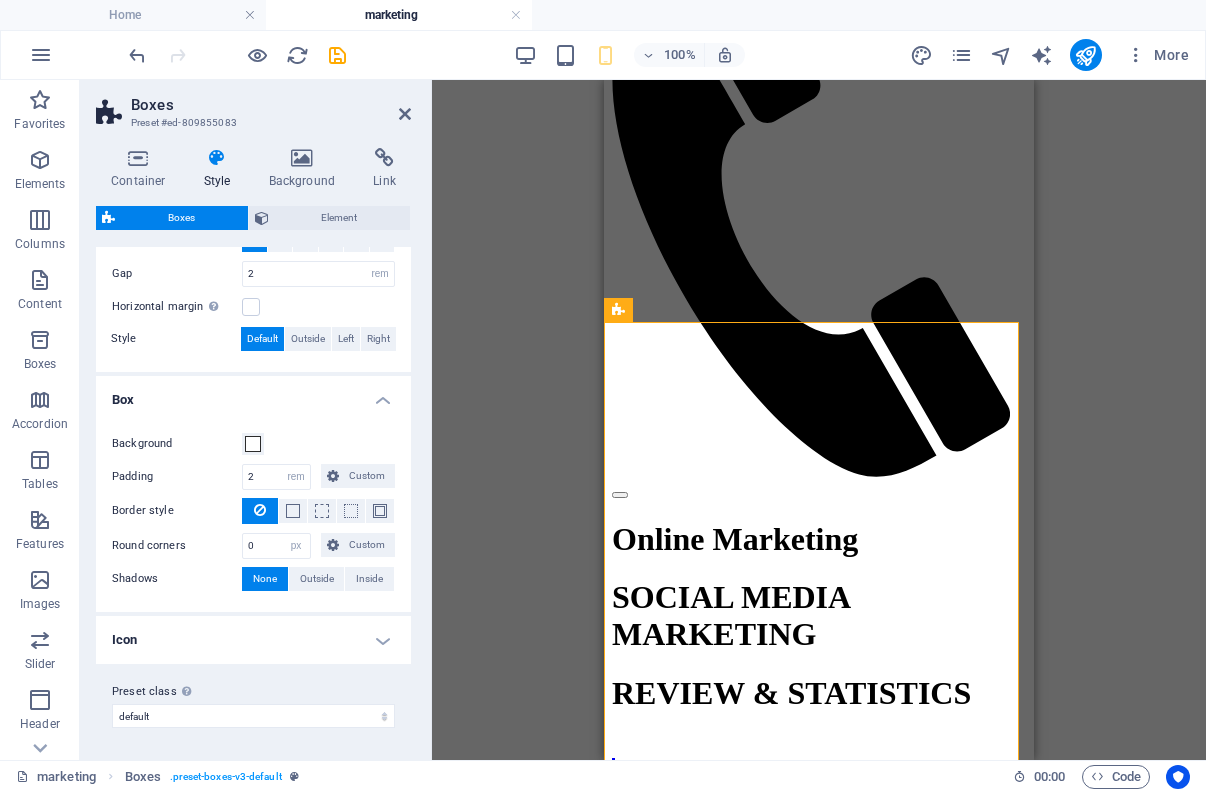 click on "Icon" at bounding box center (253, 640) 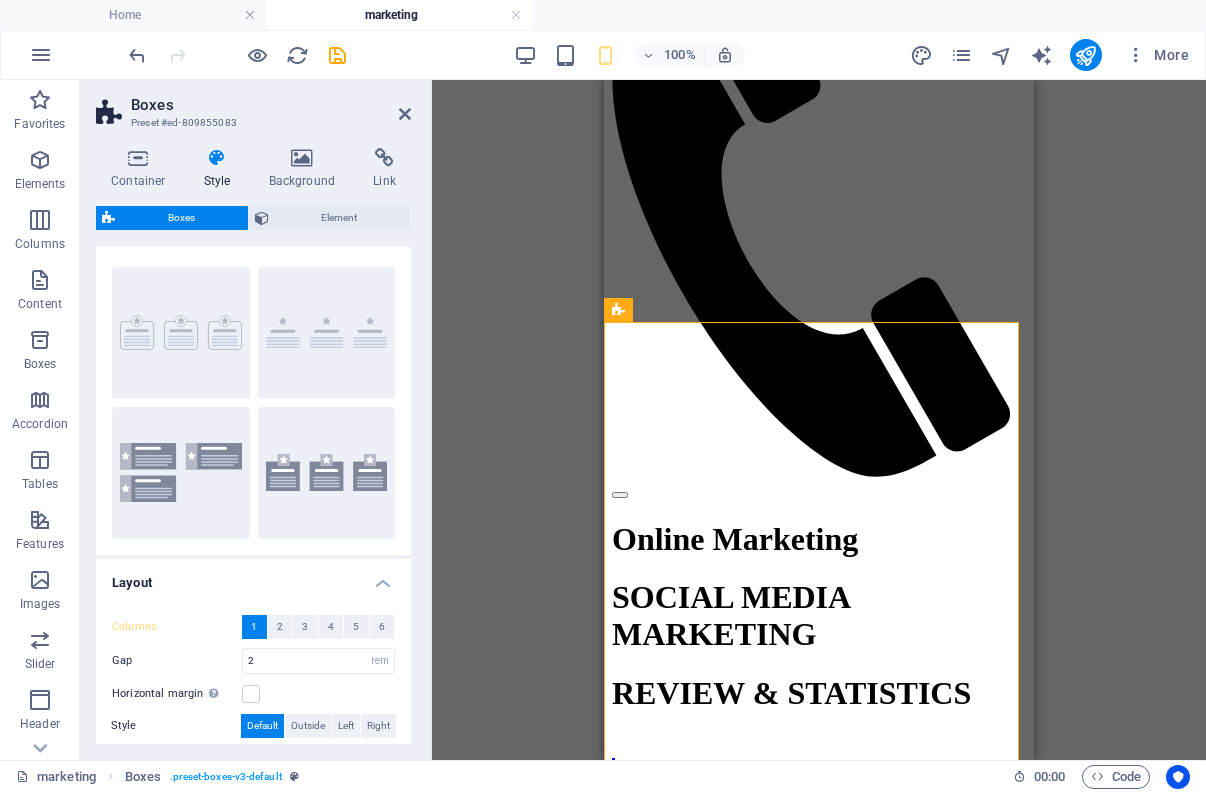scroll, scrollTop: 0, scrollLeft: 0, axis: both 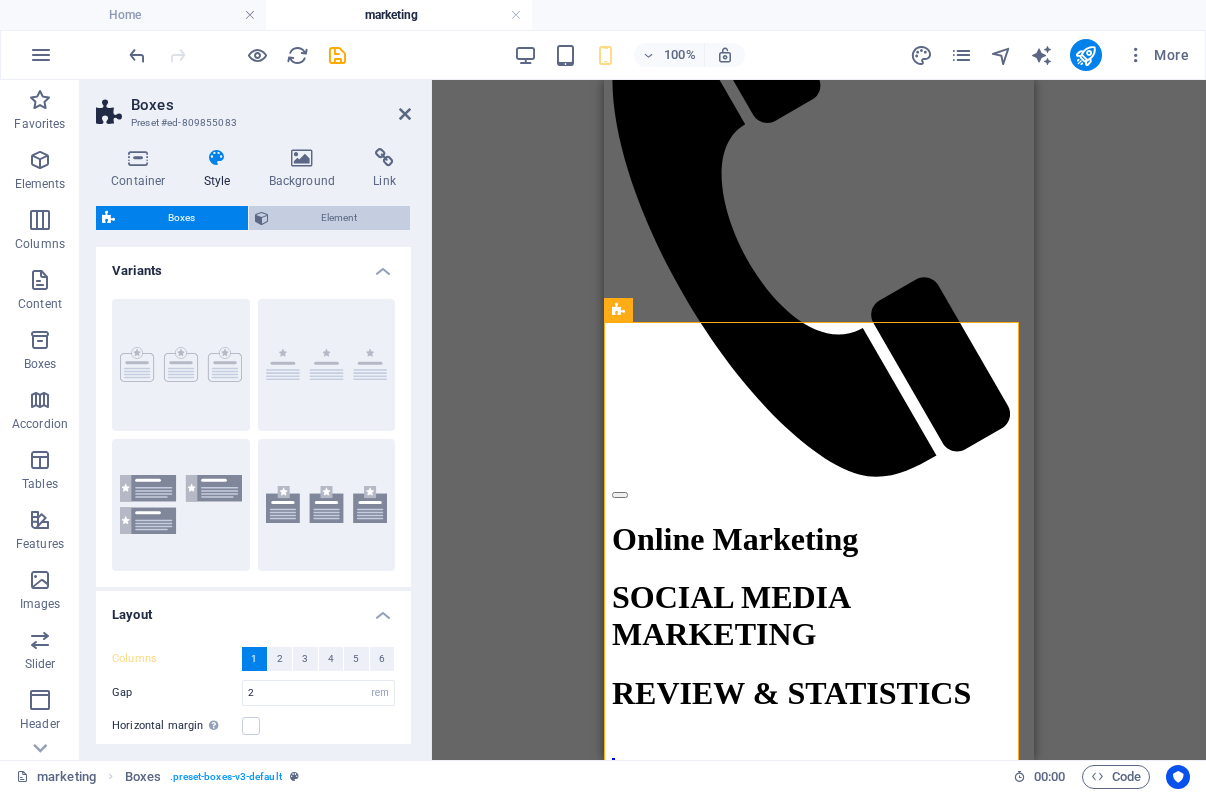 click on "Element" at bounding box center [330, 218] 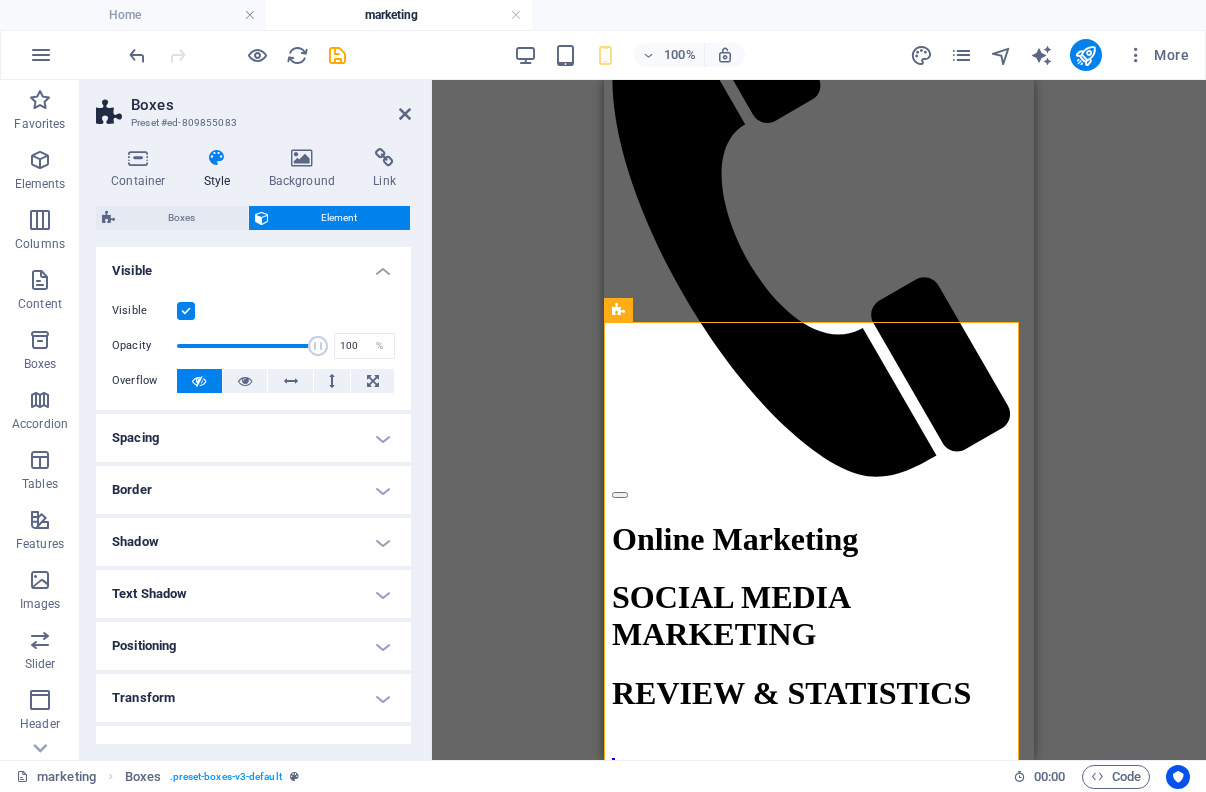 click at bounding box center (186, 311) 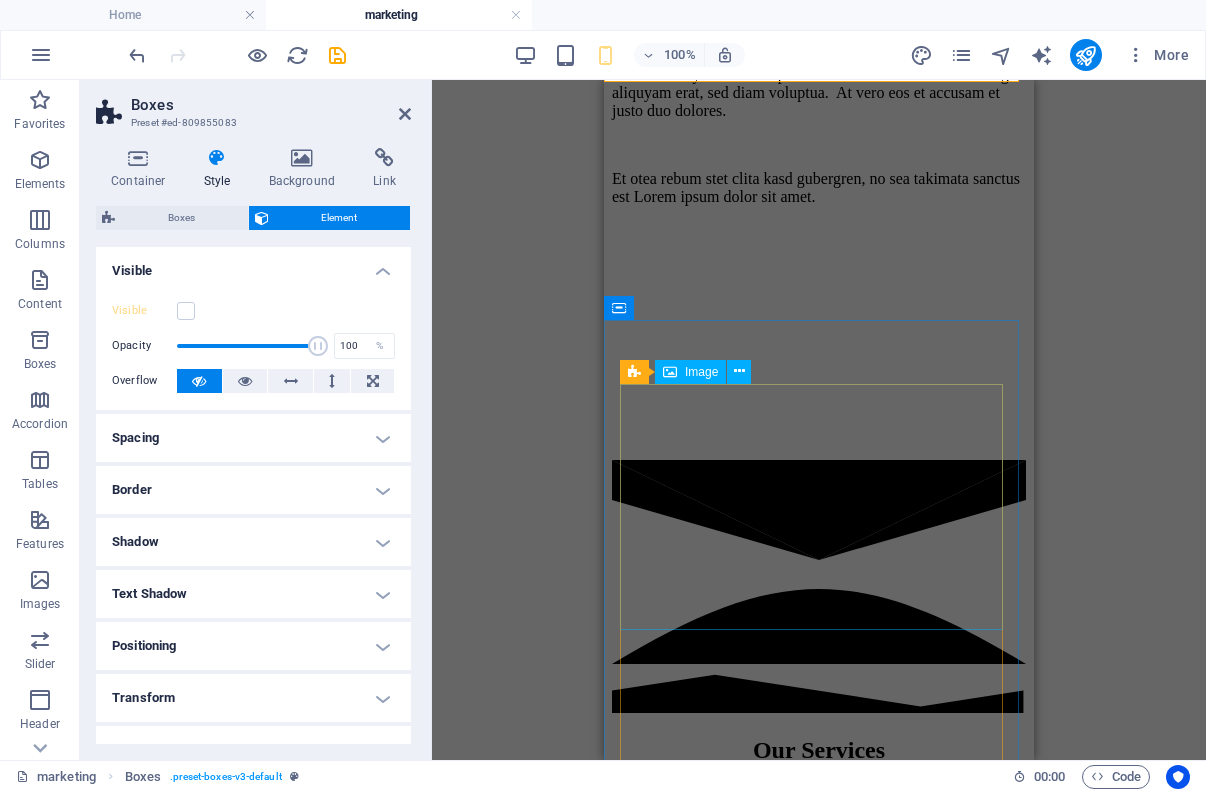 scroll, scrollTop: 2943, scrollLeft: 0, axis: vertical 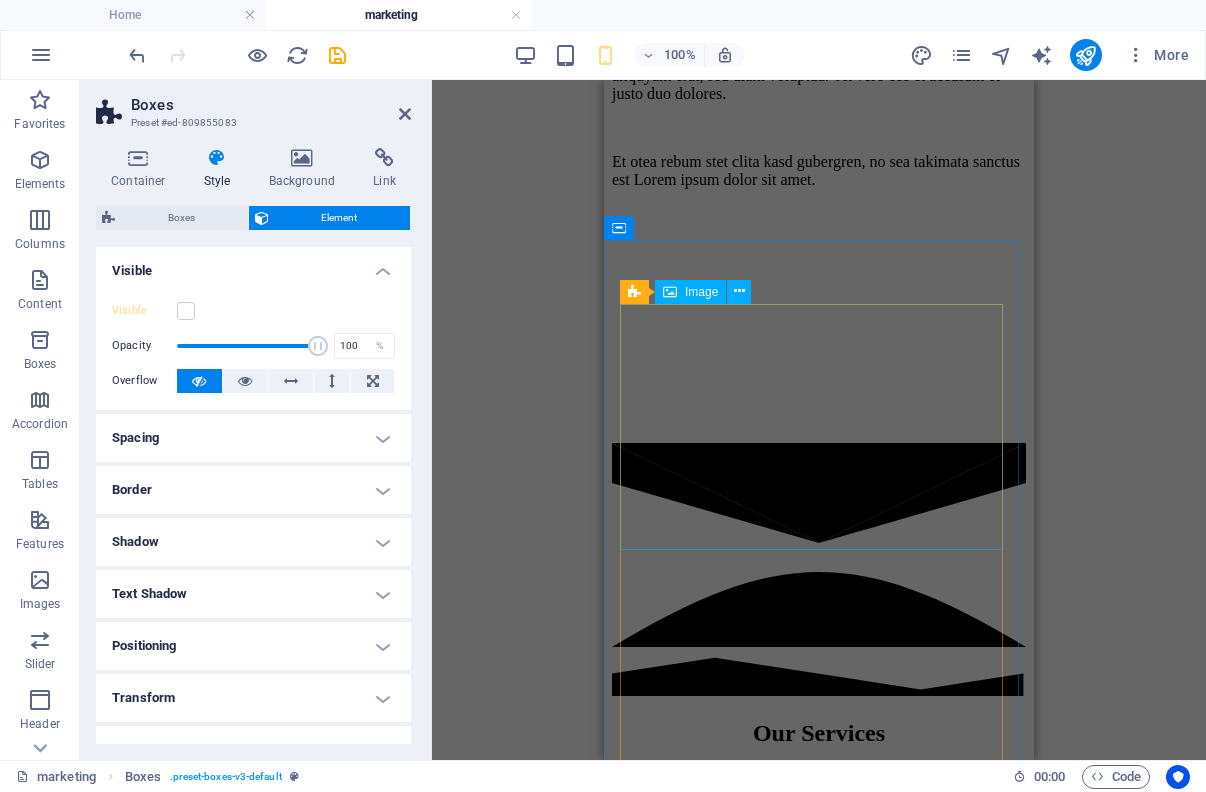 click at bounding box center [674, 3673] 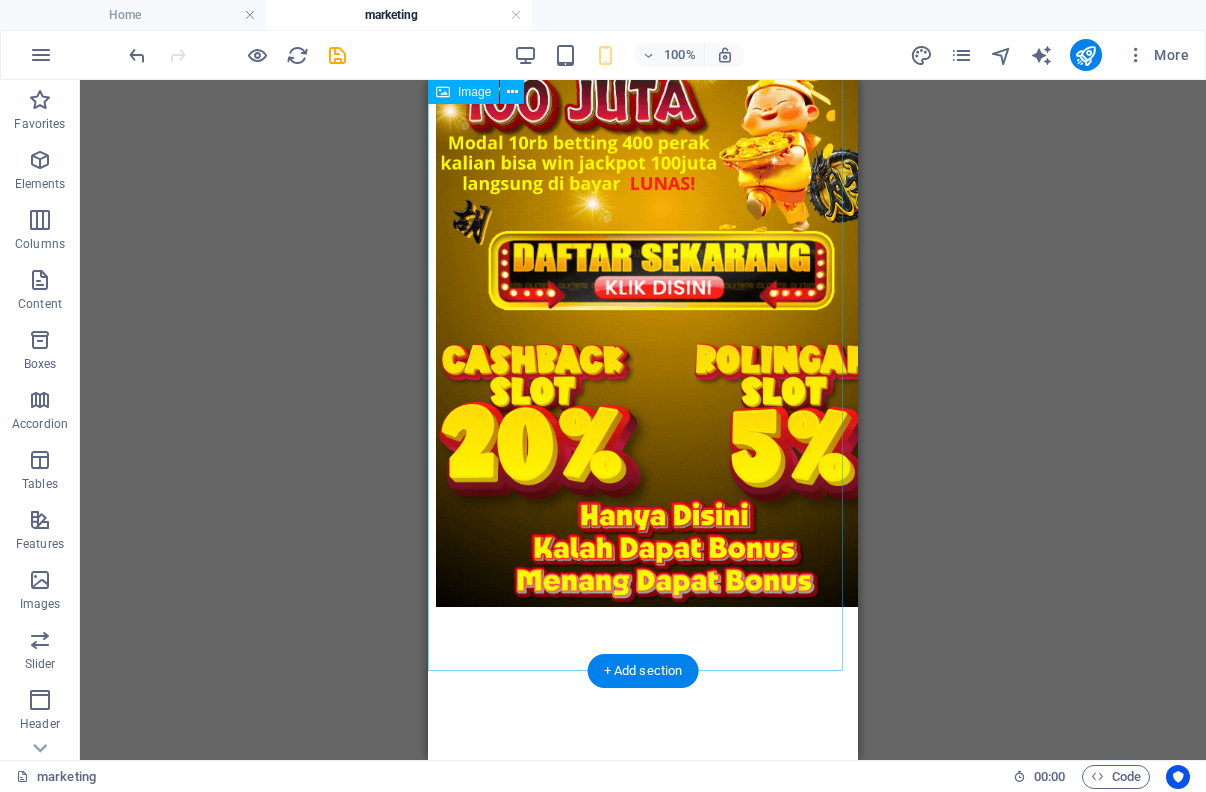 scroll, scrollTop: 443, scrollLeft: 0, axis: vertical 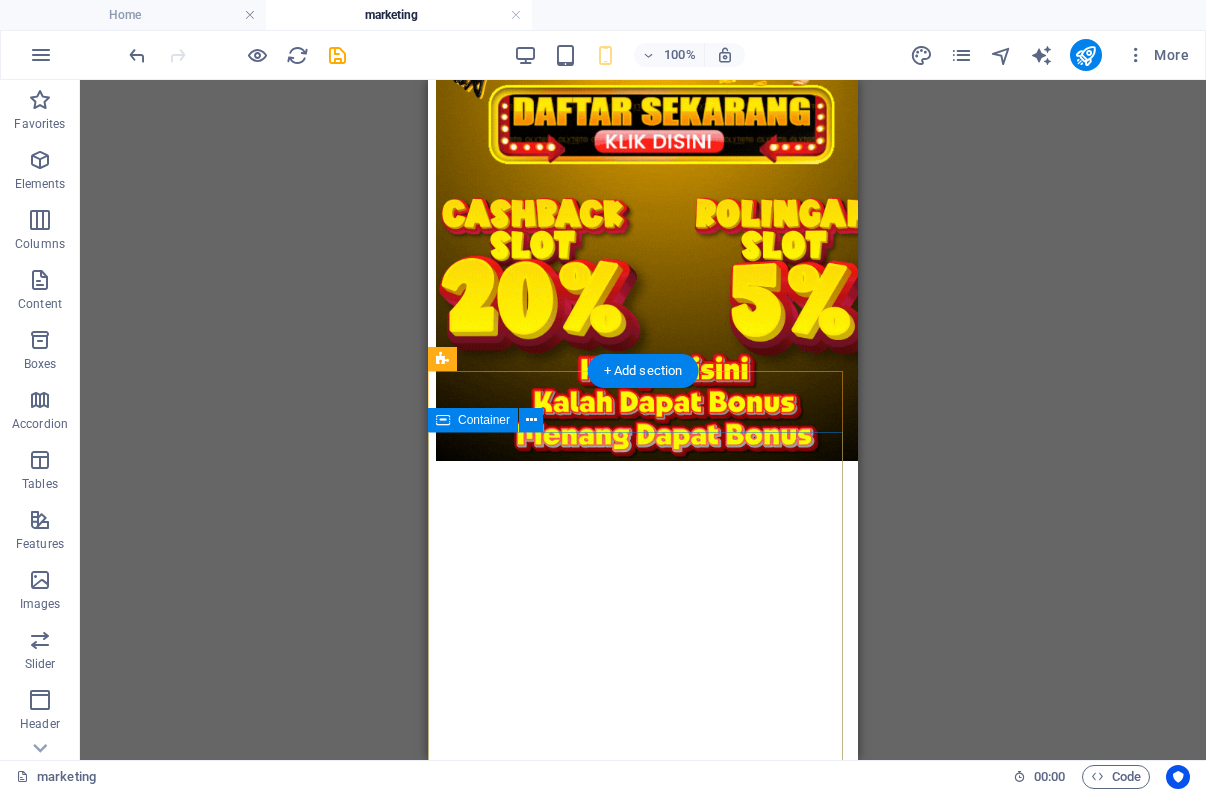click on "O nline Marketing S OCIAL MEDIA MARKETING R EVIEW & STATISTICS Learn more" at bounding box center [643, 2037] 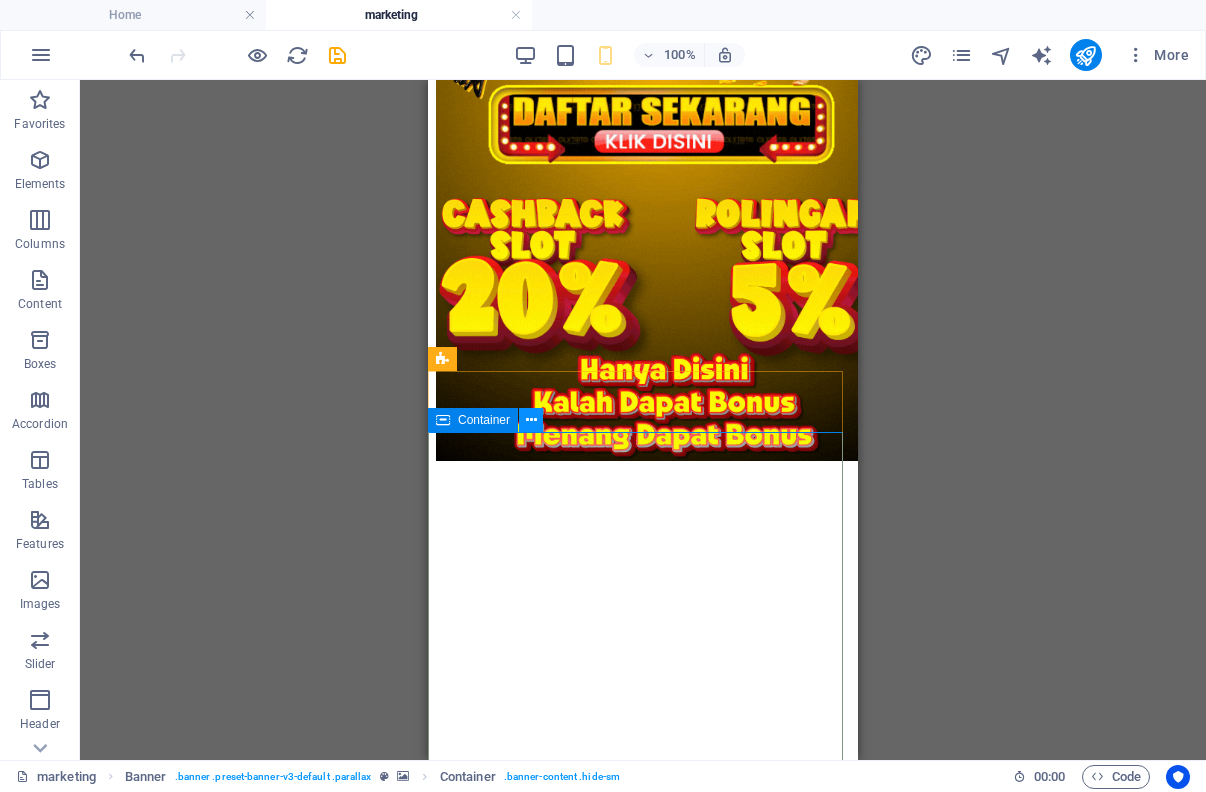 click at bounding box center [531, 420] 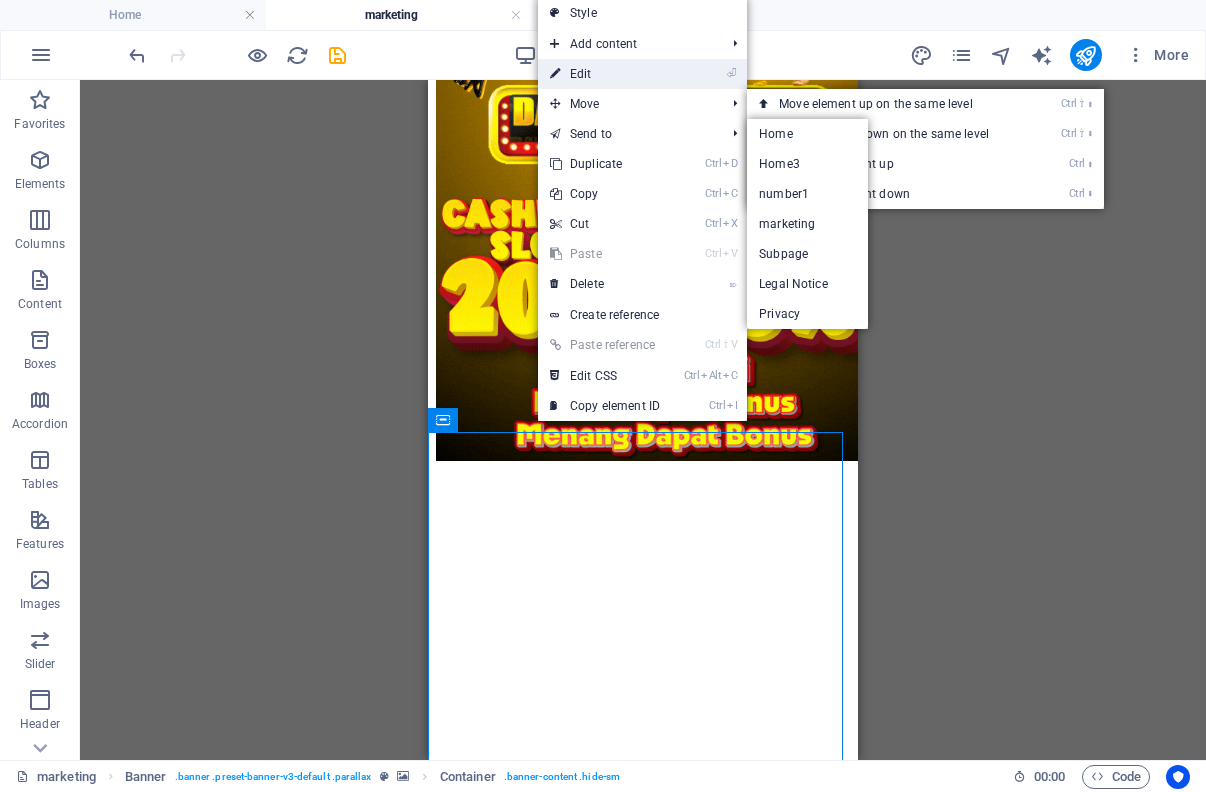 click on "⏎  Edit" at bounding box center [605, 74] 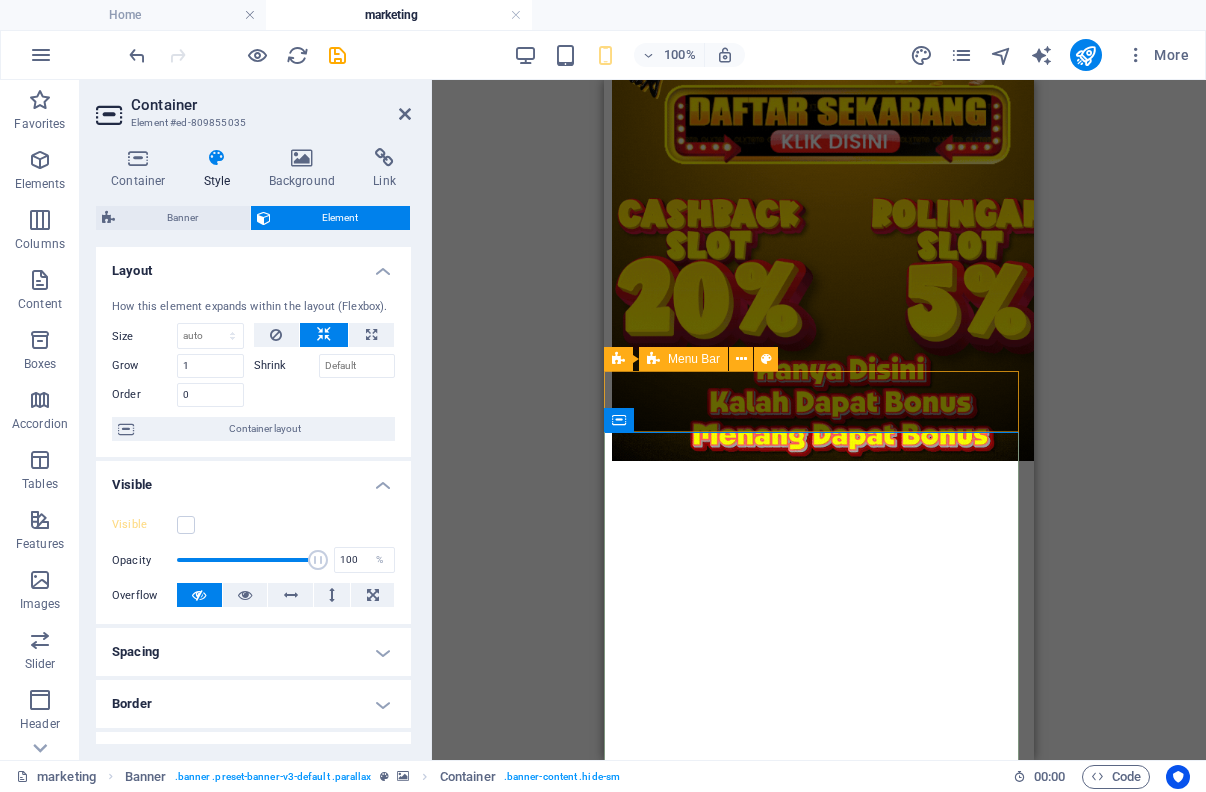 click on "broadnew.site Home About us Services Projects Team Contact" at bounding box center (819, 1532) 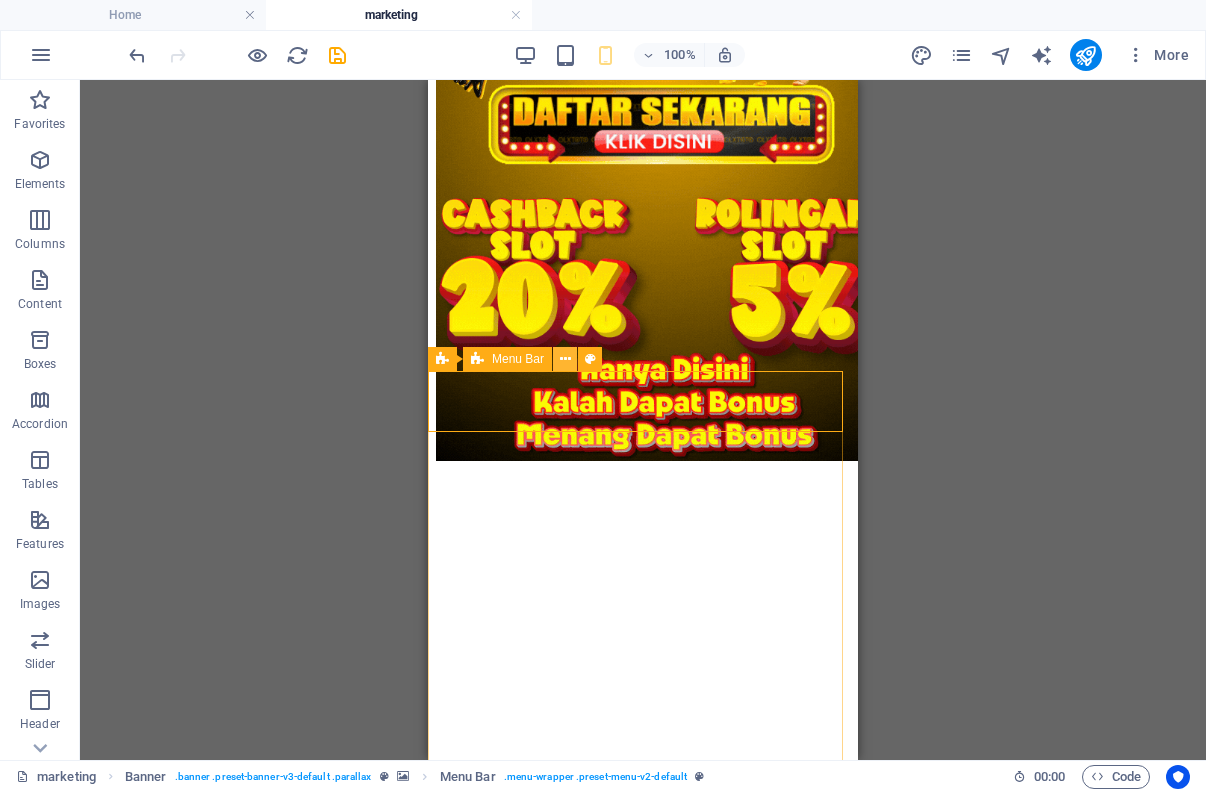 click at bounding box center (565, 359) 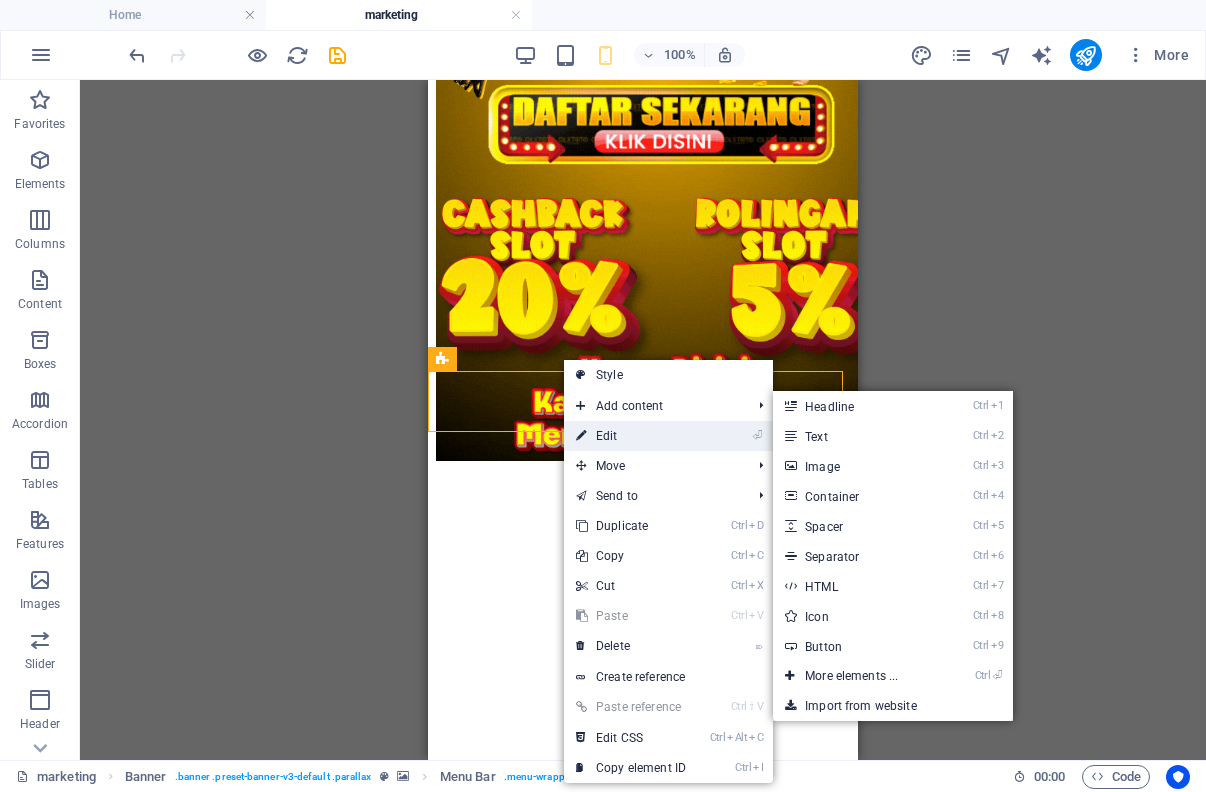 click on "⏎  Edit" at bounding box center (631, 436) 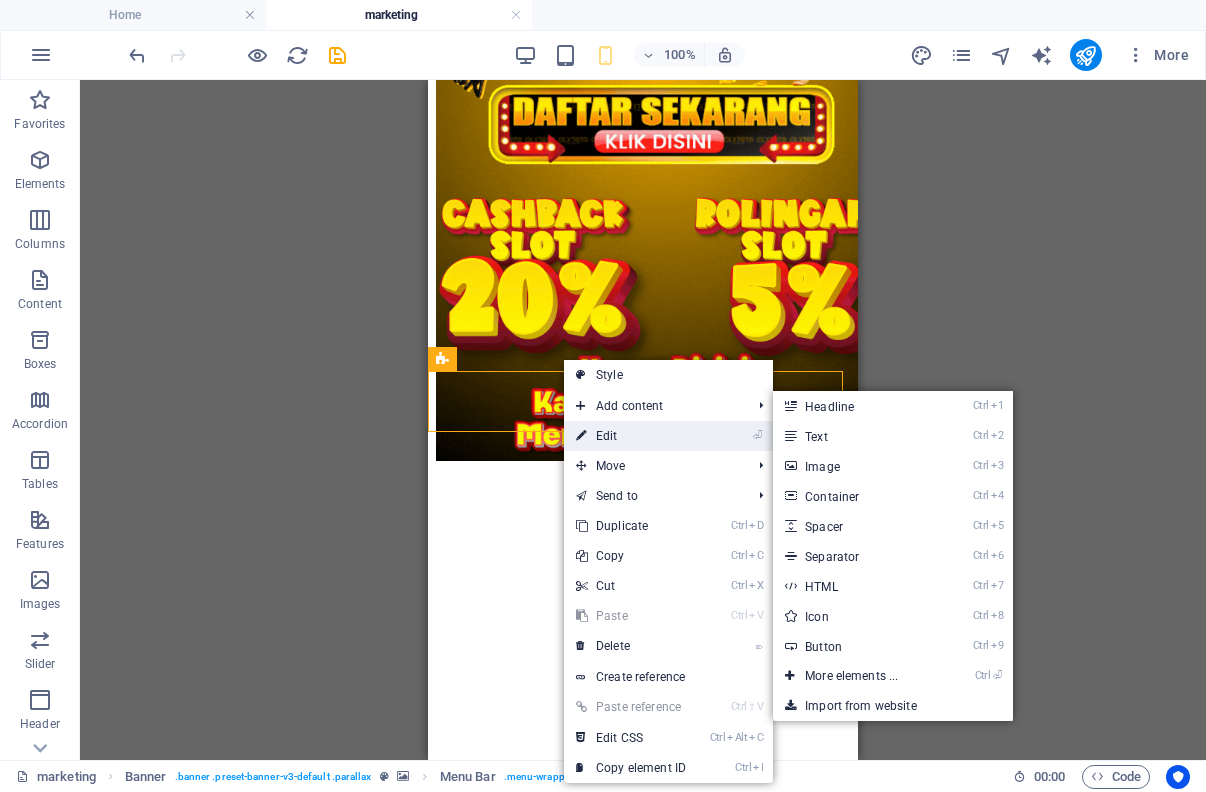 select on "rem" 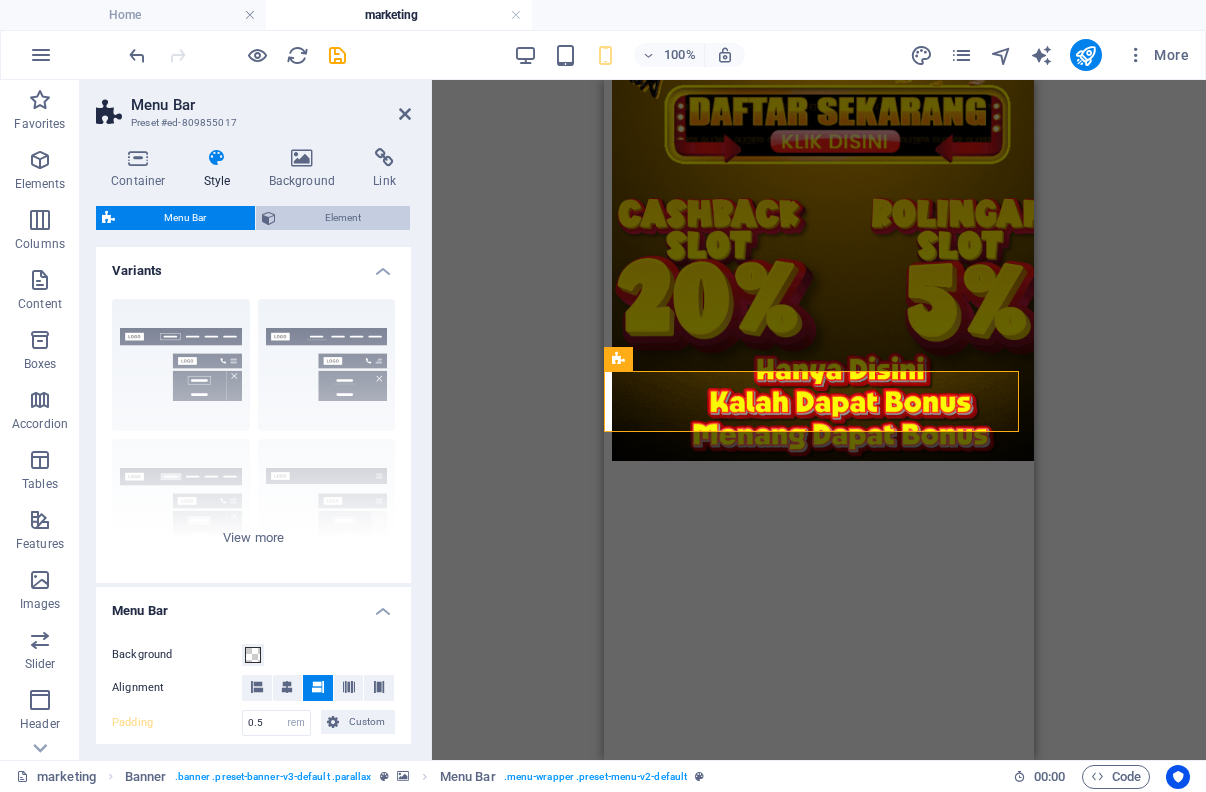 click on "Element" at bounding box center [343, 218] 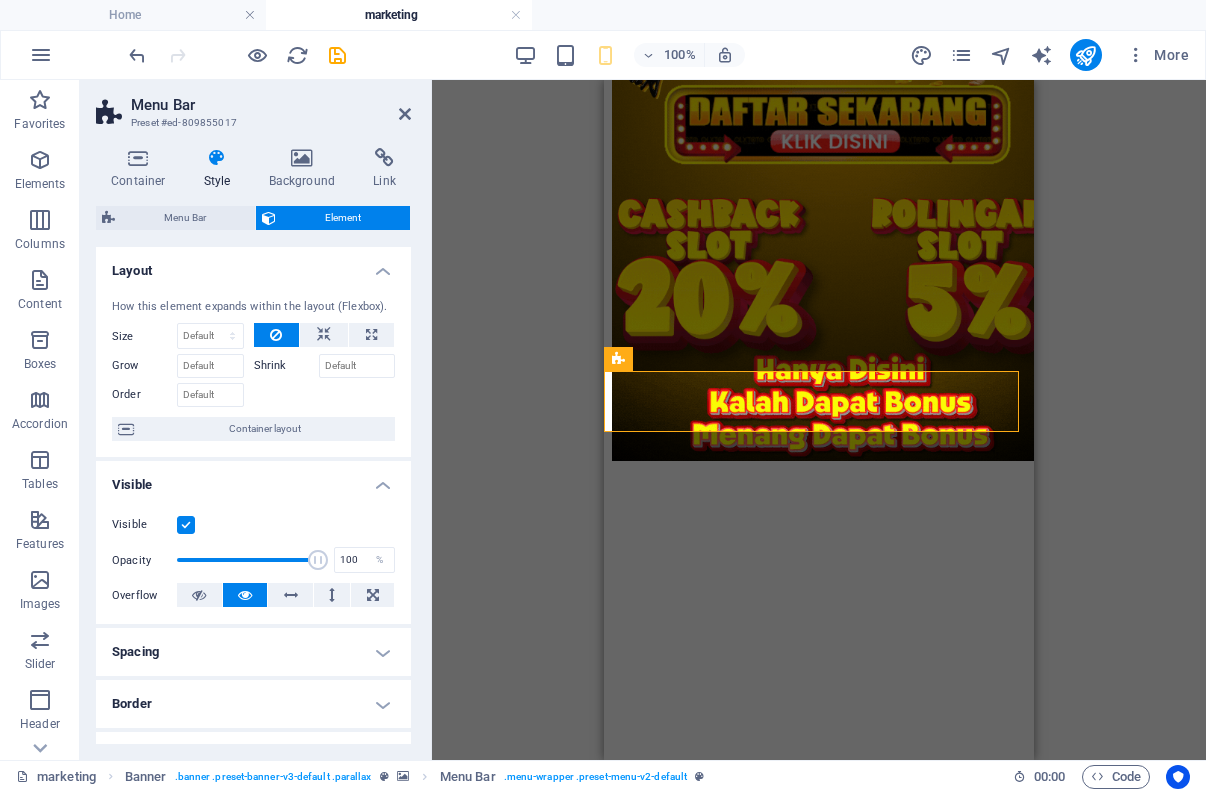 click at bounding box center [186, 525] 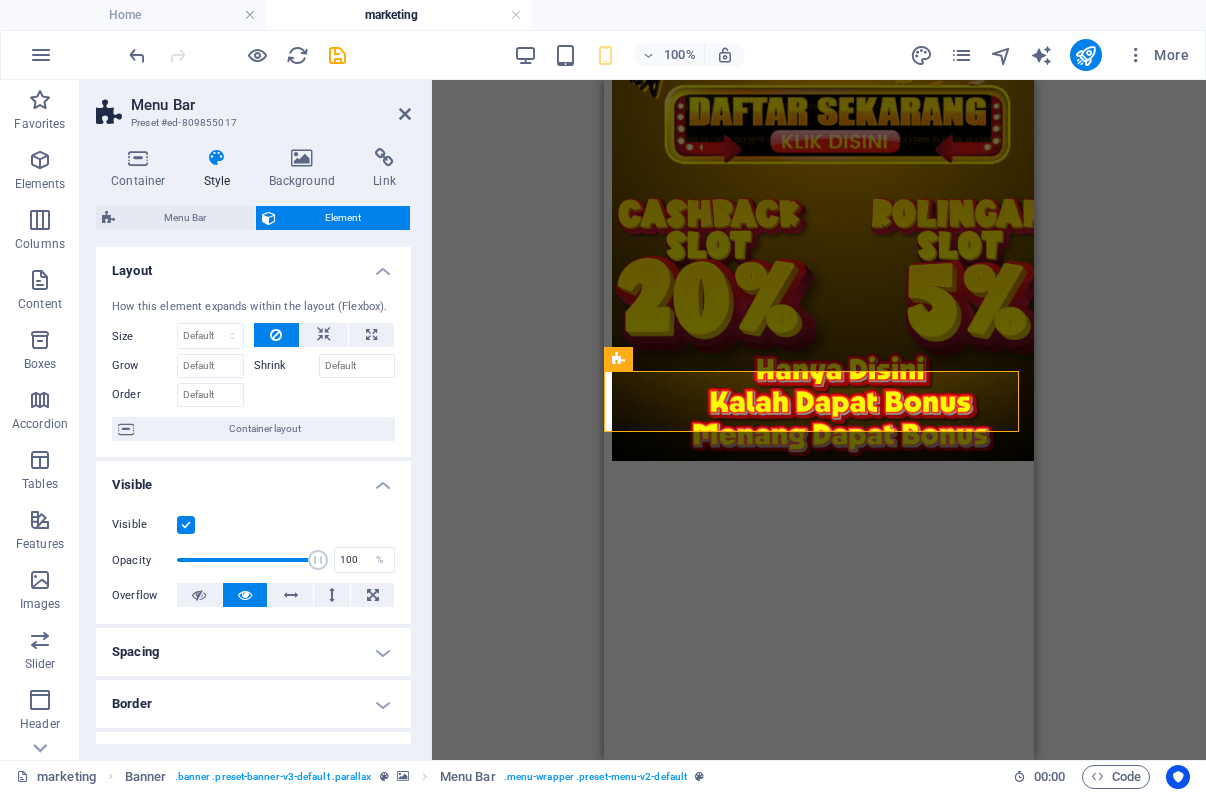 click on "Visible" at bounding box center [0, 0] 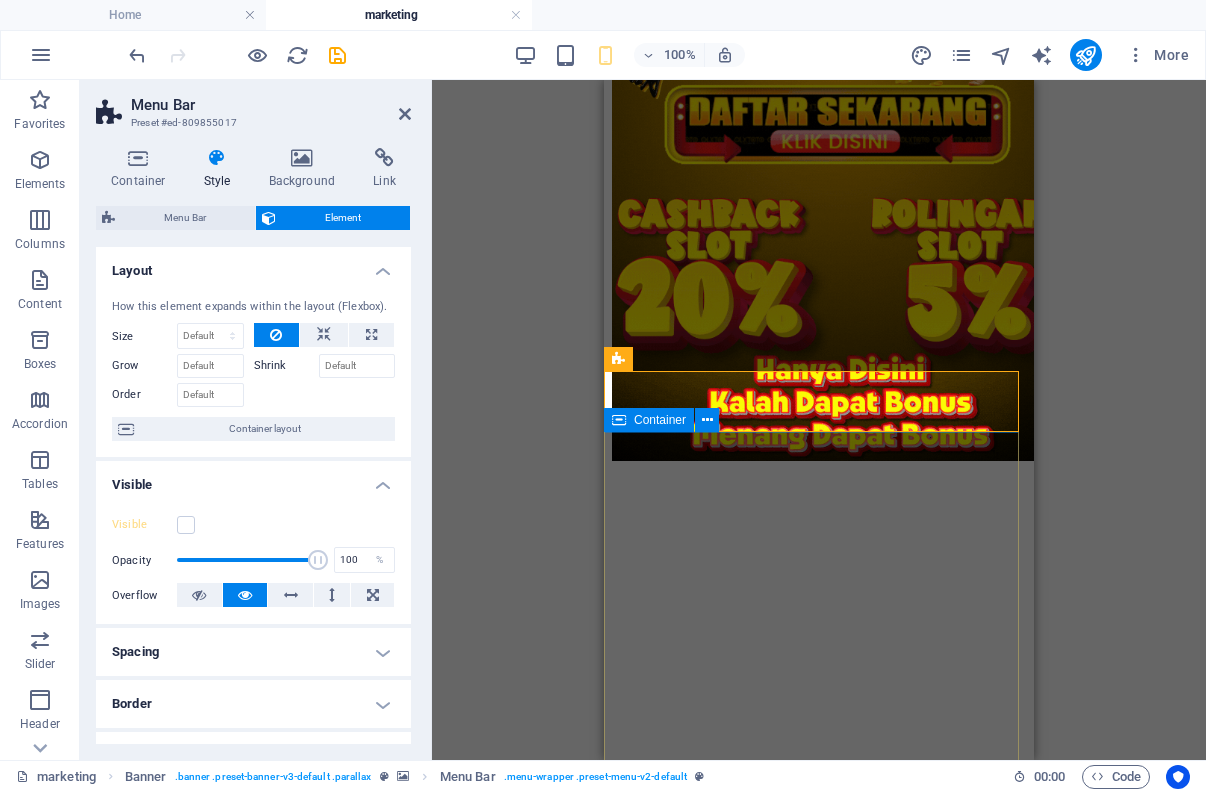 scroll, scrollTop: 943, scrollLeft: 0, axis: vertical 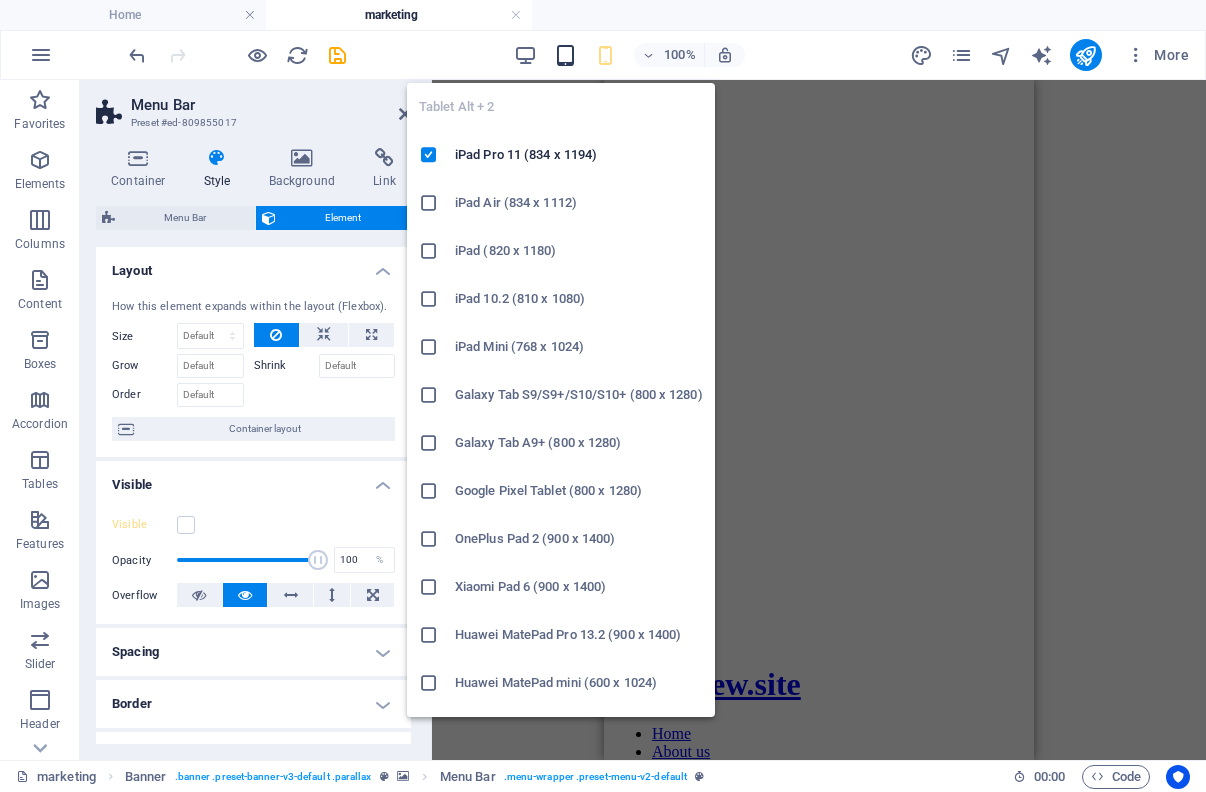 click at bounding box center (565, 55) 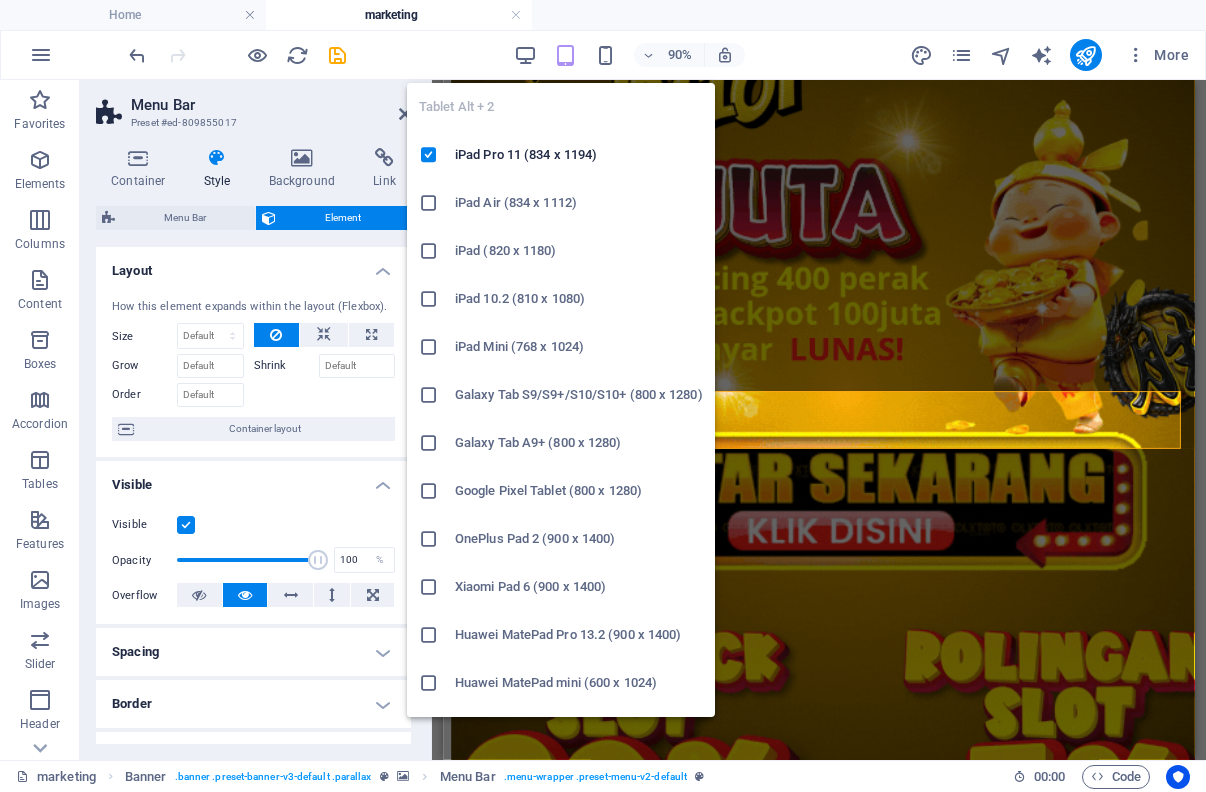 scroll, scrollTop: 1104, scrollLeft: 0, axis: vertical 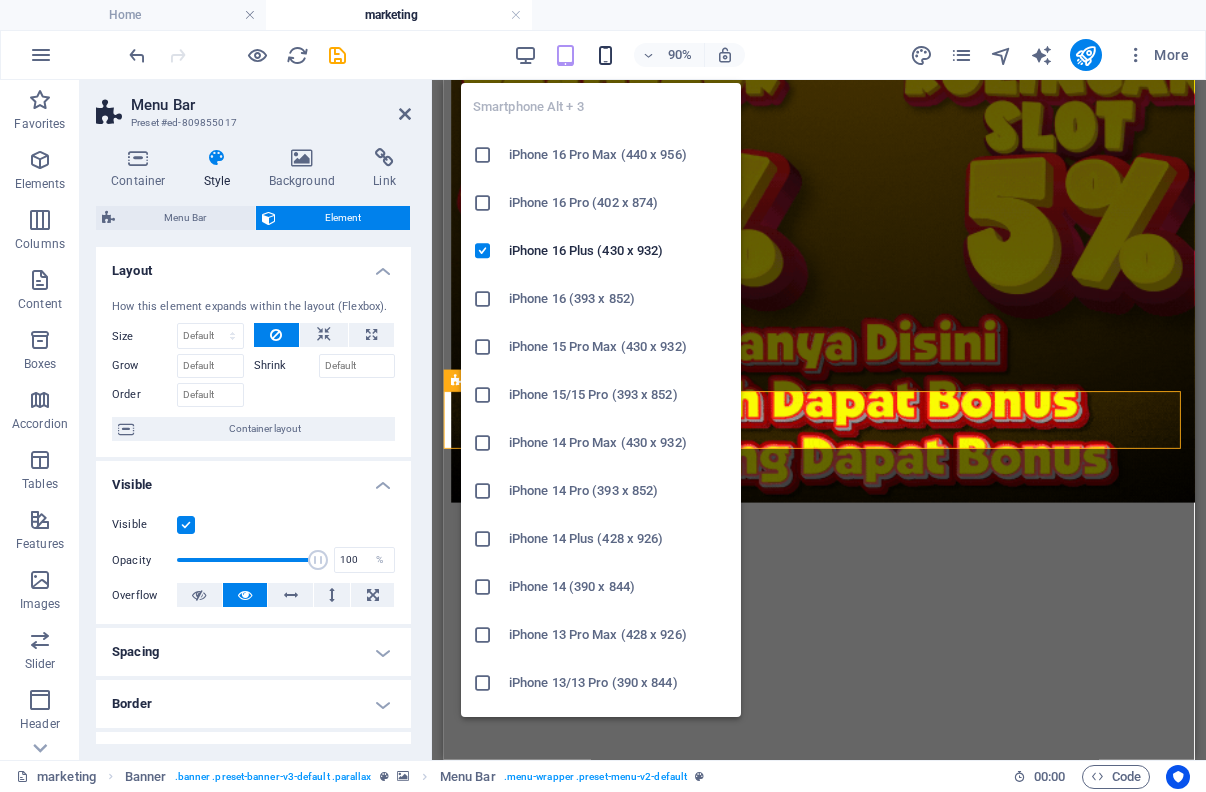 click at bounding box center (605, 55) 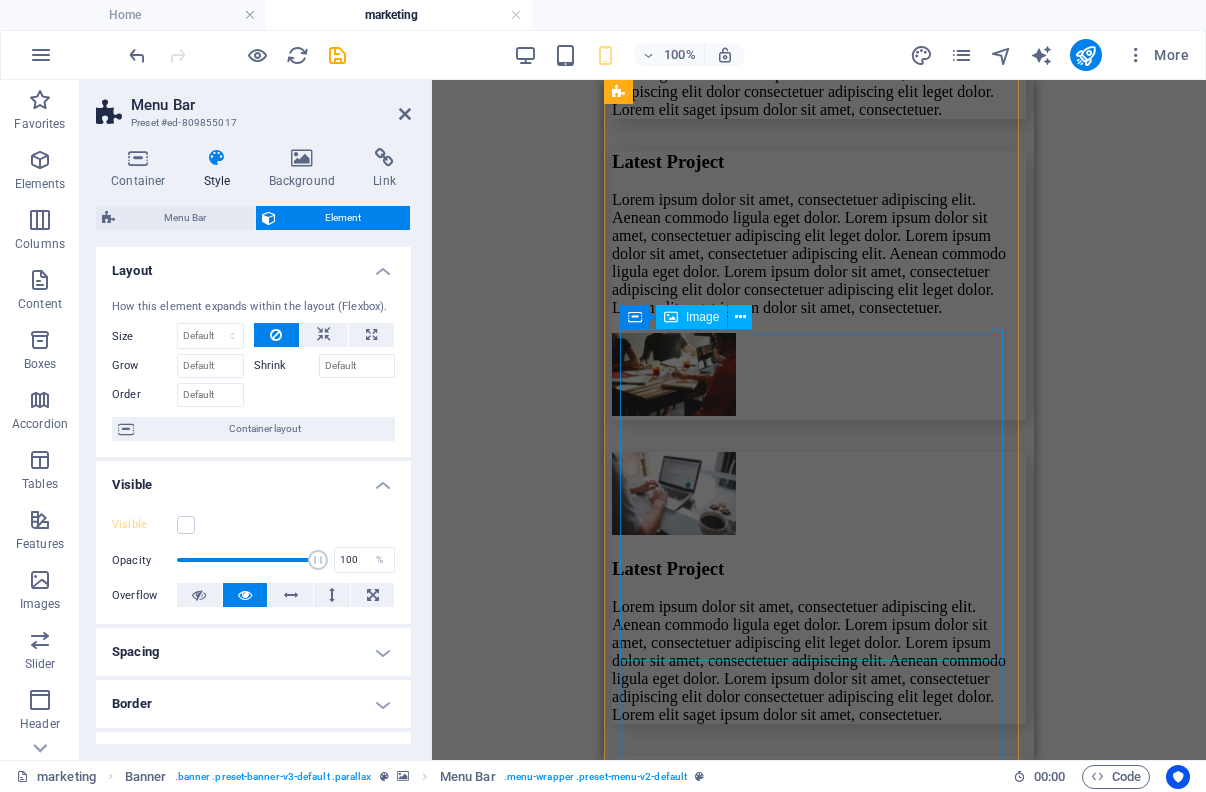 scroll, scrollTop: 7325, scrollLeft: 0, axis: vertical 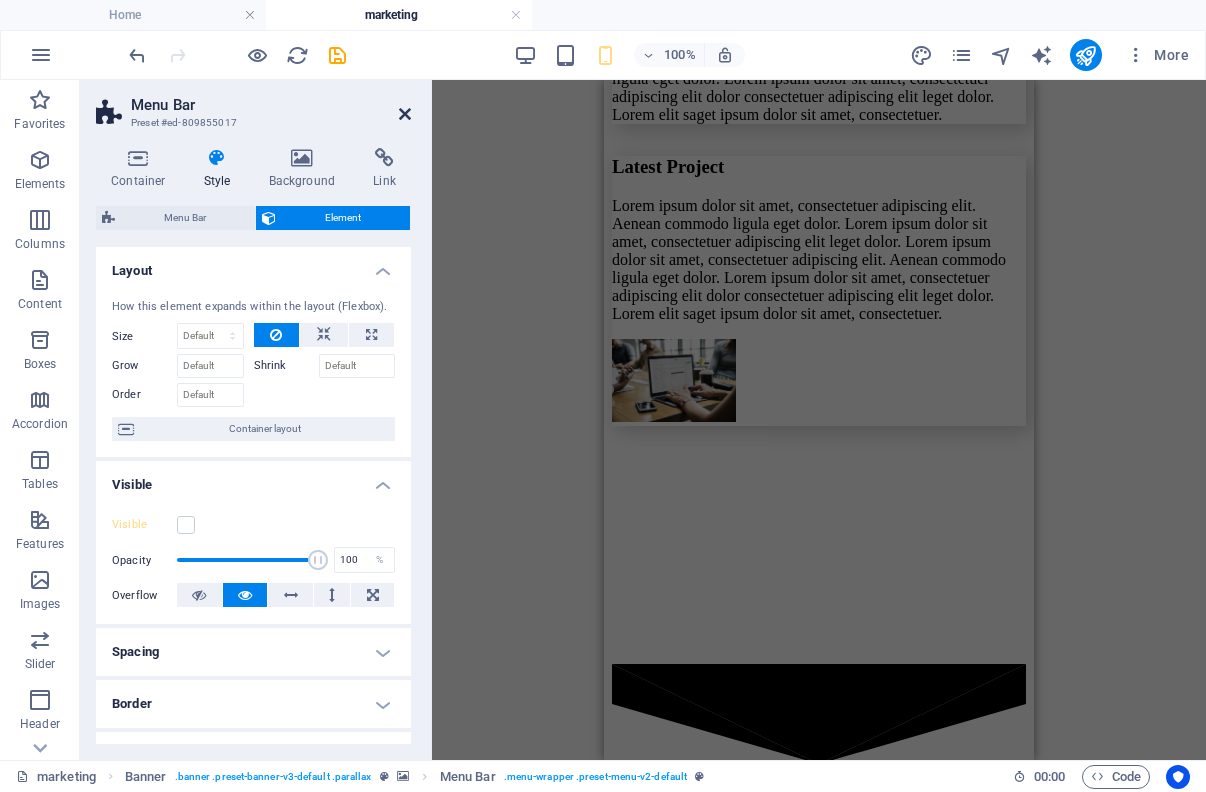 click at bounding box center [405, 114] 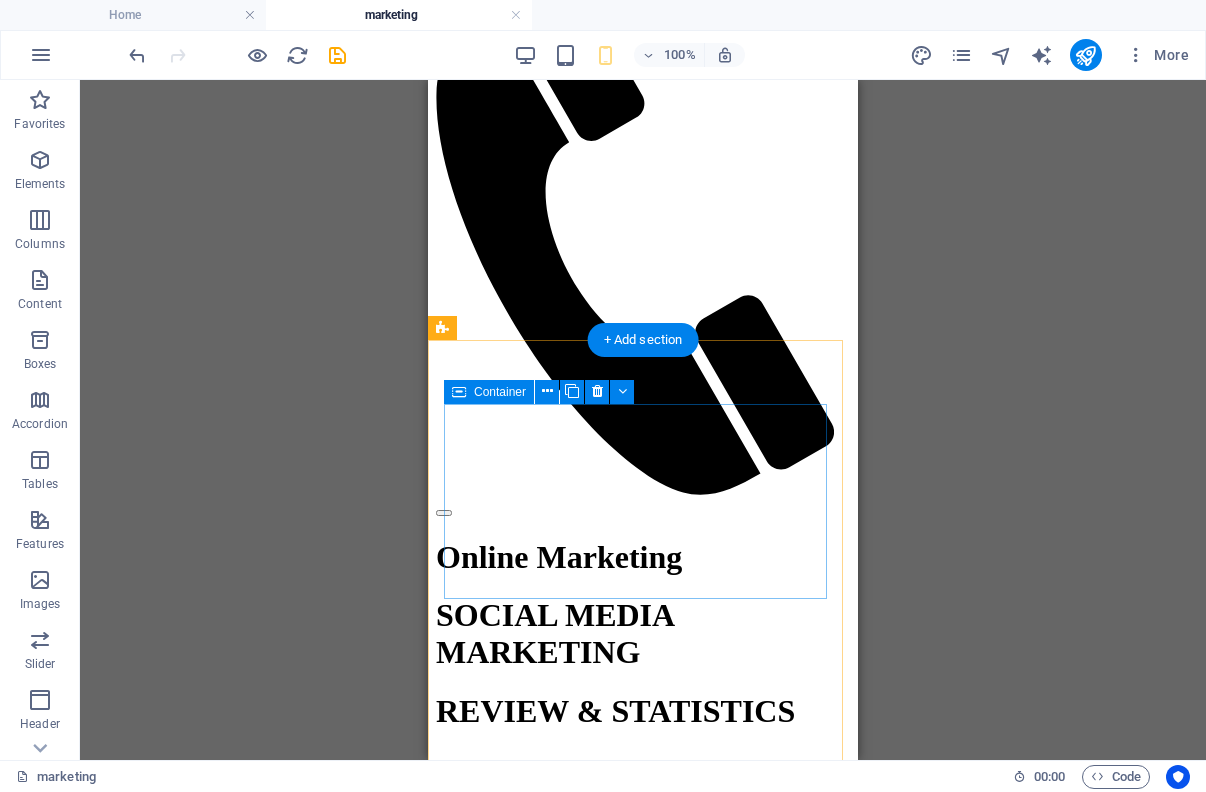 scroll, scrollTop: 1725, scrollLeft: 0, axis: vertical 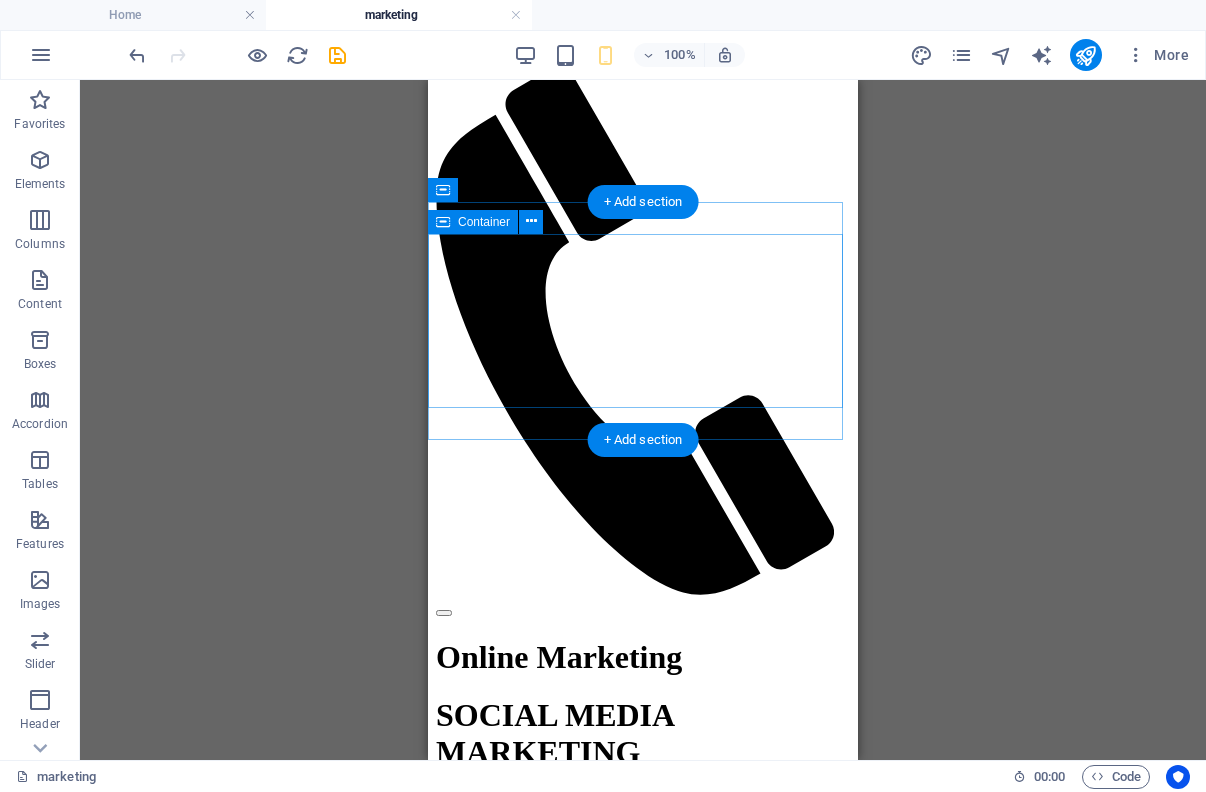 click on "O ur Services" at bounding box center [643, 1951] 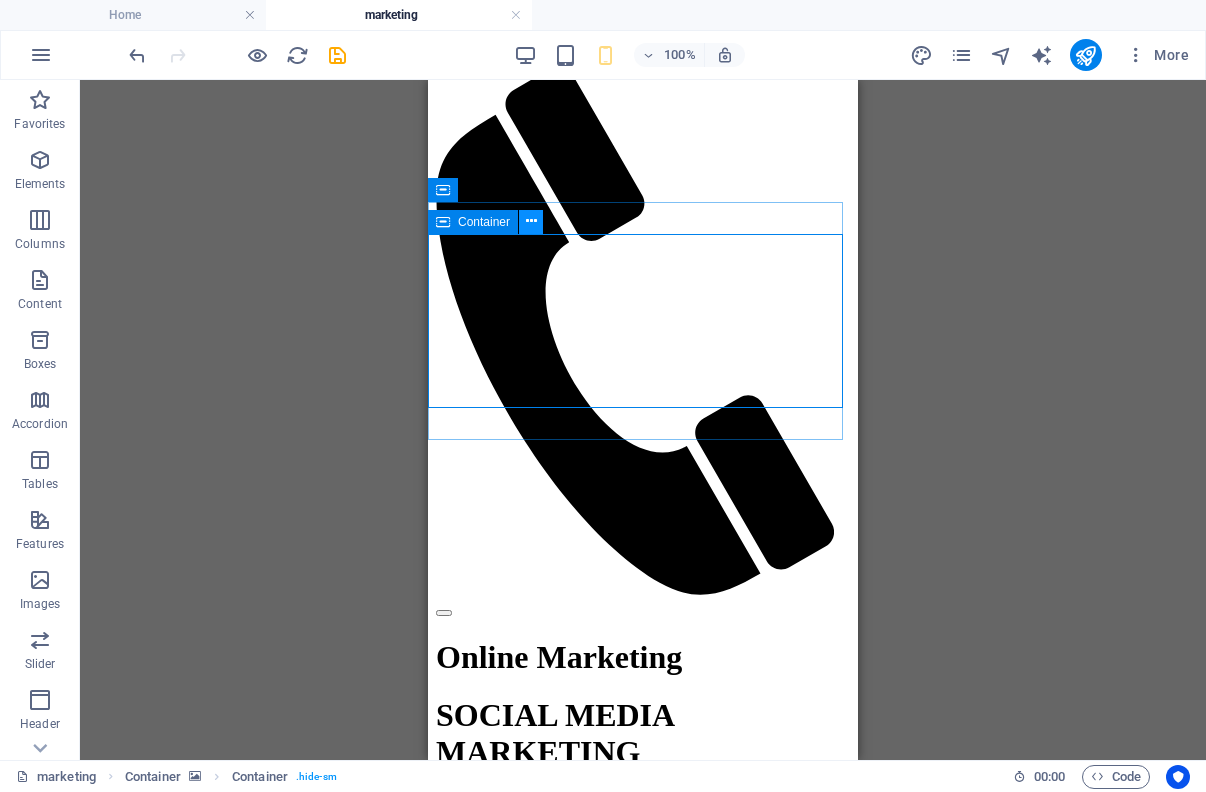 click at bounding box center (531, 221) 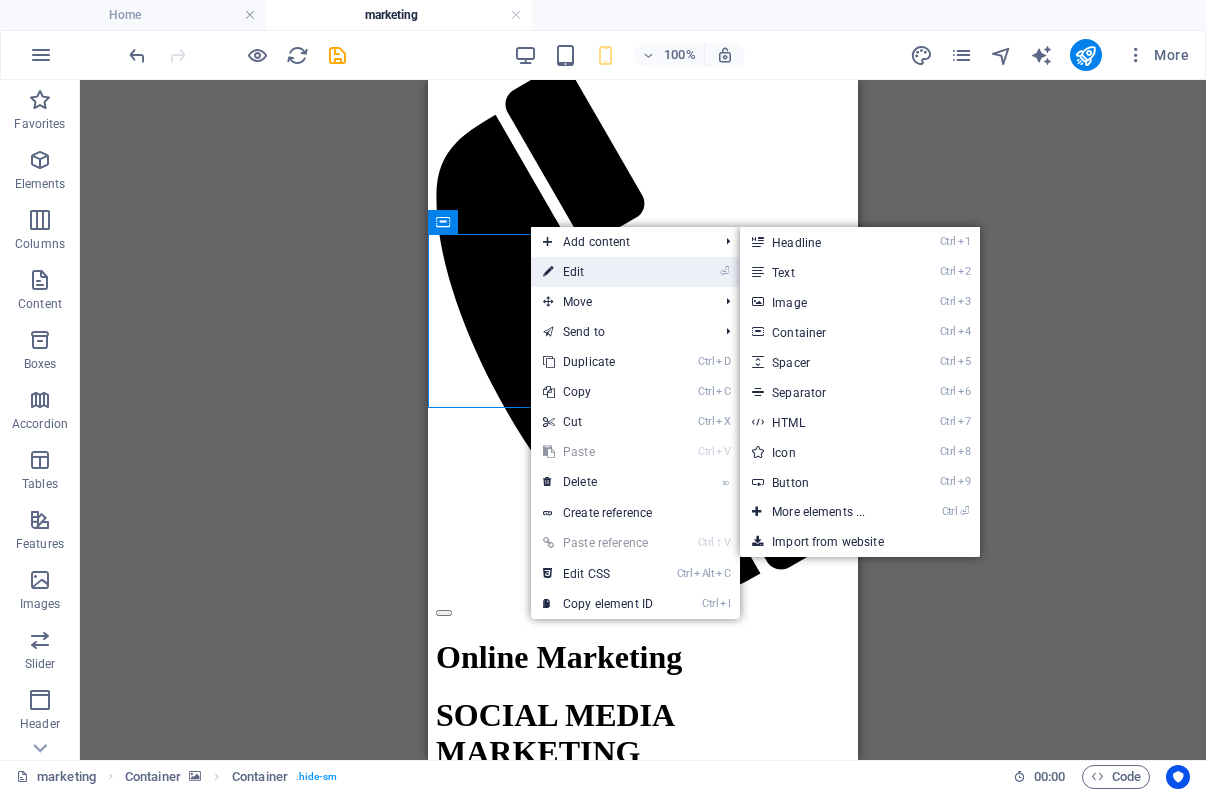 click on "⏎  Edit" at bounding box center [598, 272] 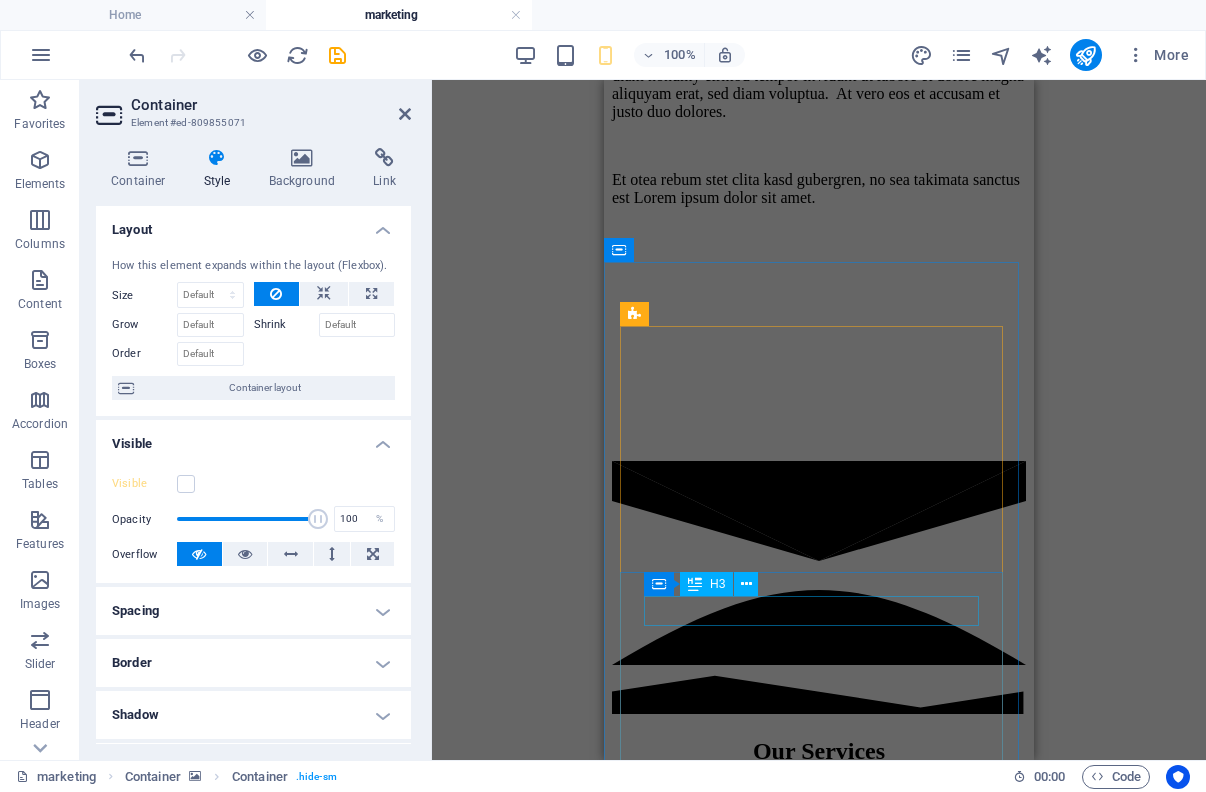 scroll, scrollTop: 3525, scrollLeft: 0, axis: vertical 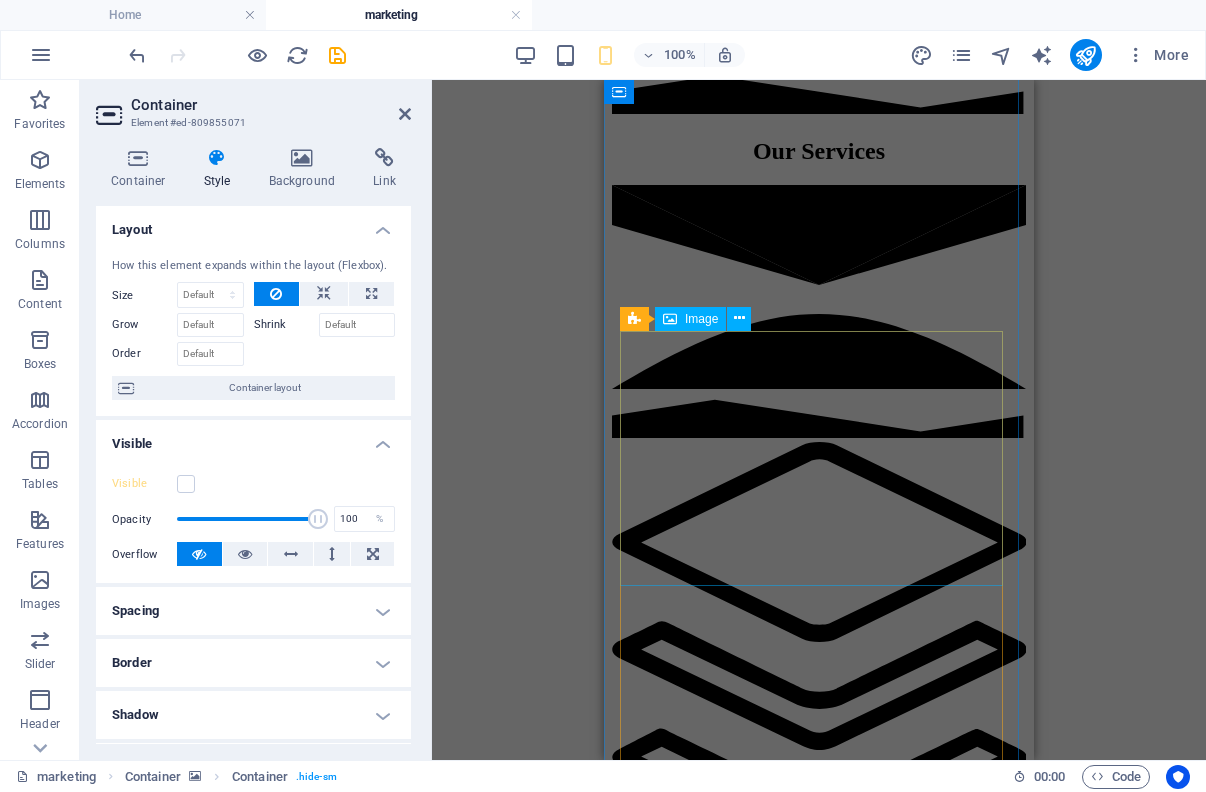 click at bounding box center [674, 3576] 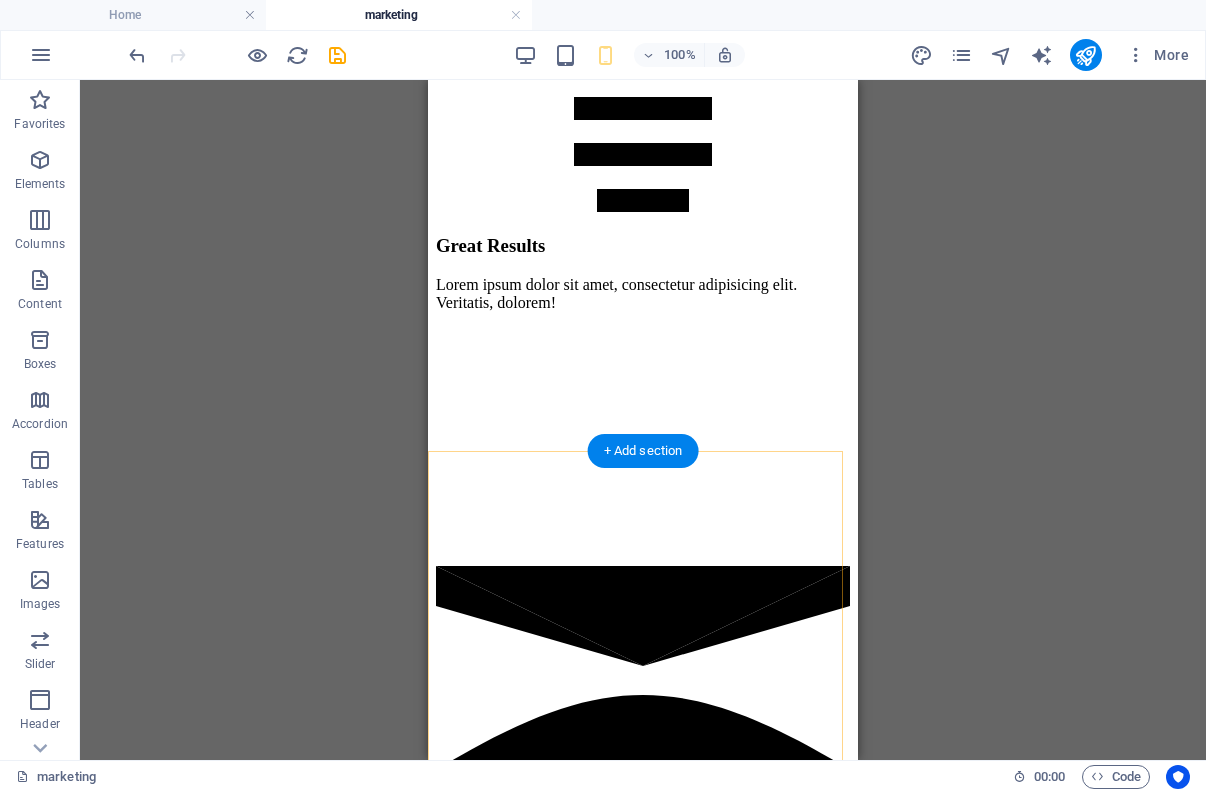 scroll, scrollTop: 5425, scrollLeft: 0, axis: vertical 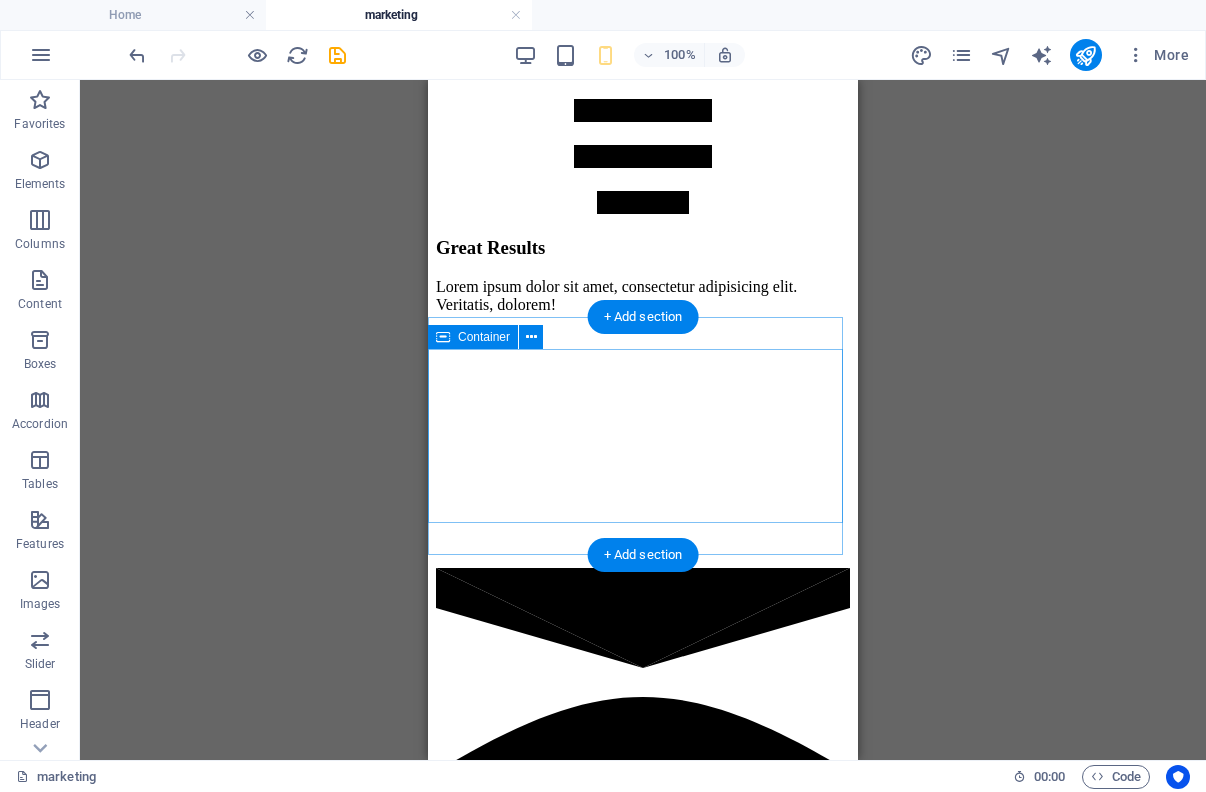 click on "O ur Team" at bounding box center [643, 2854] 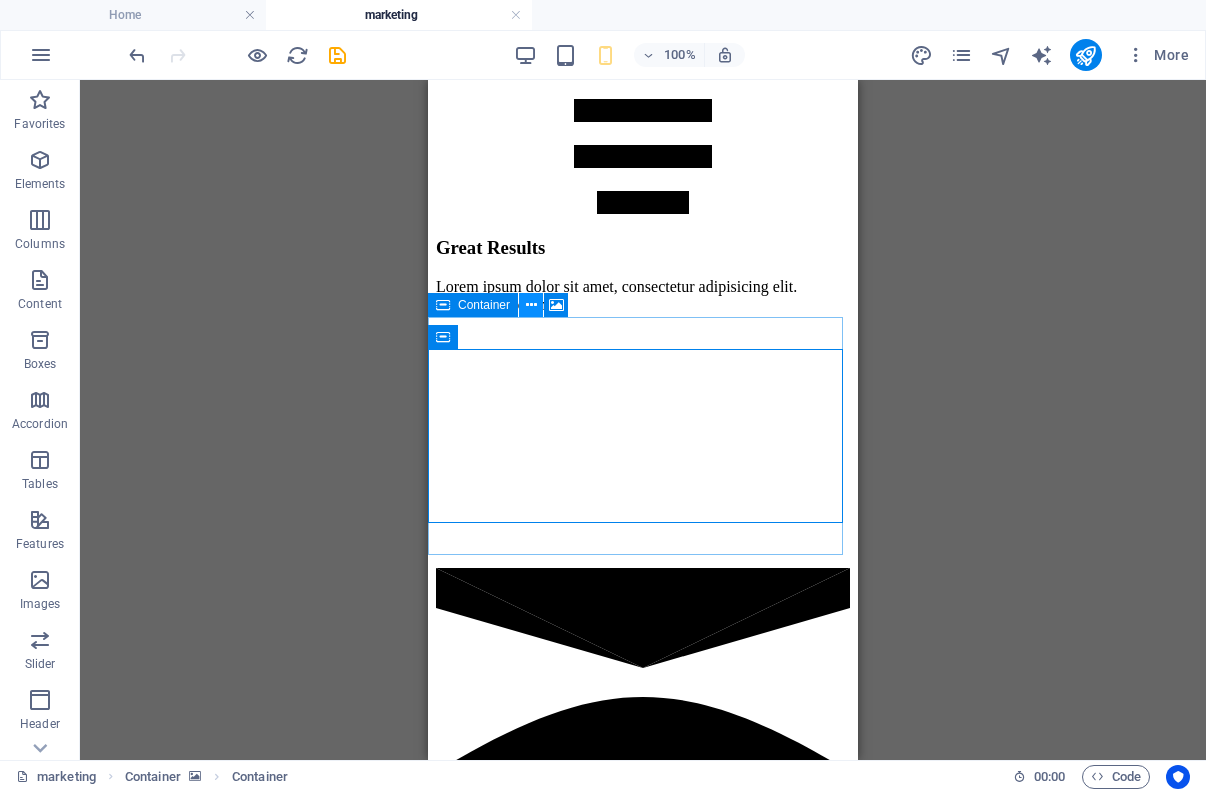 click at bounding box center (531, 305) 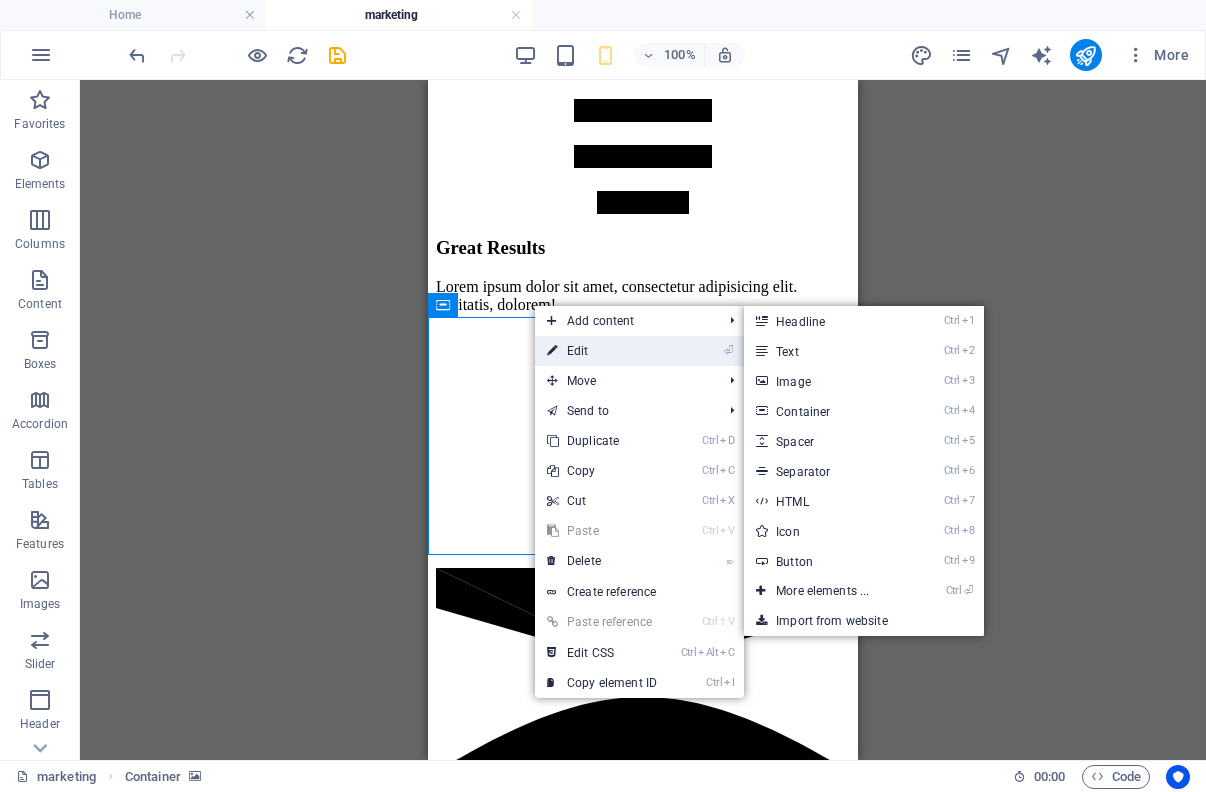 click on "⏎  Edit" at bounding box center [602, 351] 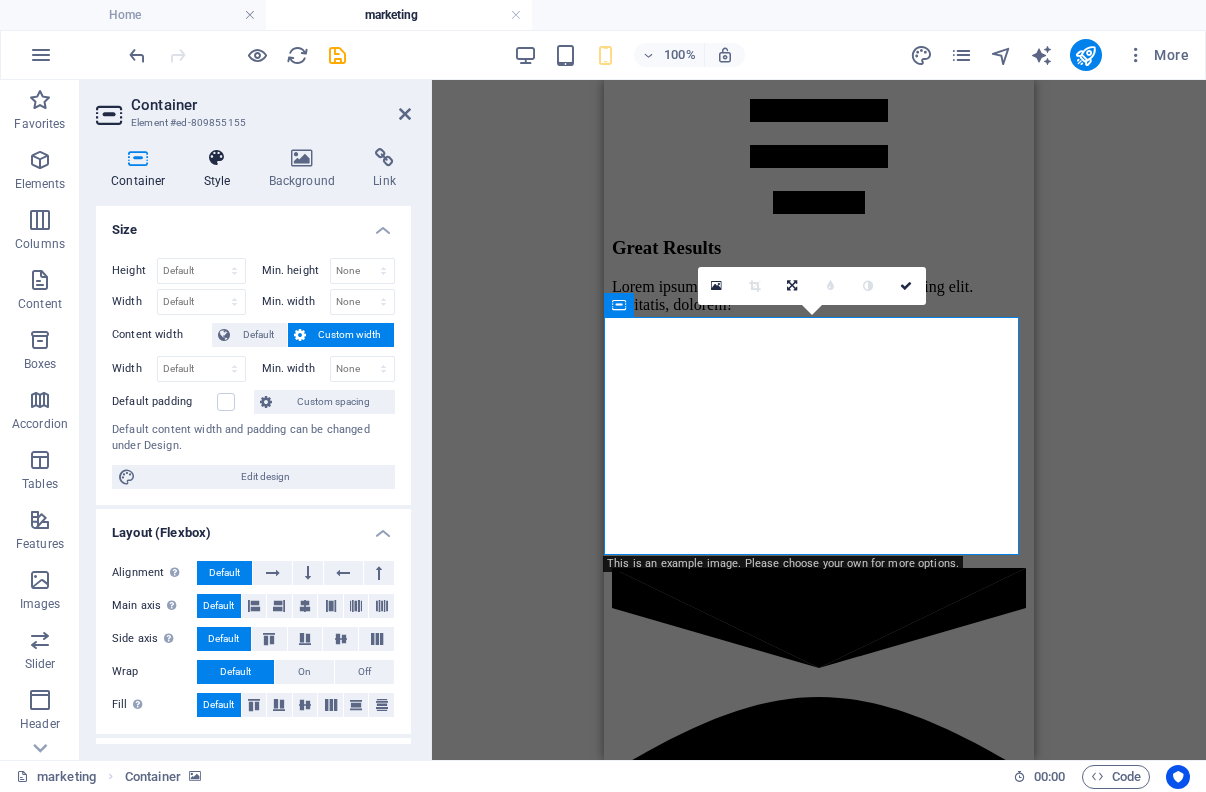 click at bounding box center (217, 158) 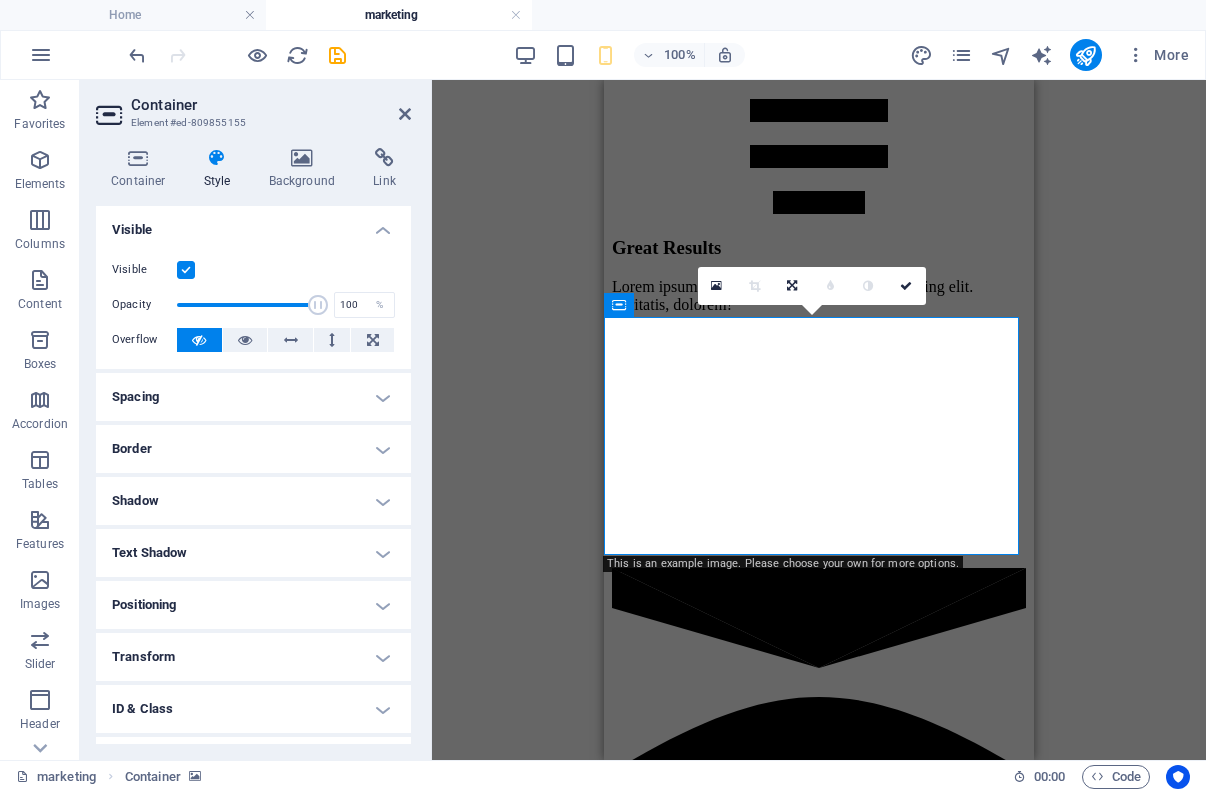 click at bounding box center (186, 270) 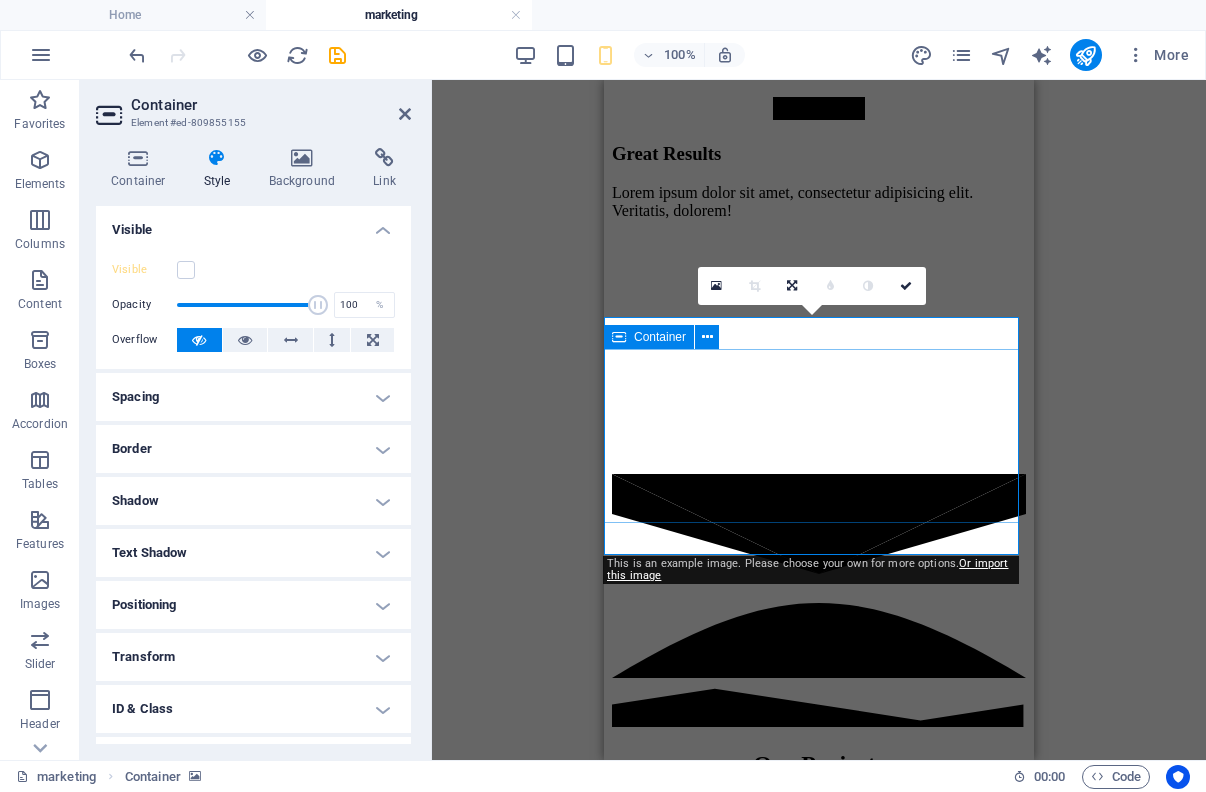 scroll, scrollTop: 5625, scrollLeft: 0, axis: vertical 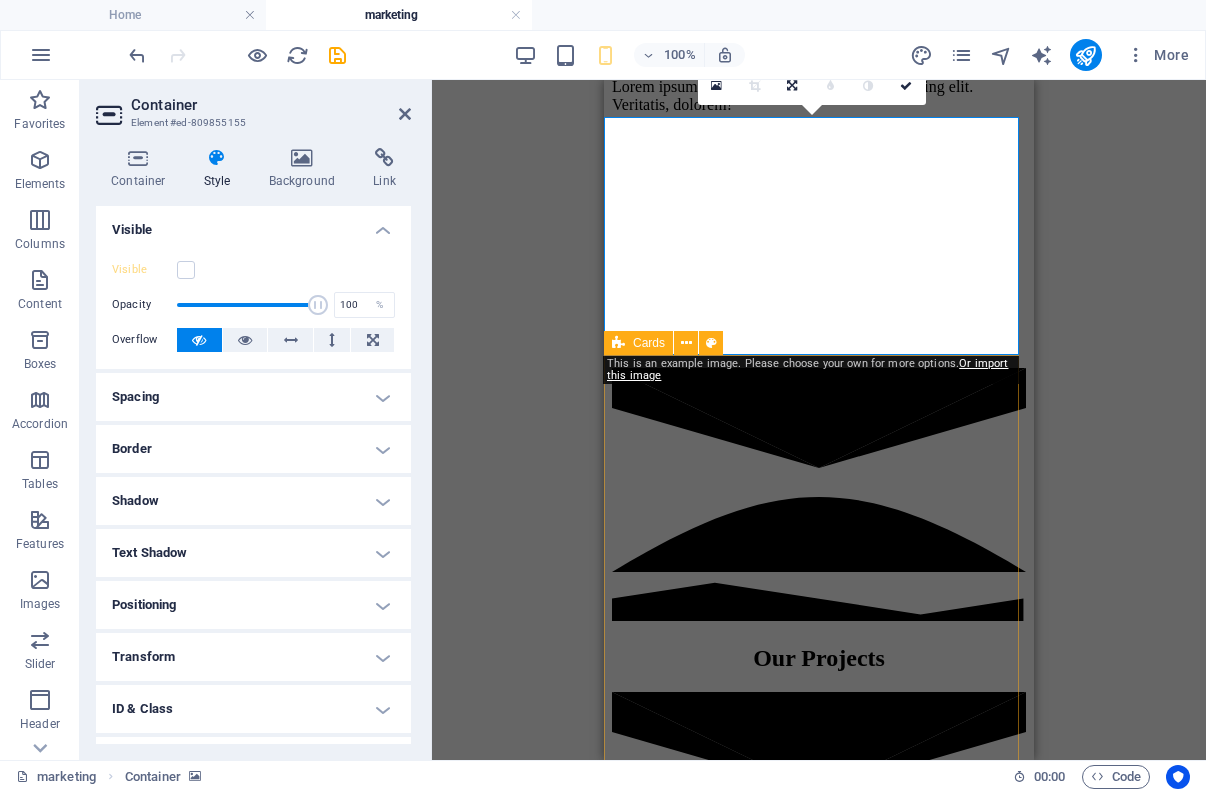 click on "Thomas Green Lorem ipsum dolor sit amet, consectetur adipisicing elit. Veritatis, dolorem! Melissa Doe Lorem ipsum dolor sit amet, consectetur adipisicing elit. Veritatis, dolorem! Alex Samok Lorem ipsum dolor sit amet, consectetur adipisicing elit. Veritatis, dolorem!" at bounding box center [819, 3648] 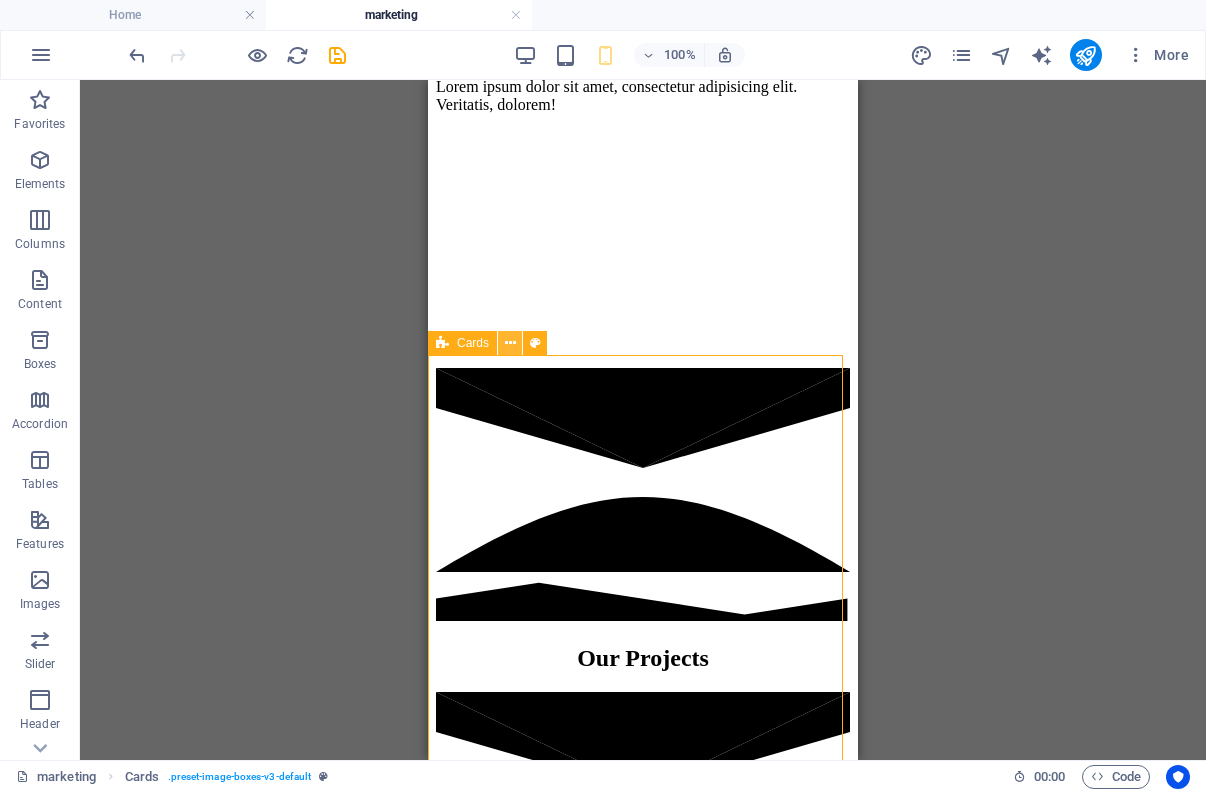click at bounding box center (510, 343) 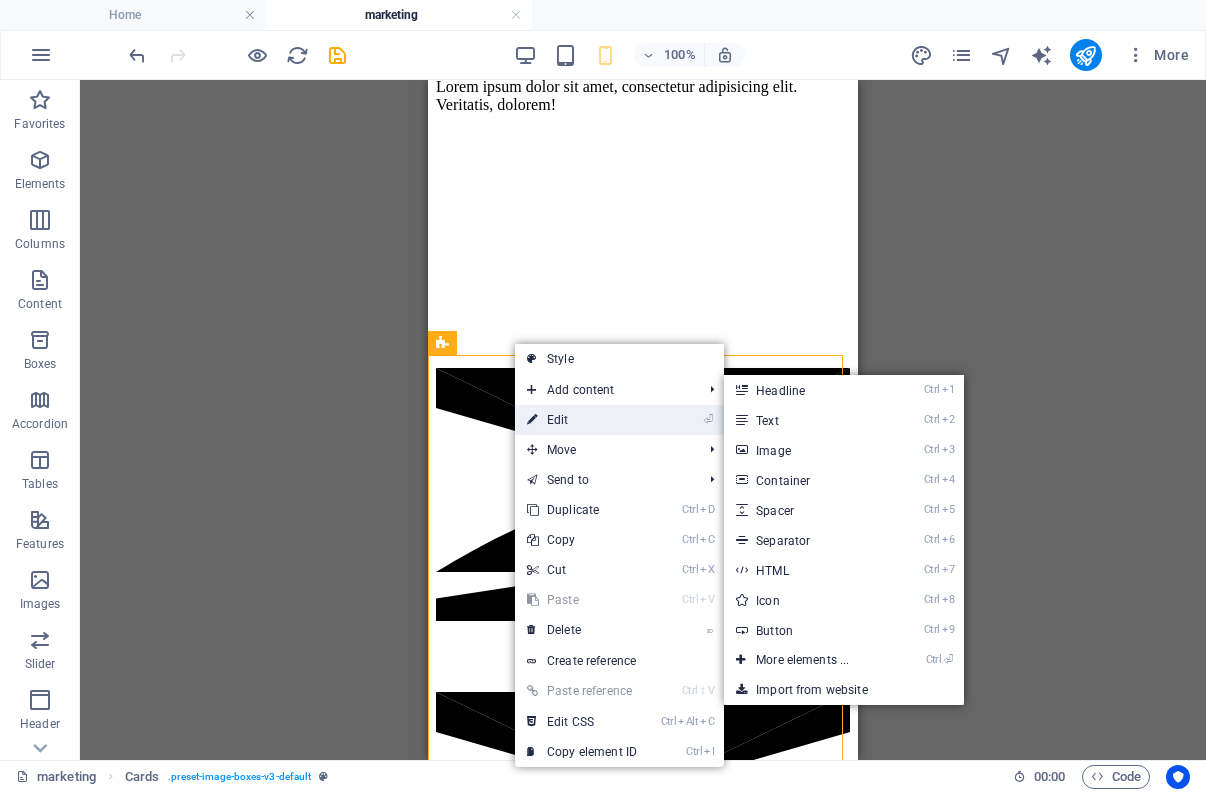 click on "⏎  Edit" at bounding box center [582, 420] 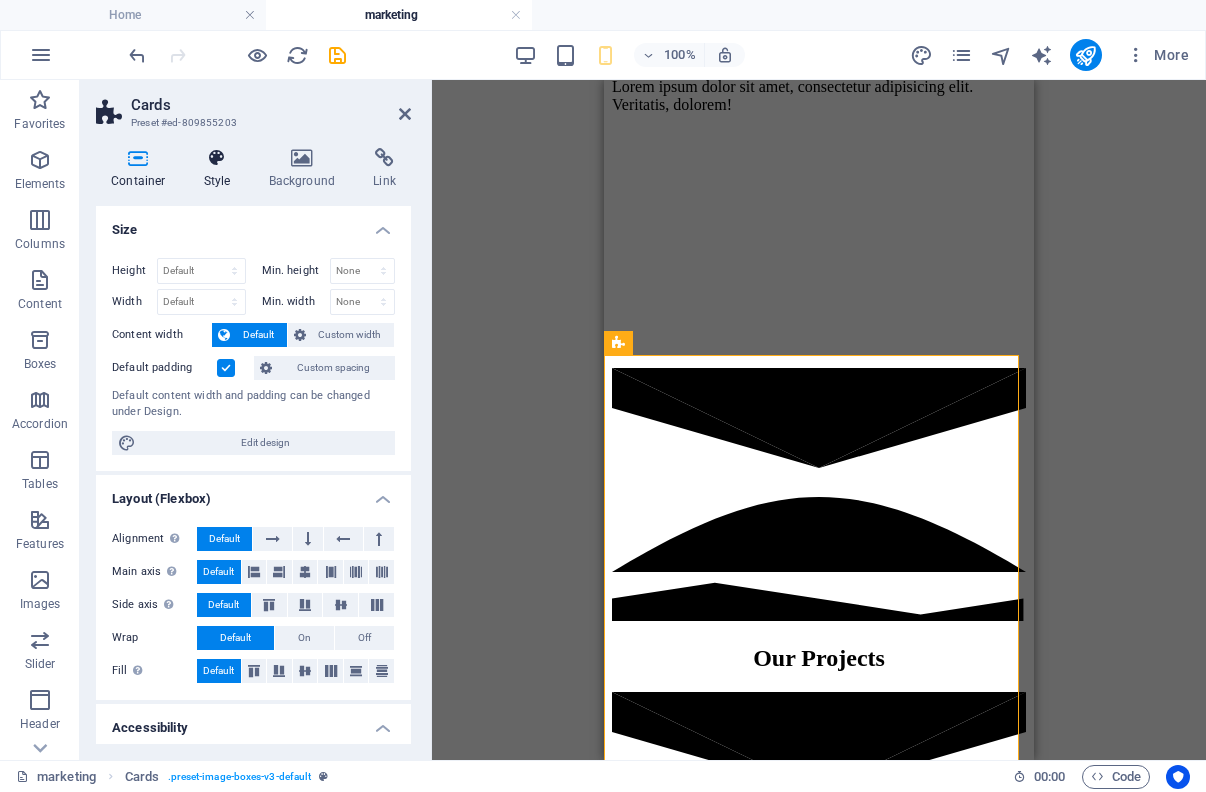 click at bounding box center (217, 158) 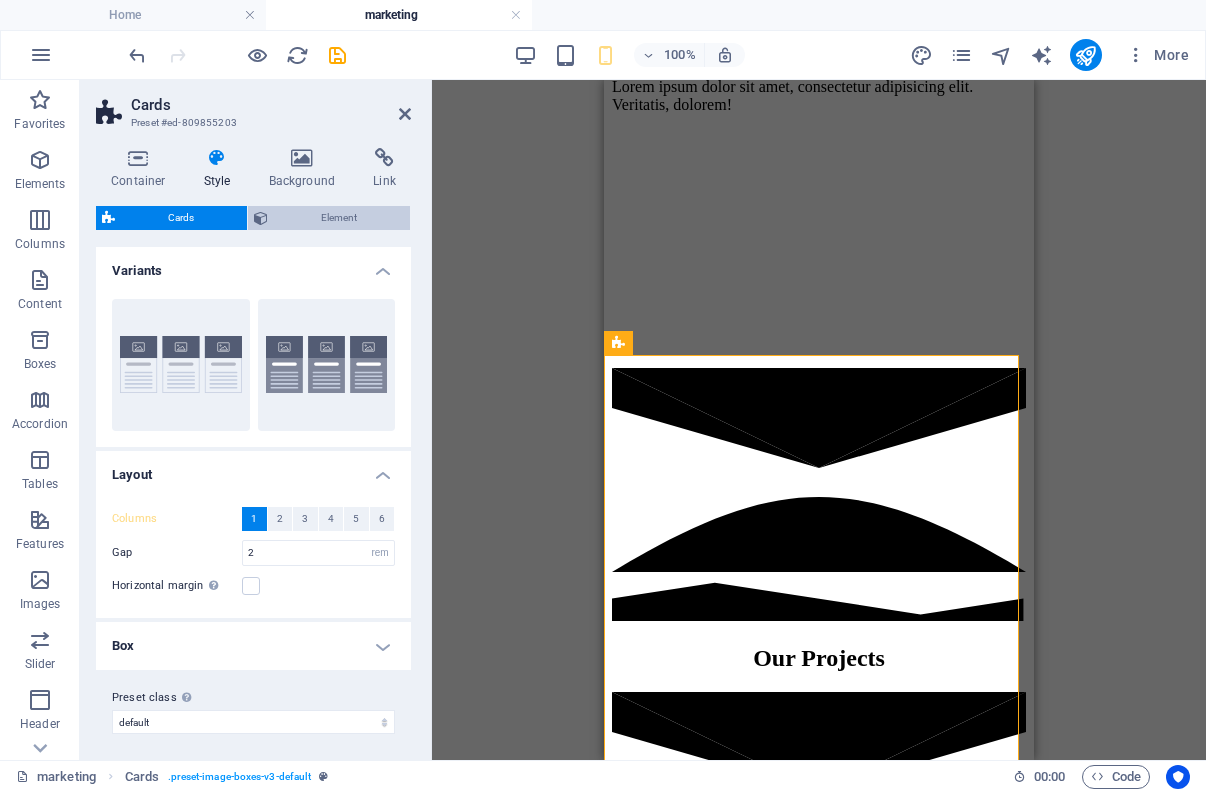 click on "Element" at bounding box center [339, 218] 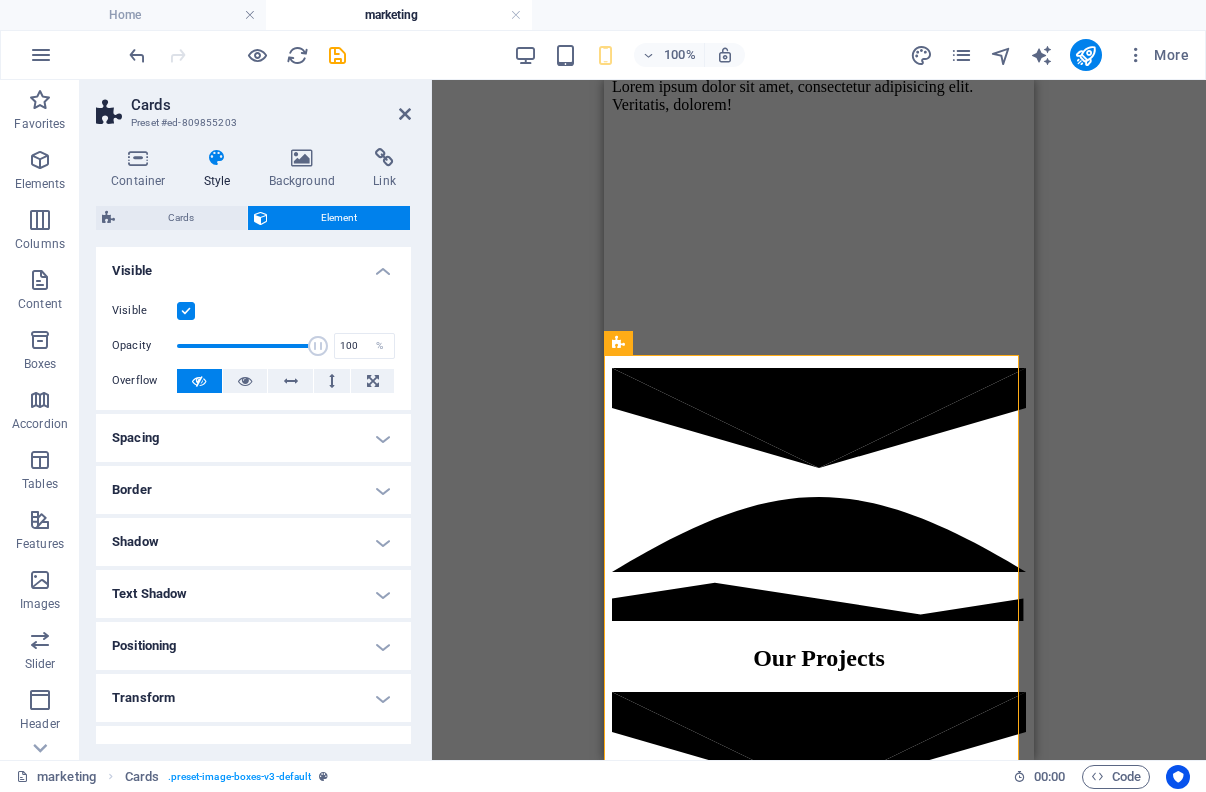 click on "Visible" at bounding box center (253, 311) 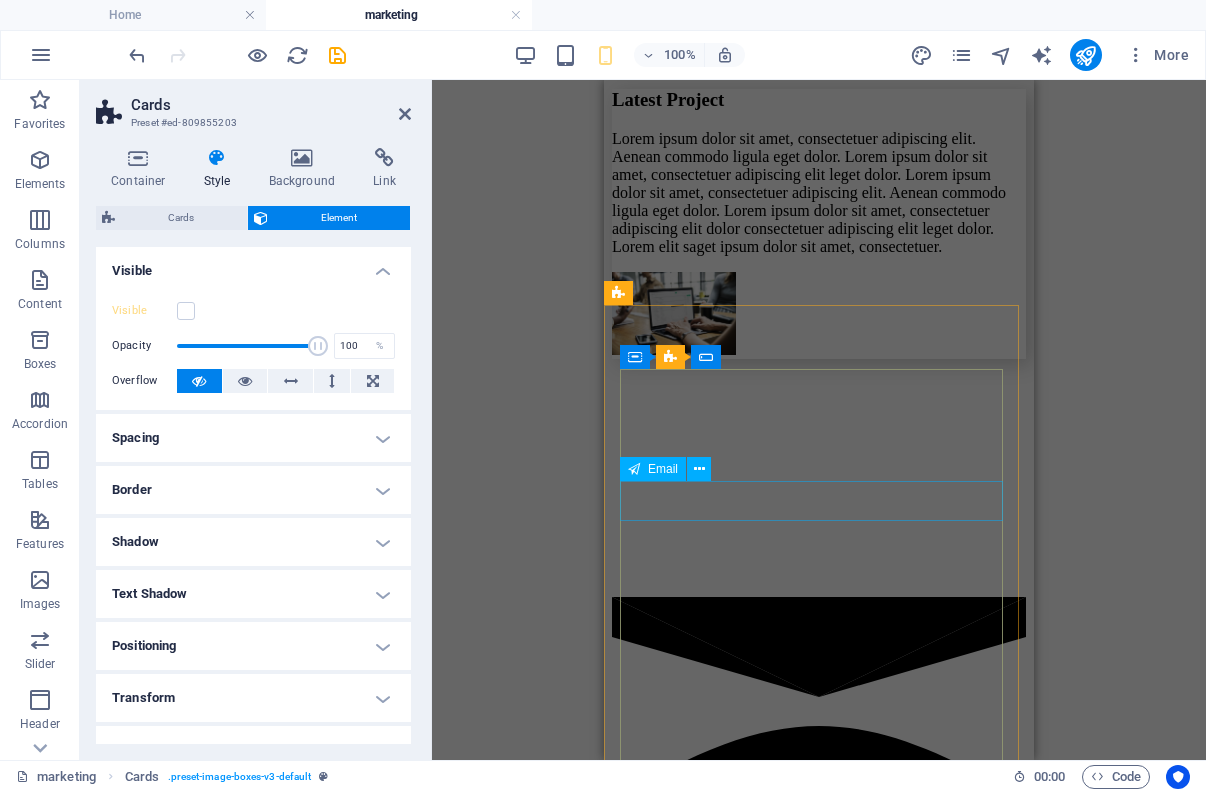 scroll, scrollTop: 7325, scrollLeft: 0, axis: vertical 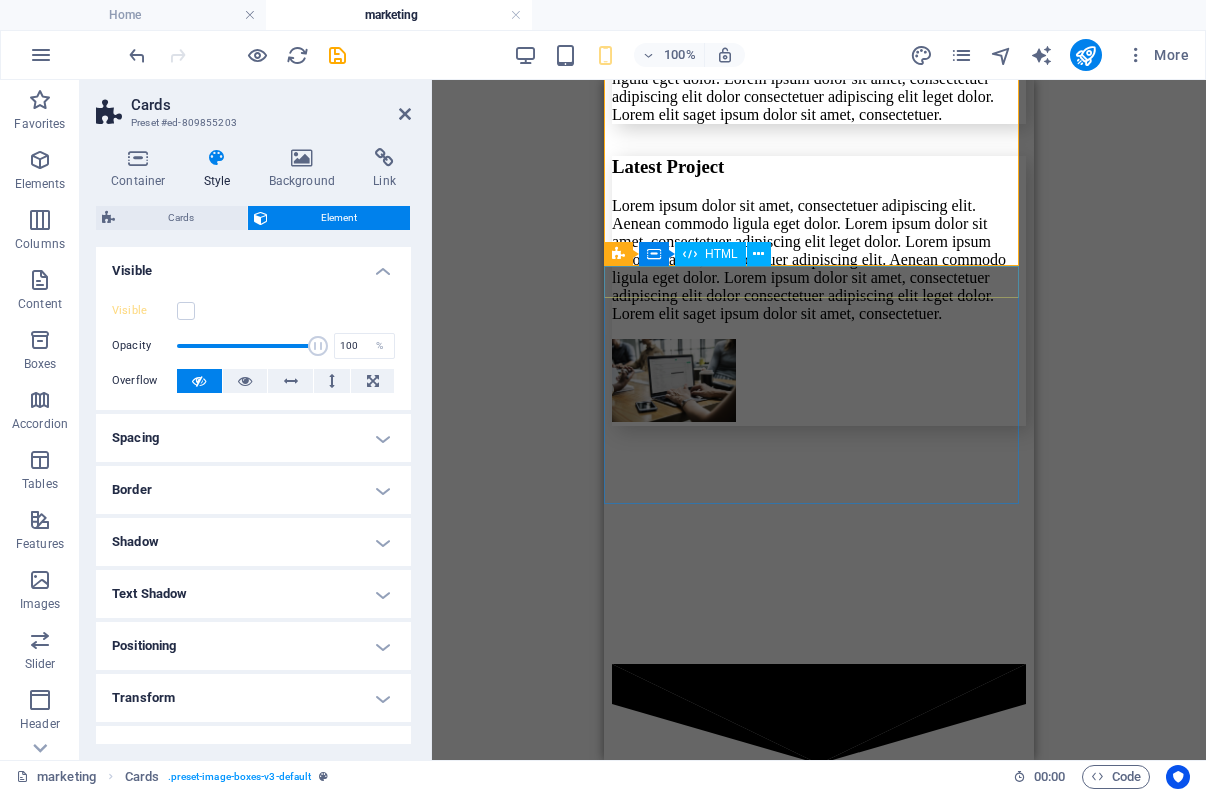 click at bounding box center [819, 3033] 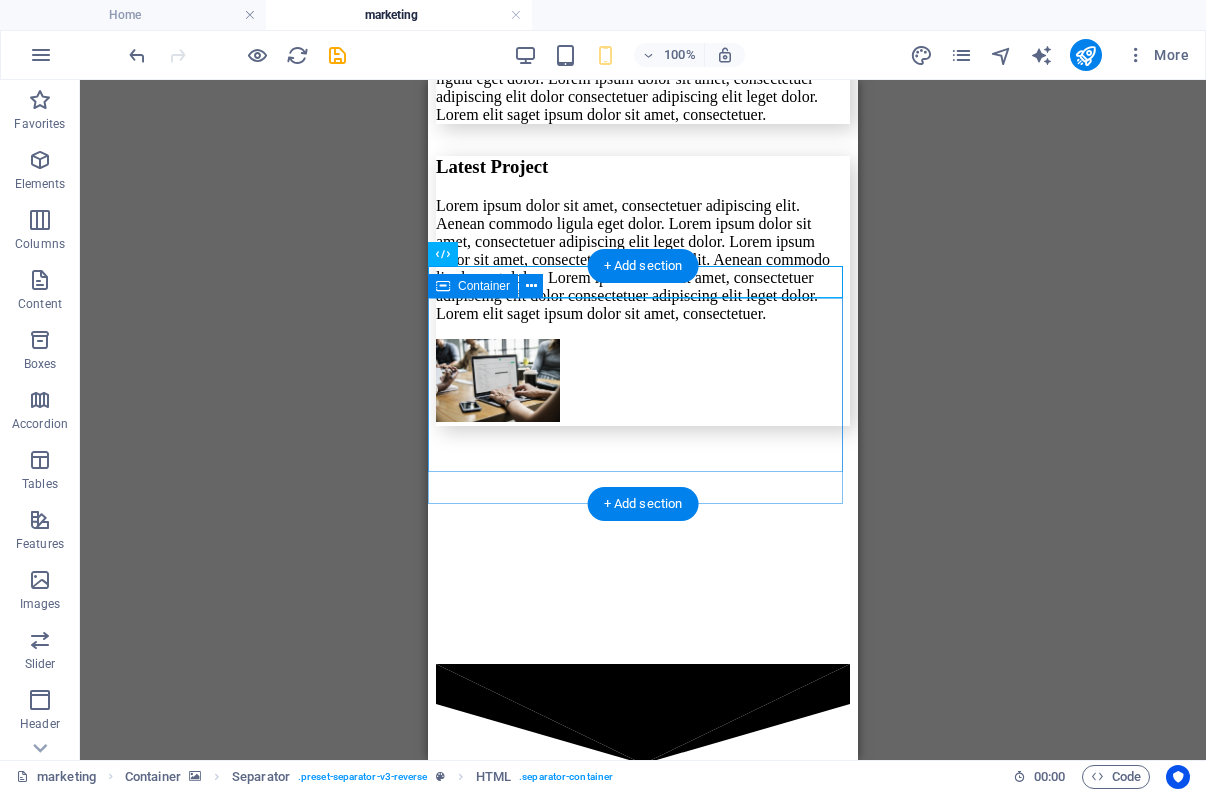 click on "C ontact Us" at bounding box center (643, 3195) 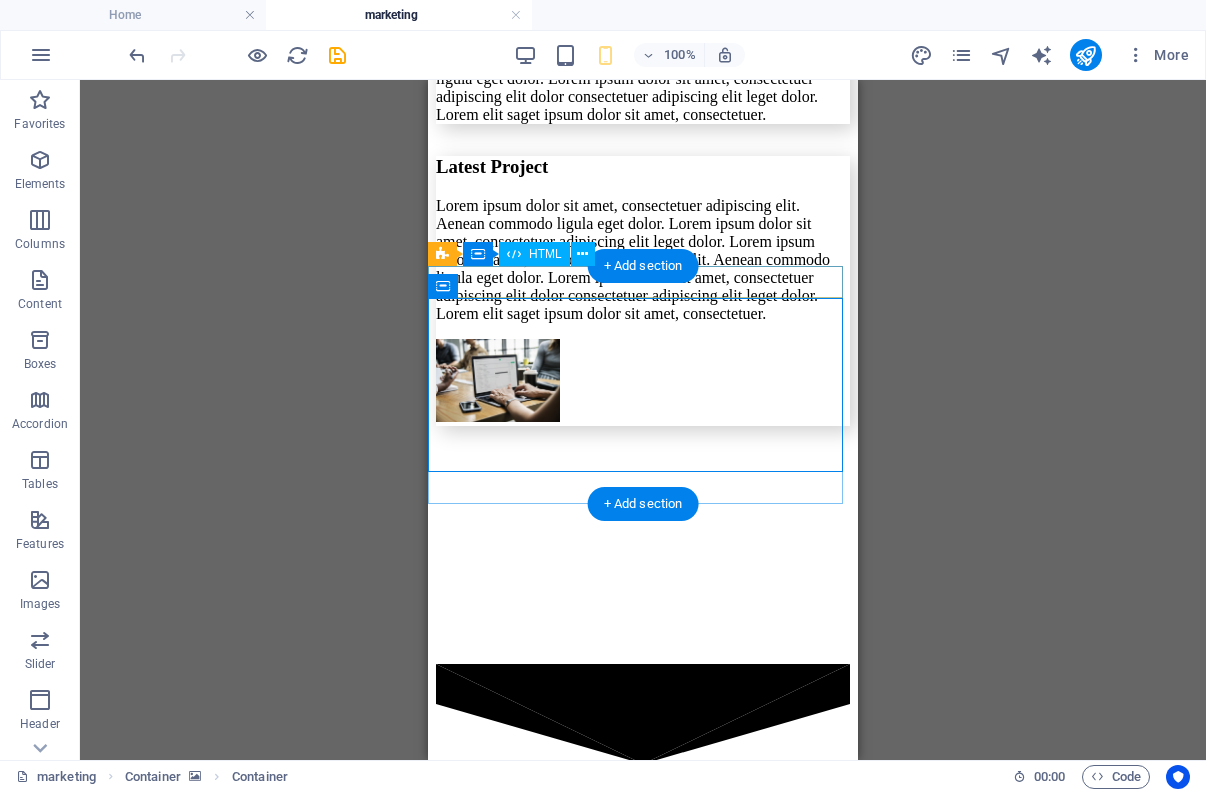 click at bounding box center (643, 3033) 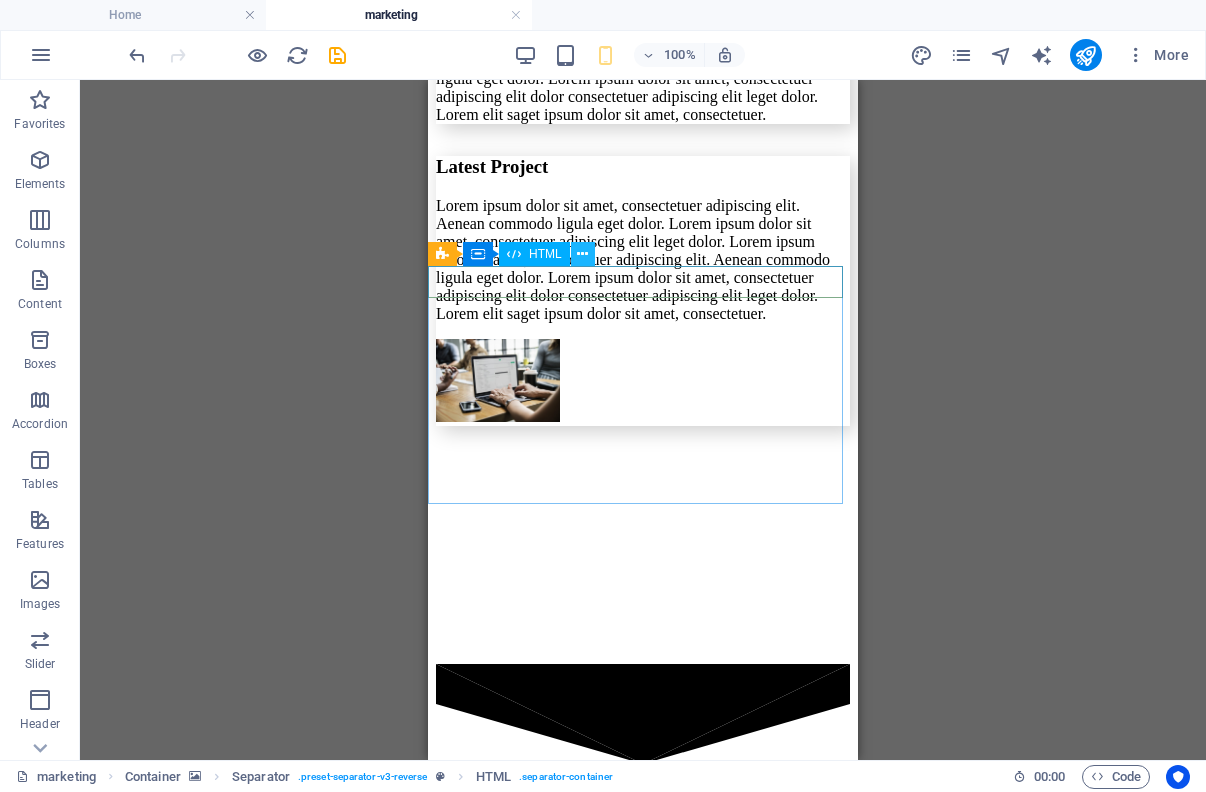 click at bounding box center [582, 254] 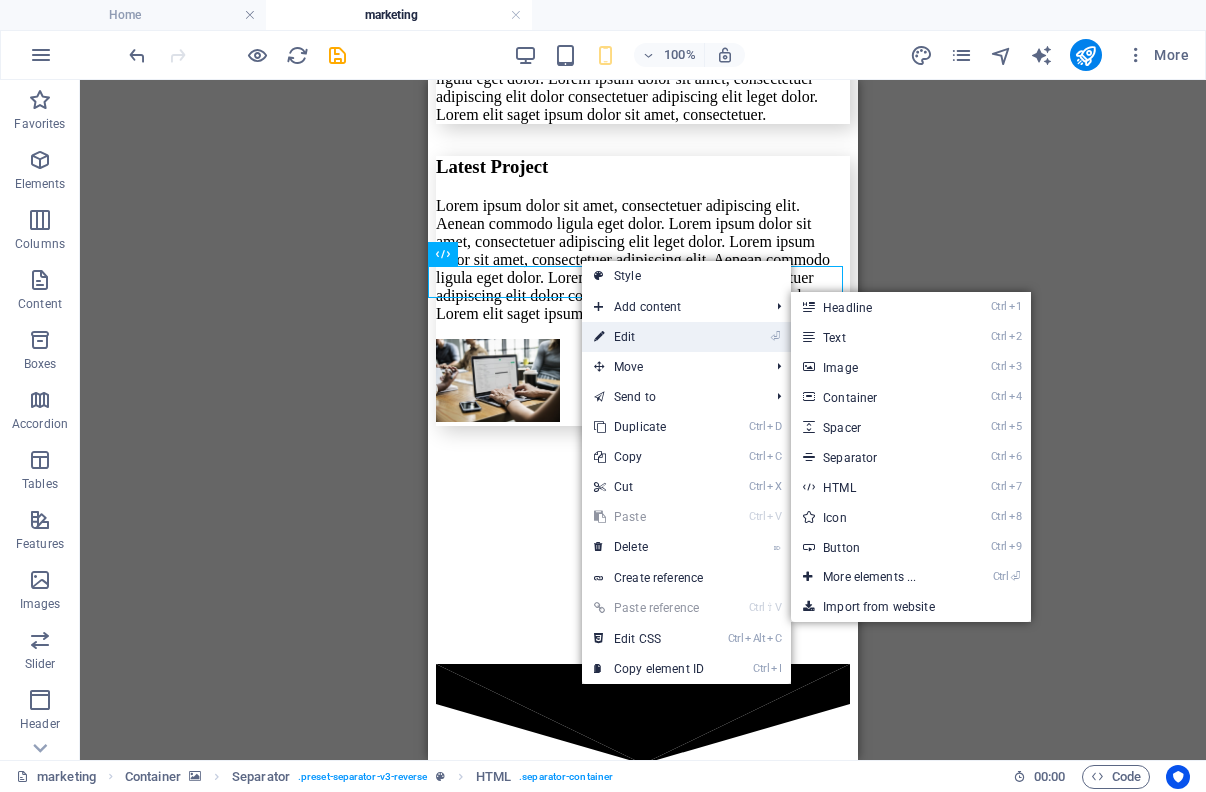 drag, startPoint x: 620, startPoint y: 330, endPoint x: 8, endPoint y: 248, distance: 617.46906 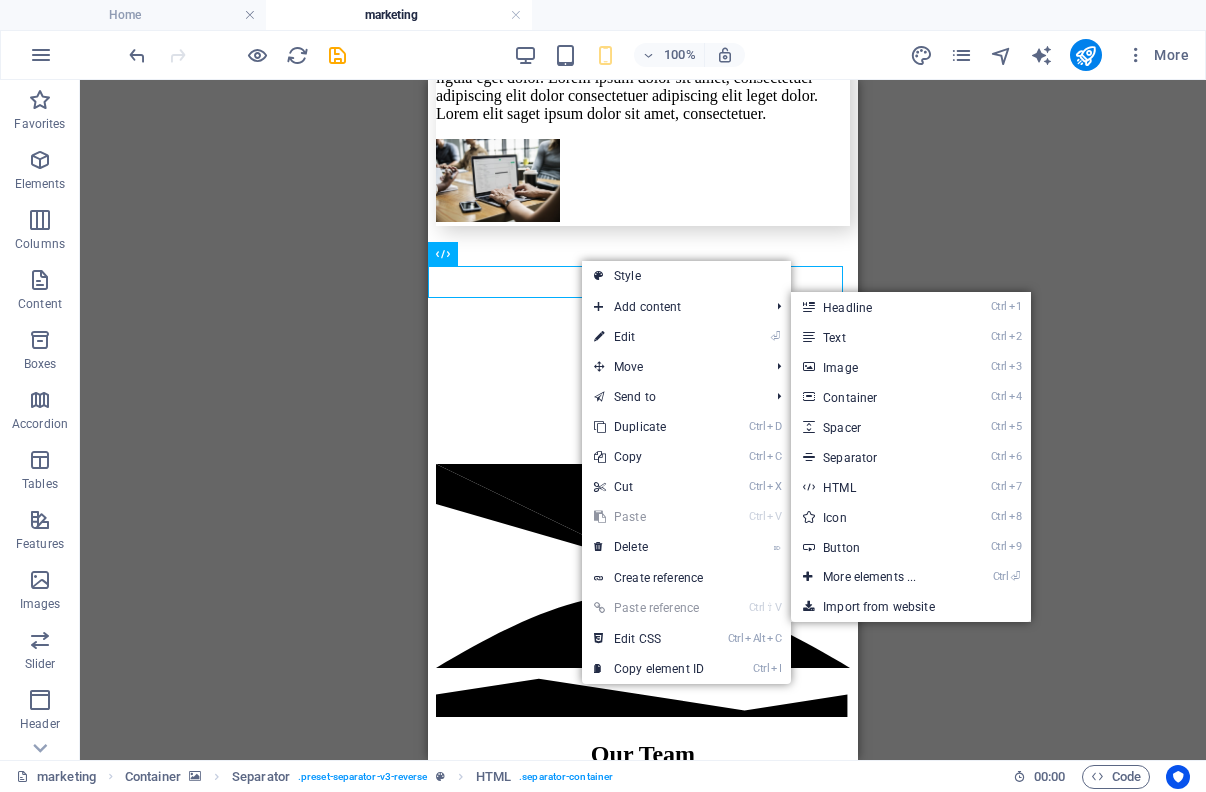 scroll, scrollTop: 7125, scrollLeft: 0, axis: vertical 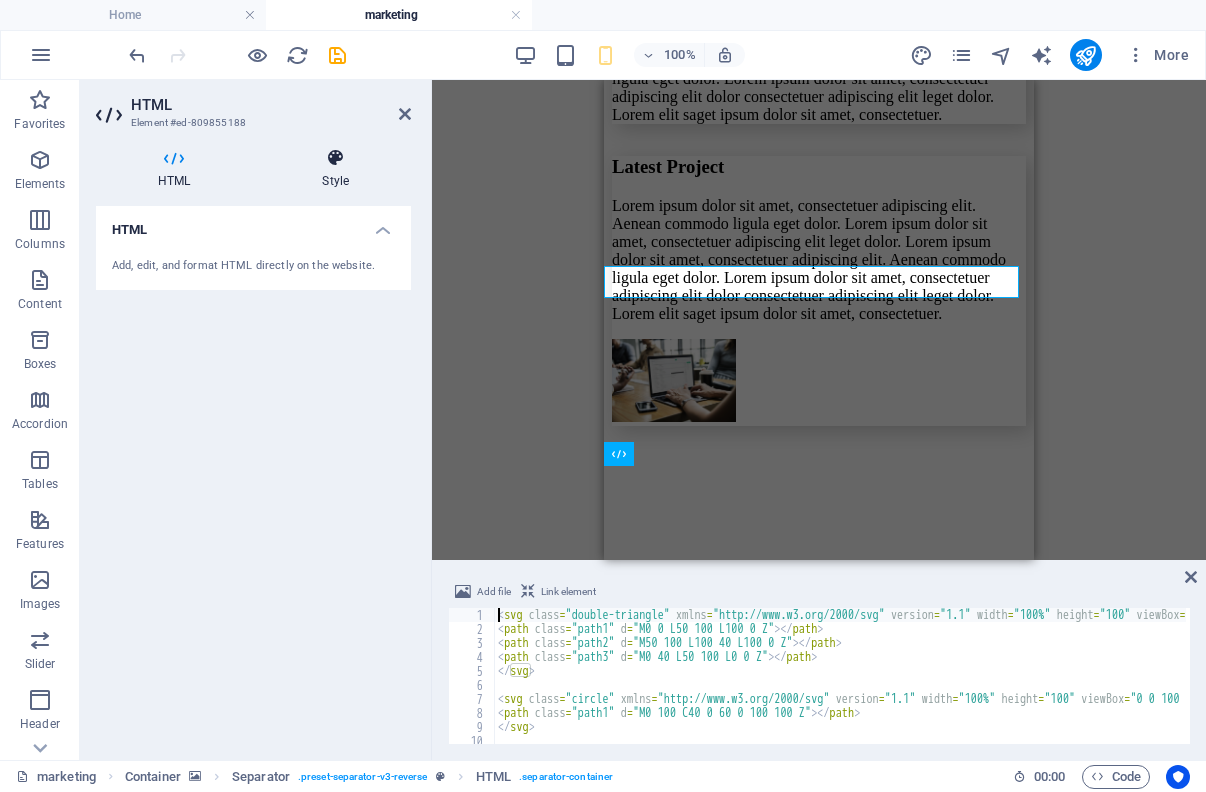 click on "Style" at bounding box center [335, 169] 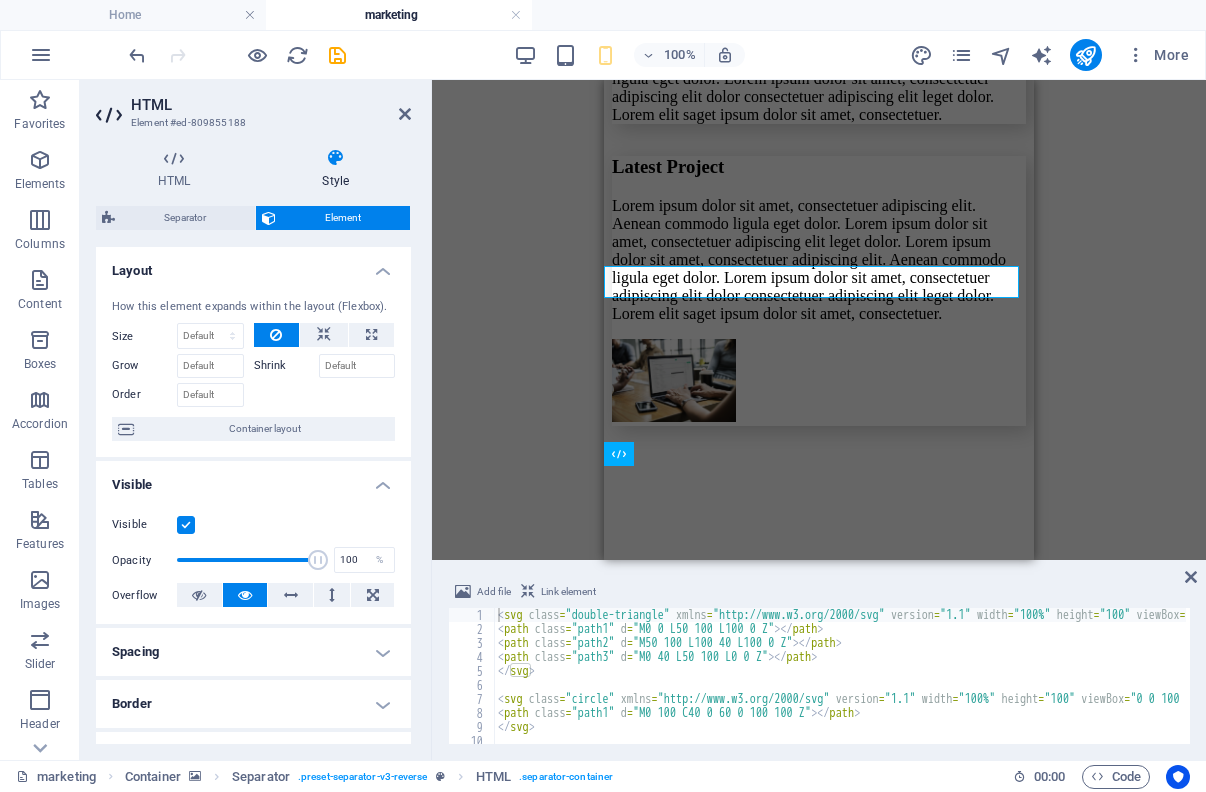 click at bounding box center (186, 525) 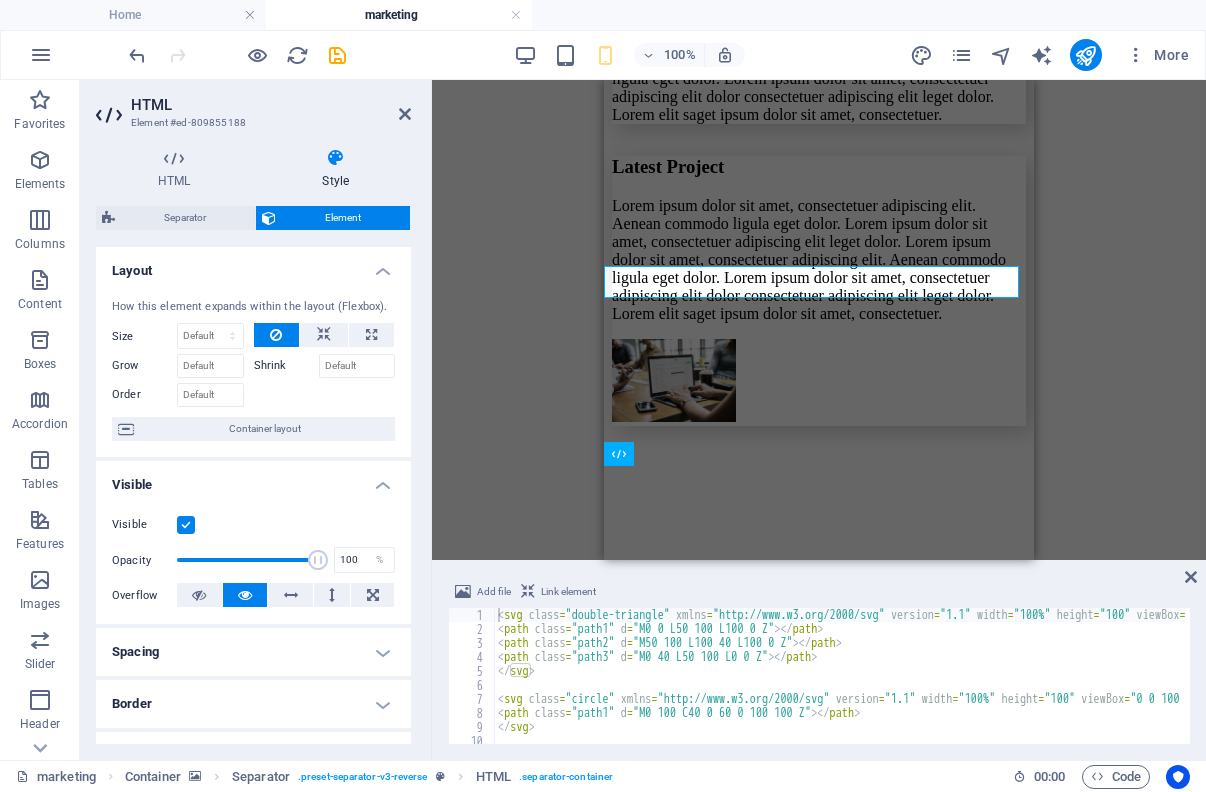click on "Visible" at bounding box center (0, 0) 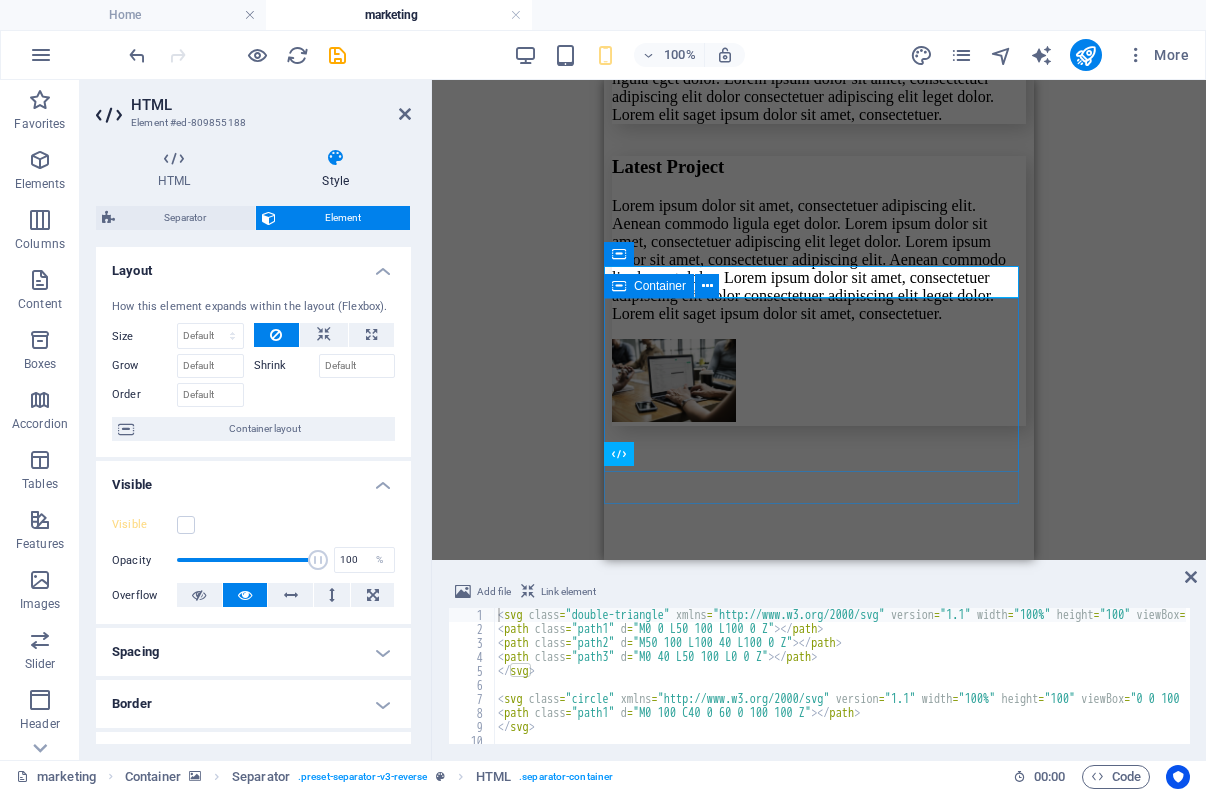 click on "C ontact Us" at bounding box center (819, 3195) 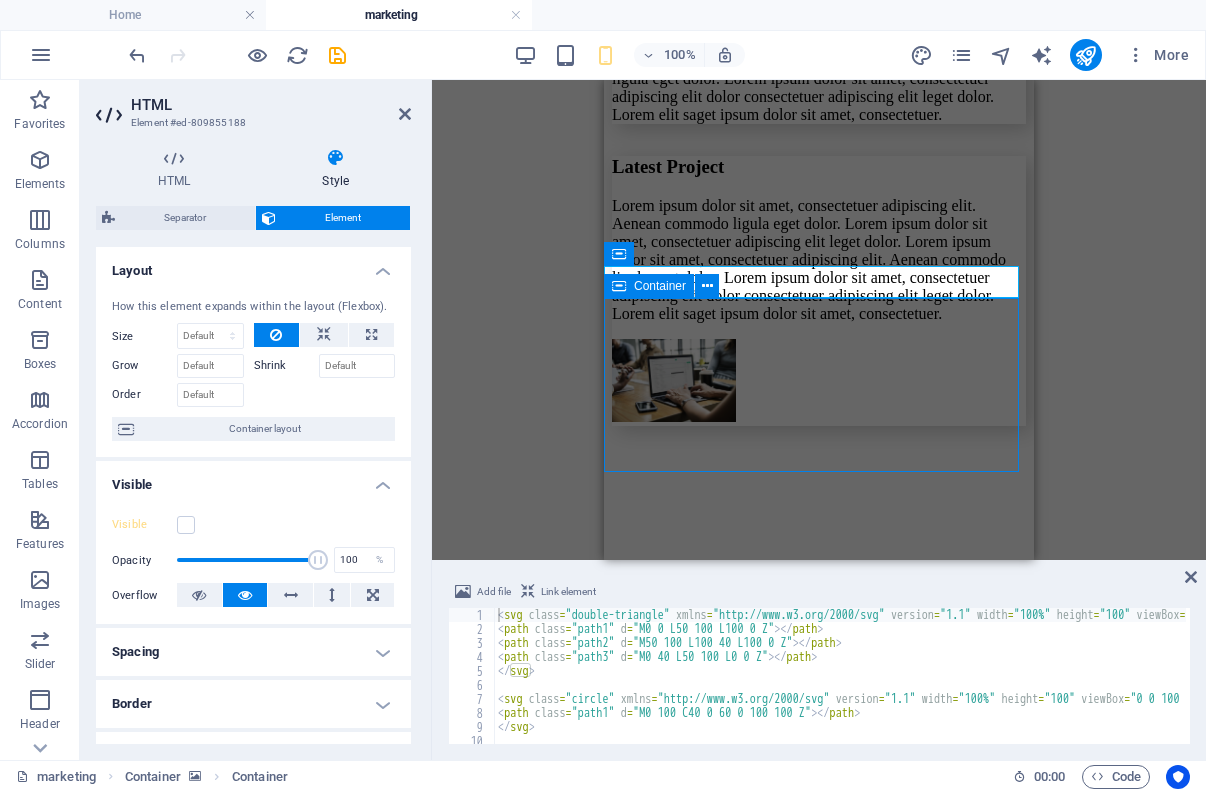 scroll, scrollTop: 7325, scrollLeft: 0, axis: vertical 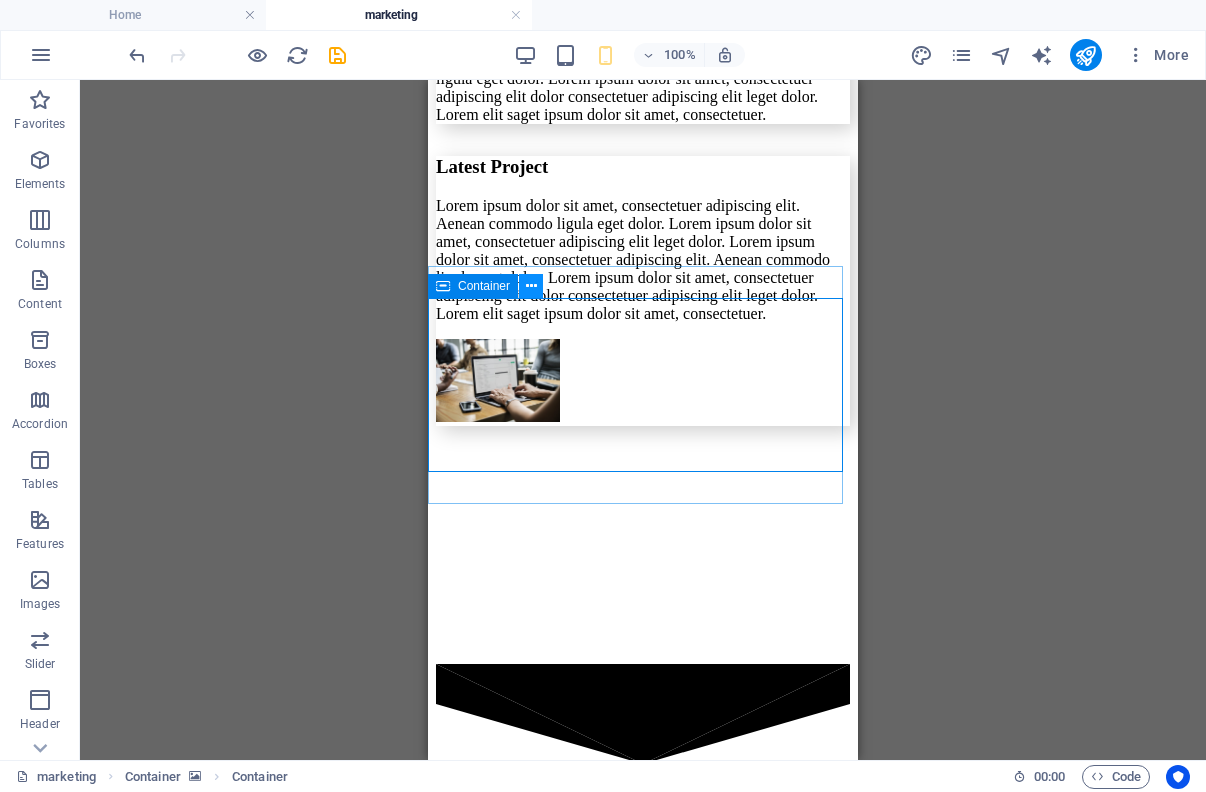 click at bounding box center [531, 286] 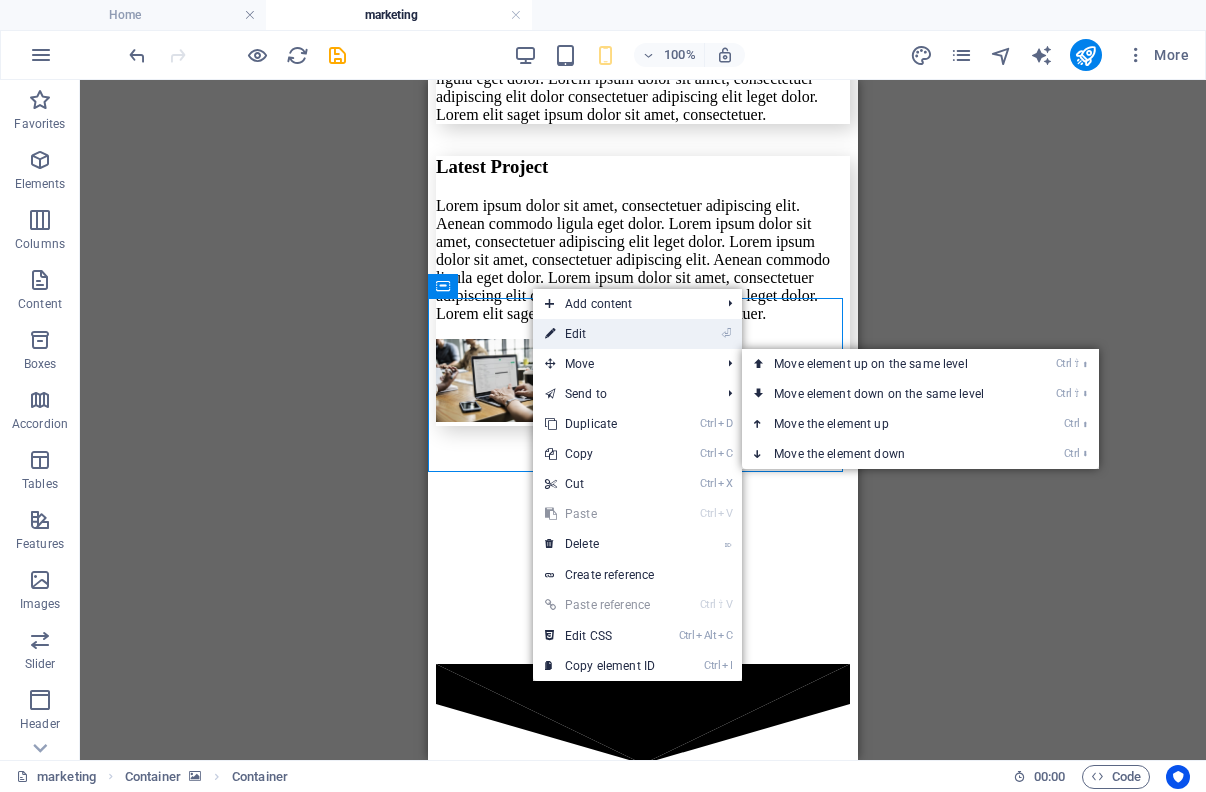 click on "⏎  Edit" at bounding box center (600, 334) 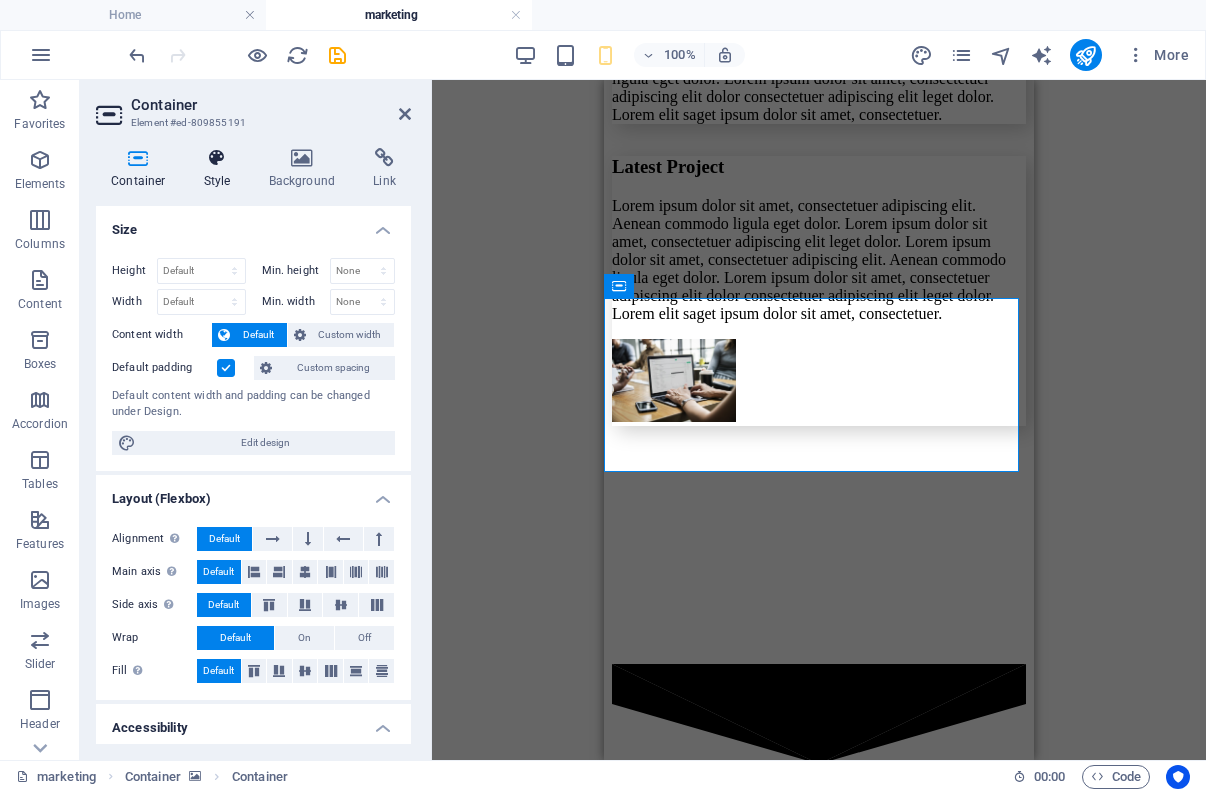 click at bounding box center [217, 158] 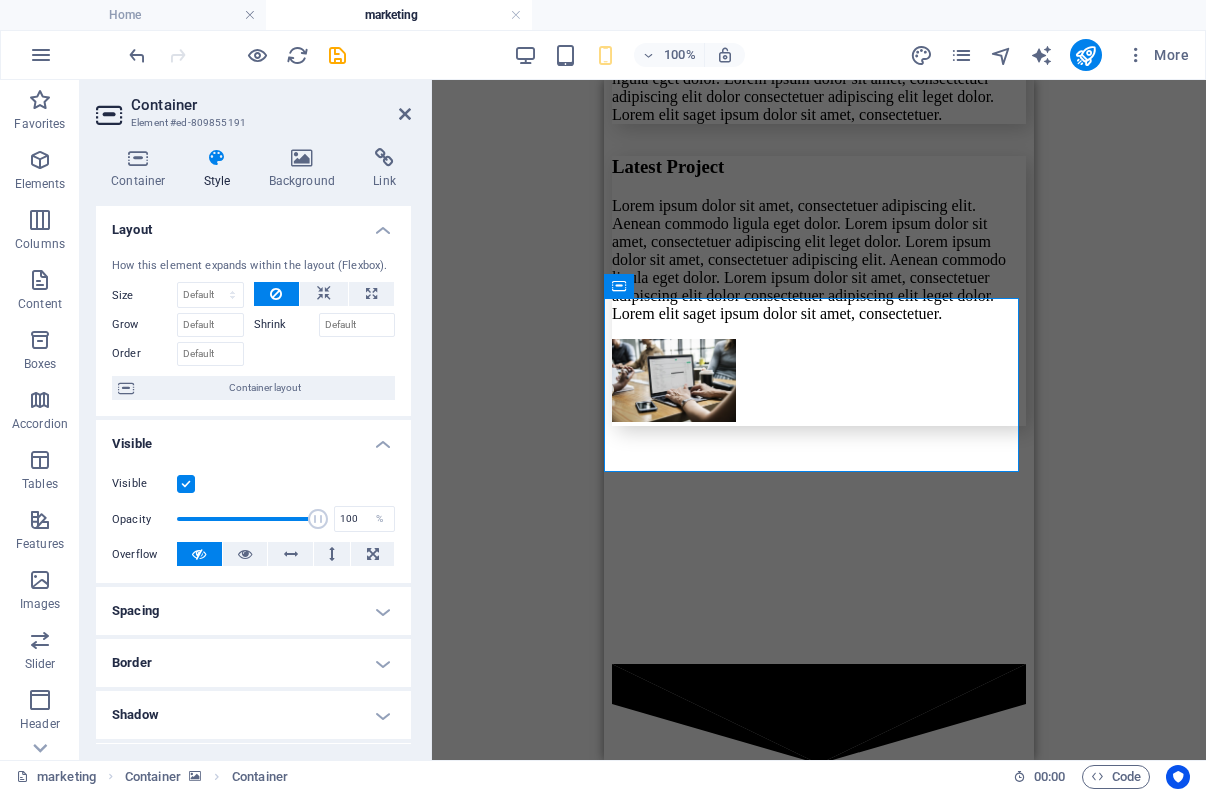 click at bounding box center [186, 484] 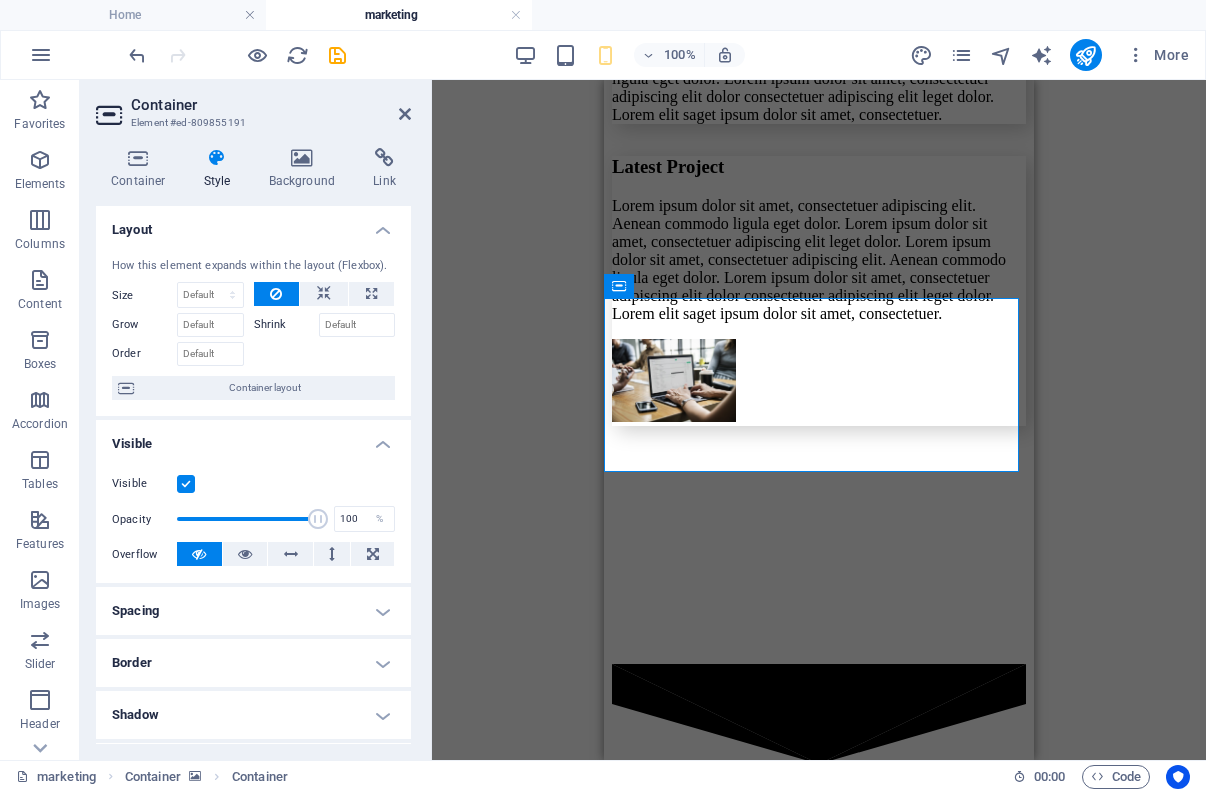 click on "Visible" at bounding box center (0, 0) 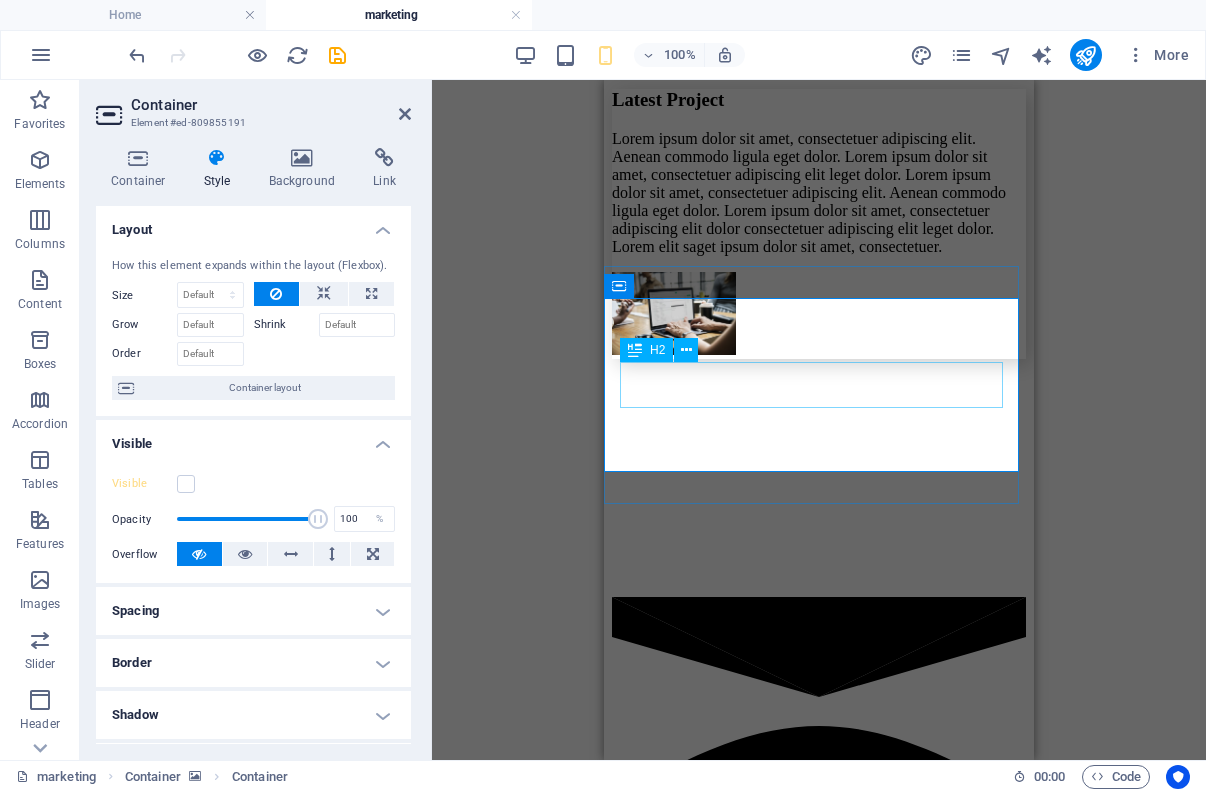 scroll, scrollTop: 7425, scrollLeft: 0, axis: vertical 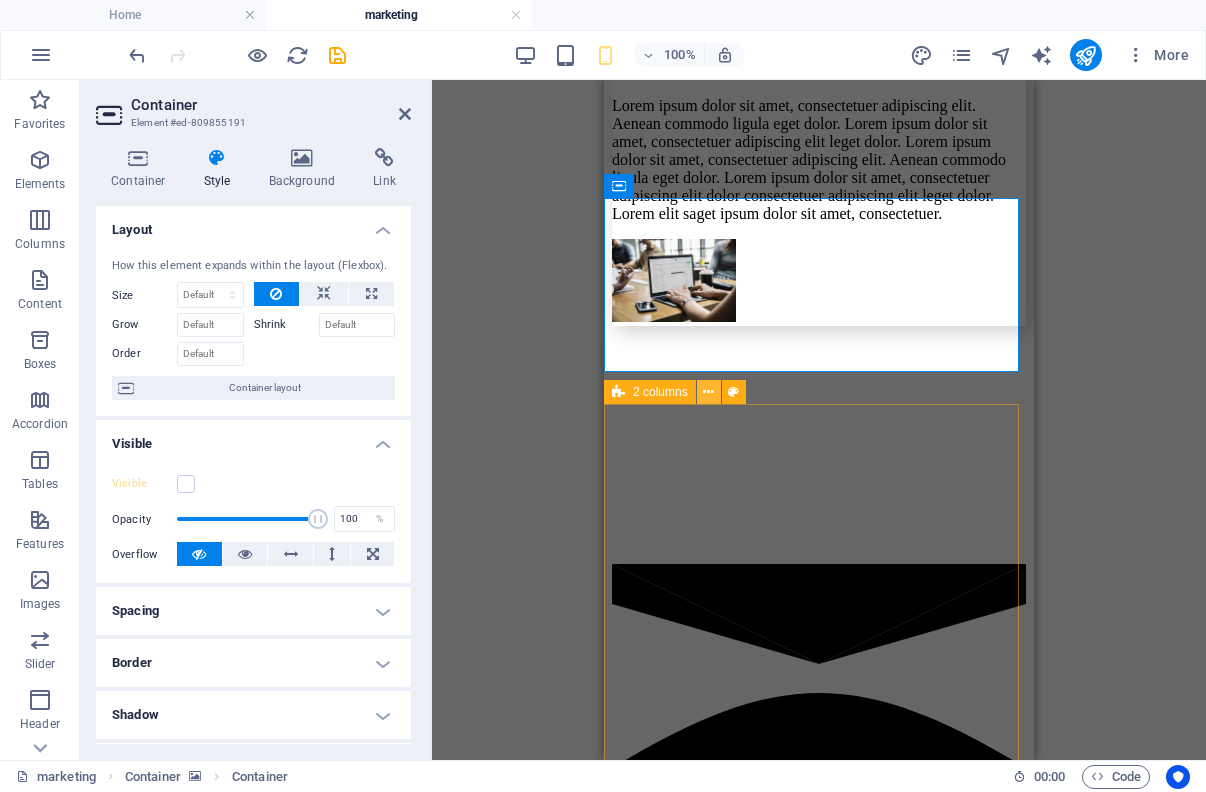 click at bounding box center (709, 392) 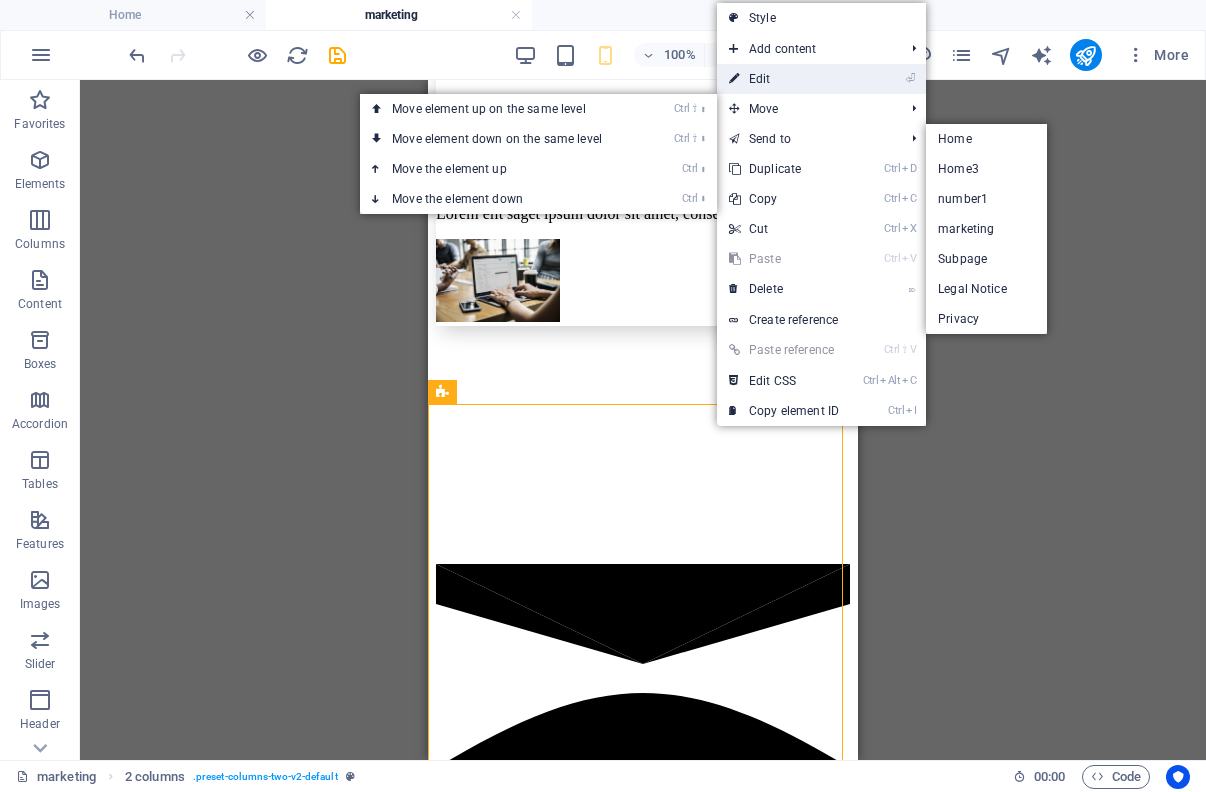 click on "⏎  Edit" at bounding box center [784, 79] 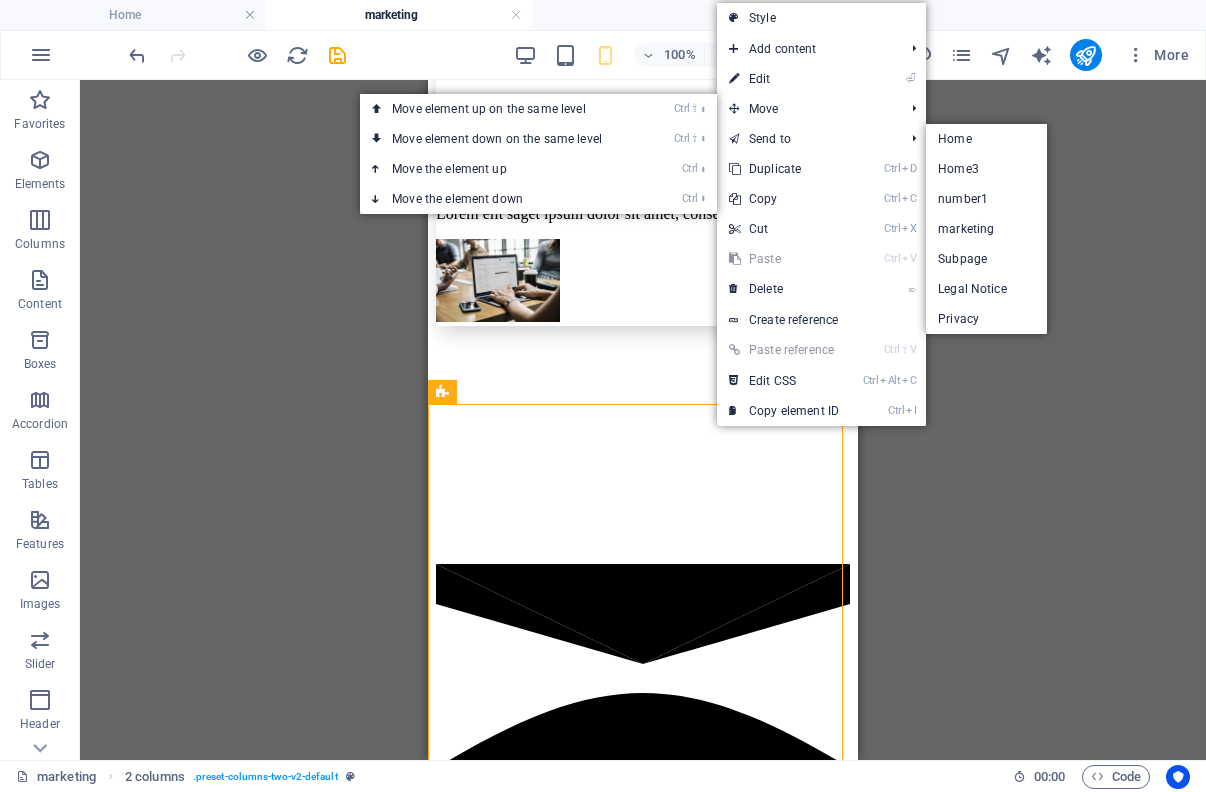 select on "rem" 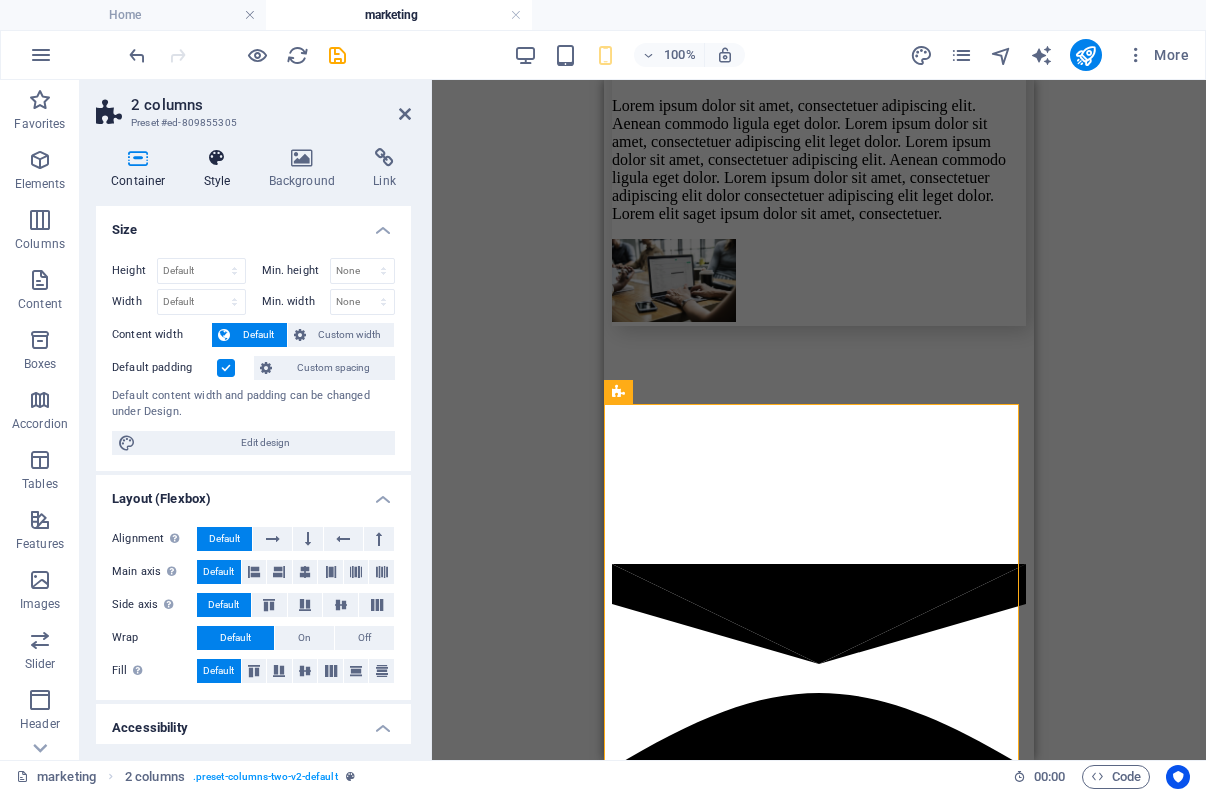 click on "Style" at bounding box center [221, 169] 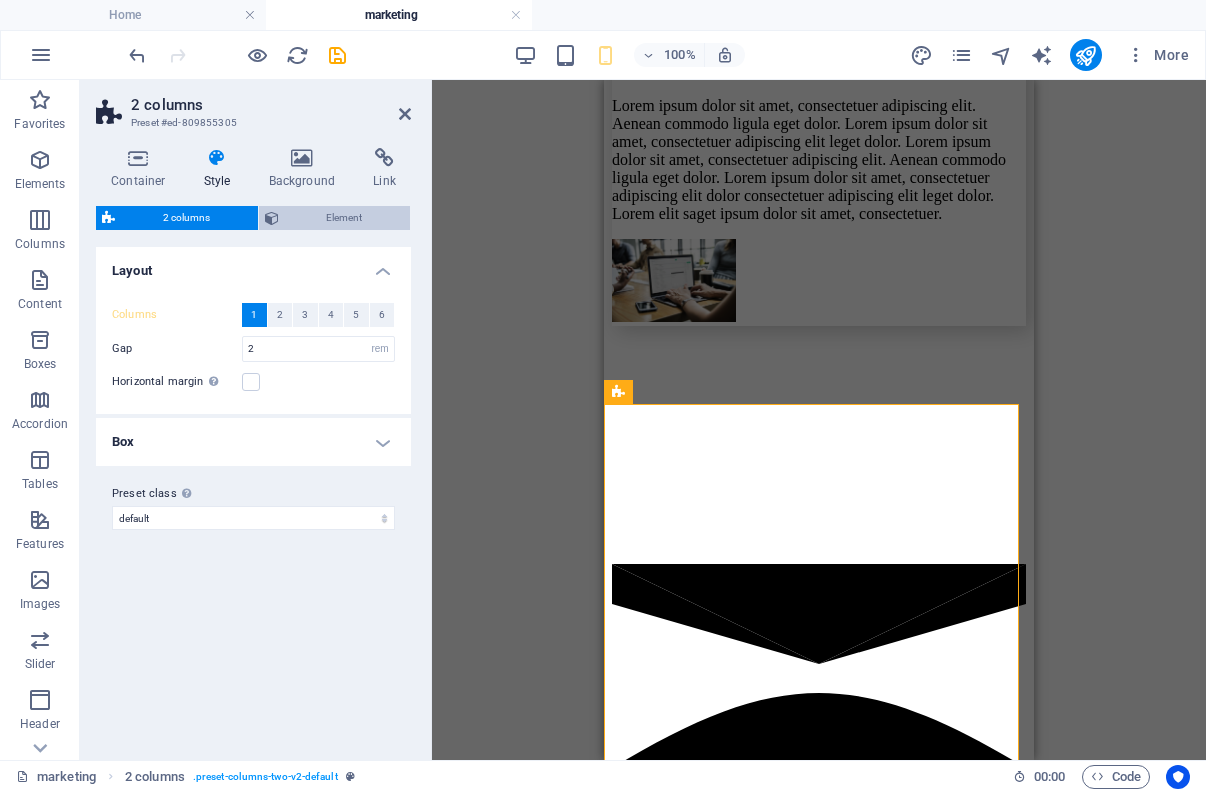 click on "Element" at bounding box center [345, 218] 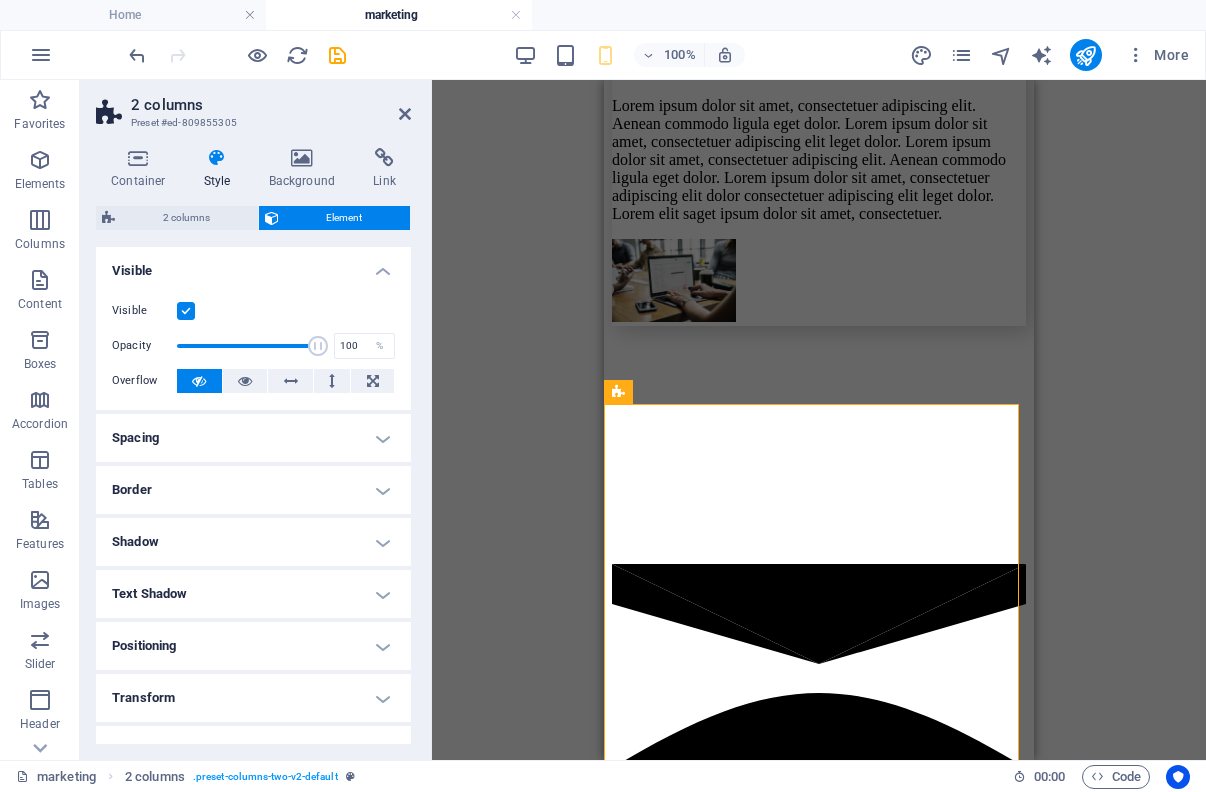 click at bounding box center [186, 311] 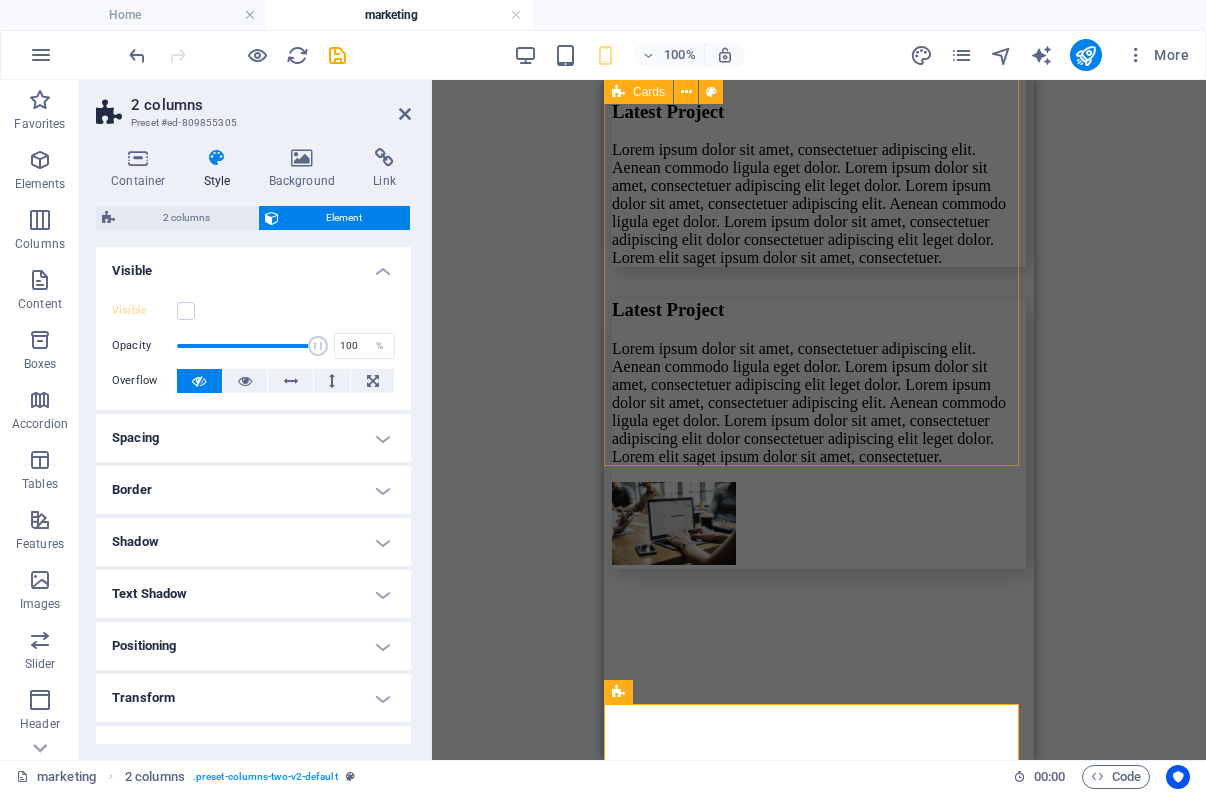 scroll, scrollTop: 7125, scrollLeft: 0, axis: vertical 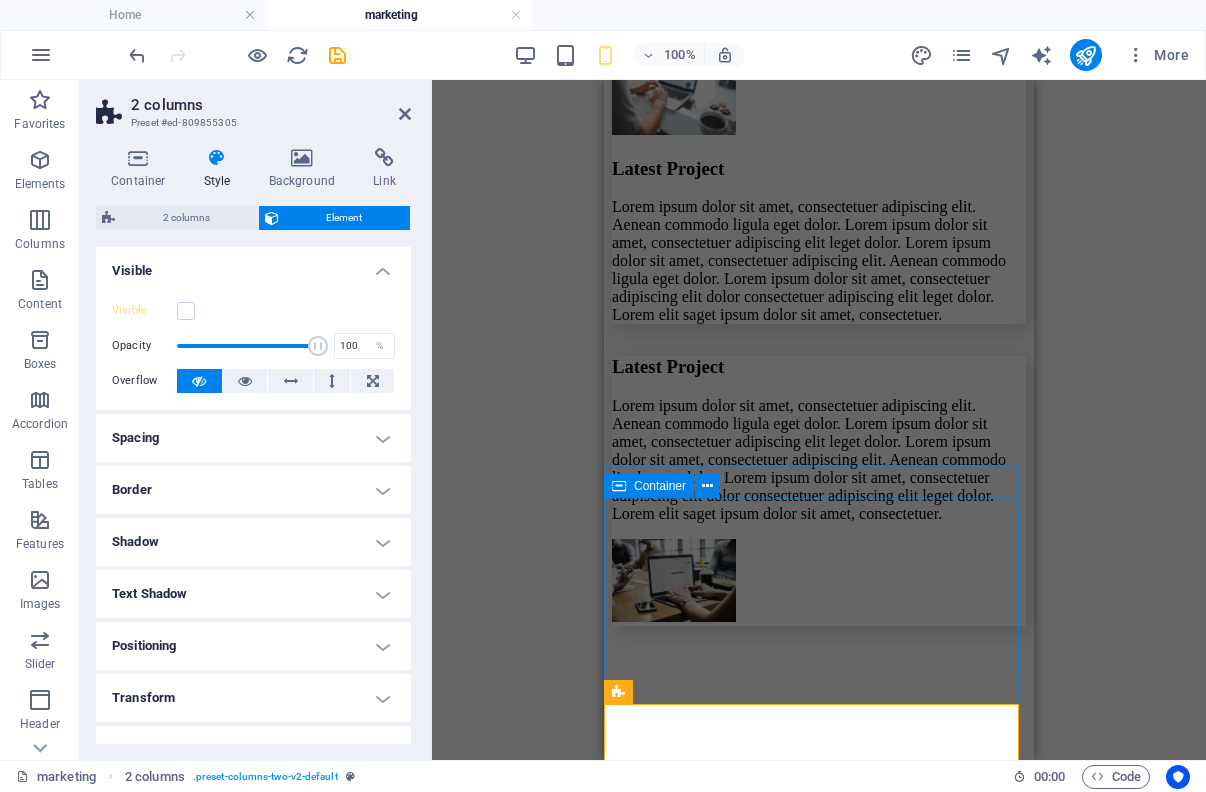 click on "C ontact Us" at bounding box center (819, 3395) 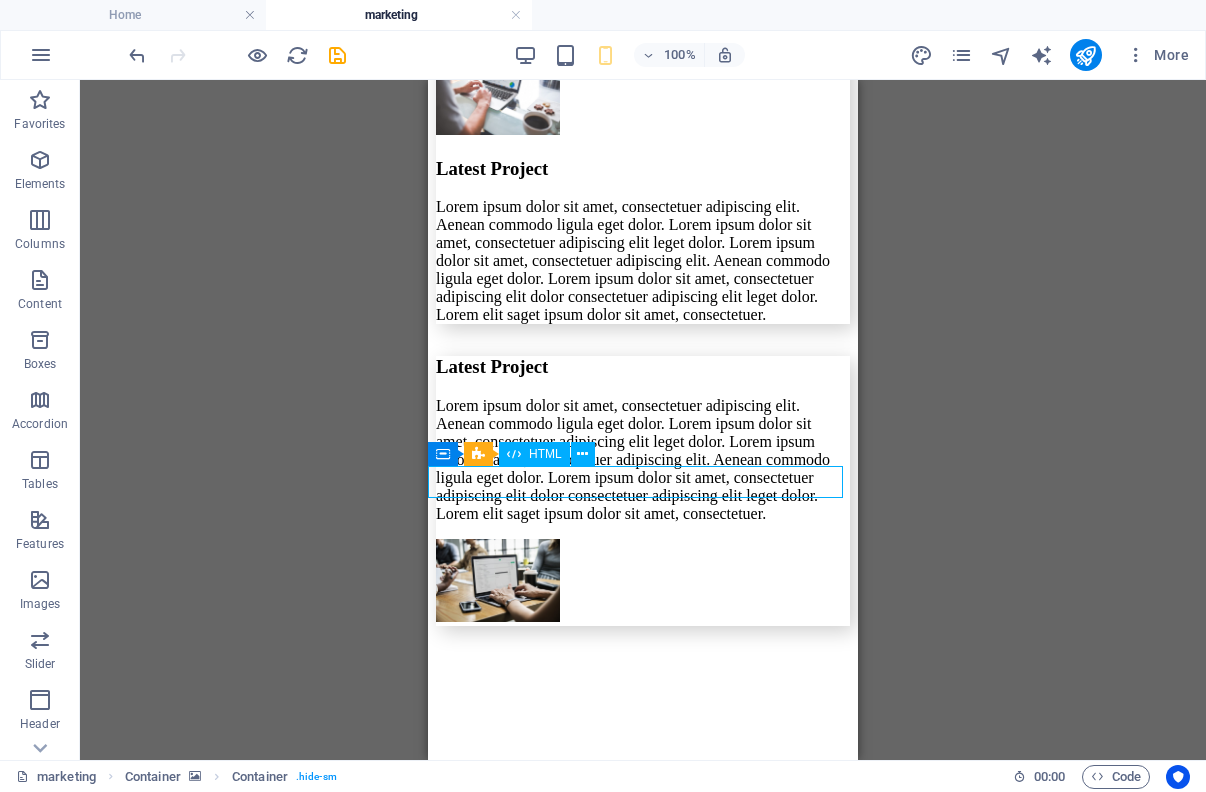 click at bounding box center [643, 3233] 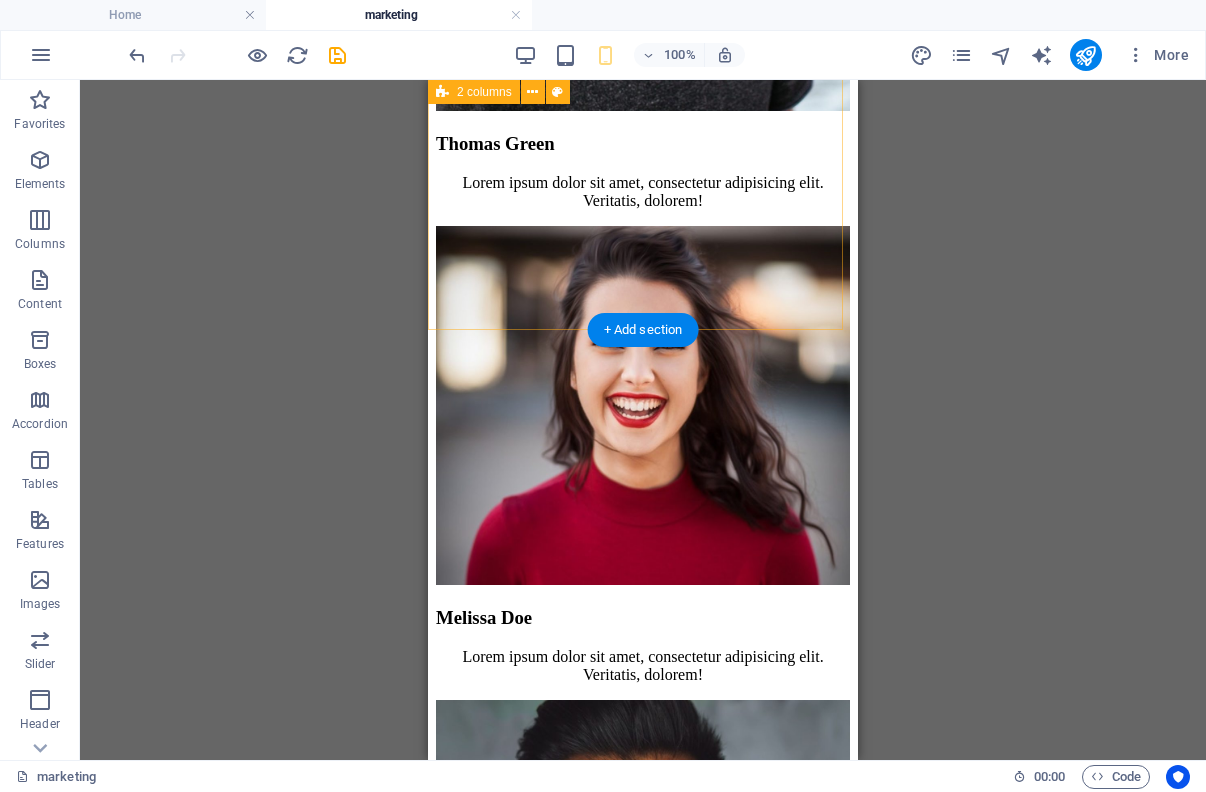 scroll, scrollTop: 8518, scrollLeft: 0, axis: vertical 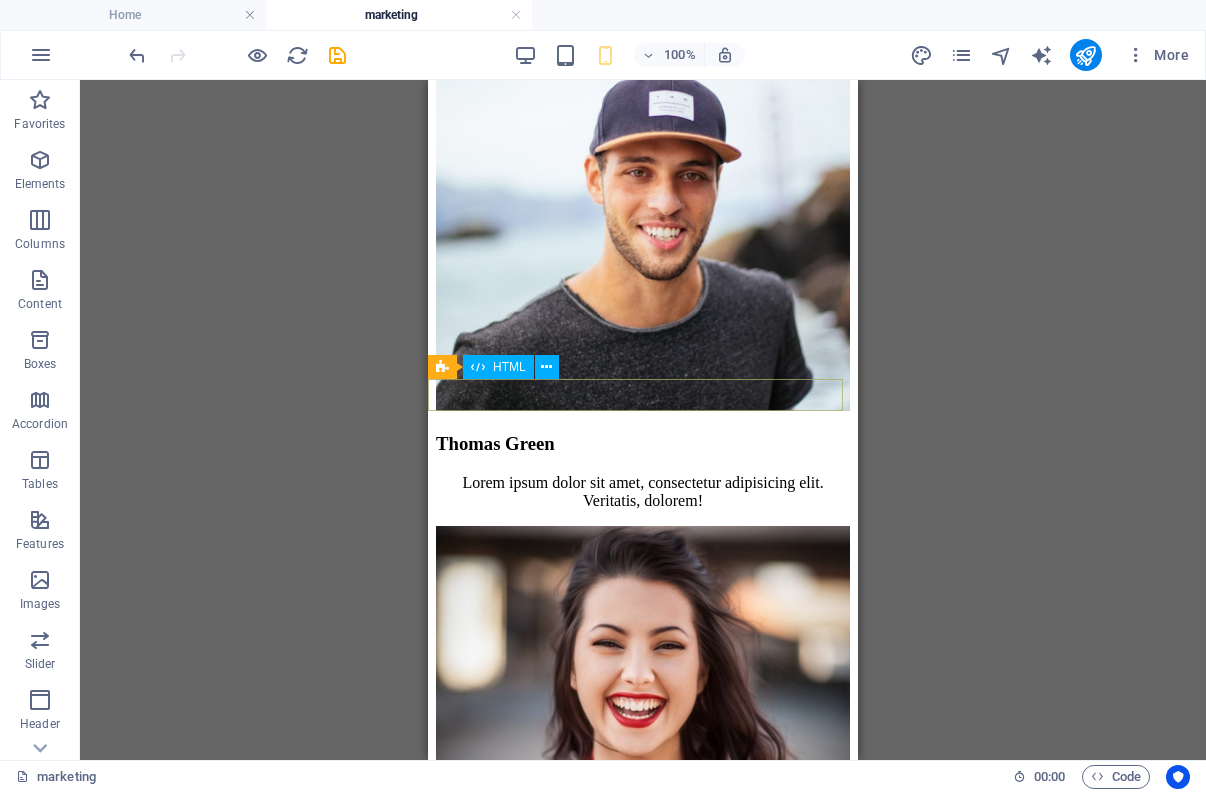 click at bounding box center (643, 3378) 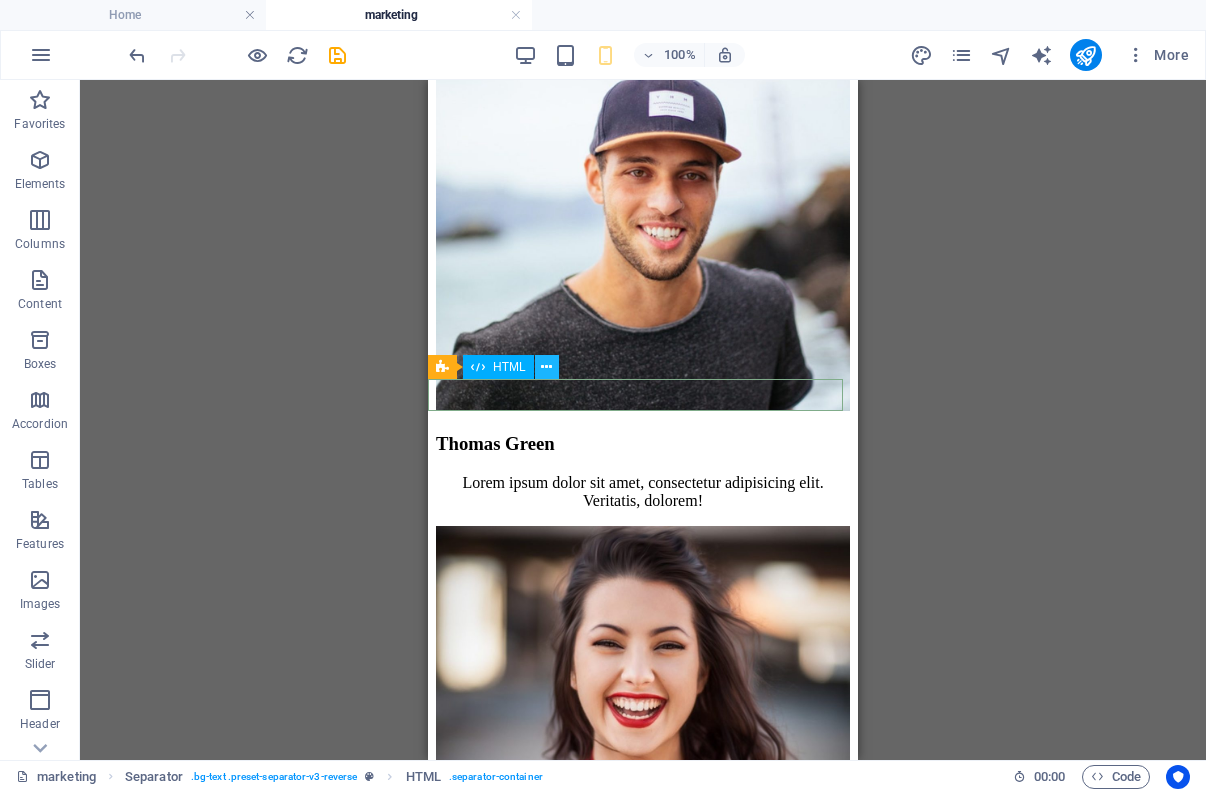 click at bounding box center [546, 367] 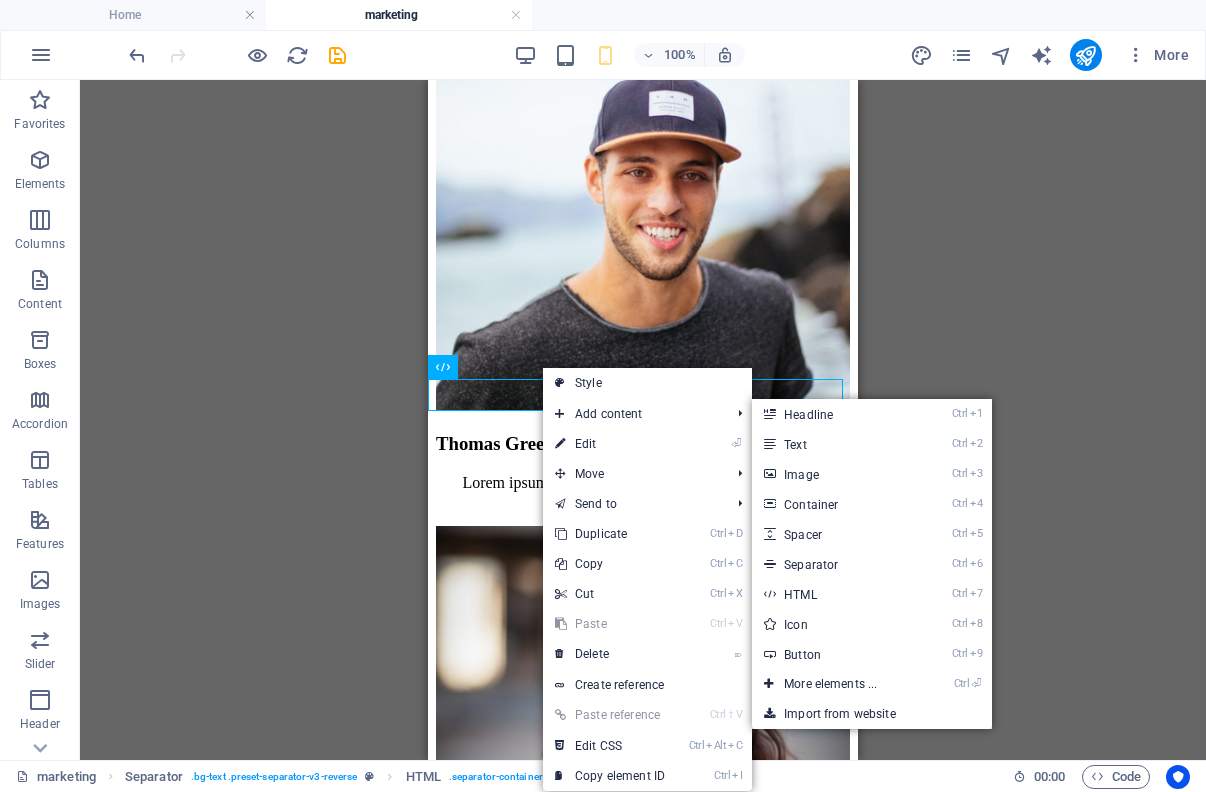 drag, startPoint x: 603, startPoint y: 439, endPoint x: 477, endPoint y: 343, distance: 158.40454 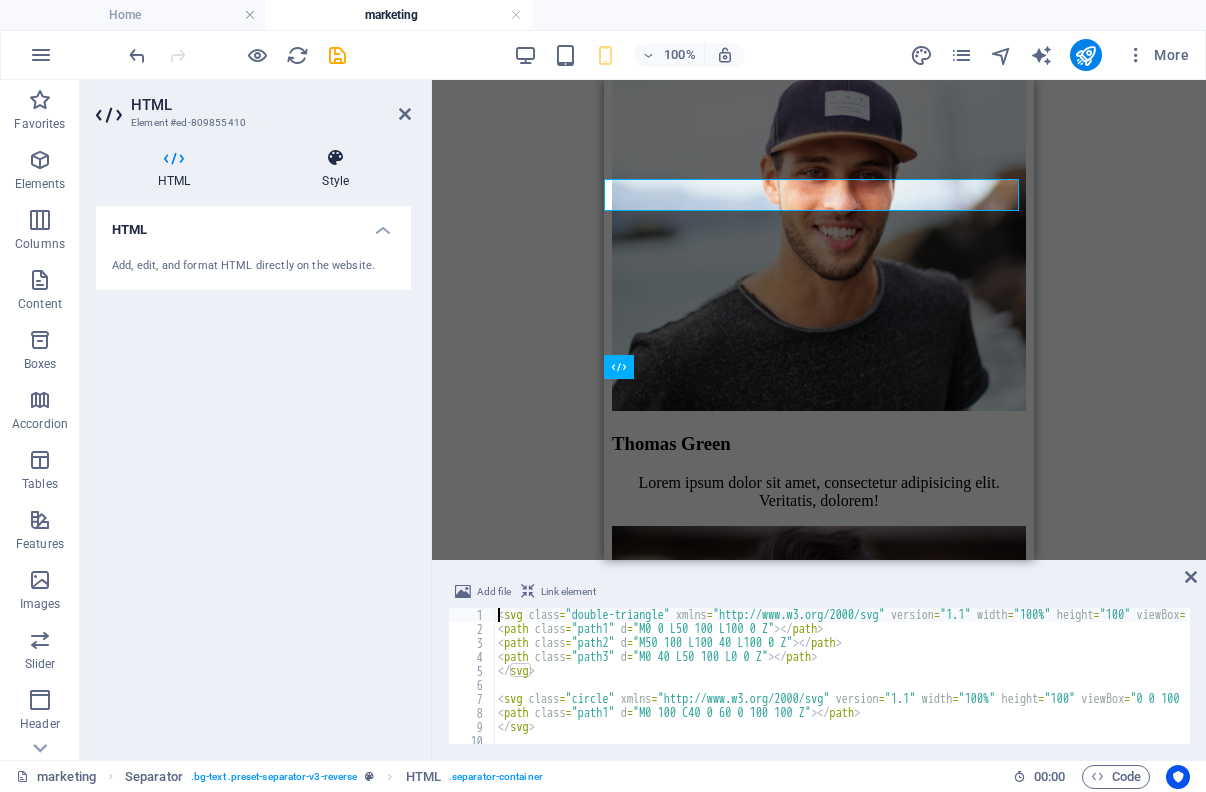 click on "Style" at bounding box center (335, 169) 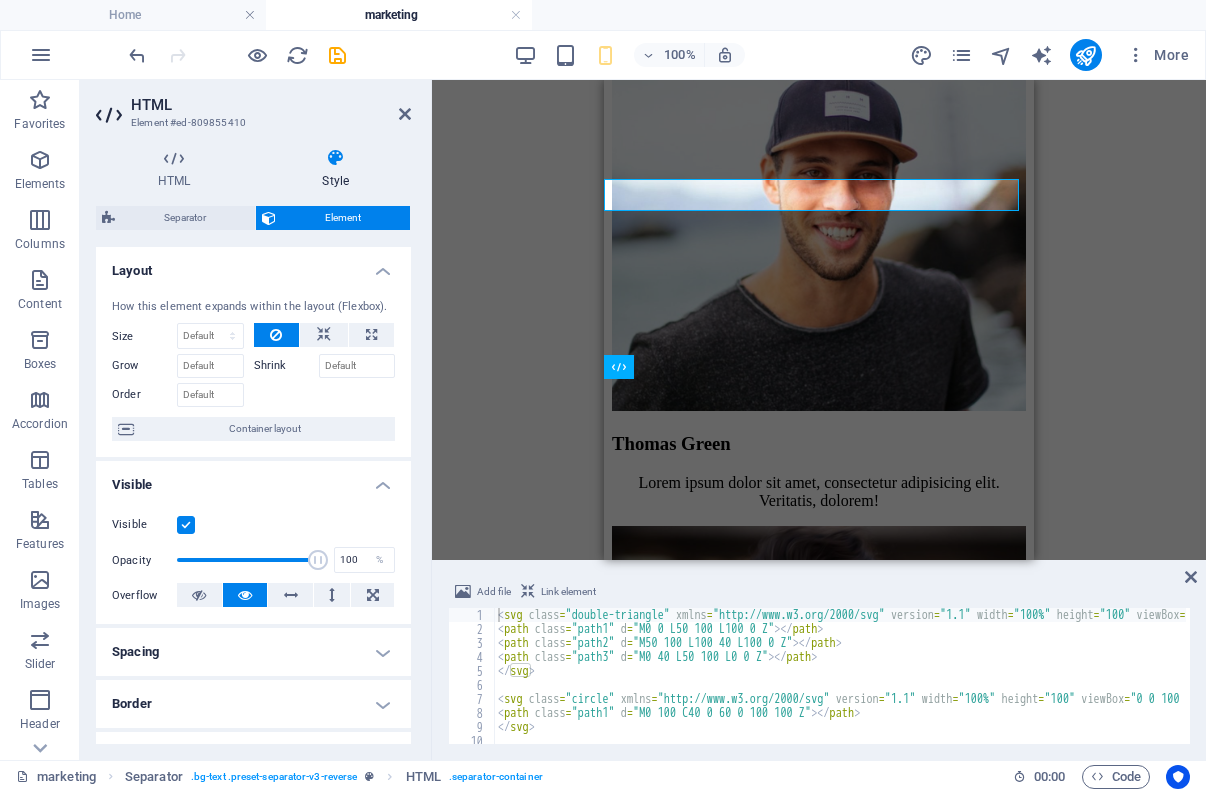 click at bounding box center (186, 525) 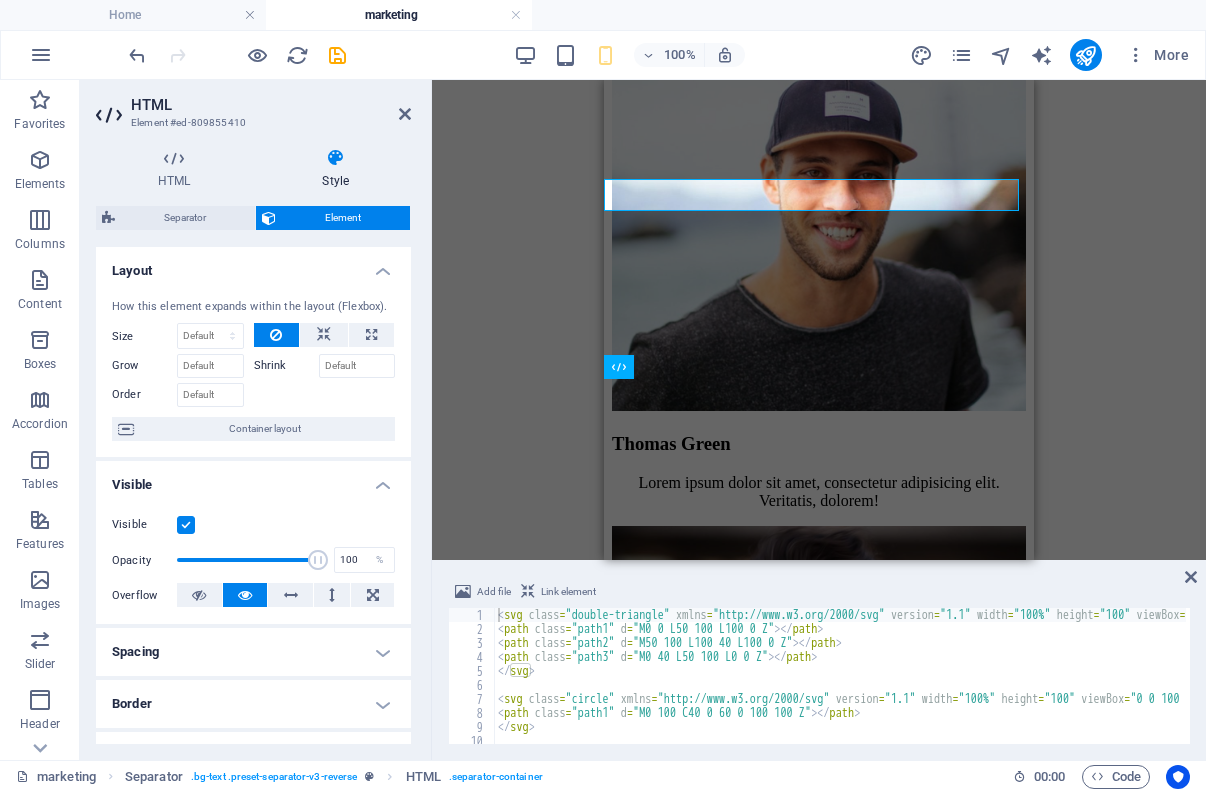 click on "Visible" at bounding box center [0, 0] 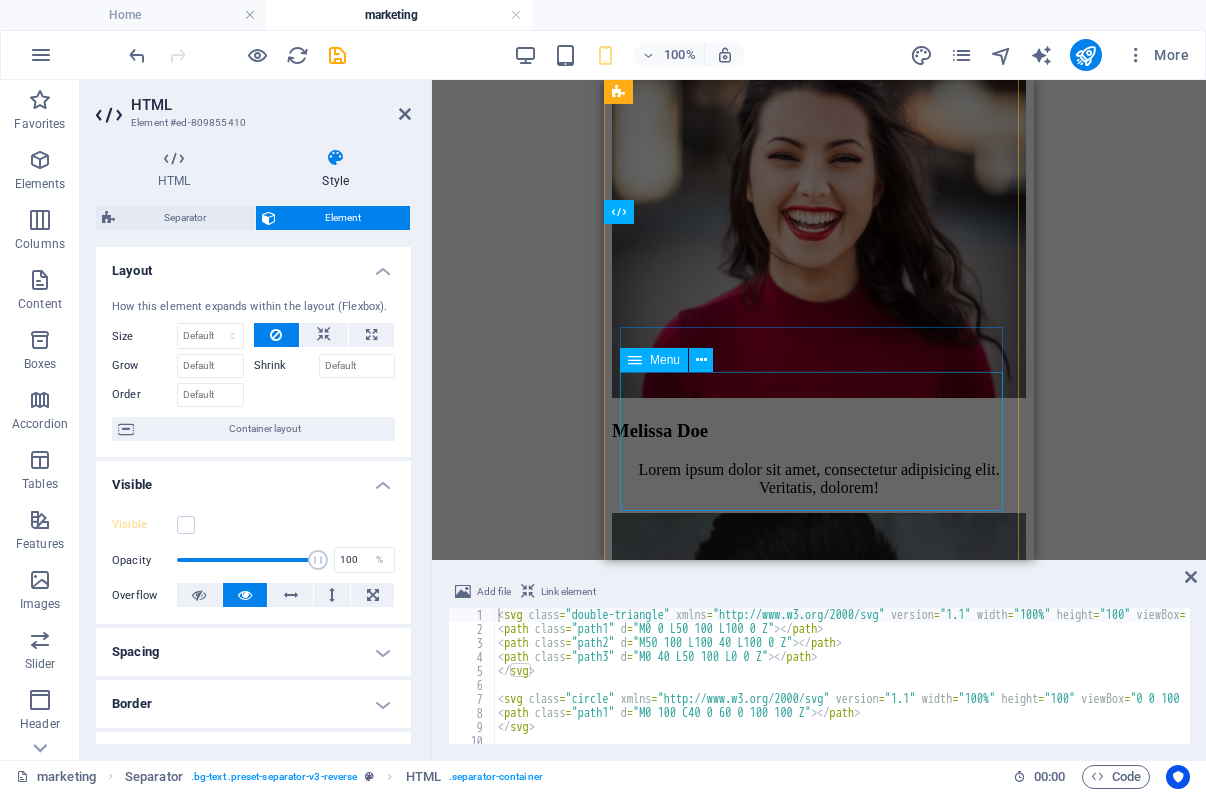 scroll, scrollTop: 8818, scrollLeft: 0, axis: vertical 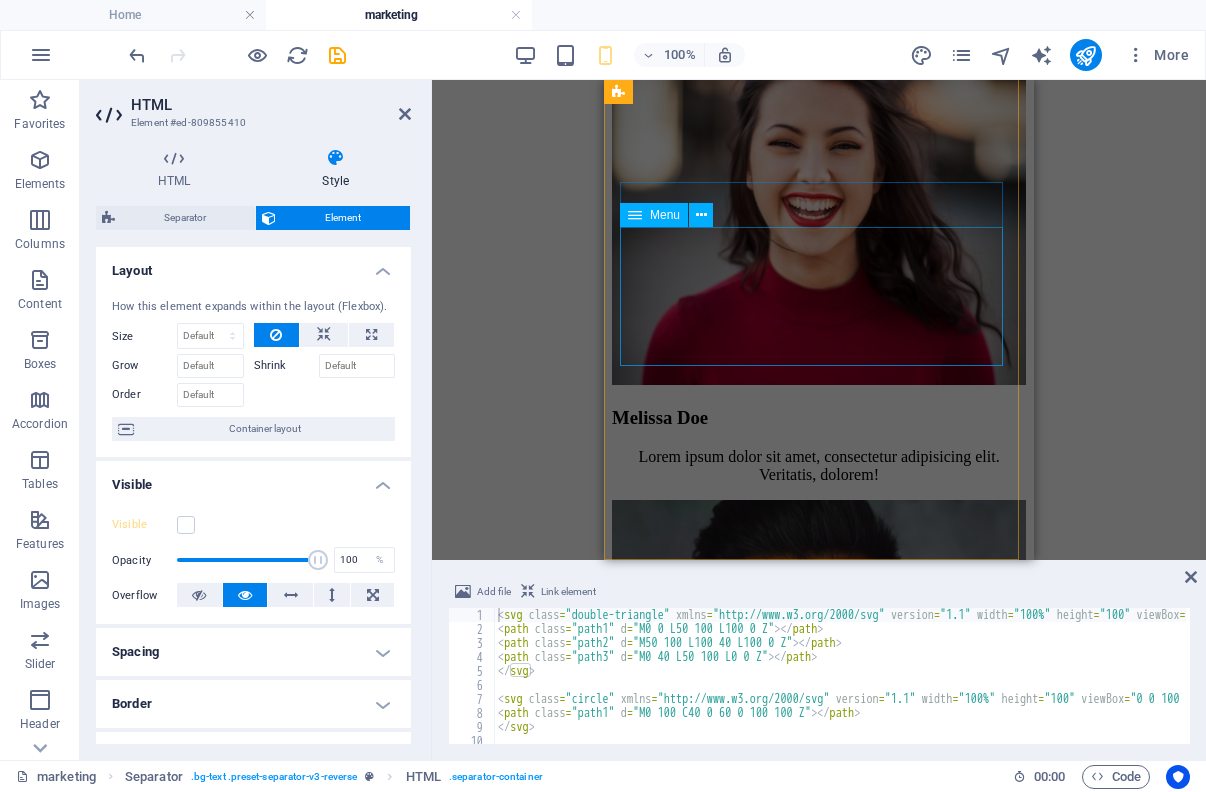 click on "Home About us Services Projects Team Contact" at bounding box center (819, 3445) 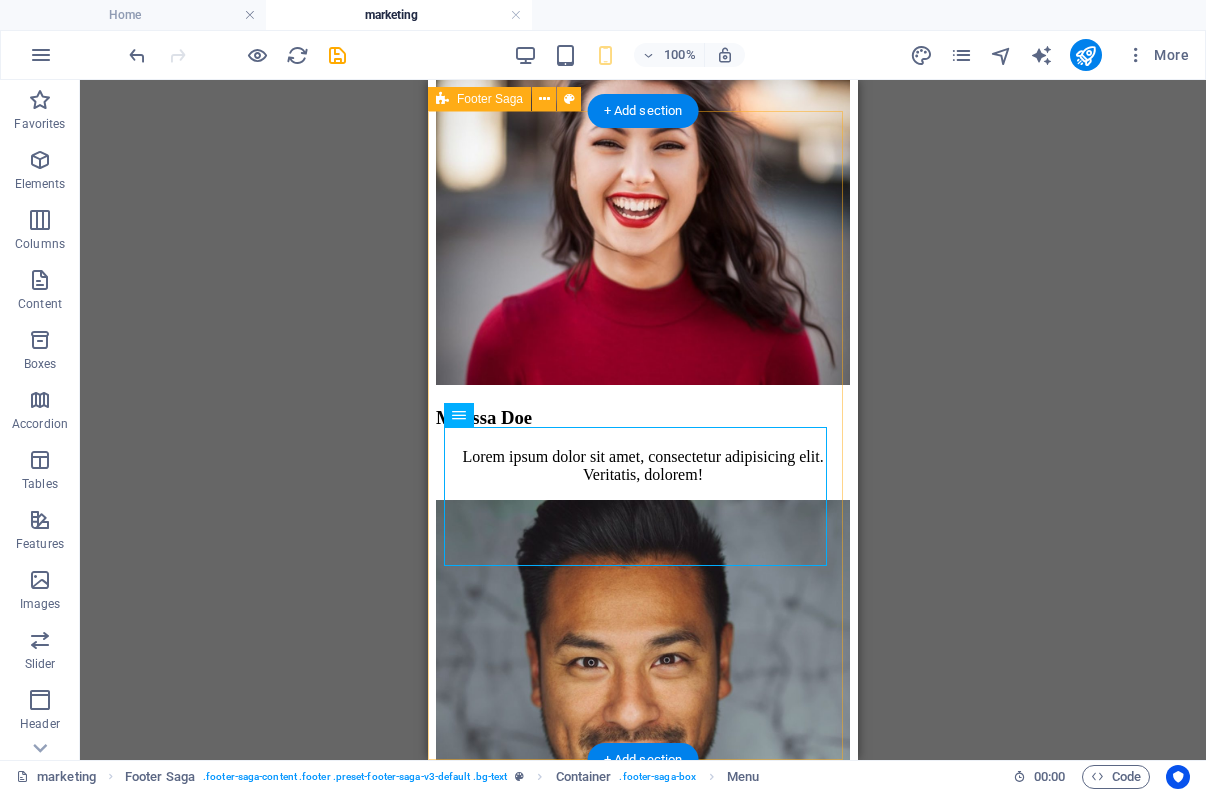 click on "broadnew.site [NUMBER] [STREET], [CITY], [STATE] Legal Notice Privacy Policy Navigation Home About us Services Projects Team Contact Social Media Facebook Twitter Instagram" at bounding box center (643, 3946) 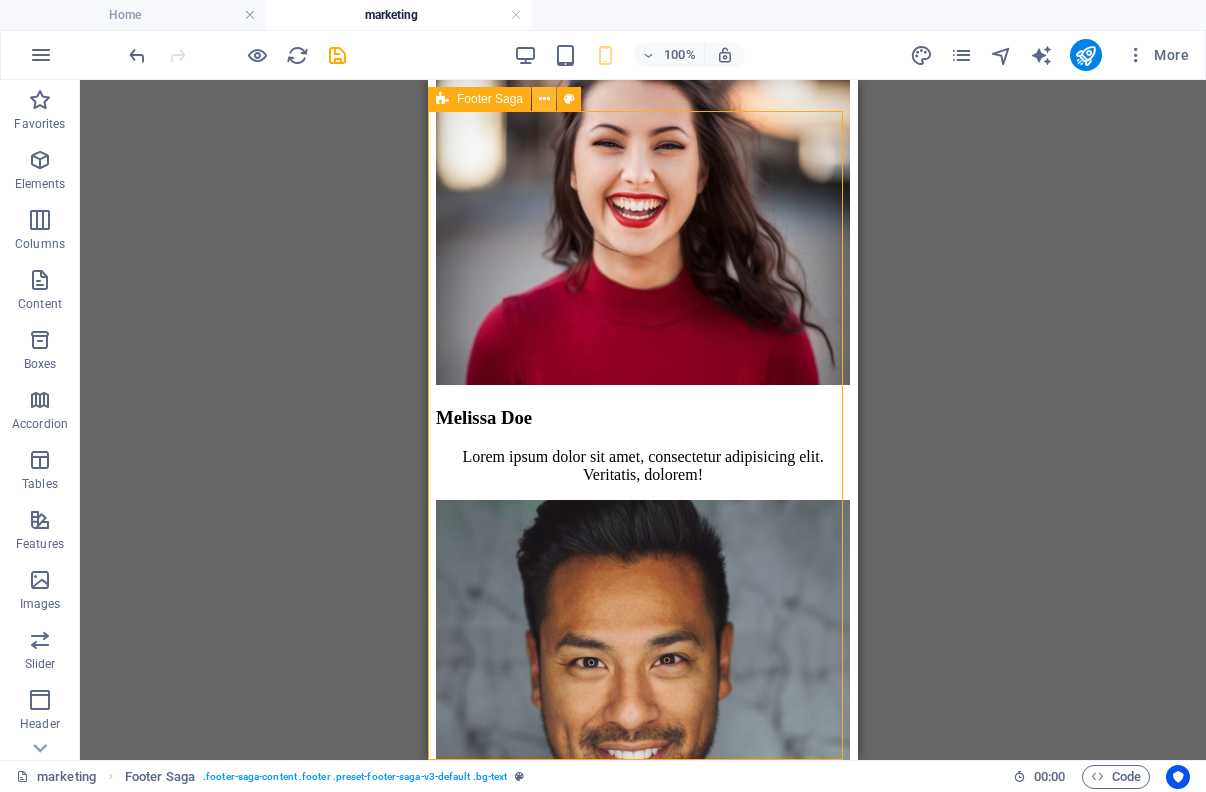 click at bounding box center (544, 99) 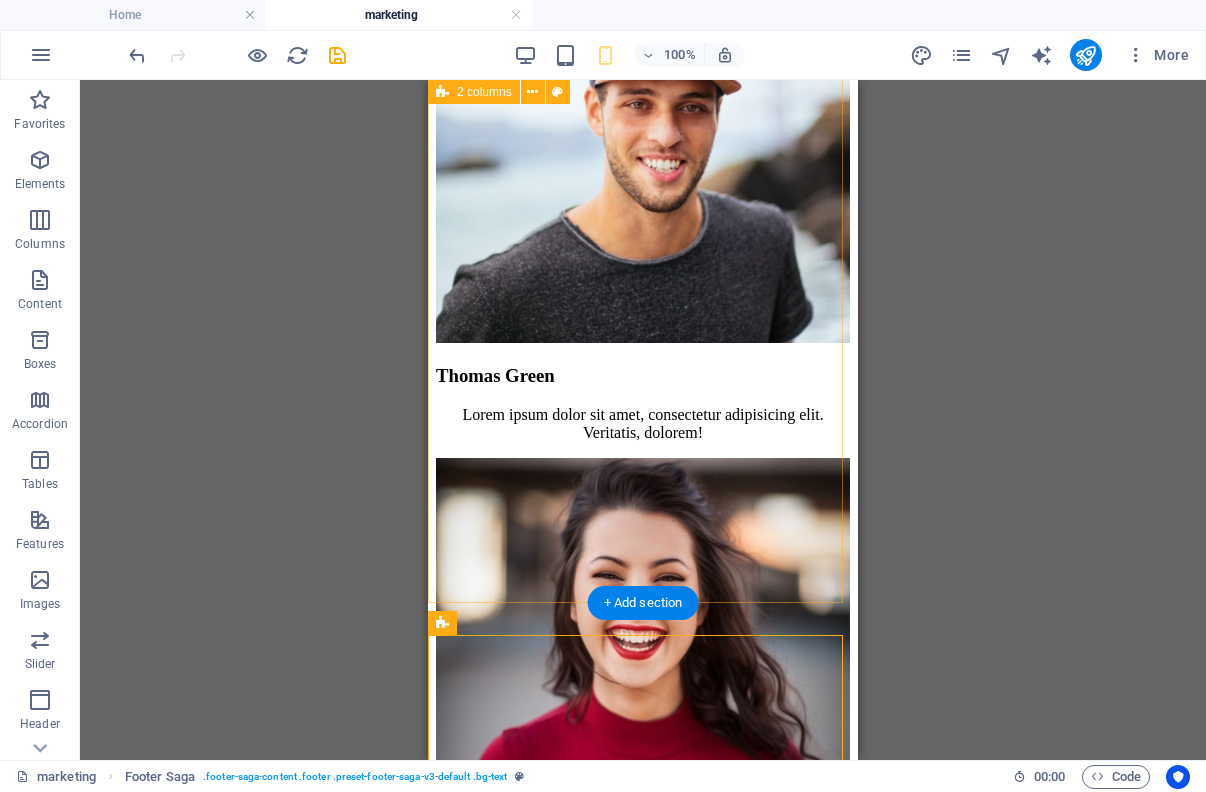 scroll, scrollTop: 8623, scrollLeft: 0, axis: vertical 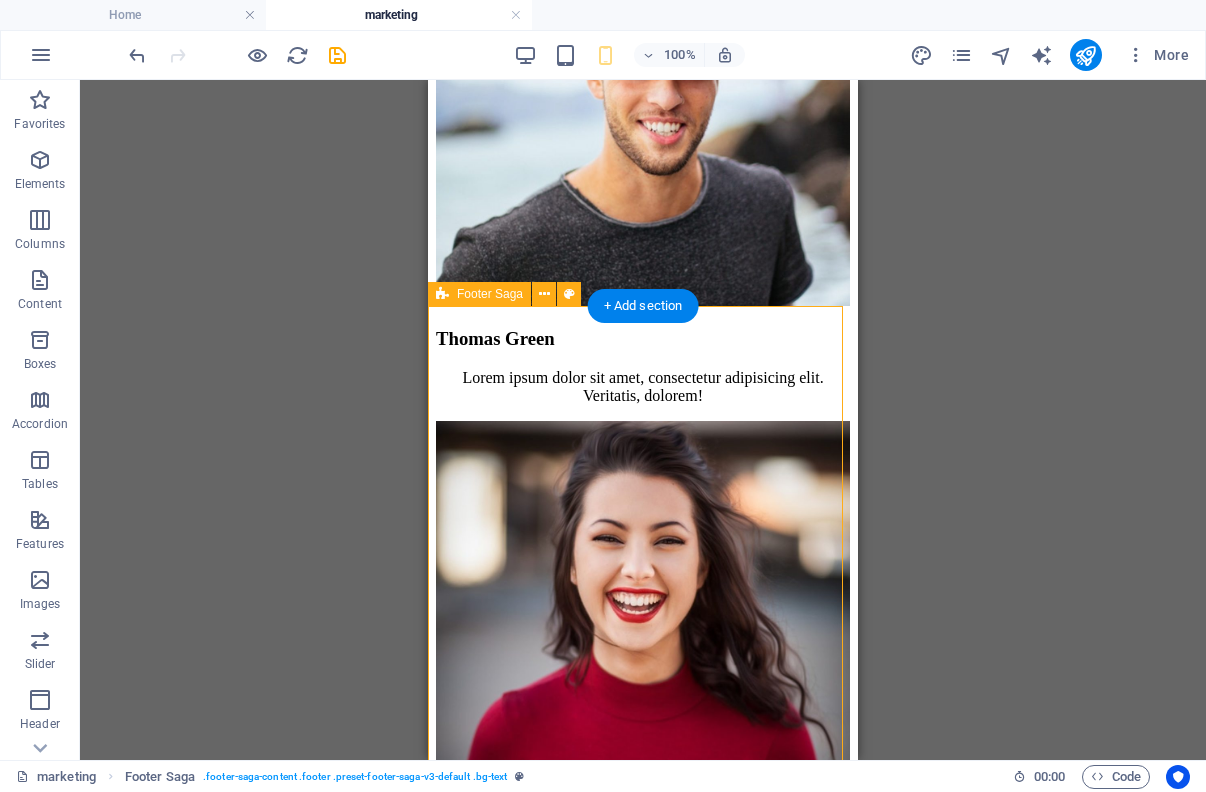 drag, startPoint x: 747, startPoint y: 335, endPoint x: 727, endPoint y: 335, distance: 20 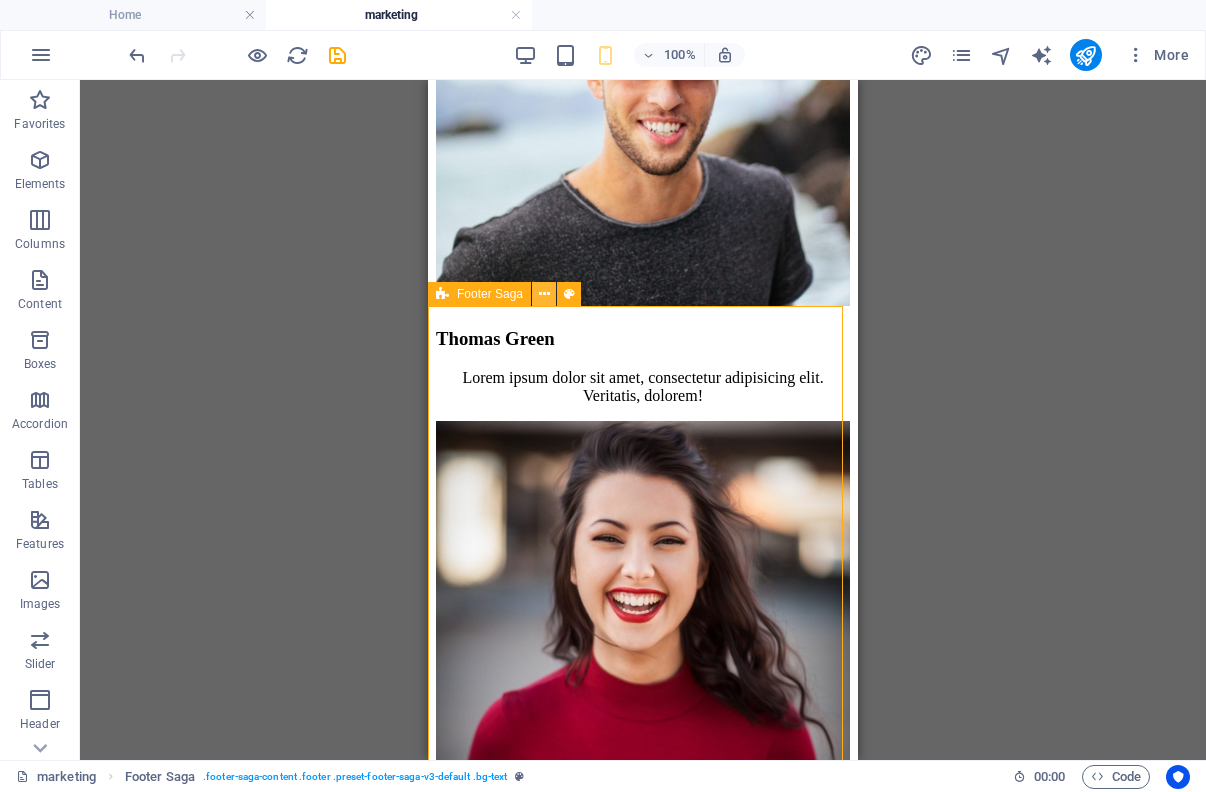 click at bounding box center (544, 294) 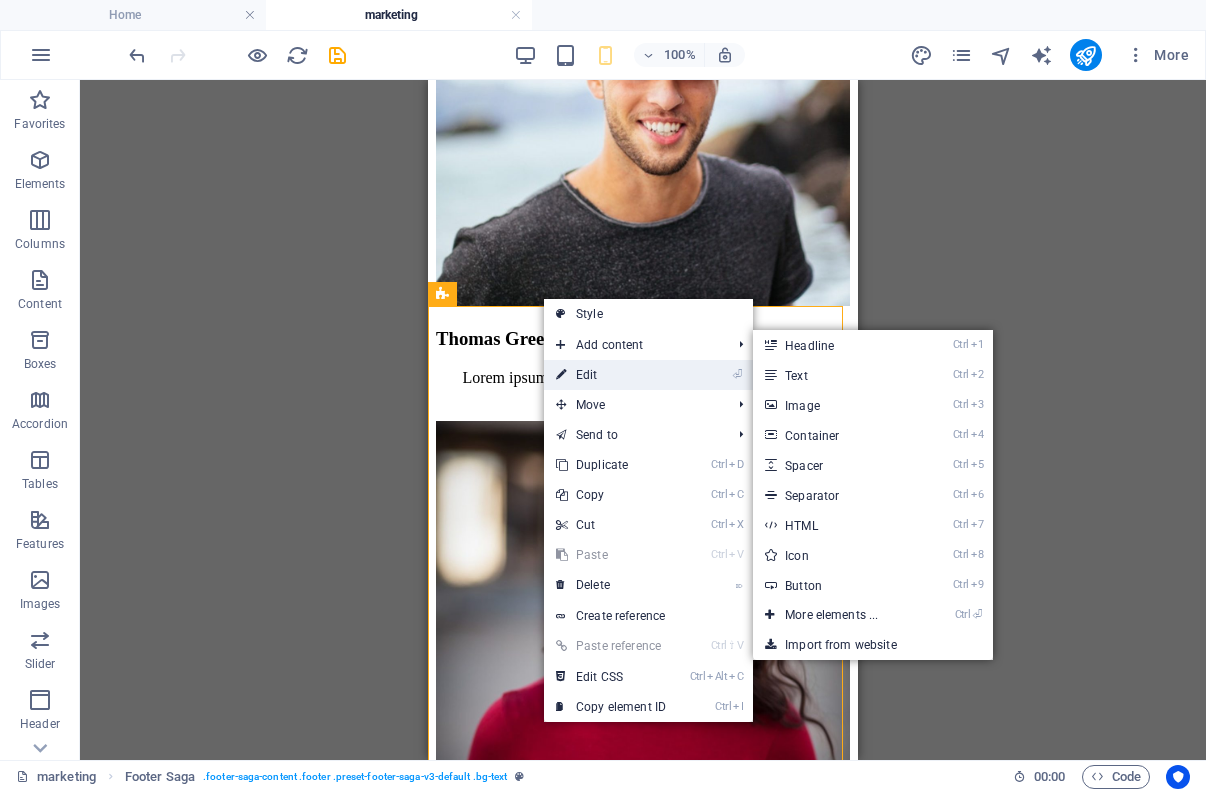 click on "⏎  Edit" at bounding box center [611, 375] 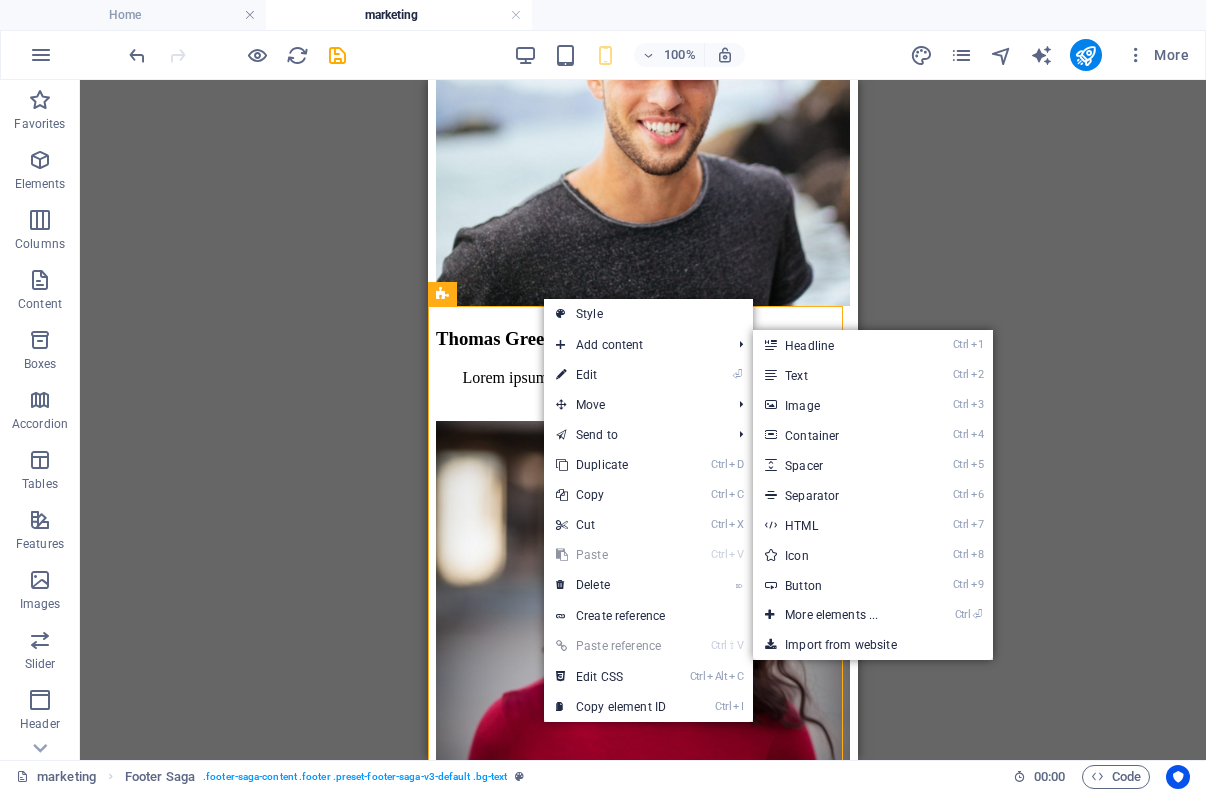 select on "footer" 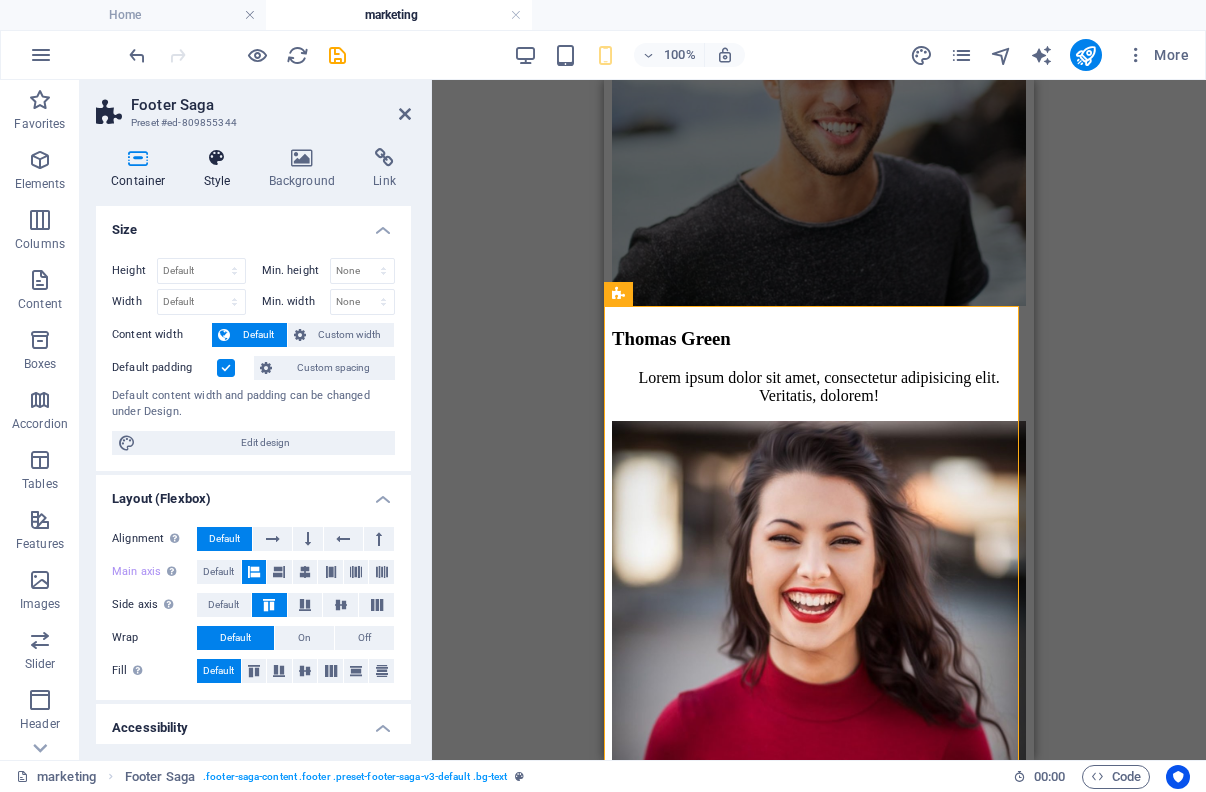 click at bounding box center (217, 158) 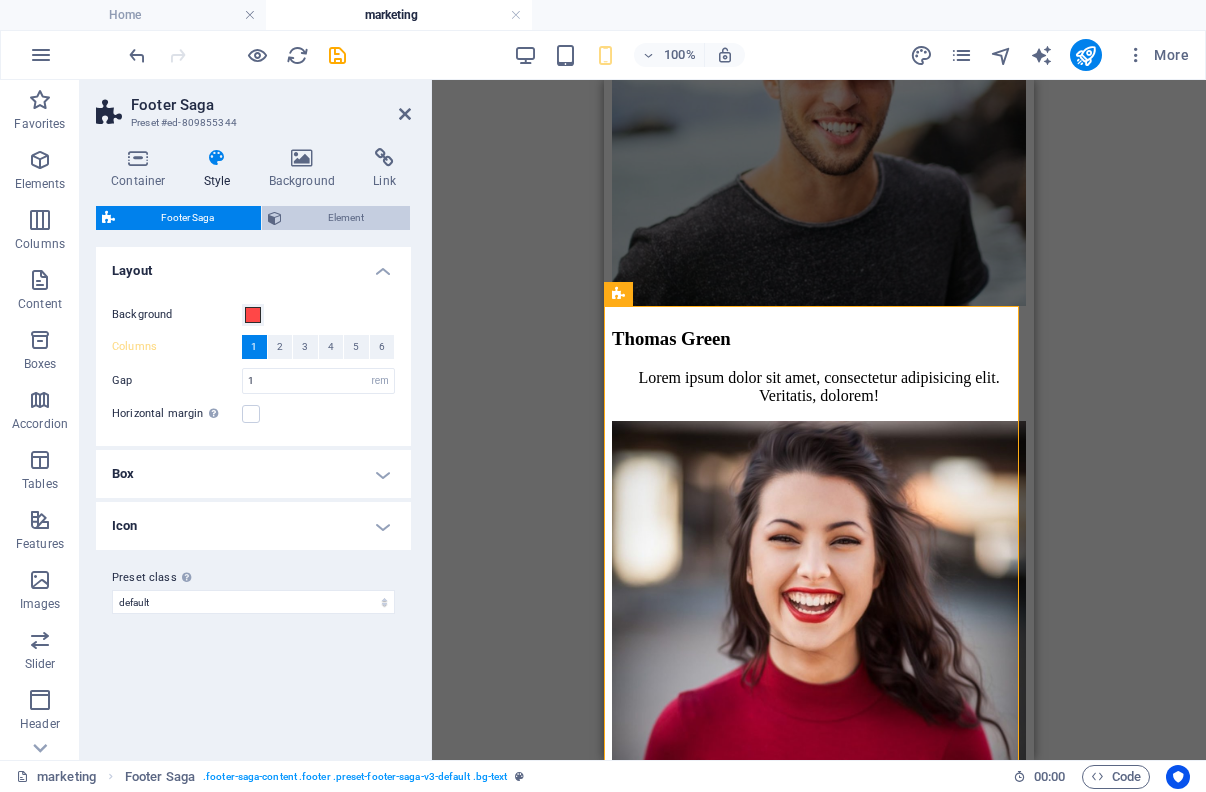 click on "Element" at bounding box center [346, 218] 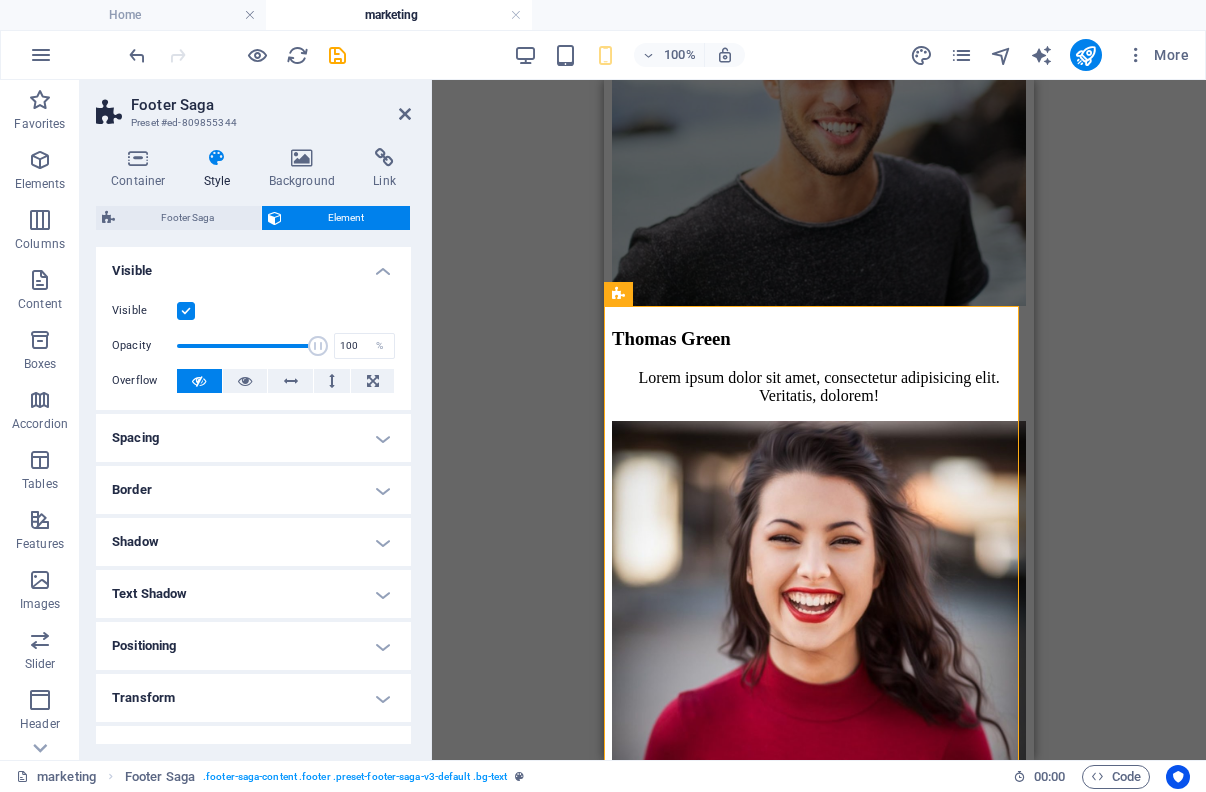 click at bounding box center (186, 311) 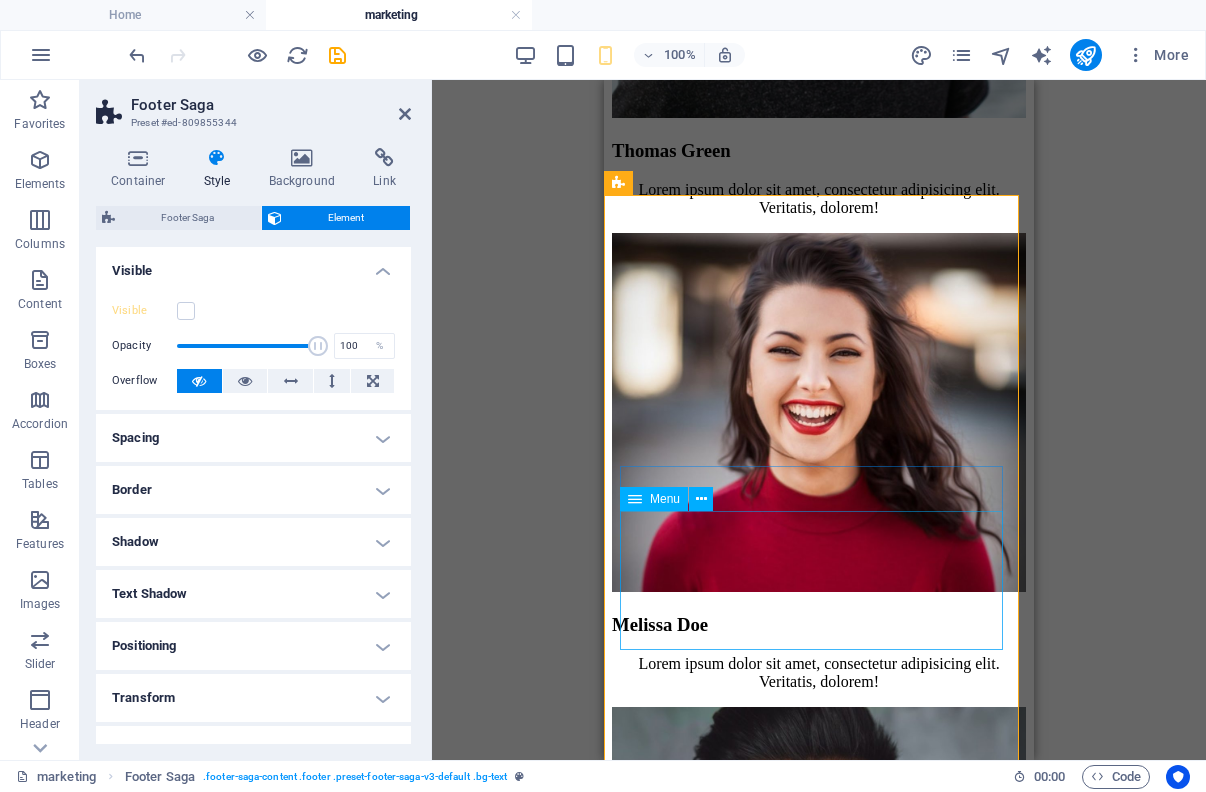 scroll, scrollTop: 8818, scrollLeft: 0, axis: vertical 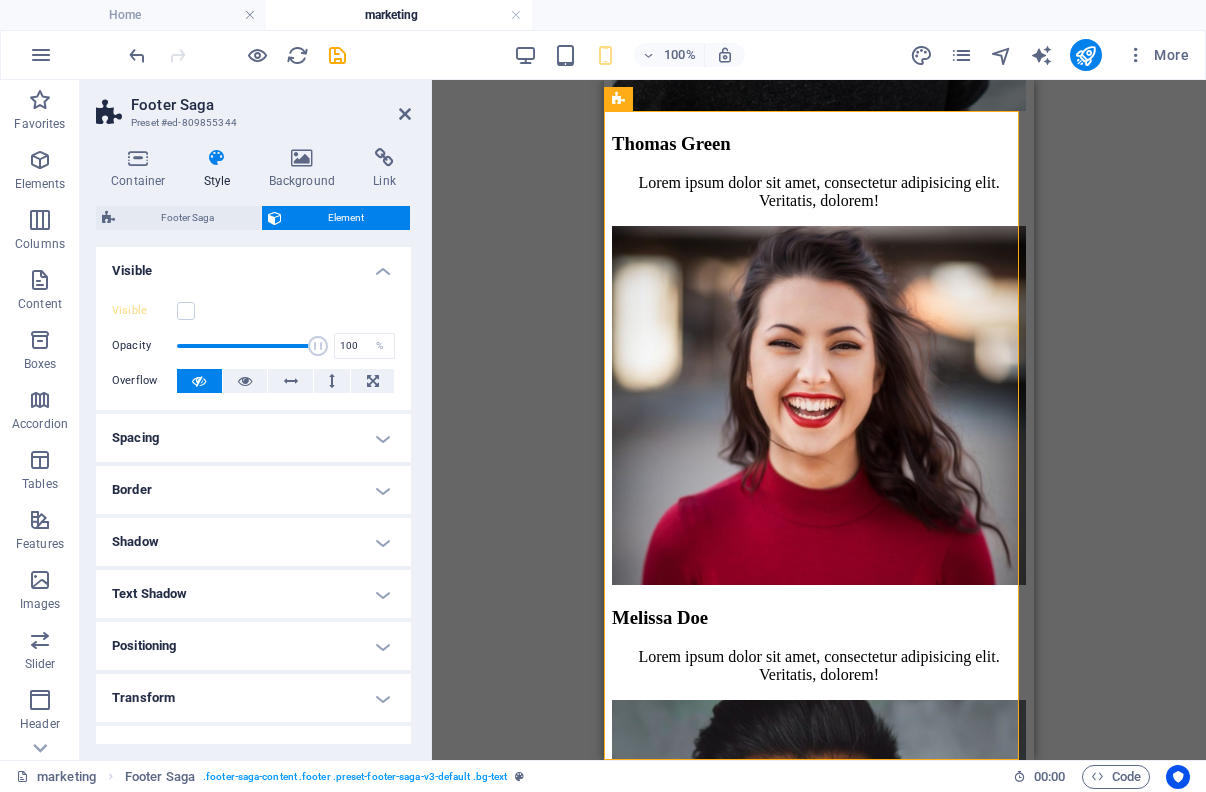 click on "Drag here to replace the existing content. Press “Ctrl” if you want to create a new element.
H1   Banner   Banner   Container   Menu   Menu Bar   Banner   Logo   Image   HTML   Container   H1   Spacer   H1   Button   Icon   Separator   HTML   Separator   2 columns   Container   H3   Container   Container   Text   Container   Separator   Container   HTML   Container   Container   Separator   Container   H2   Boxes   Container   Separator   HTML   Separator   Icon   Container   H3   Container   Container   Text   Container   Container   Text   Container   Container   Container   Text   Container   Separator   Container   HTML   Container   Container   Separator   Container   H2   Separator   HTML   Separator   Container   Image with text   Image   Image with text   Text   Container   Image   Image with text   H3   Container   H3   Icon   Container   H3   Icon   Container   Text   Image with text   Image   Image with text   H3   Container   Text   Image with text   Image   Image with text" at bounding box center (819, 420) 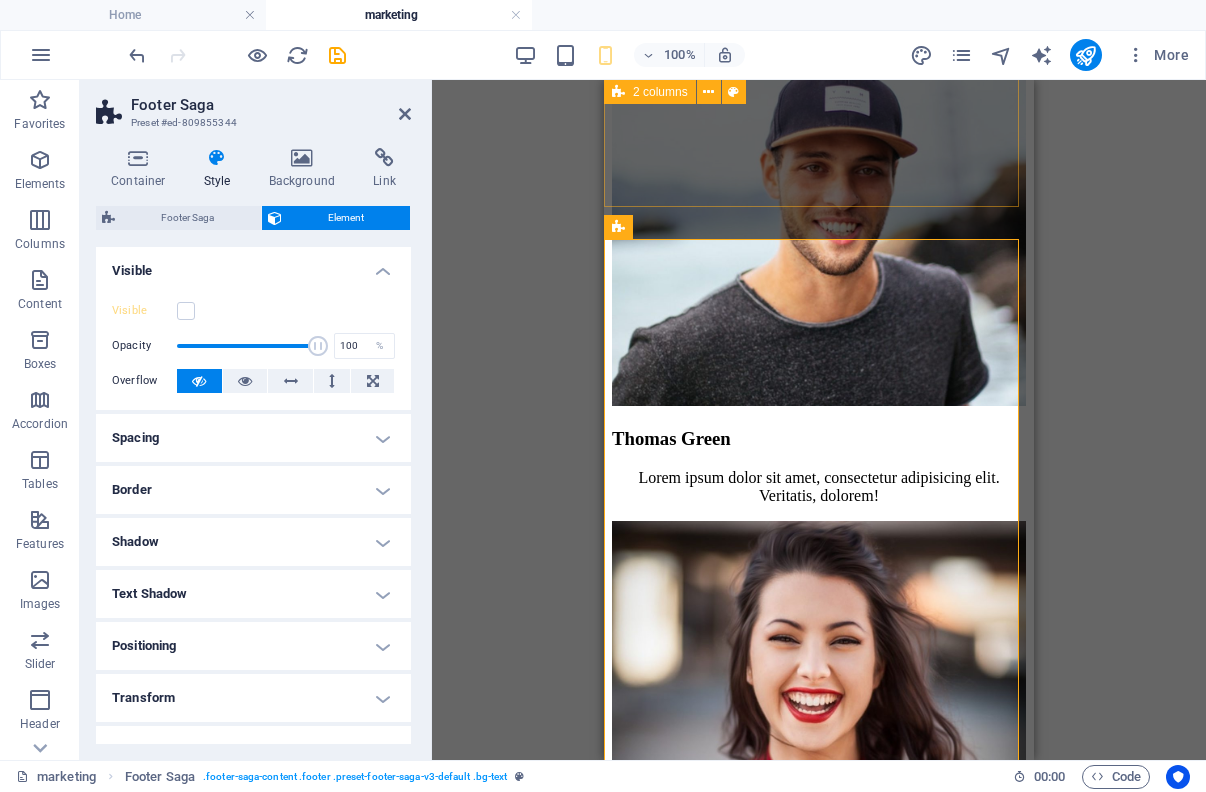 scroll, scrollTop: 8518, scrollLeft: 0, axis: vertical 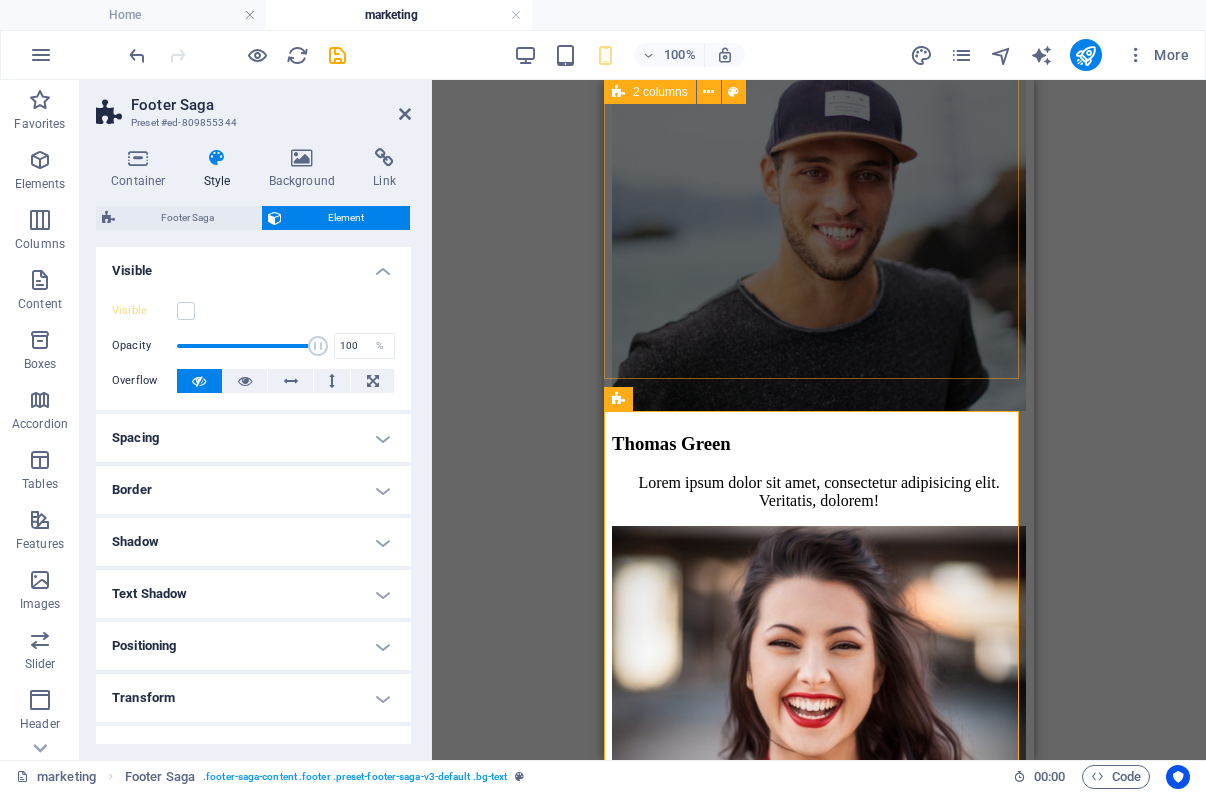 click on "Footer Saga" at bounding box center [271, 105] 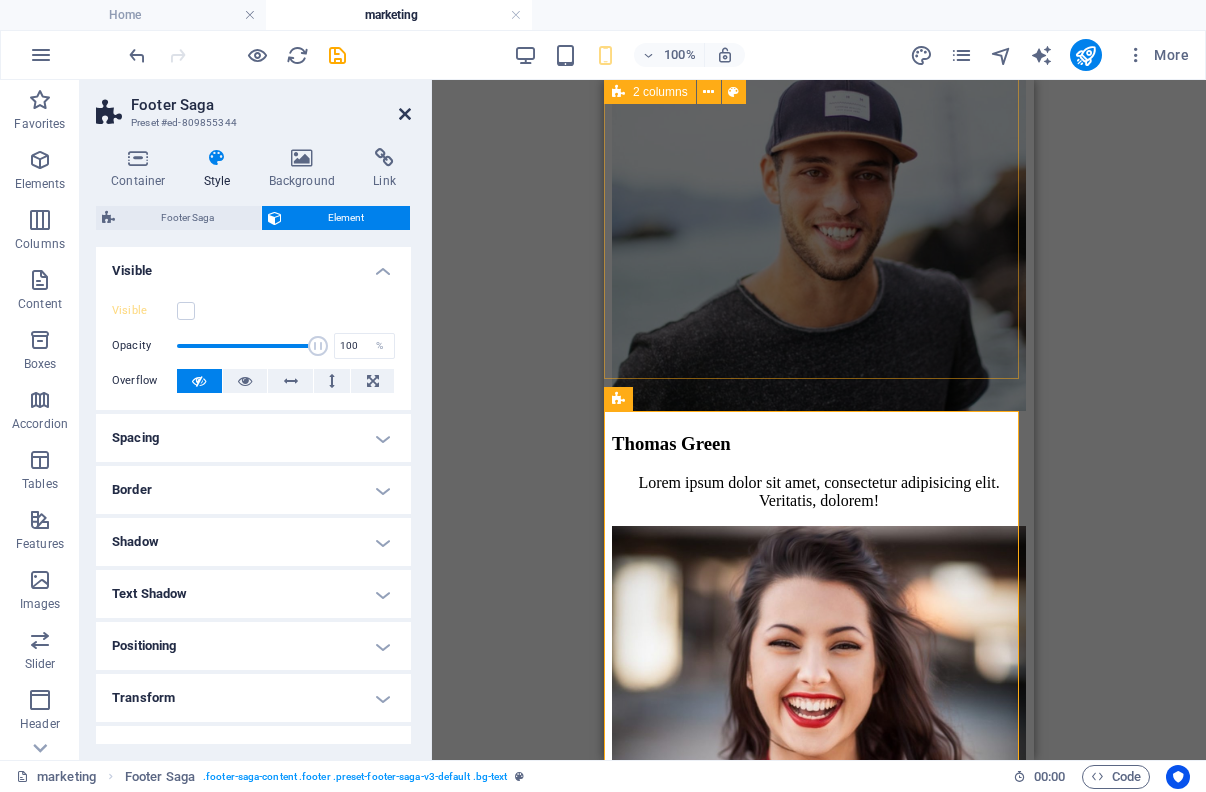 click at bounding box center (405, 114) 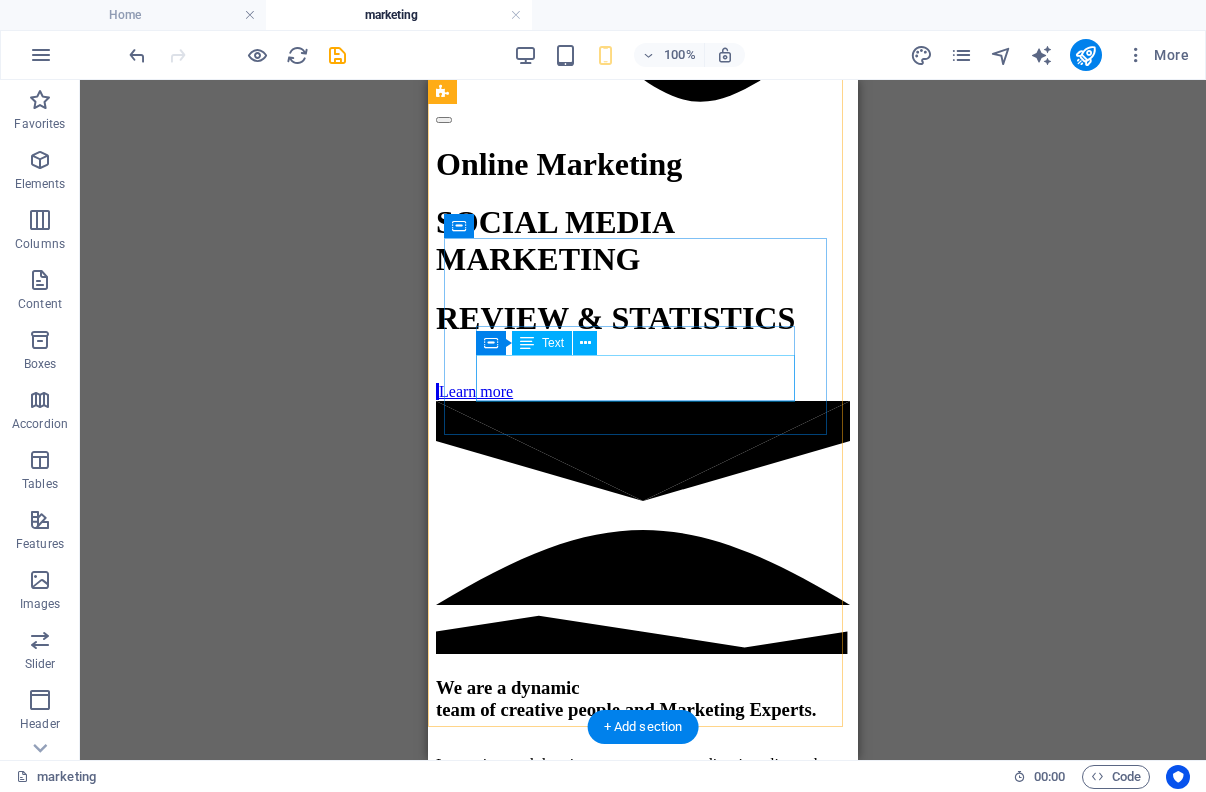 scroll, scrollTop: 2818, scrollLeft: 0, axis: vertical 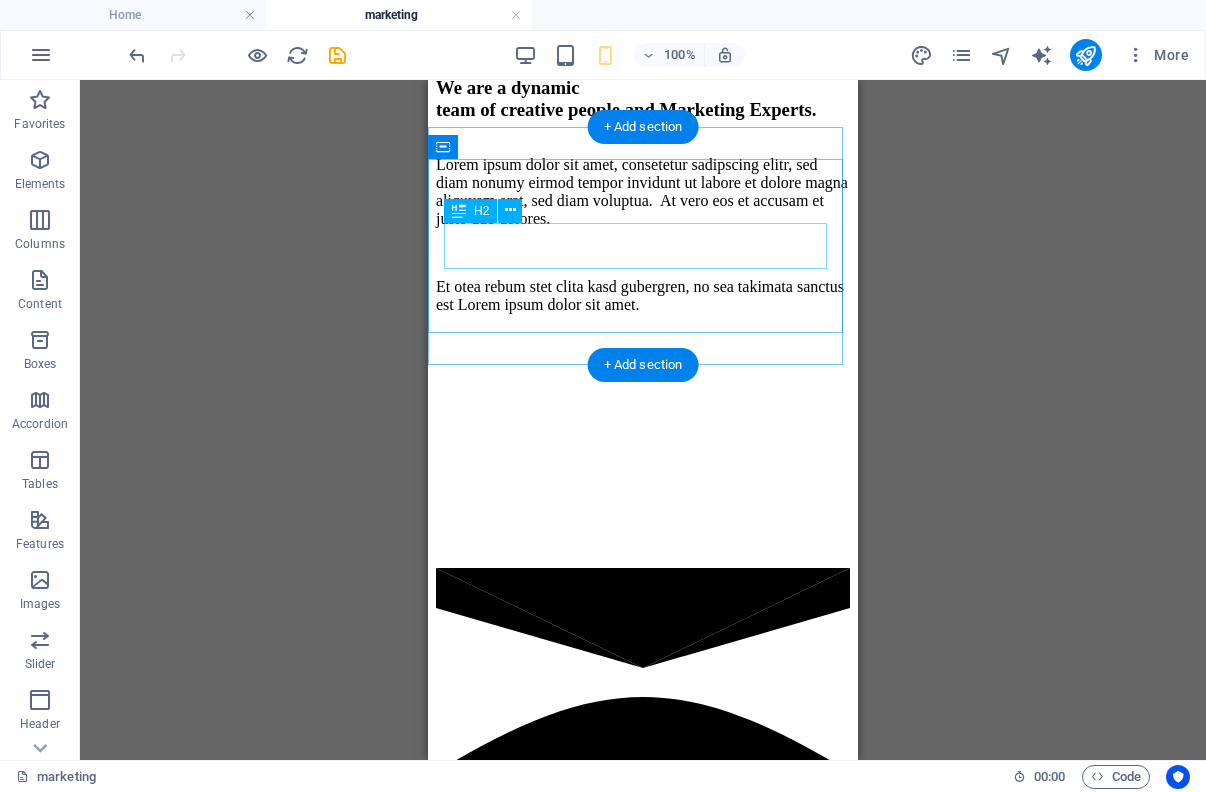 click on "O ur Projects" at bounding box center [643, 3465] 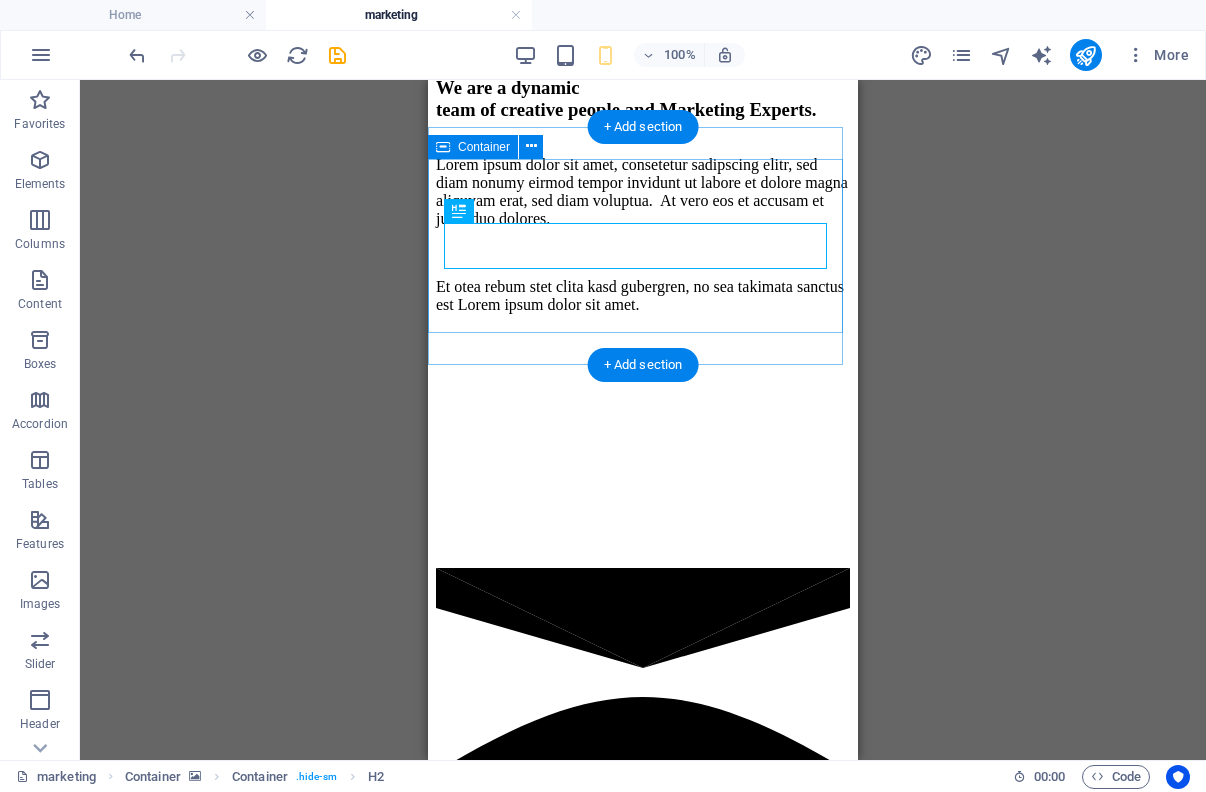 click on "O ur Projects" at bounding box center [643, 3465] 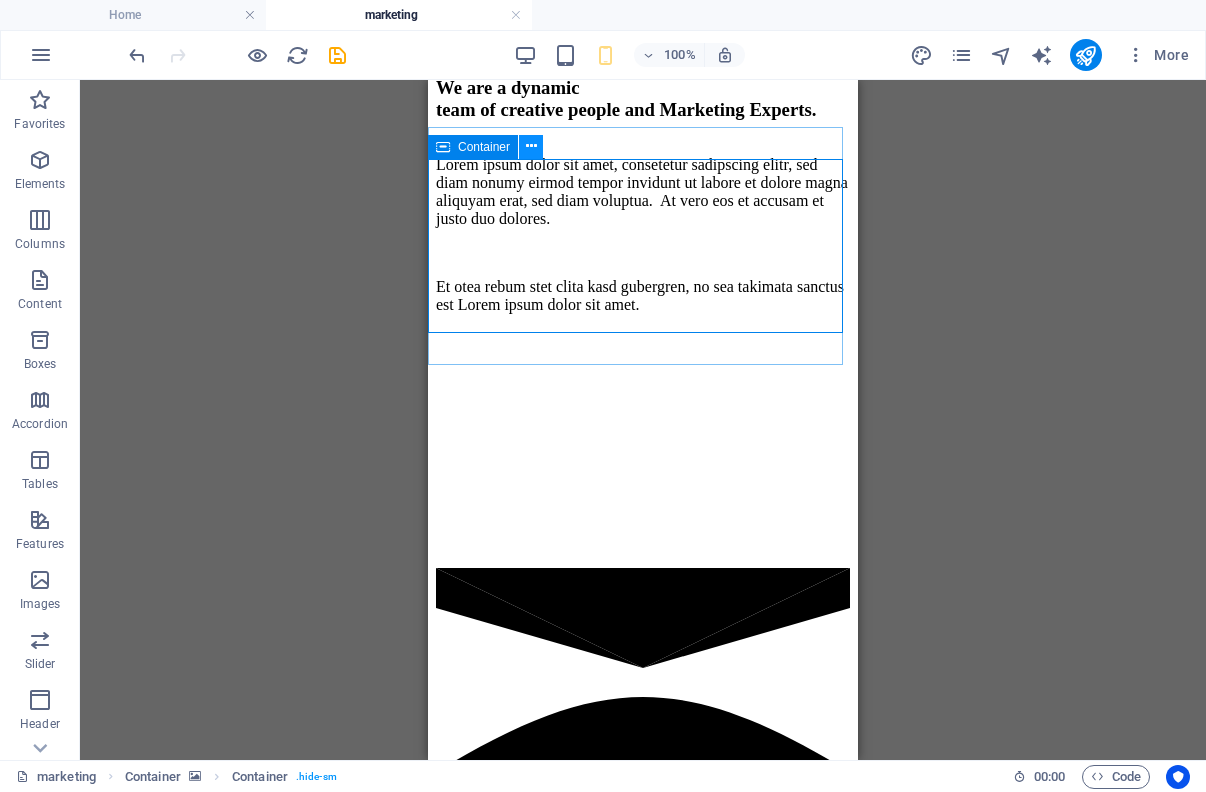 click at bounding box center [531, 146] 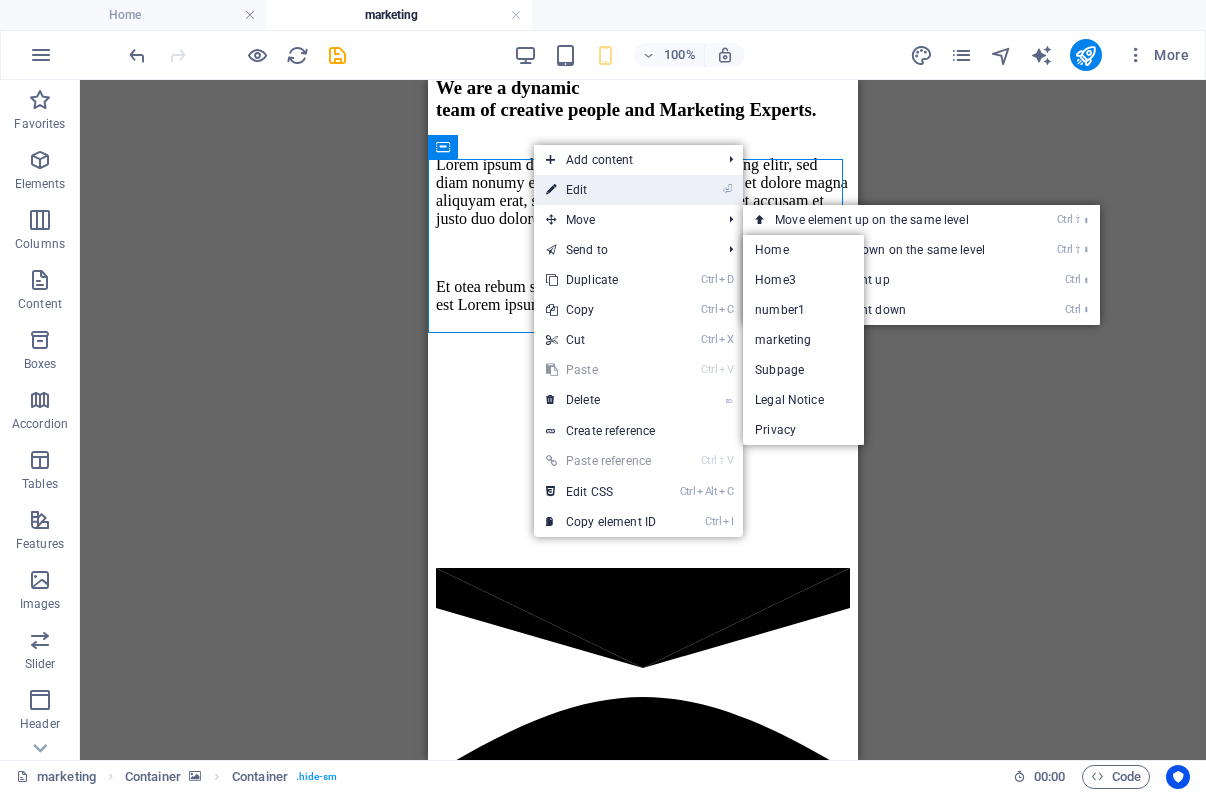 click on "⏎  Edit" at bounding box center (601, 190) 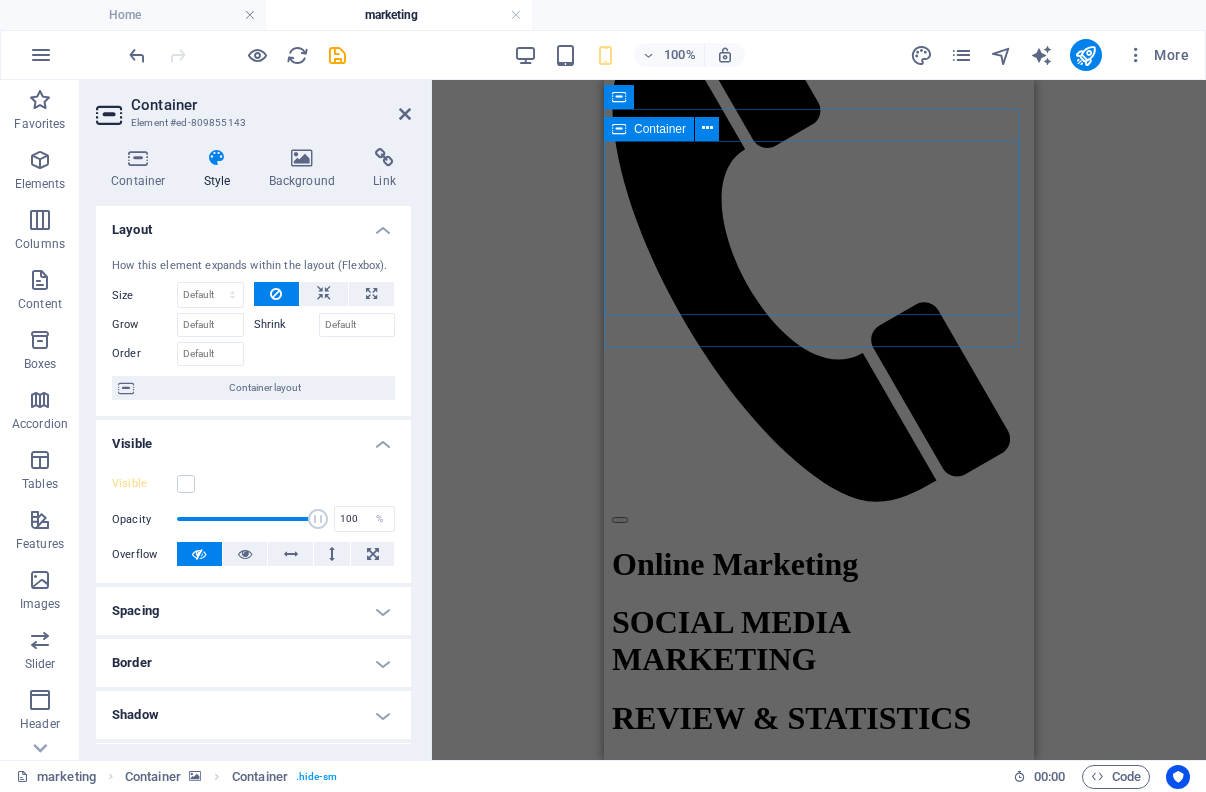 scroll, scrollTop: 1218, scrollLeft: 0, axis: vertical 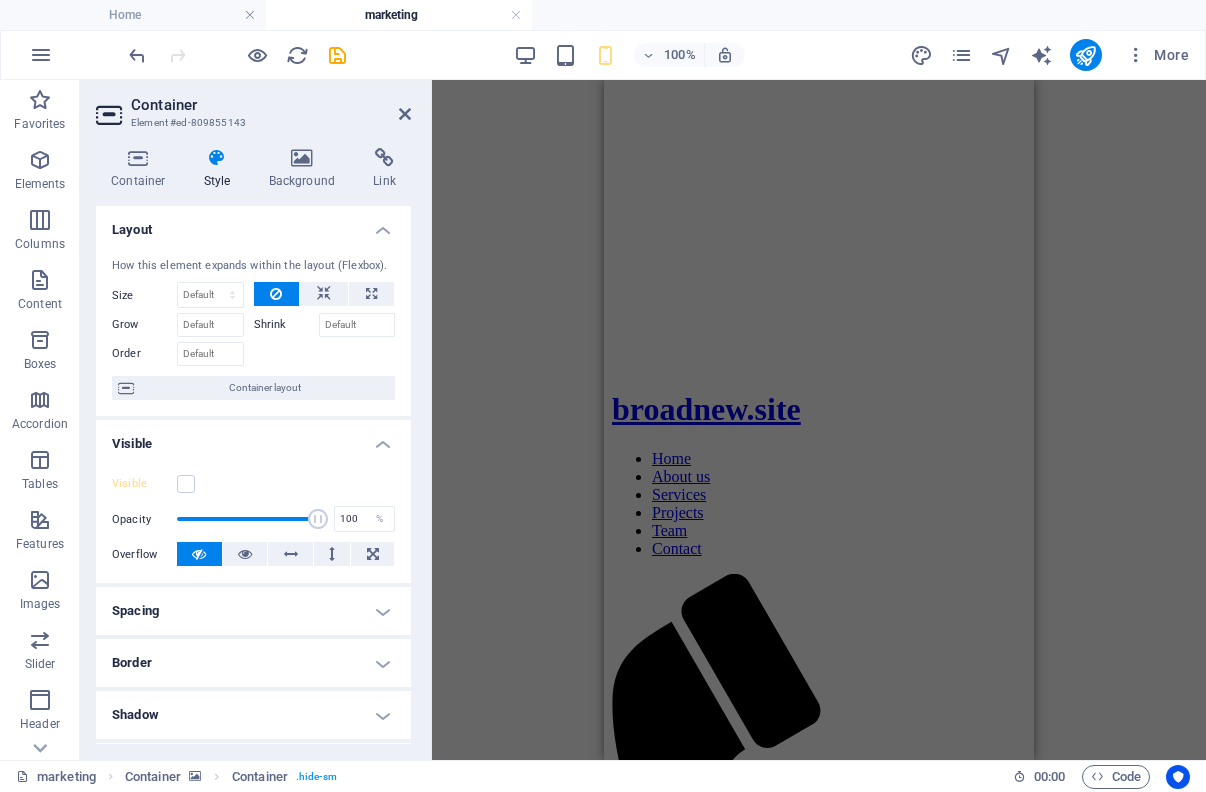click on "Drag here to replace the existing content. Press “Ctrl” if you want to create a new element.
H1   Banner   Banner   Container   Menu   Menu Bar   Logo   Image   HTML   Container   H1   Spacer   H1   Button   Icon   Separator   HTML   Separator   2 columns   Container   H3   Container   Container   Text   Container   Separator   Container   HTML   Container   Container   Separator   Container   H2   Boxes   Container   Separator   HTML   Separator   Icon   Container   H3   Container   Container   Text   Container   Container   Text   Container   Container   Container   Text   Container   Separator   Container   HTML   Container   Container   Separator   Container   H2   Separator   HTML   Separator   Container   Image with text   Image   Container   Image with text   Text   Container   Image with text   Image   Container   Image with text   Container   H3   Container   H3   Icon   Container   H3   Icon   Container   Text   Image with text   Image   Container   Image with text   H3" at bounding box center (819, 420) 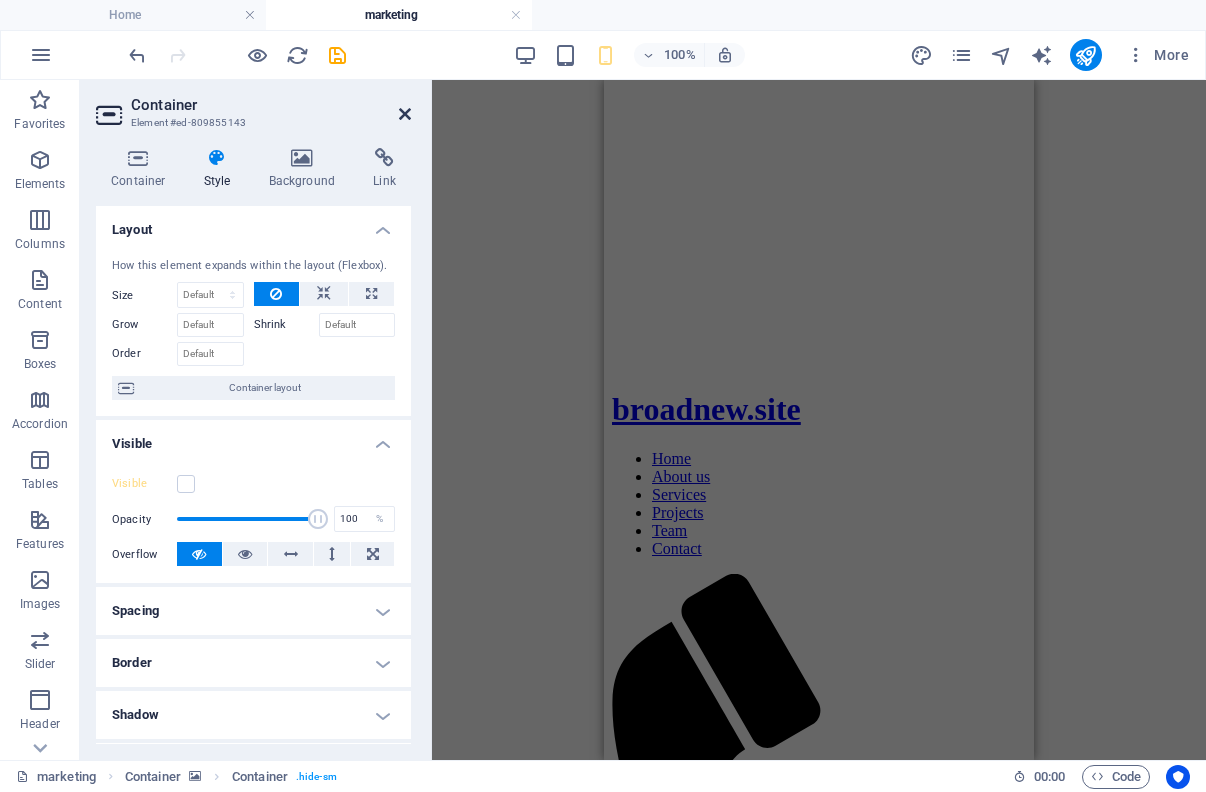 drag, startPoint x: 408, startPoint y: 109, endPoint x: 39, endPoint y: 28, distance: 377.78564 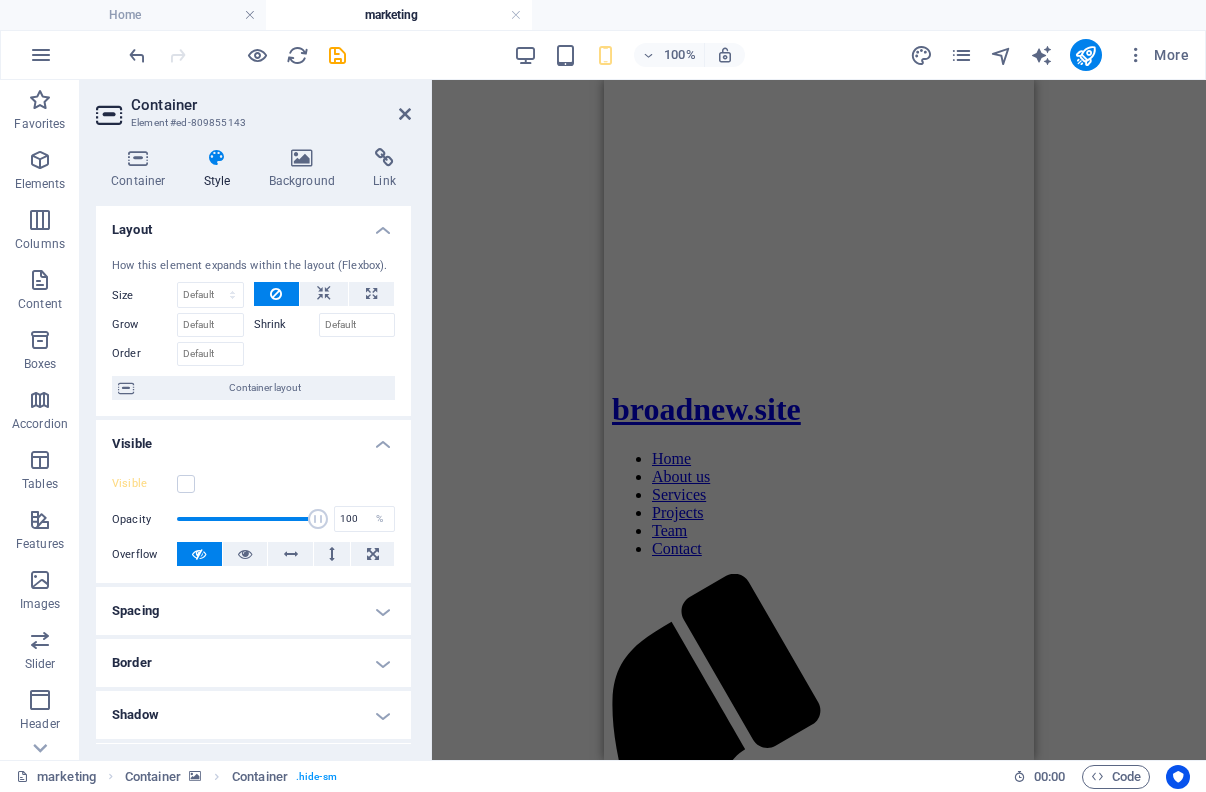 scroll, scrollTop: 2644, scrollLeft: 0, axis: vertical 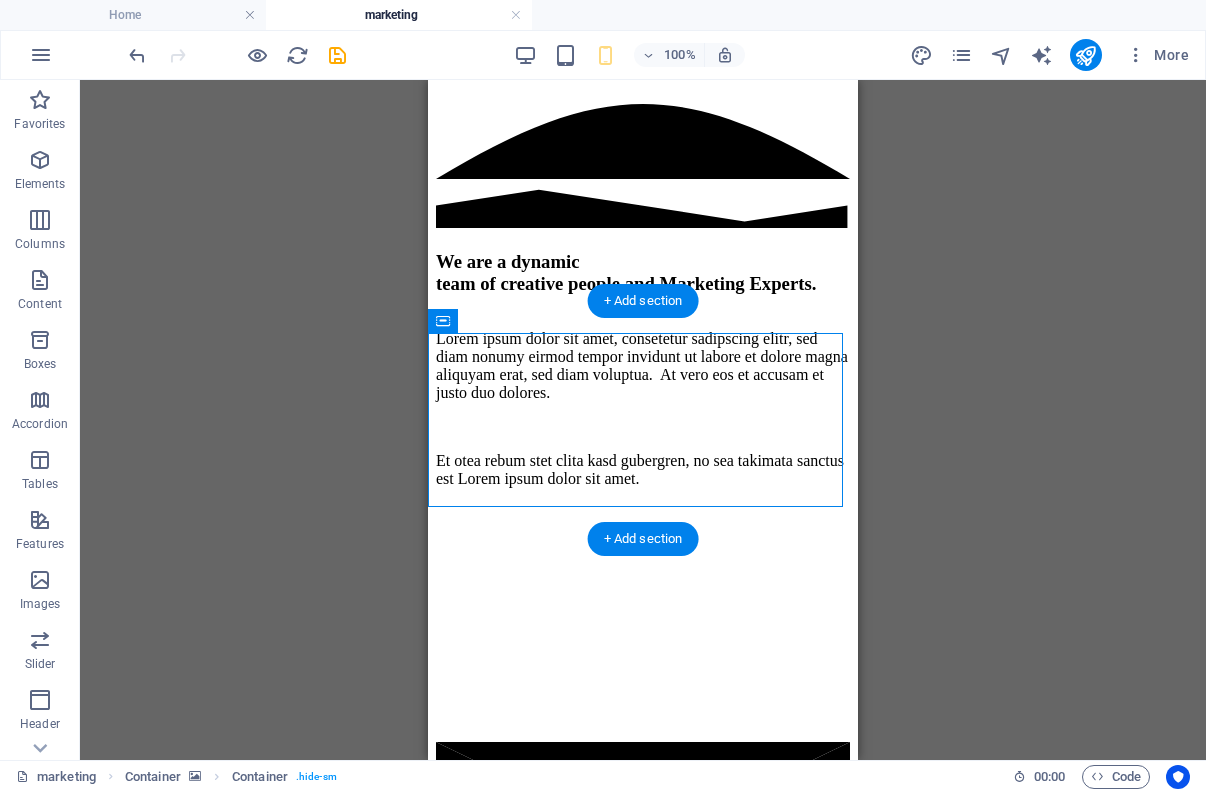 click at bounding box center (643, 3111) 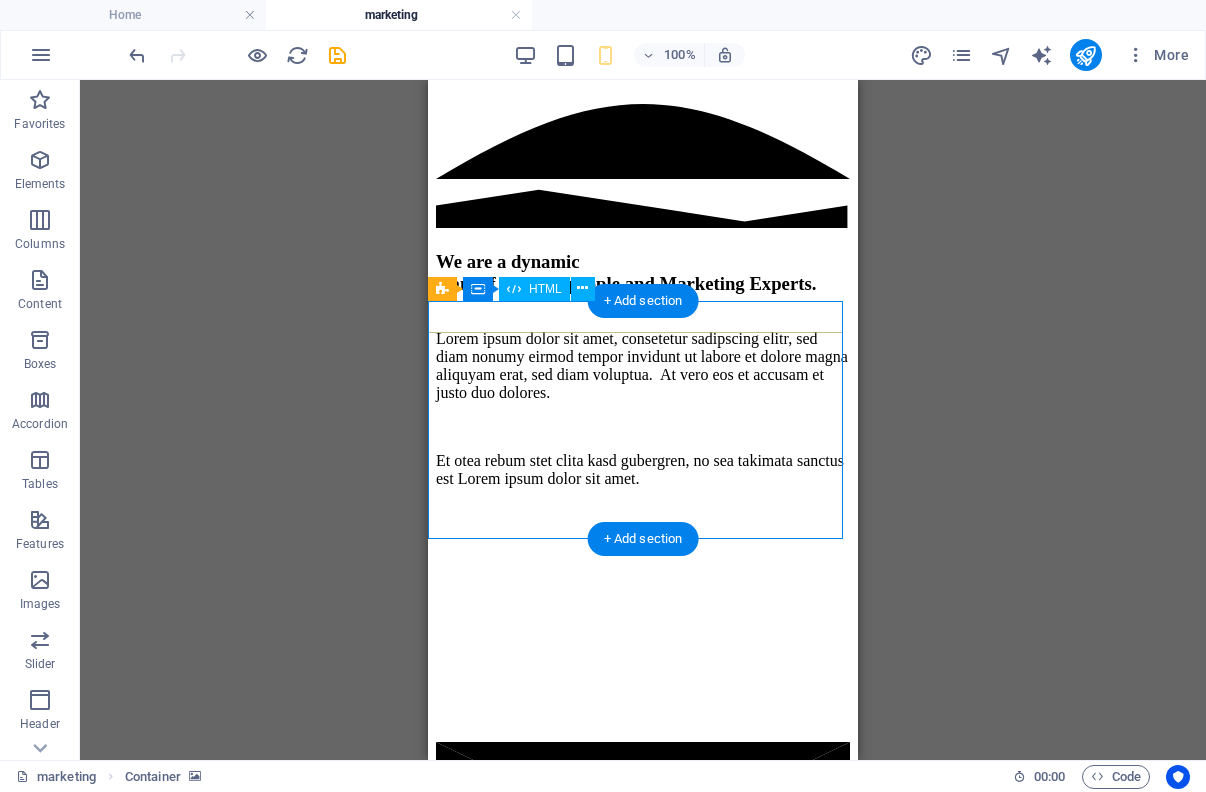 click at bounding box center (643, 3477) 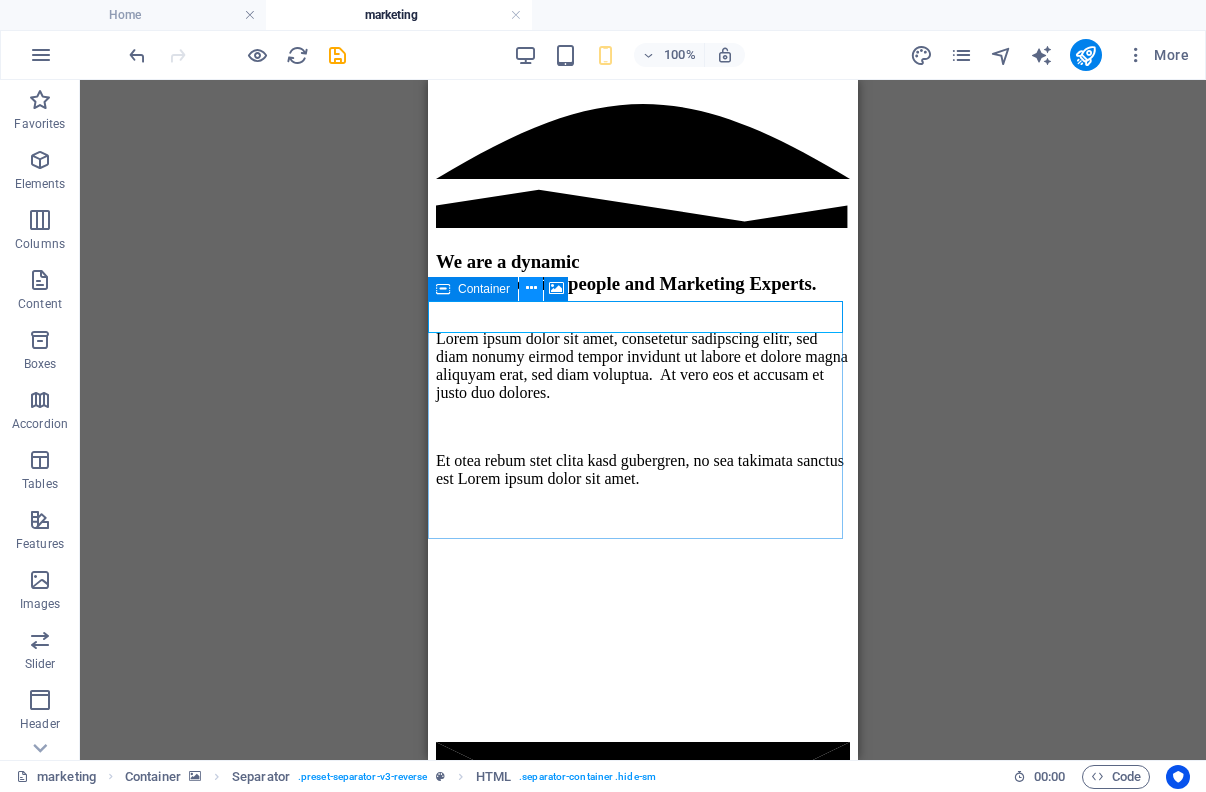 click at bounding box center (531, 288) 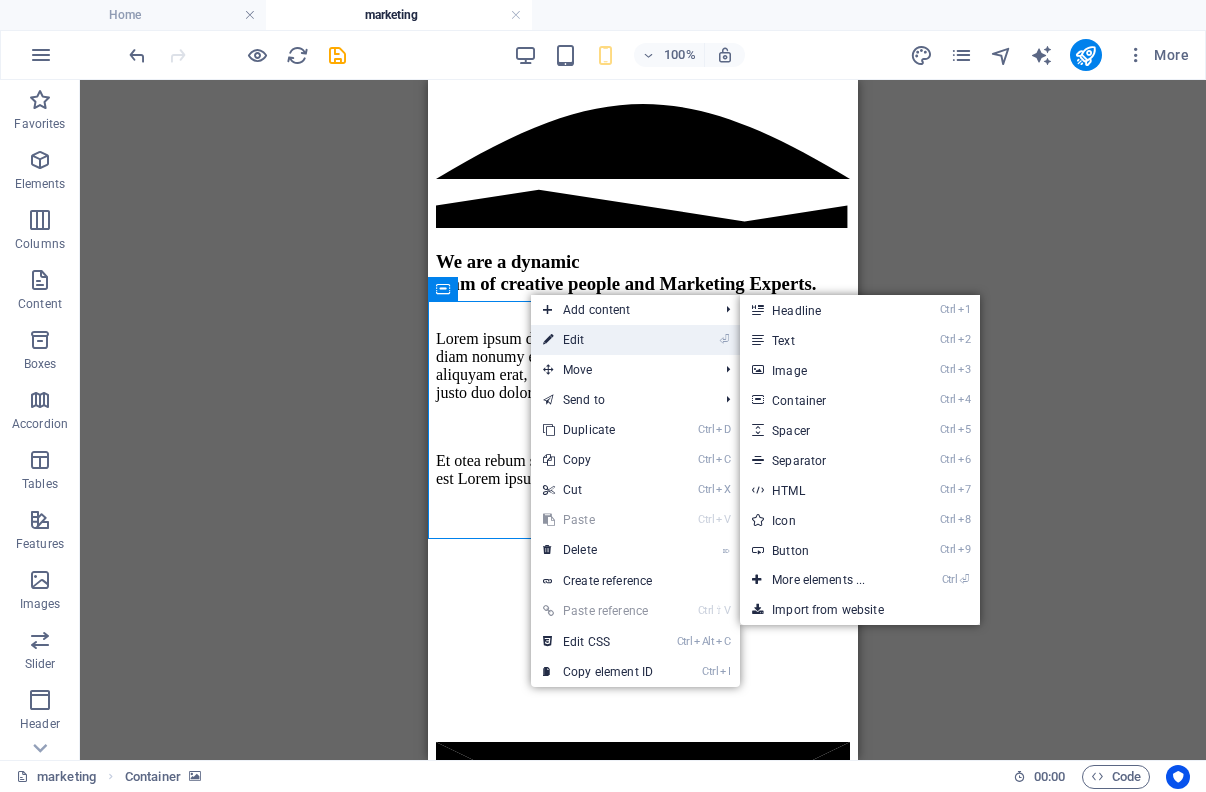 click on "⏎  Edit" at bounding box center (598, 340) 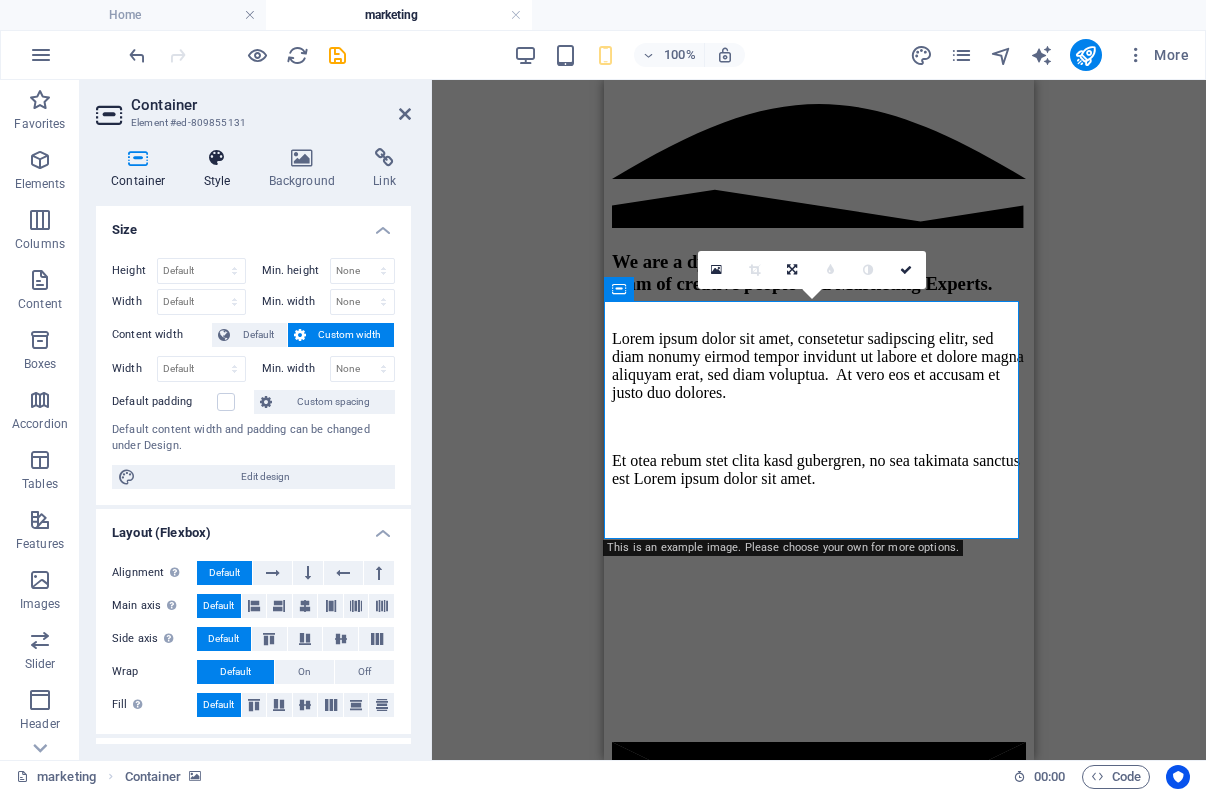 click on "Style" at bounding box center [221, 169] 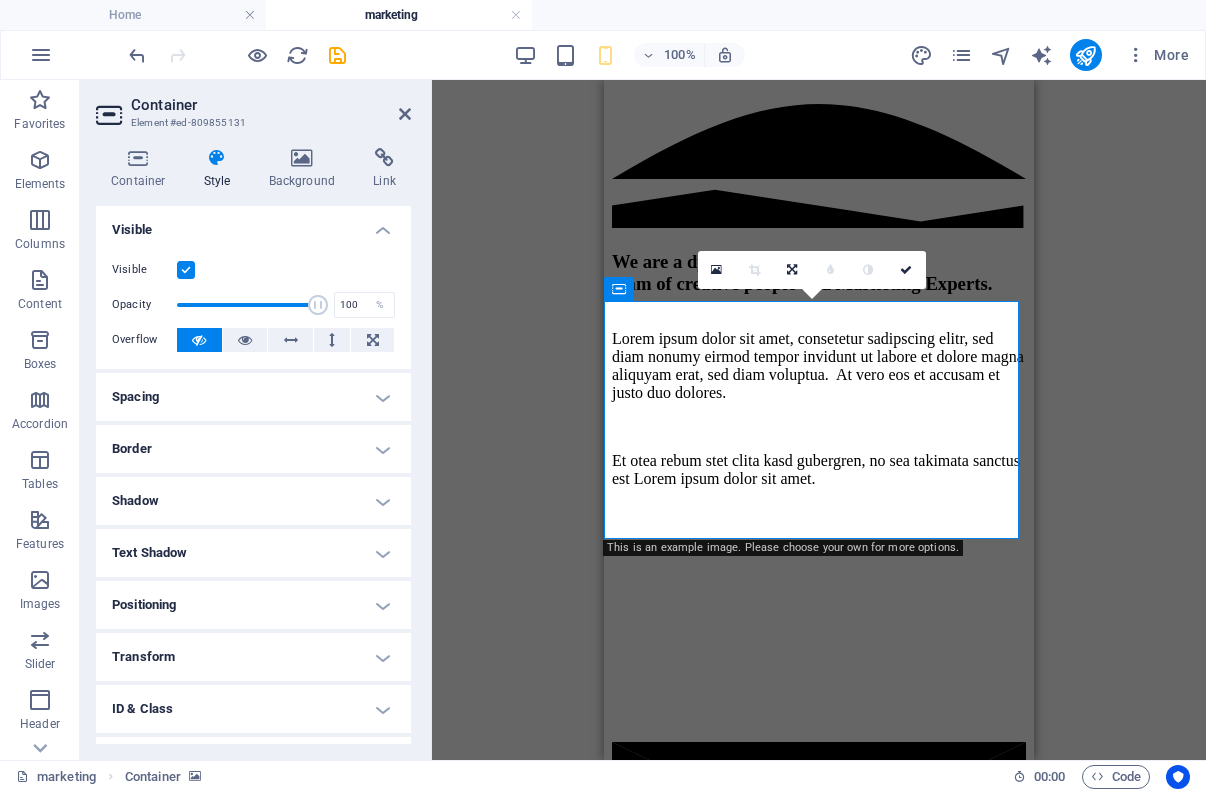 click at bounding box center (186, 270) 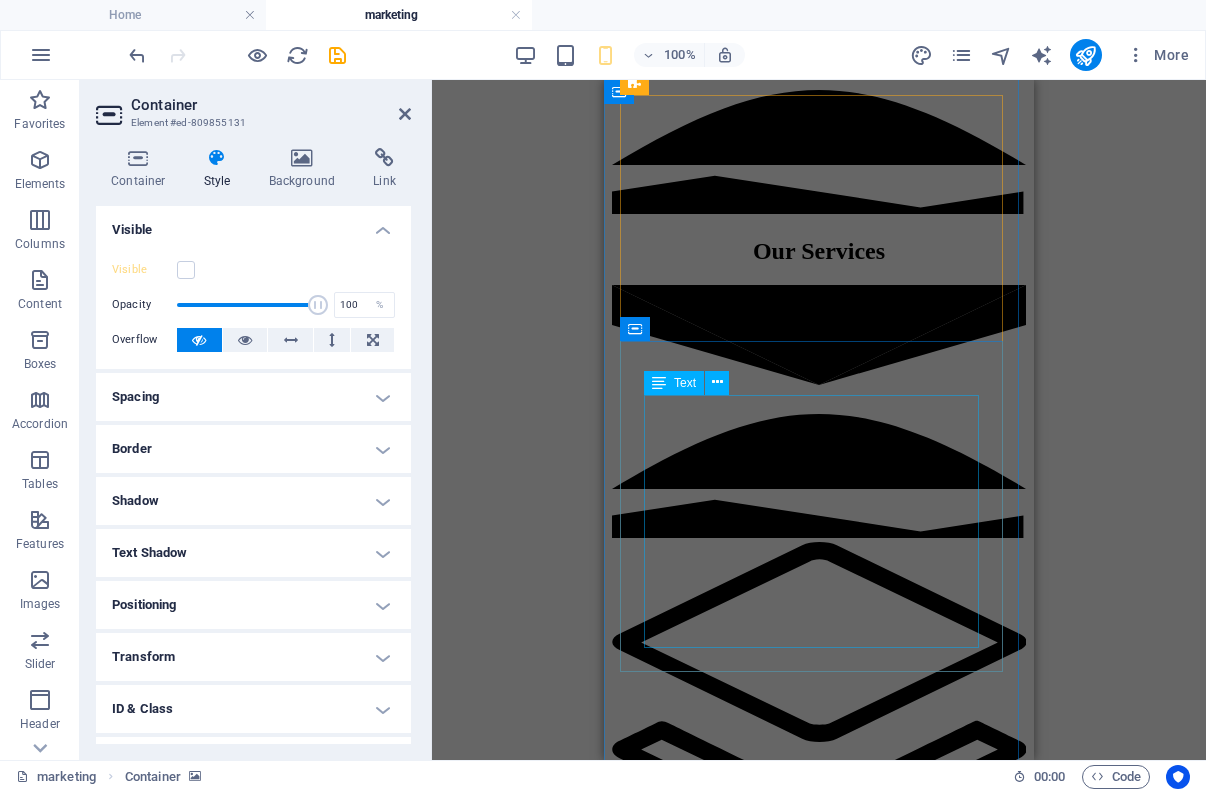 scroll, scrollTop: 3644, scrollLeft: 0, axis: vertical 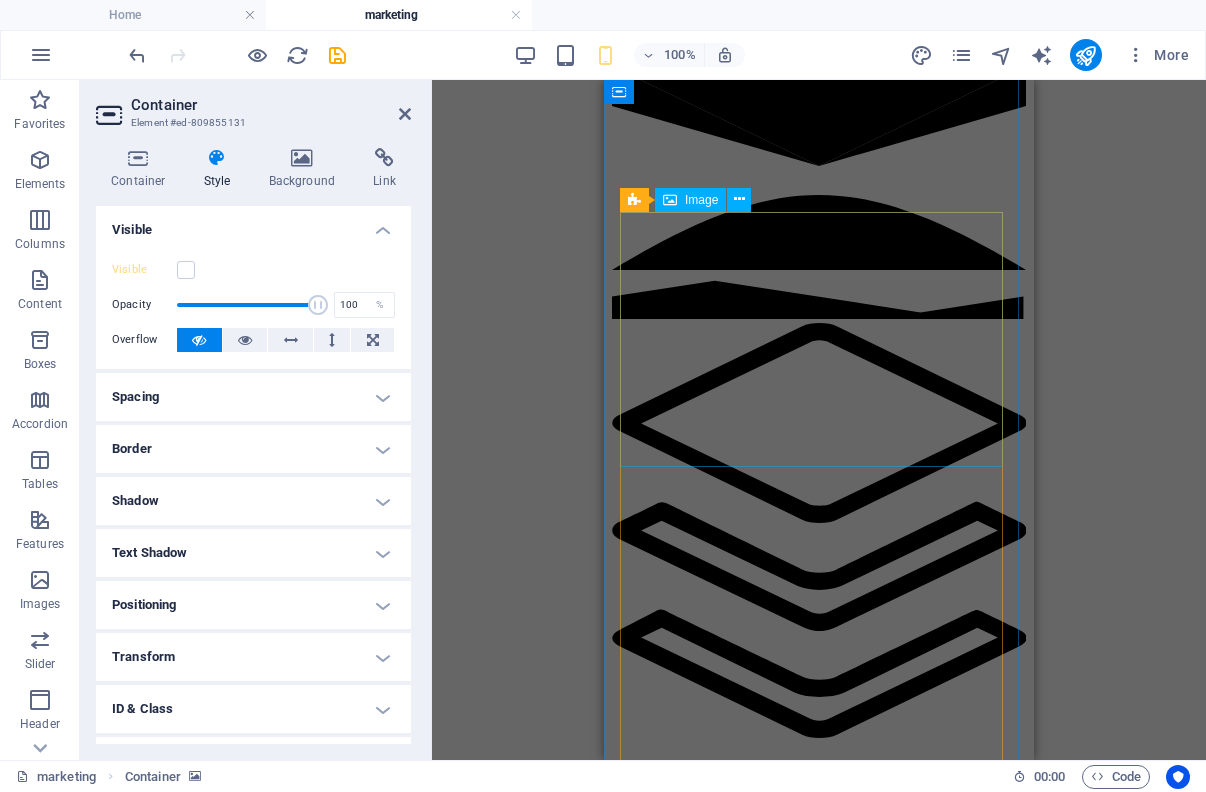 click at bounding box center [674, 3457] 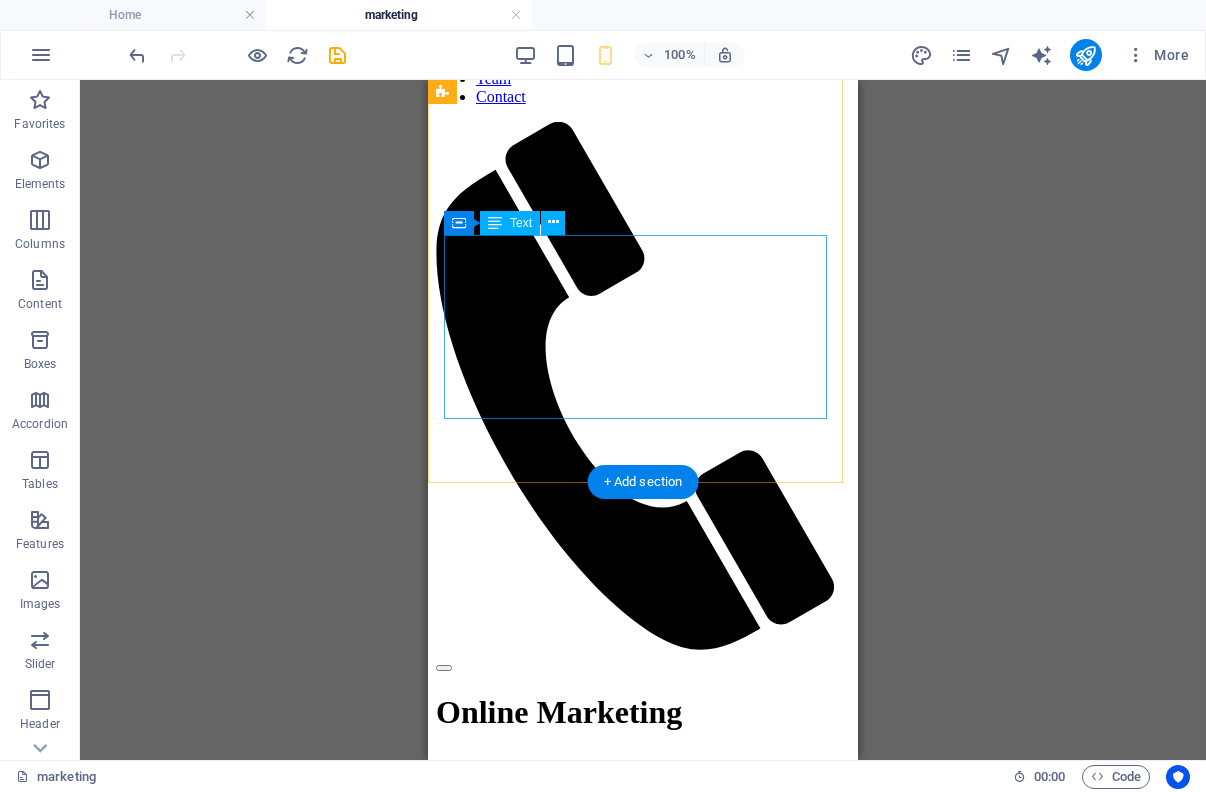 scroll, scrollTop: 1444, scrollLeft: 0, axis: vertical 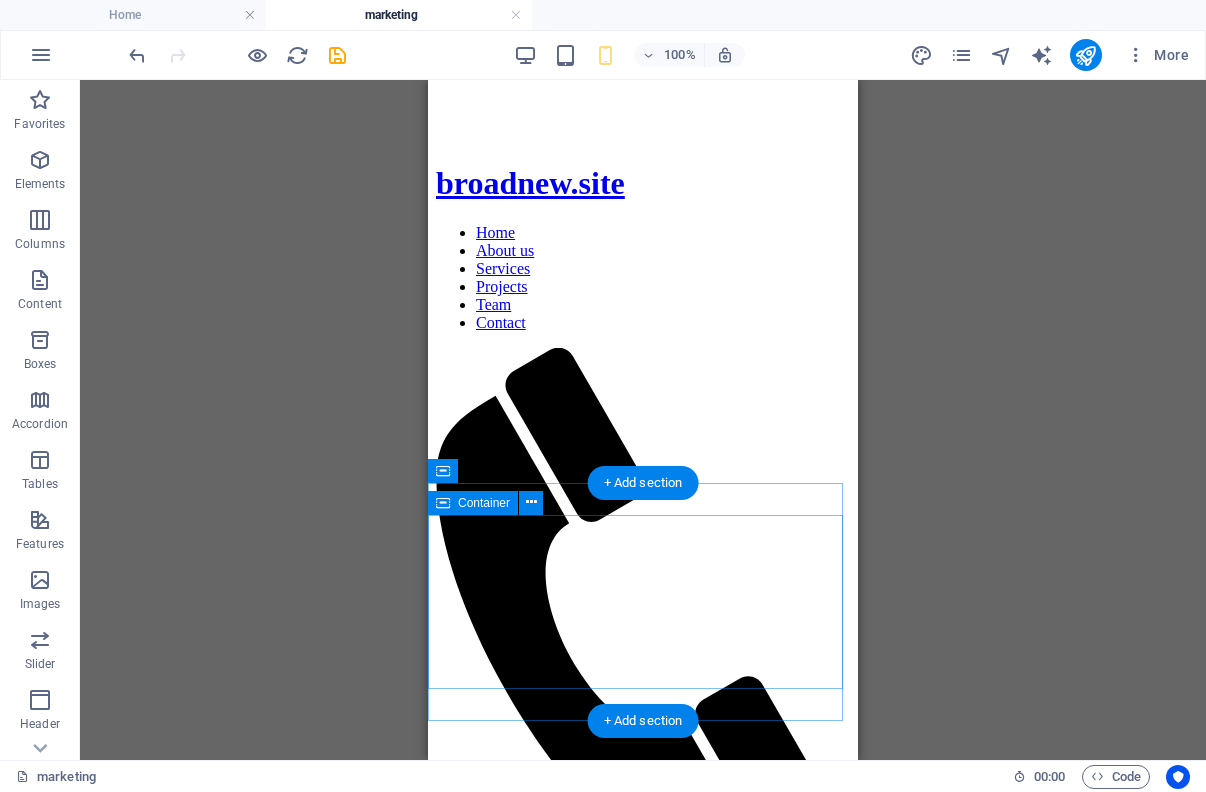 click on "O ur Services" at bounding box center (643, 2232) 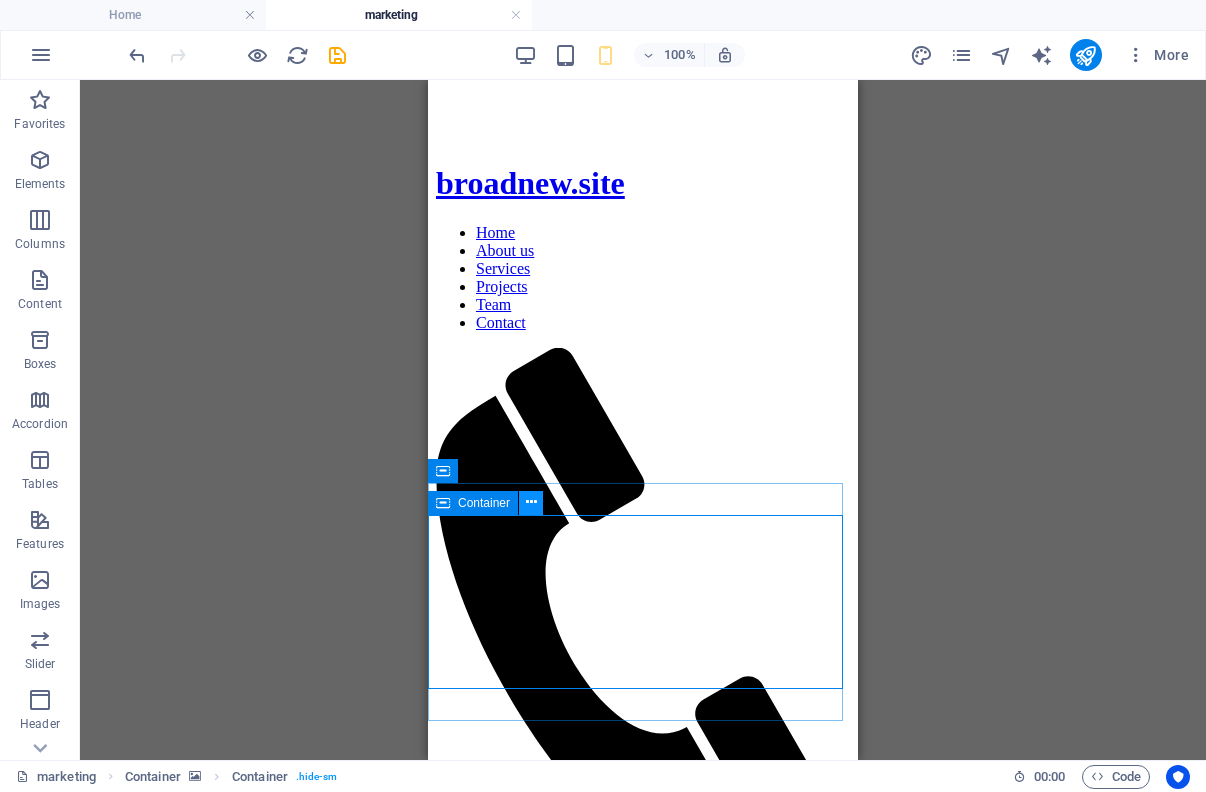 click at bounding box center (531, 503) 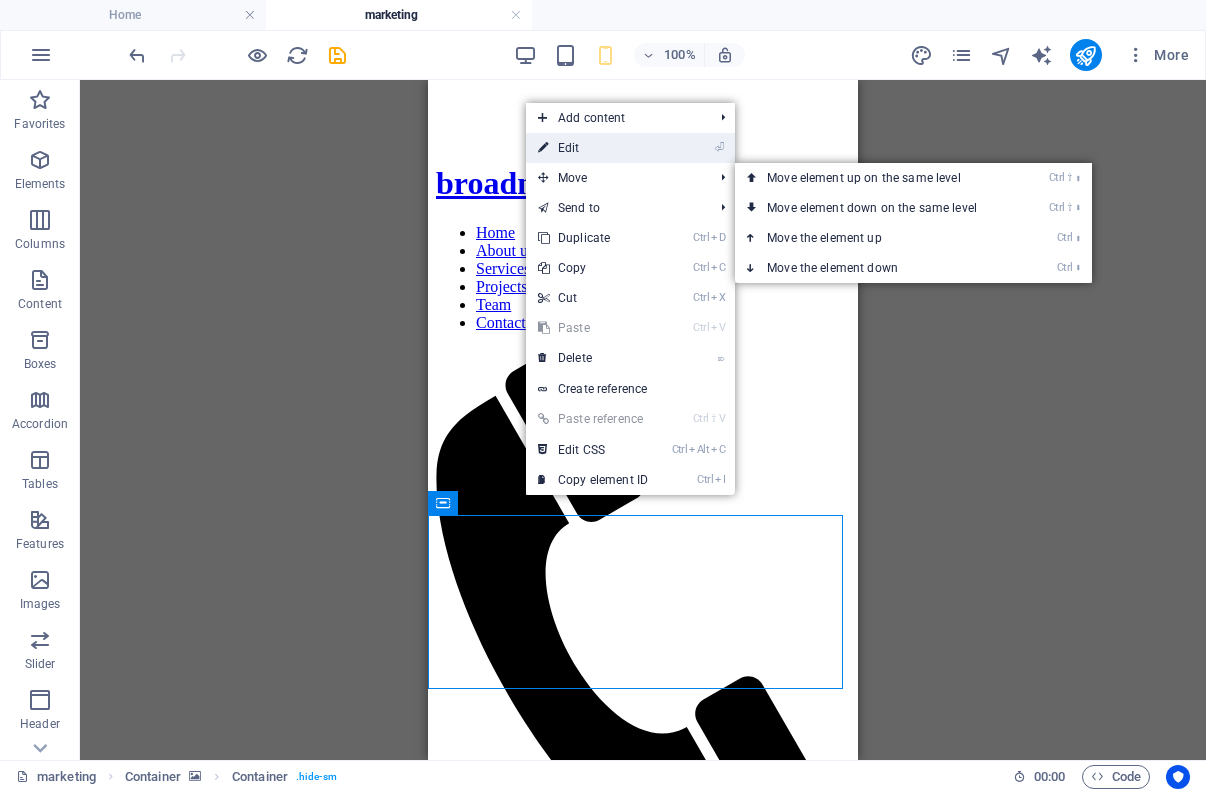 click on "⏎  Edit" at bounding box center (593, 148) 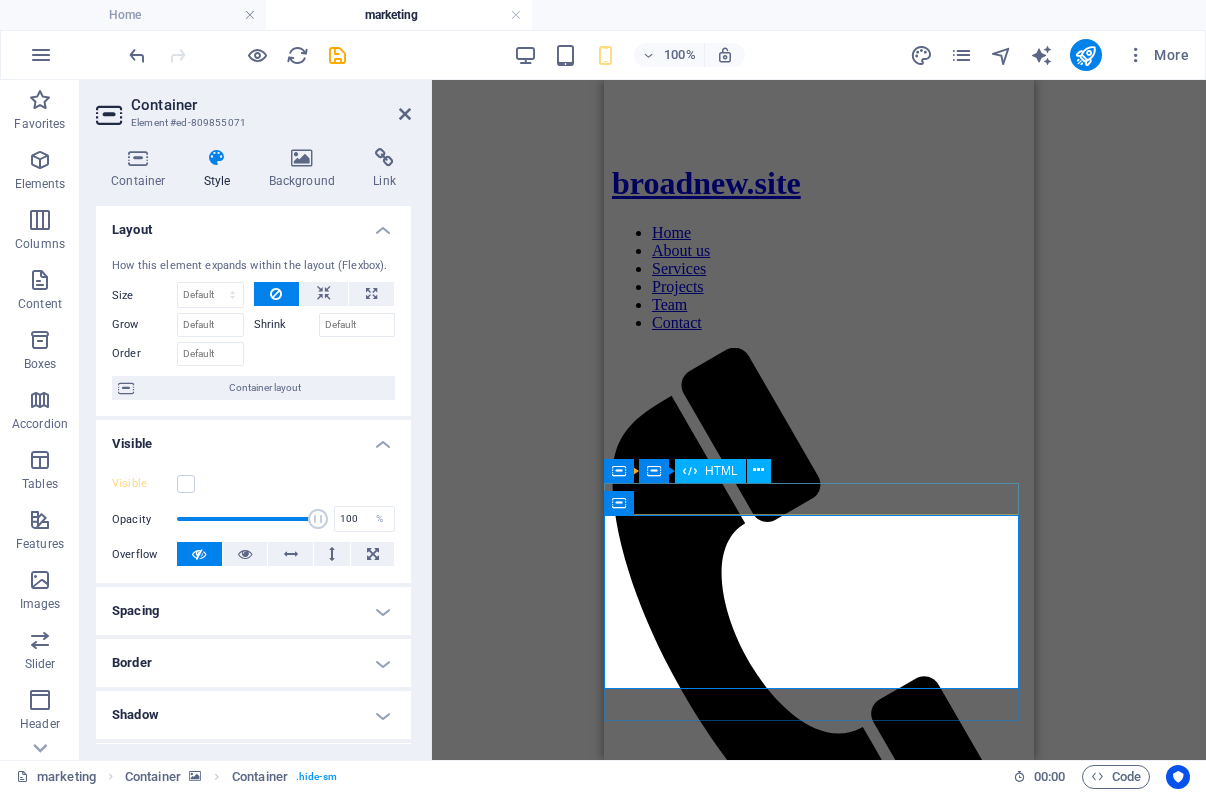 click at bounding box center [819, 2070] 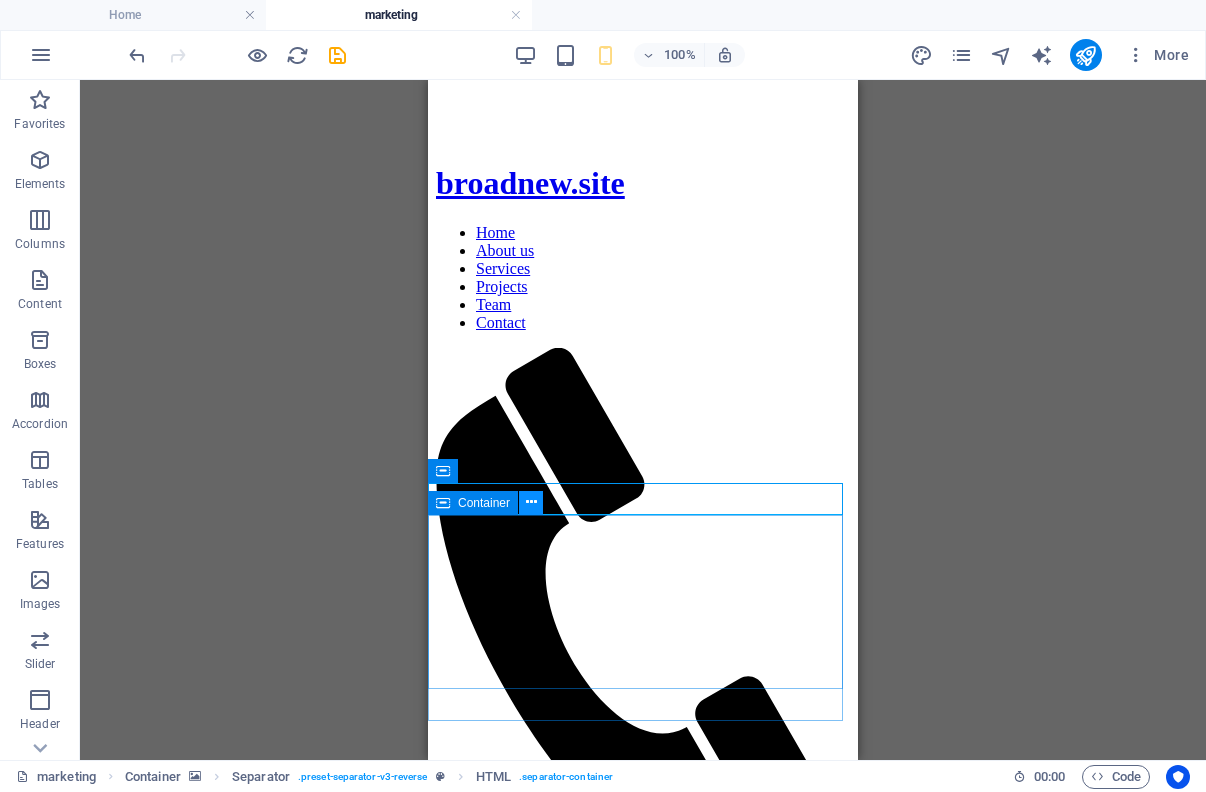 click at bounding box center [531, 503] 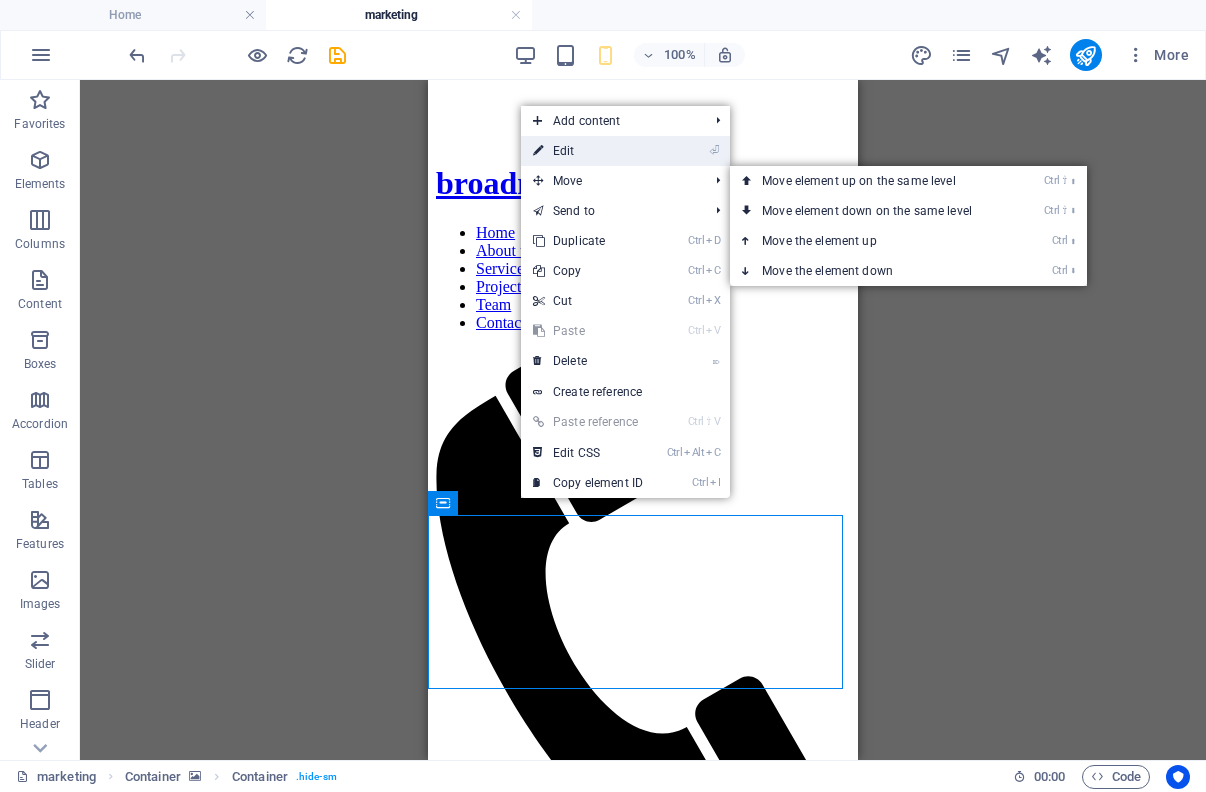 click on "⏎  Edit" at bounding box center [588, 151] 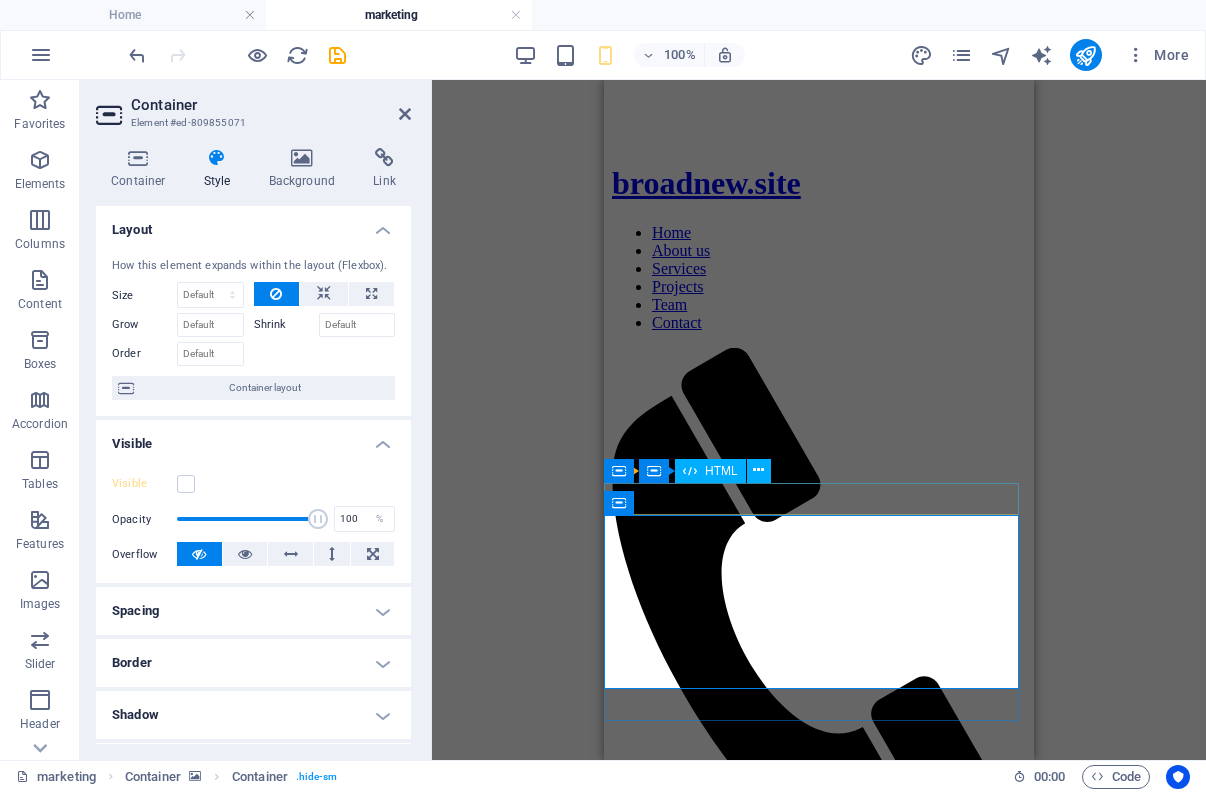 click at bounding box center (819, 2070) 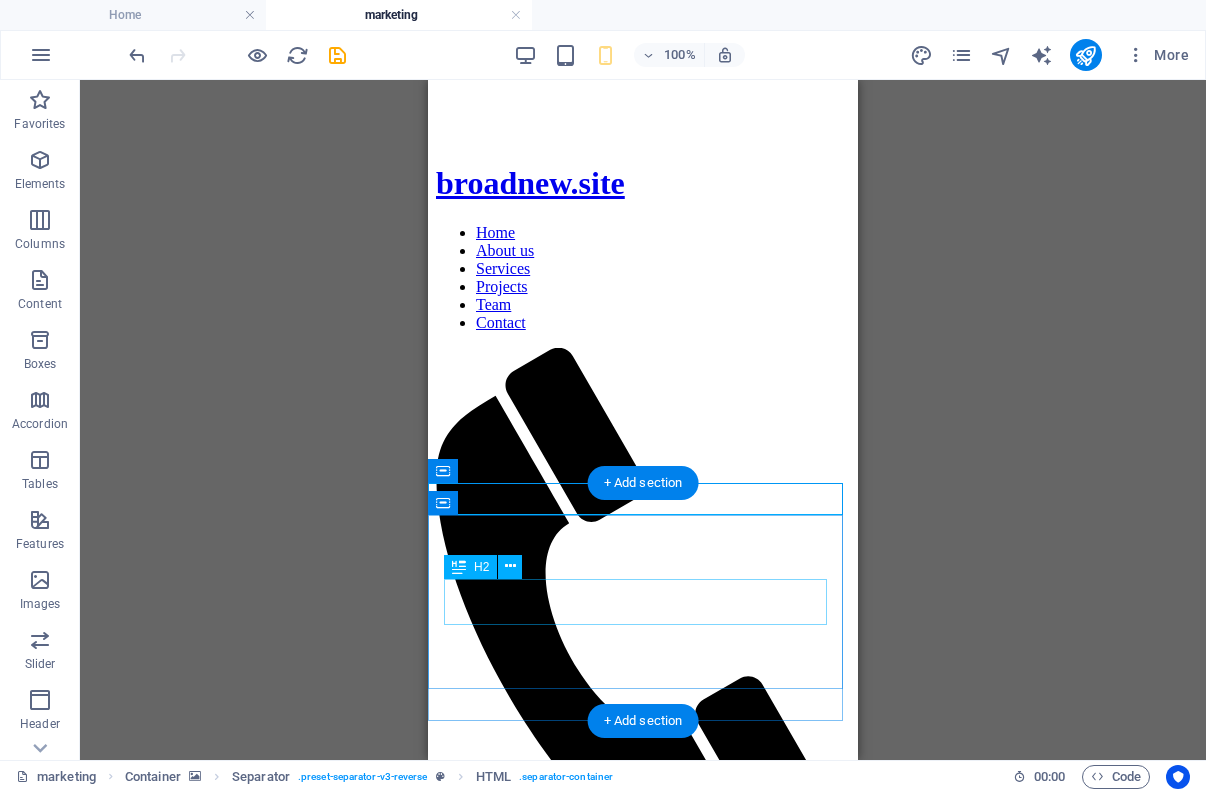 click on "O ur Services" at bounding box center (643, 2232) 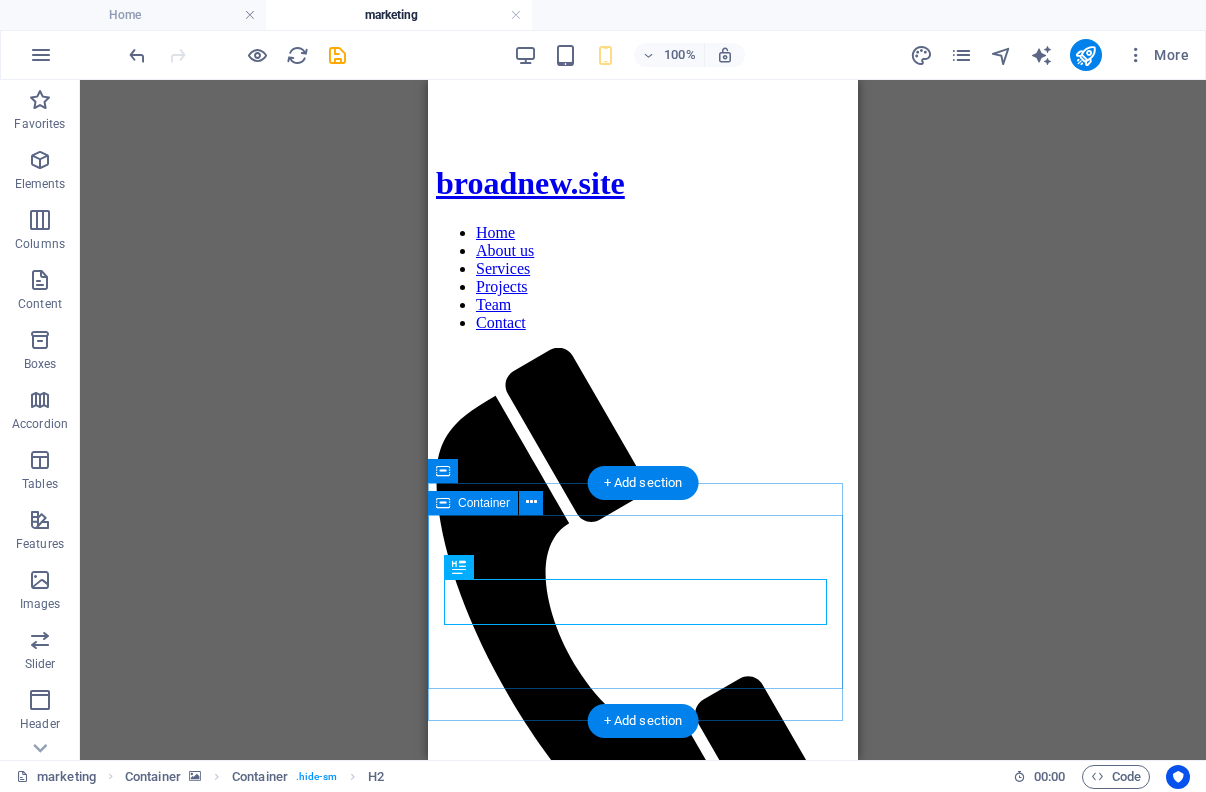 click on "O ur Services" at bounding box center [643, 2232] 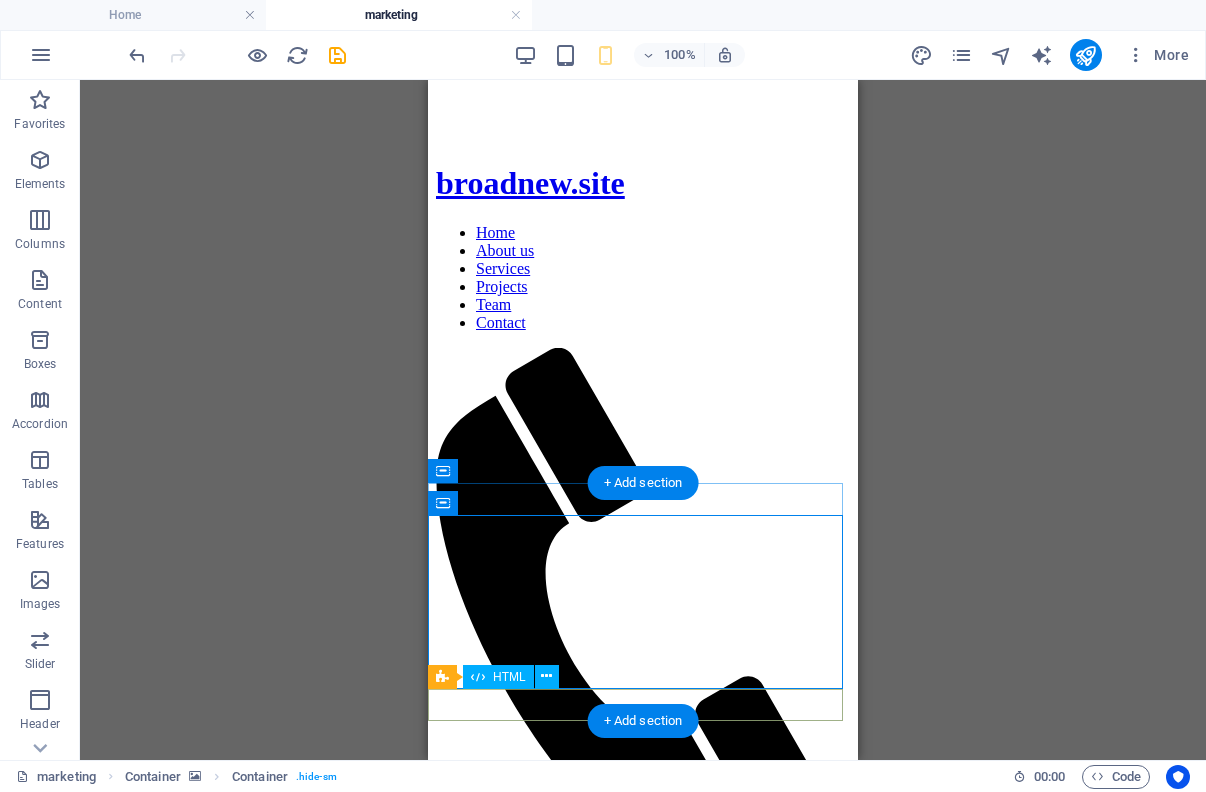 click at bounding box center [643, 2394] 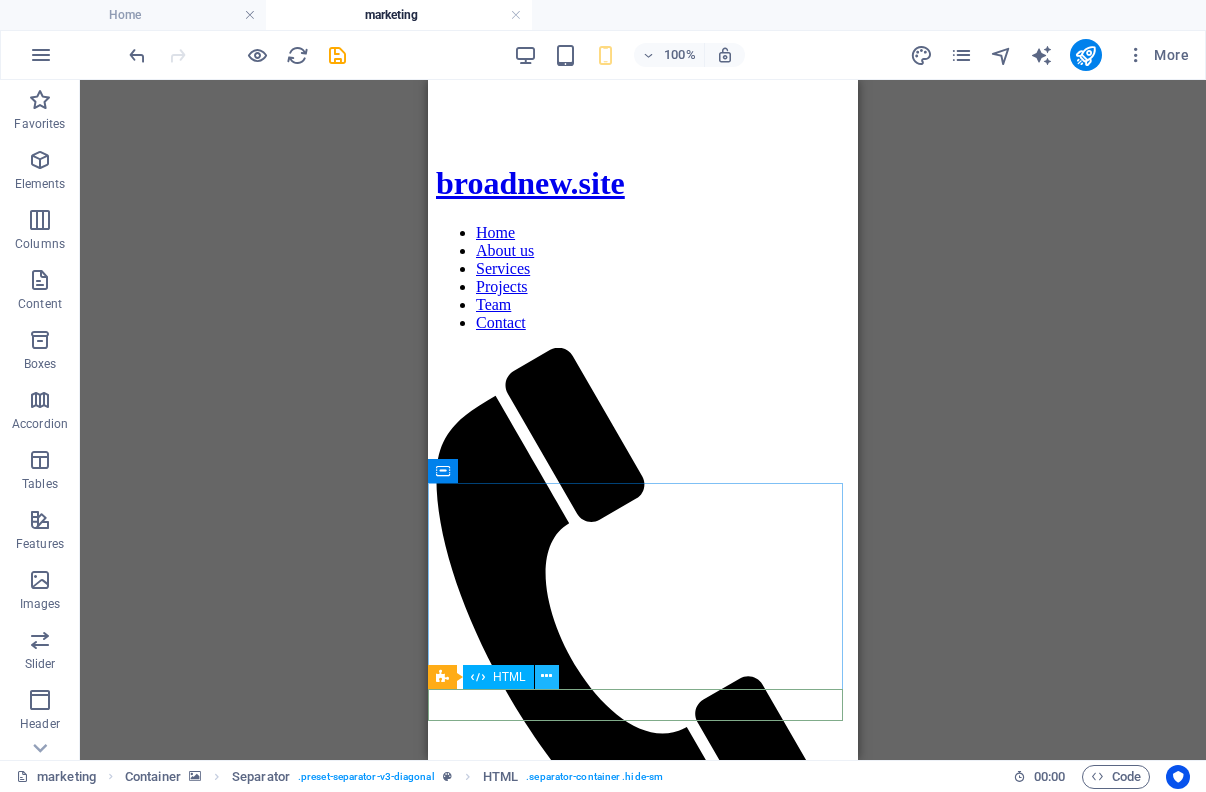 click at bounding box center [547, 677] 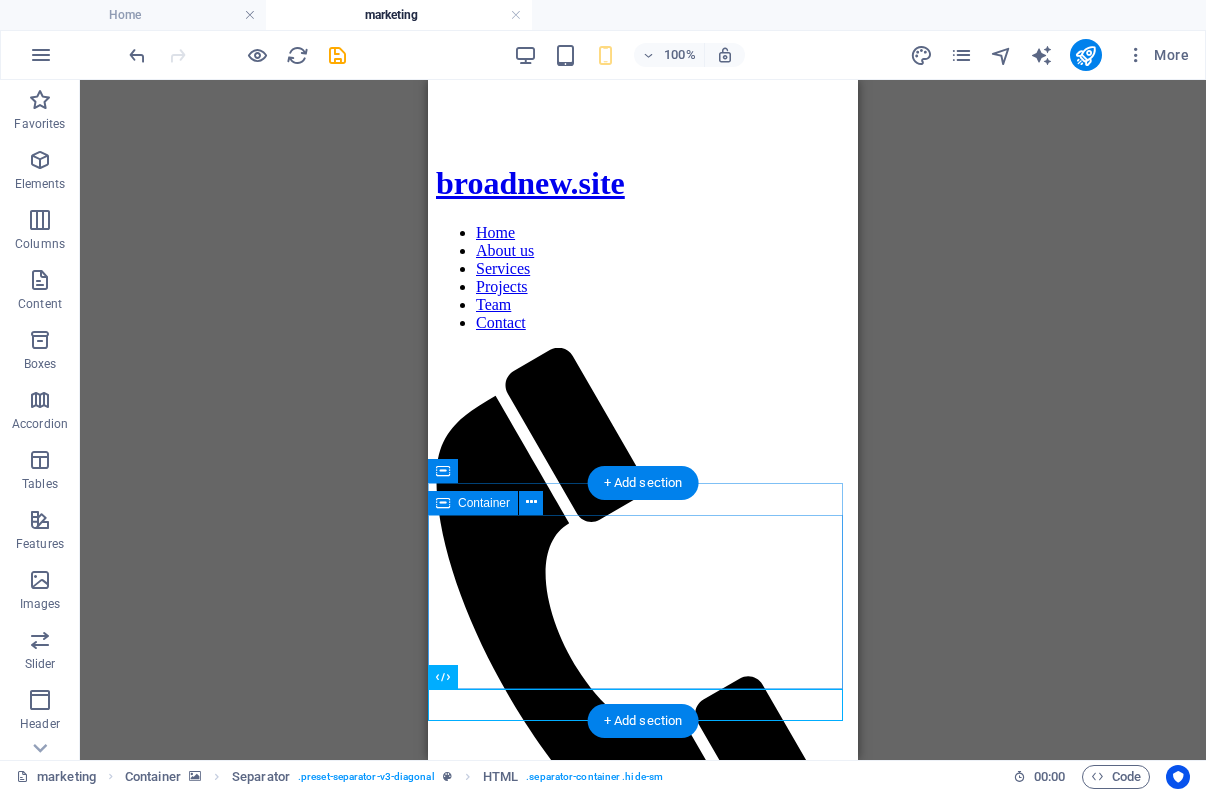 click on "O ur Services" at bounding box center (643, 2232) 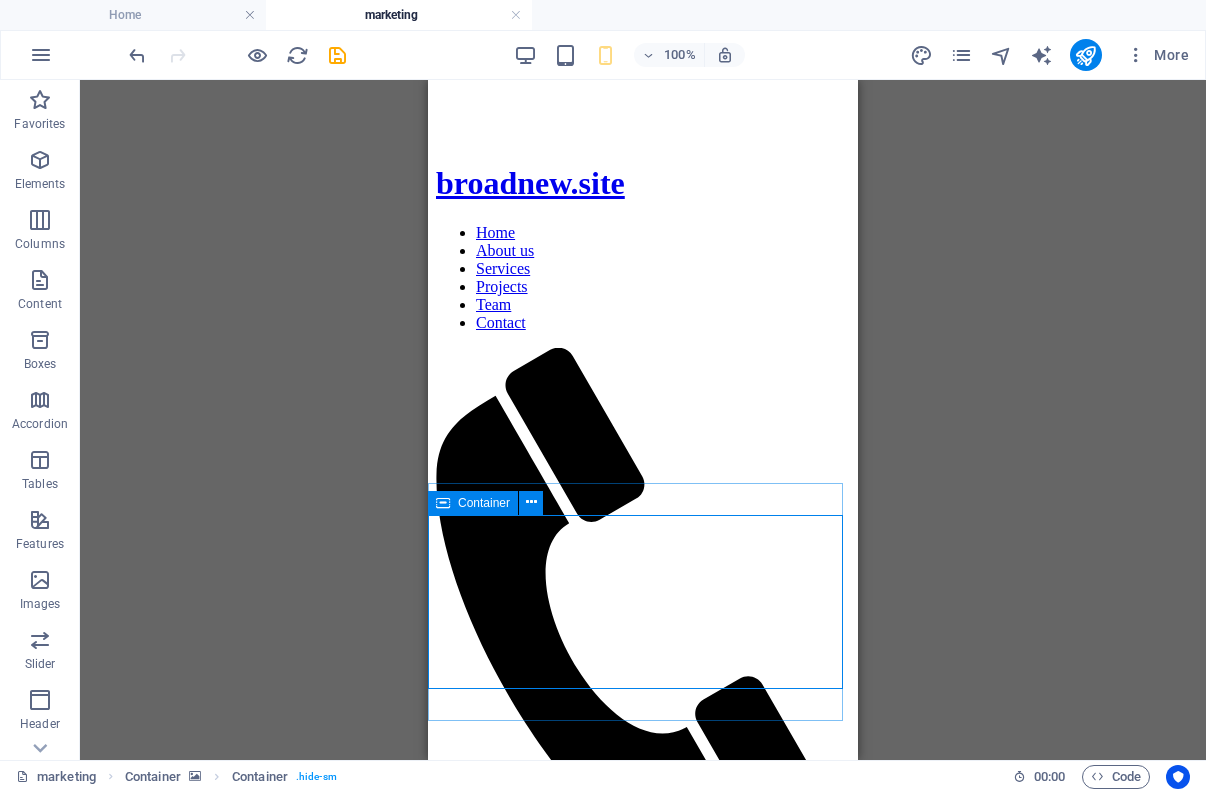 click on "Container" at bounding box center [473, 503] 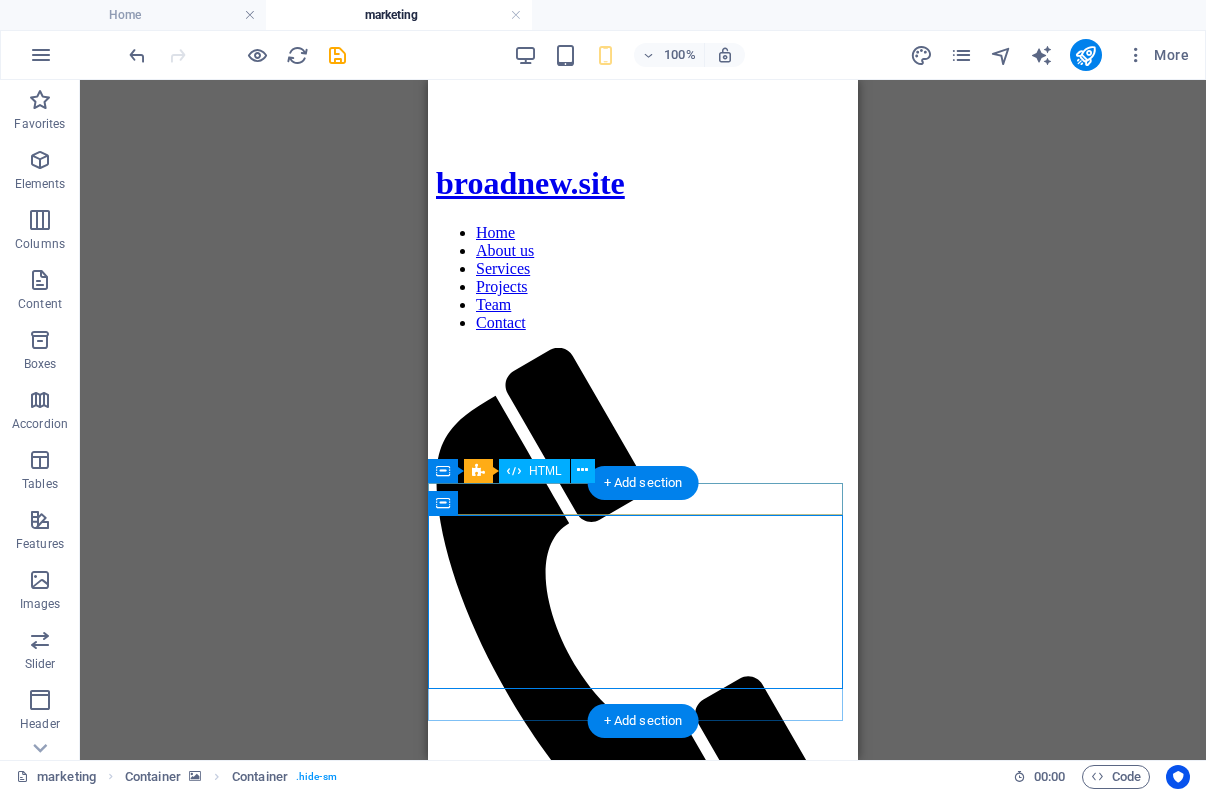 click at bounding box center [643, 2070] 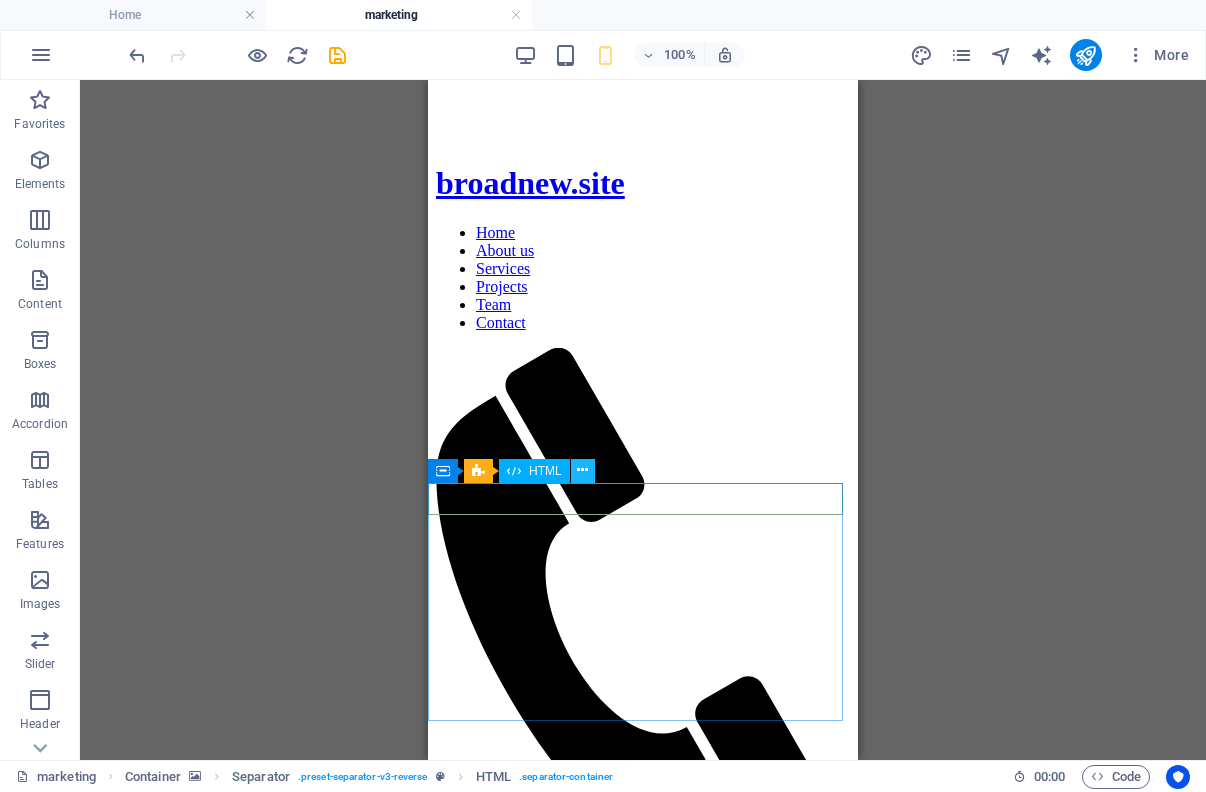 click at bounding box center [582, 470] 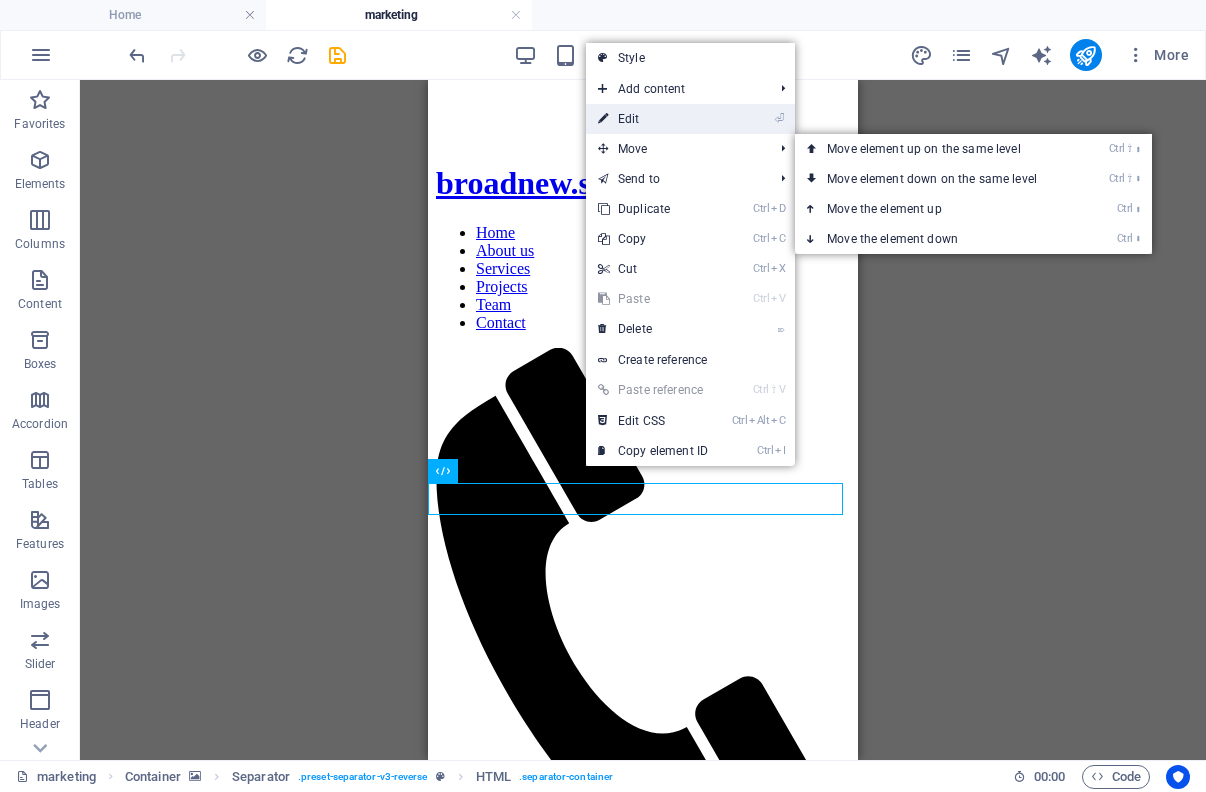 click on "⏎  Edit" at bounding box center [653, 119] 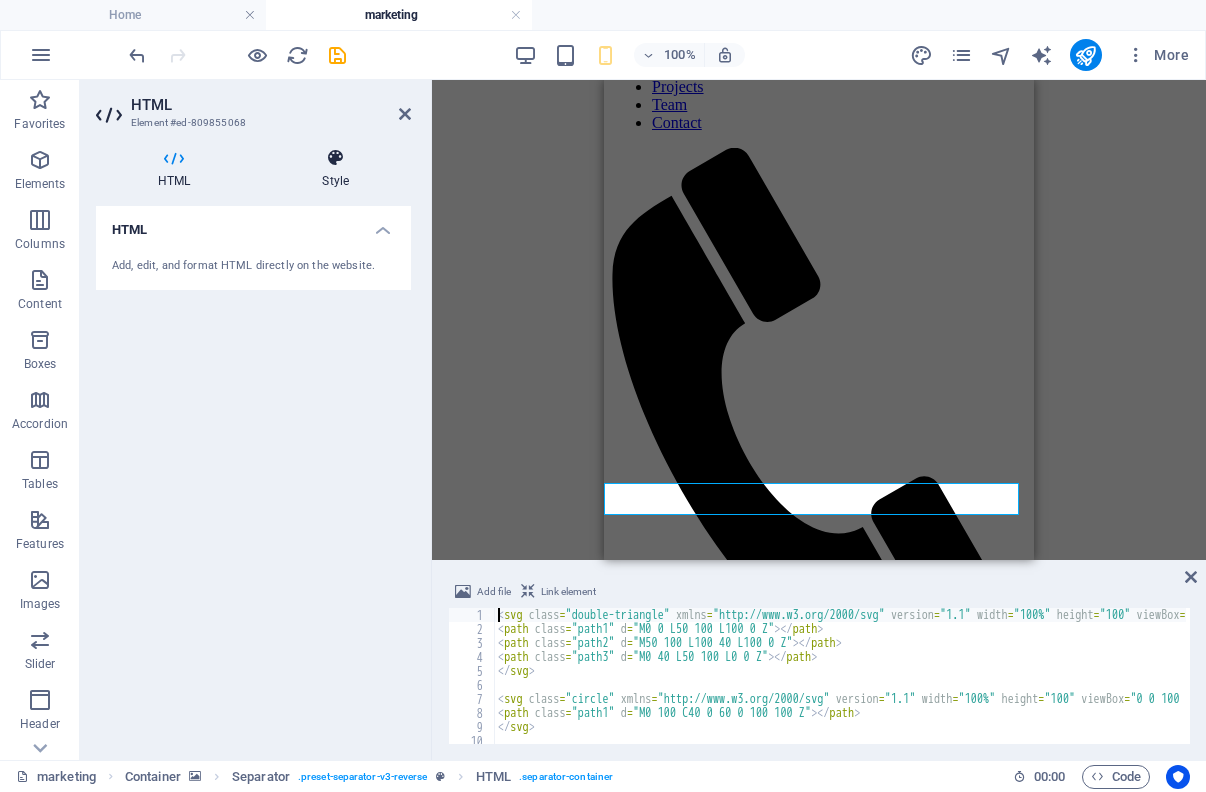 scroll, scrollTop: 1244, scrollLeft: 0, axis: vertical 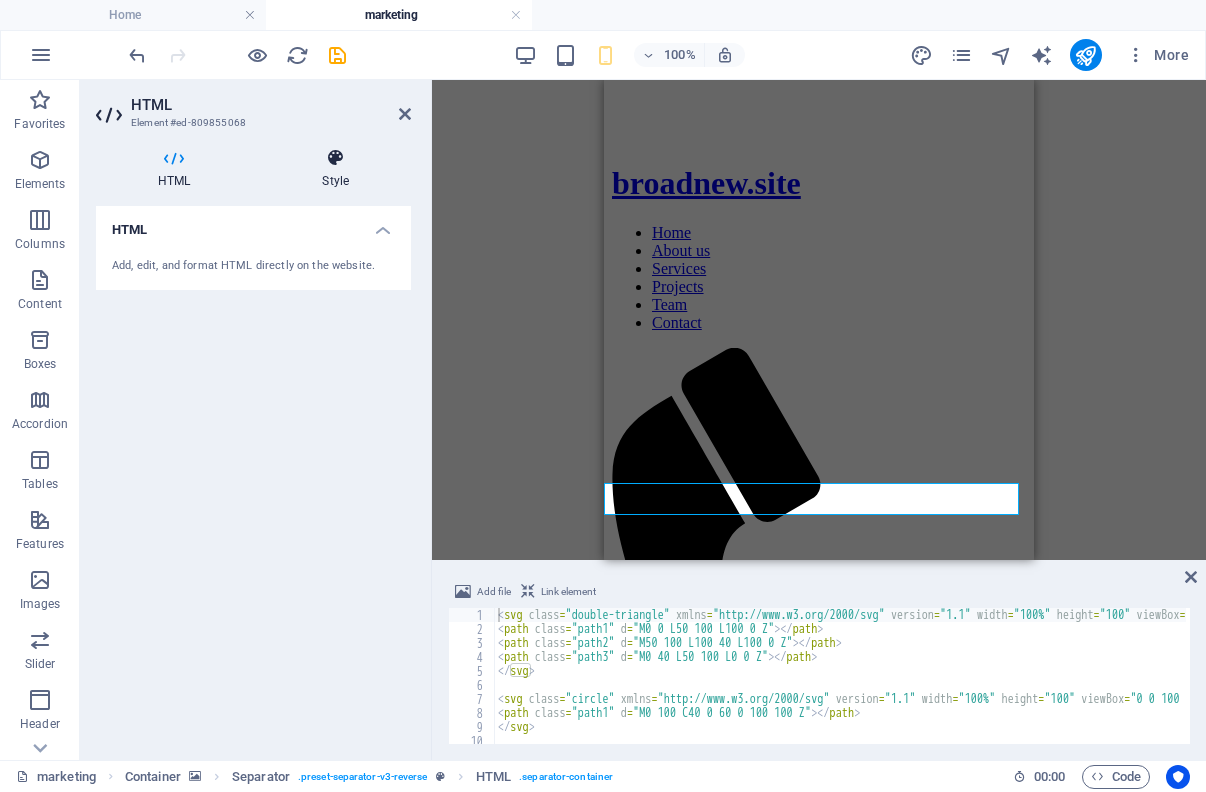 click at bounding box center [335, 158] 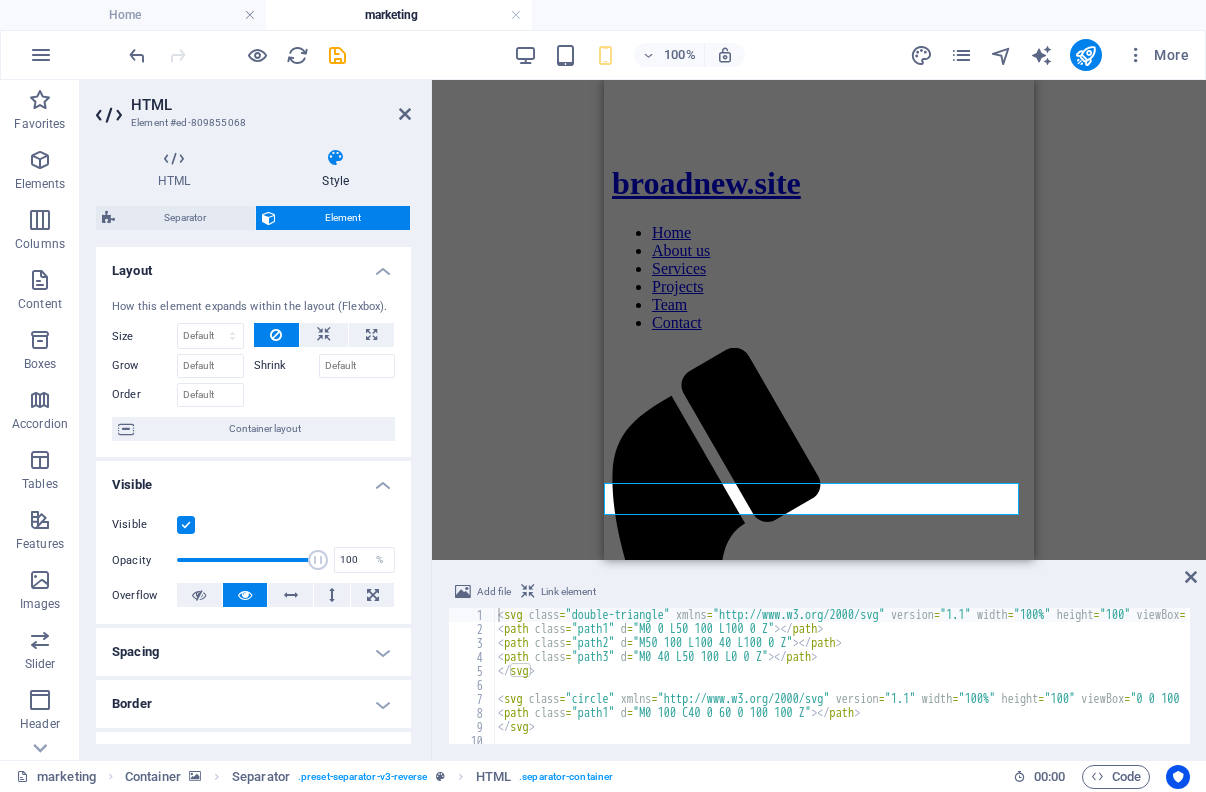 click at bounding box center (186, 525) 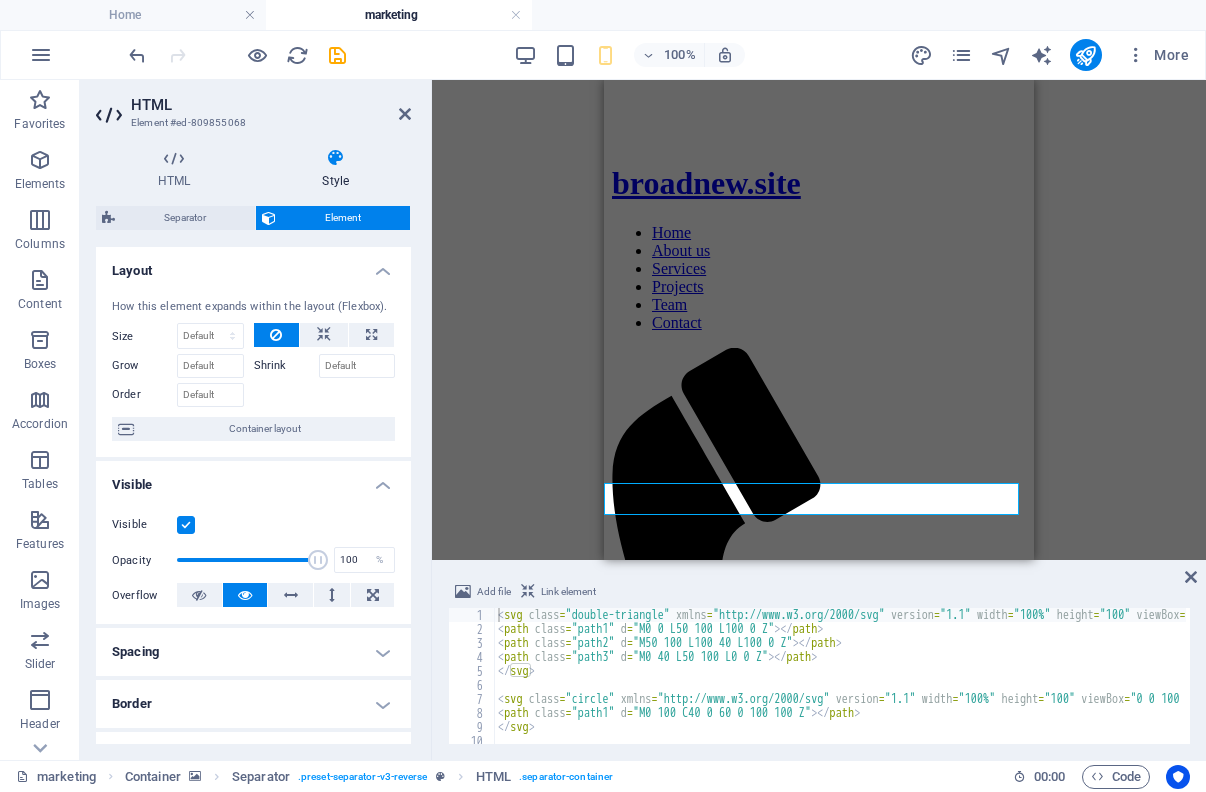 click on "Visible" at bounding box center [0, 0] 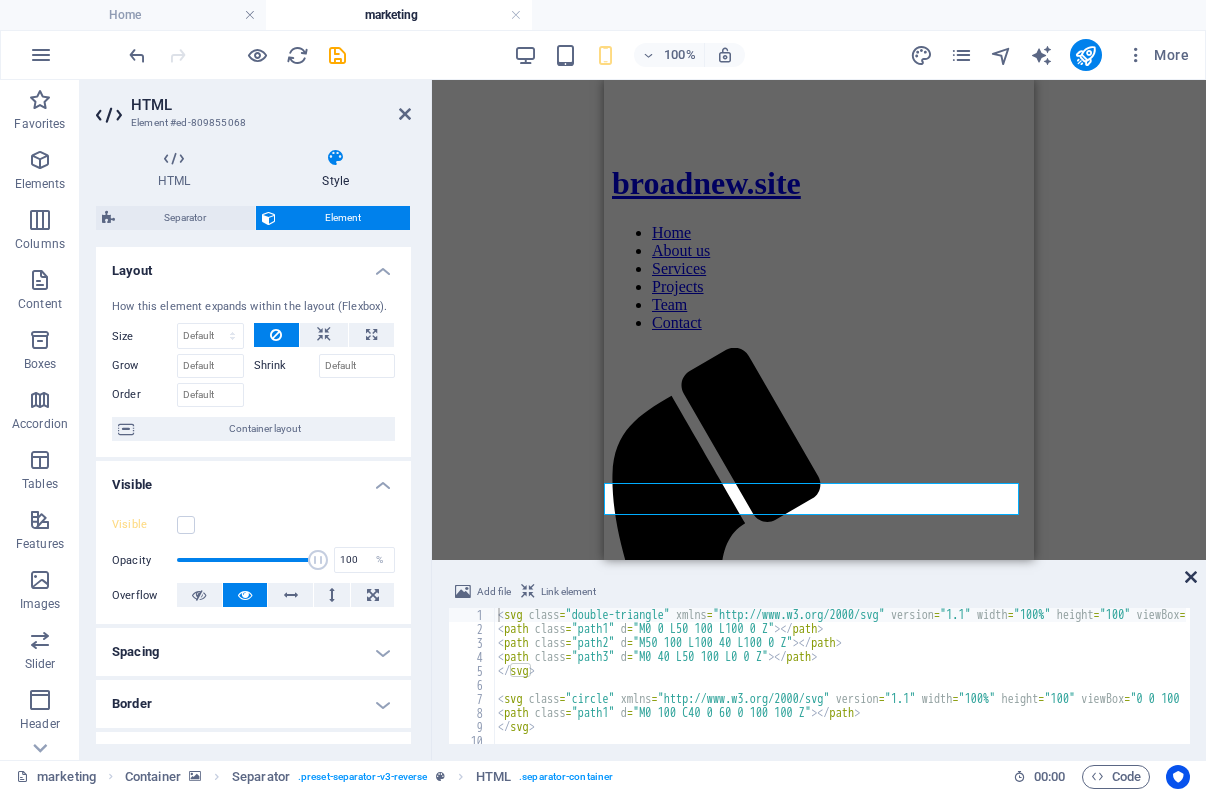 click at bounding box center [1191, 577] 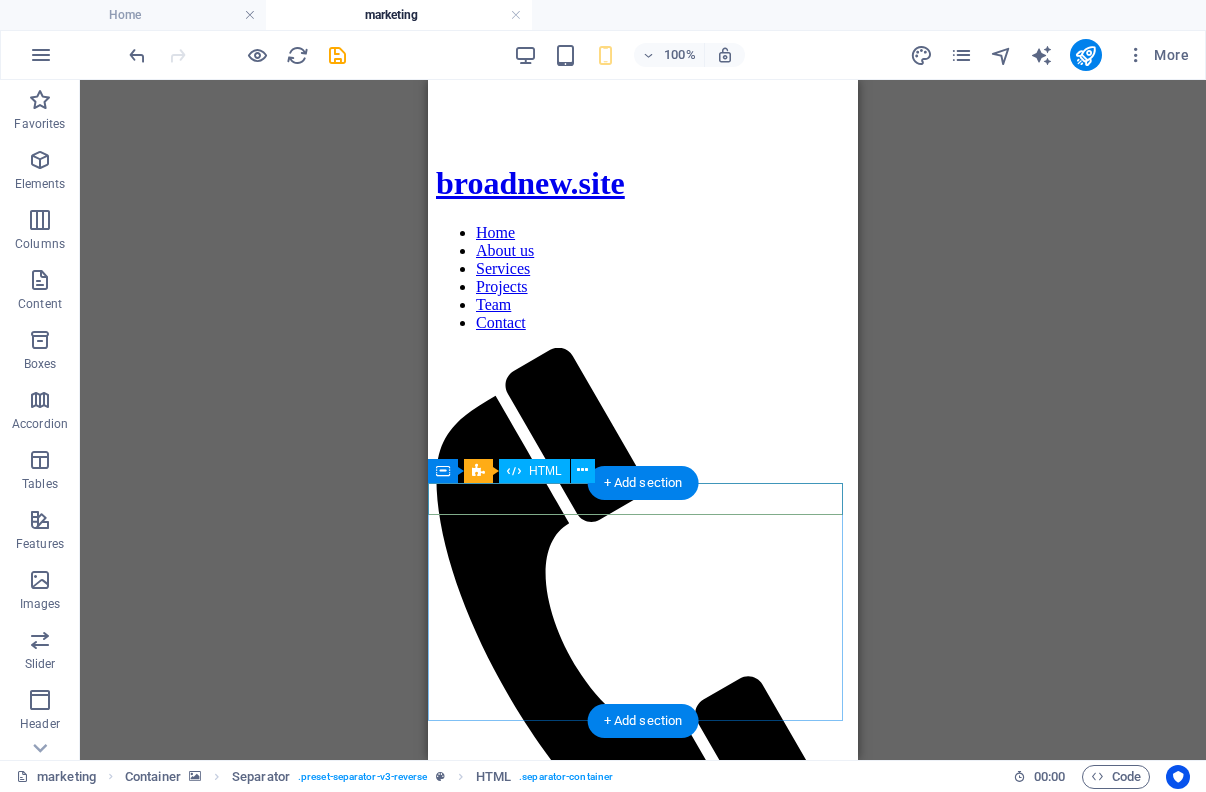 click at bounding box center [643, 2070] 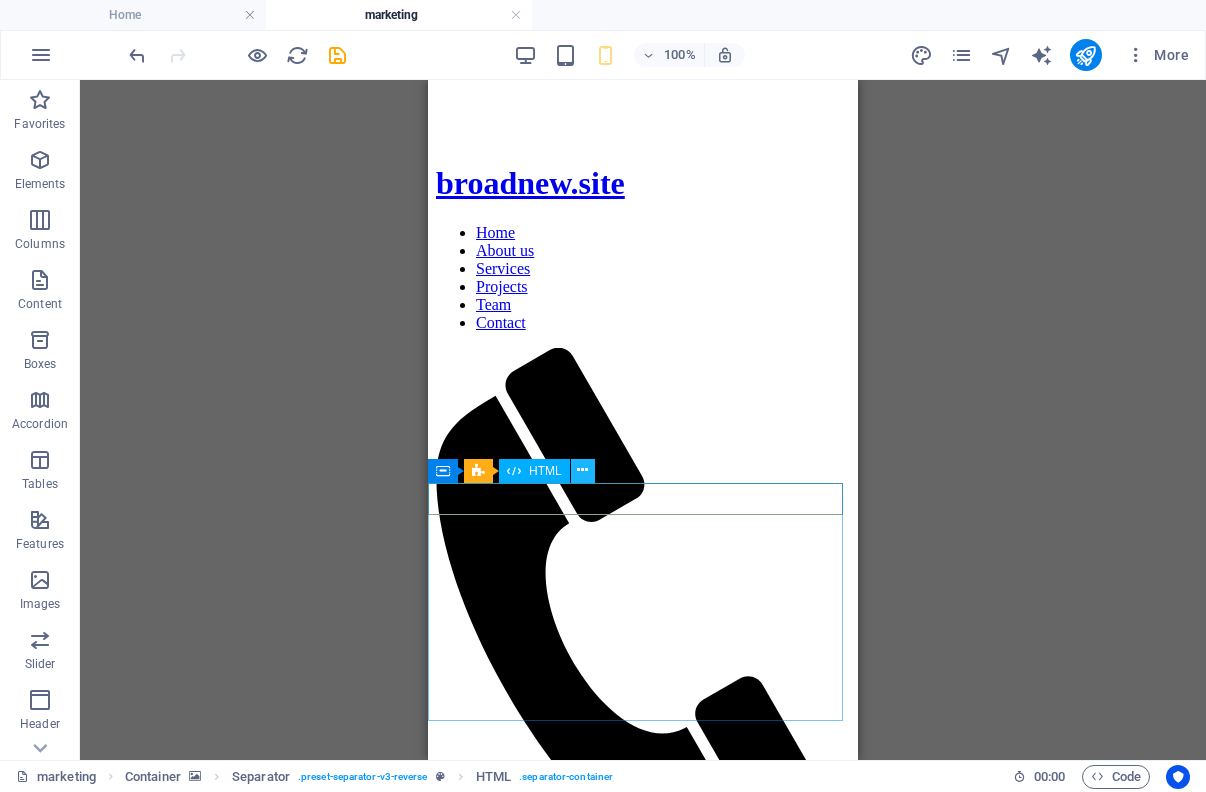 click at bounding box center [582, 470] 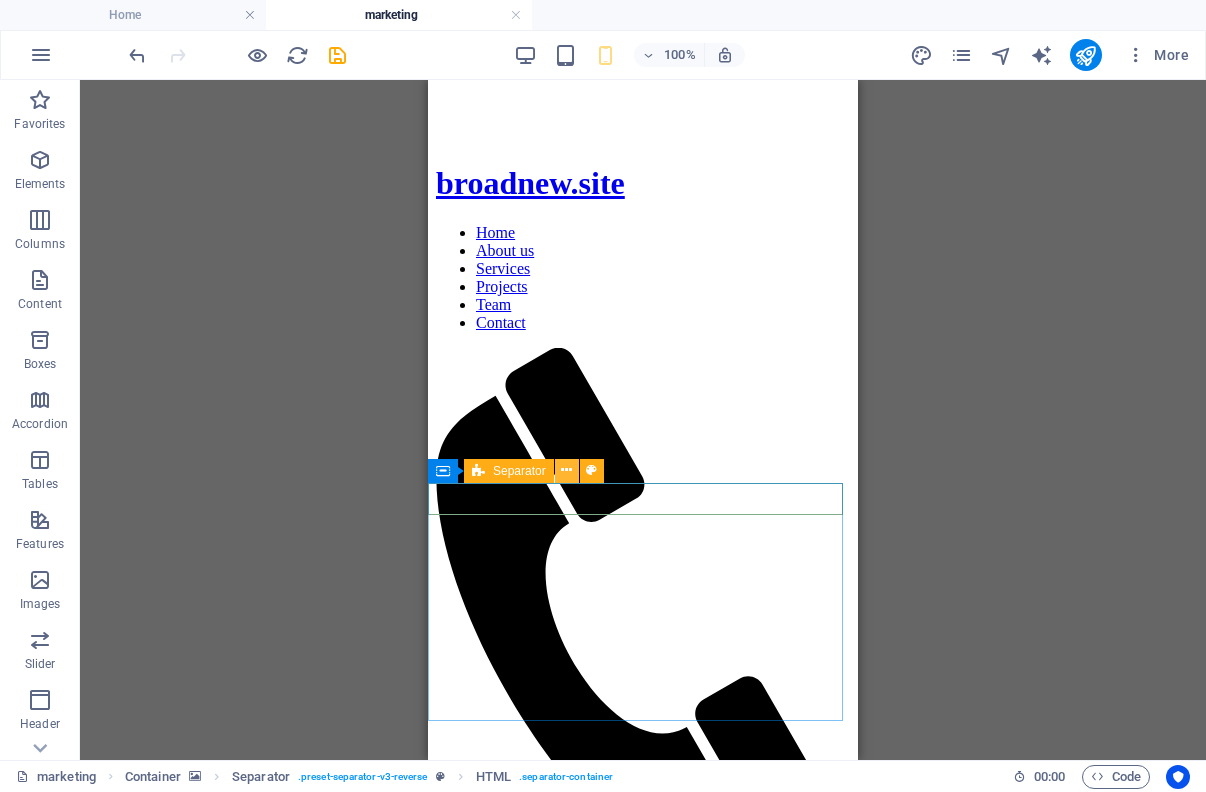 click at bounding box center [566, 470] 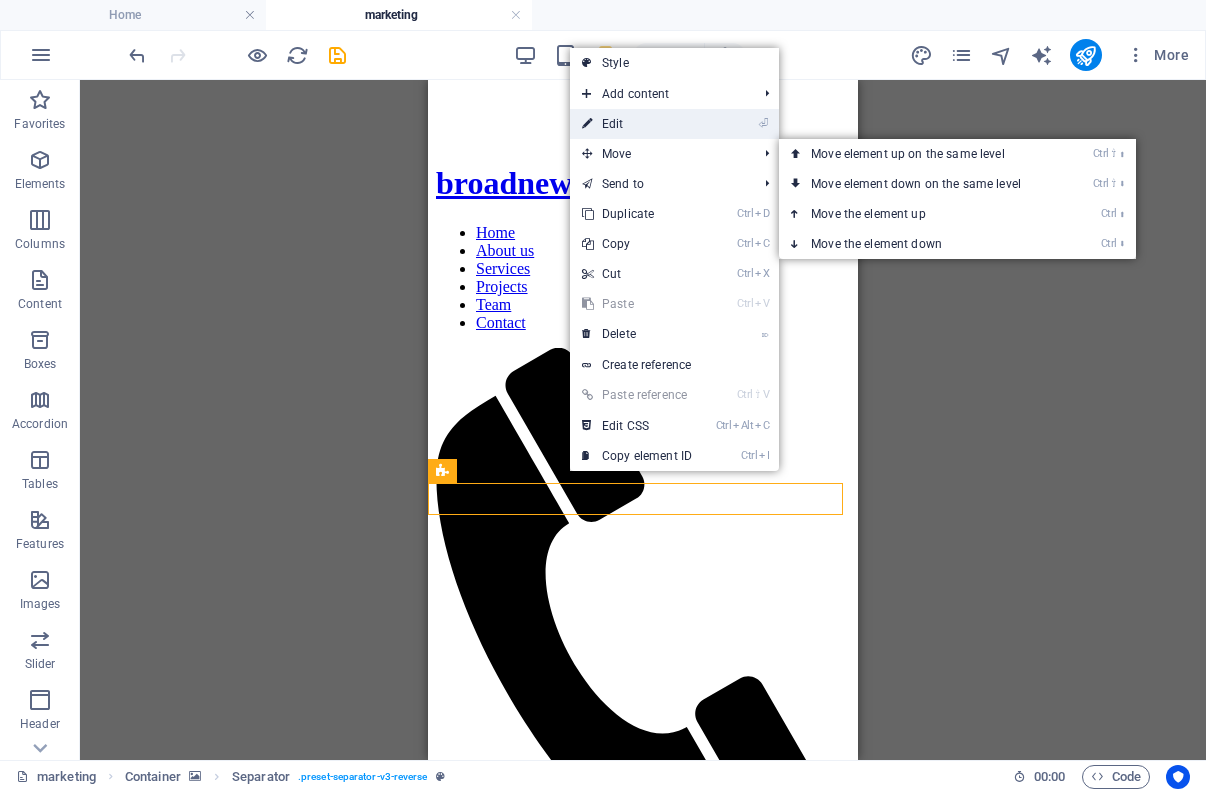 click on "⏎  Edit" at bounding box center (637, 124) 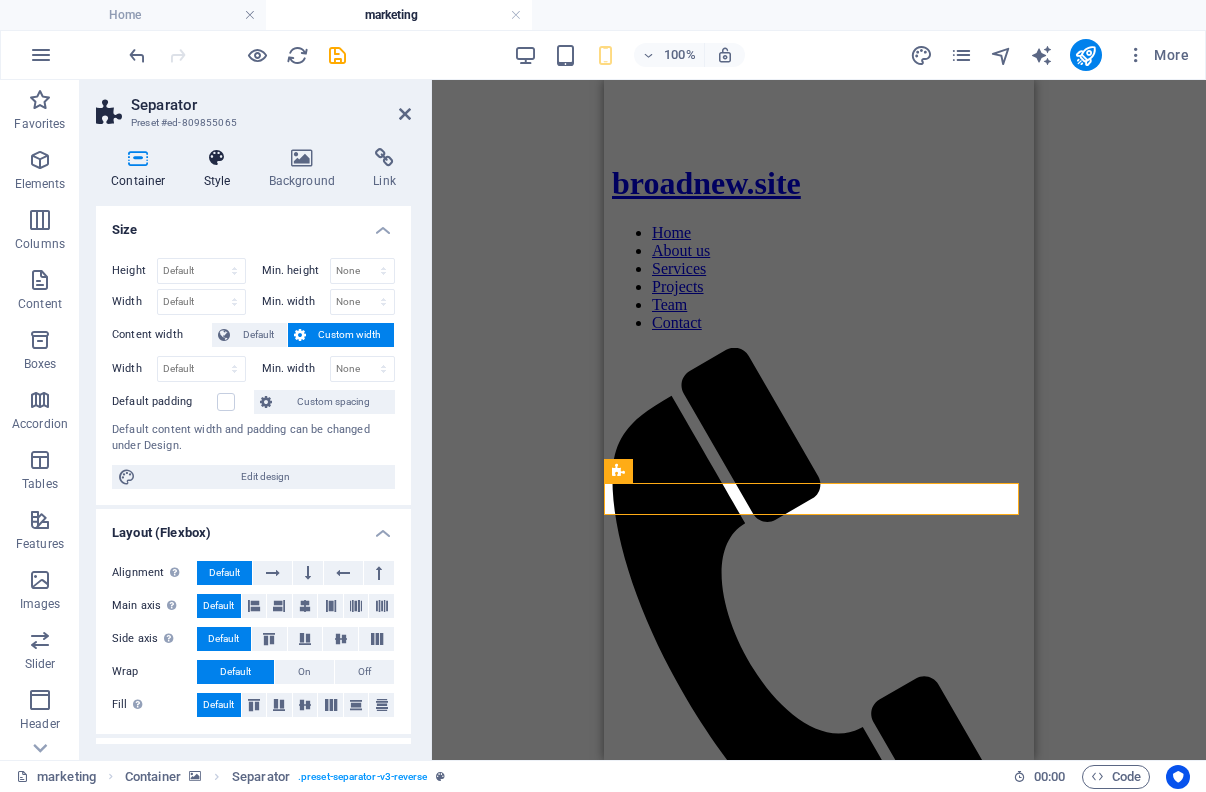 click at bounding box center (217, 158) 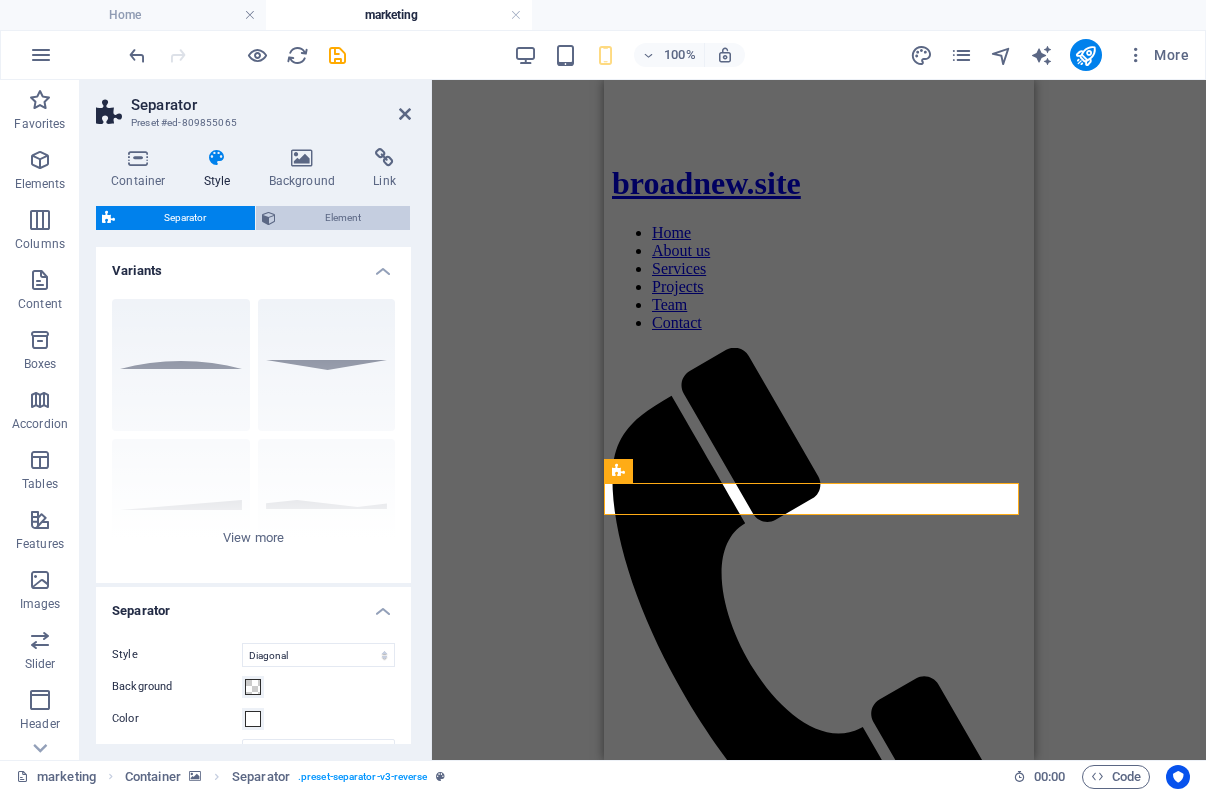 click on "Element" at bounding box center (343, 218) 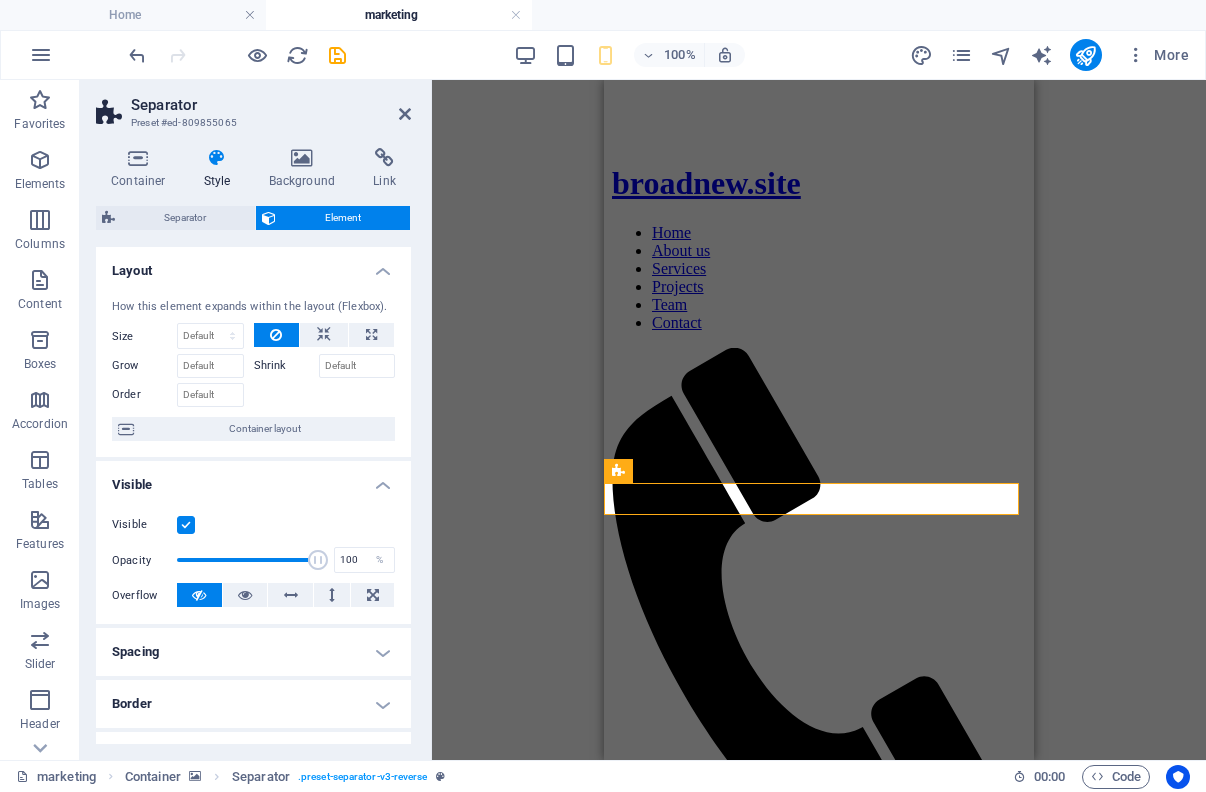 drag, startPoint x: 186, startPoint y: 525, endPoint x: 205, endPoint y: 519, distance: 19.924858 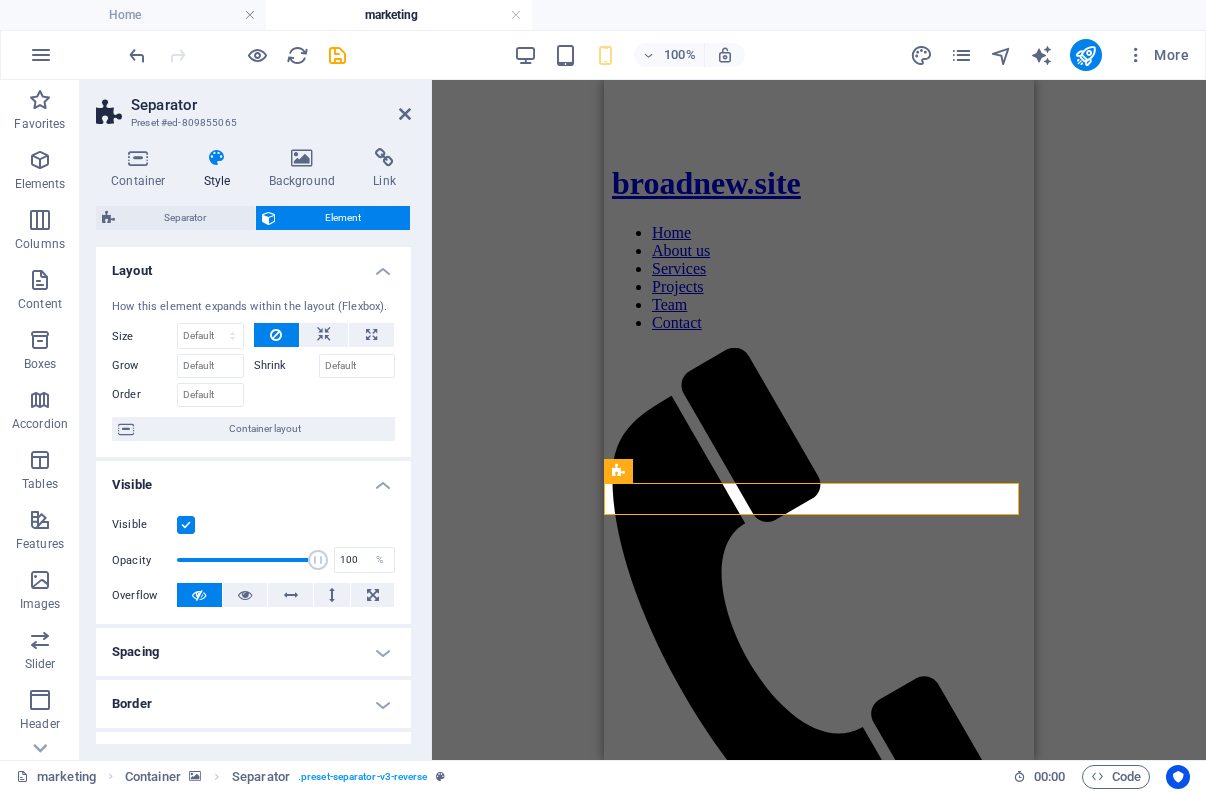 click at bounding box center [186, 525] 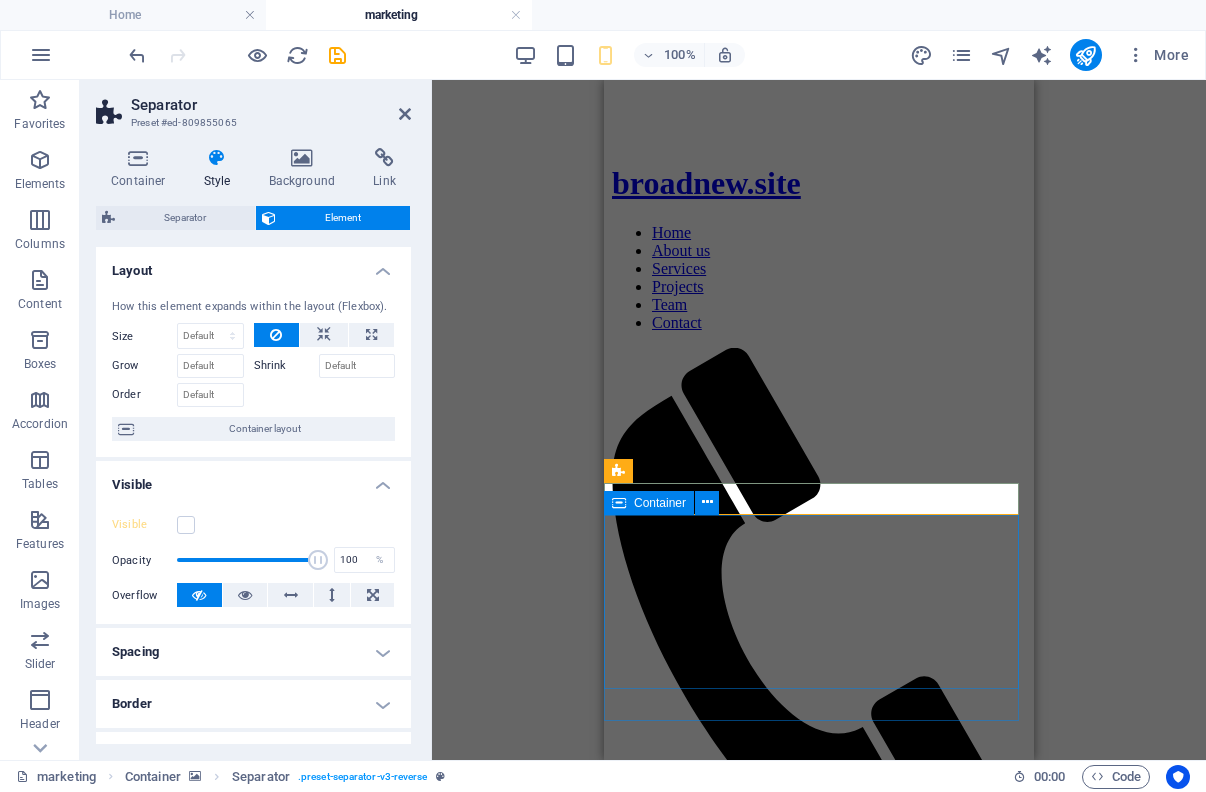 click on "O ur Services" at bounding box center (819, 2232) 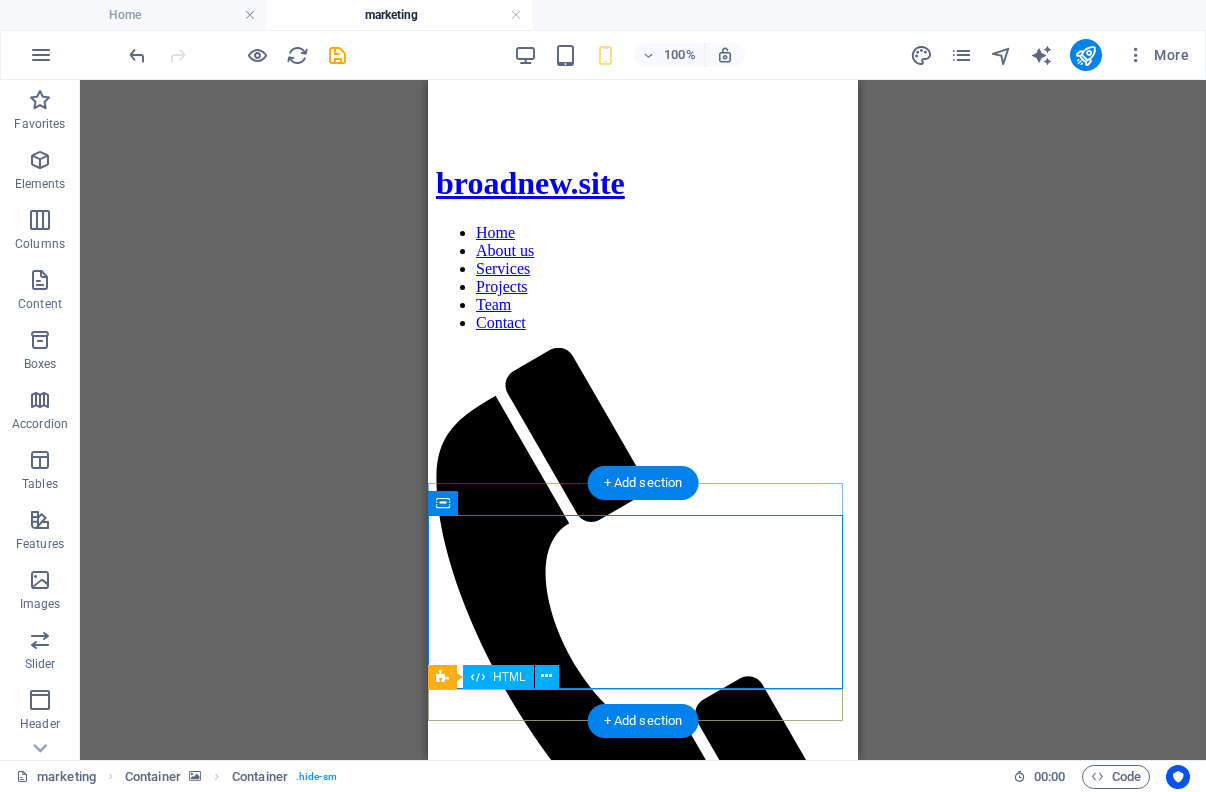 click on "broadnew.site - [CITY] Home About us Services Projects Team Contact O nline Marketing S OCIAL MEDIA MARKETING R EVIEW & STATISTICS Learn more
W e are a dynamic team of creative people and Marketing Experts. Lorem ipsum dolor sit amet, consetetur sadipscing elitr, sed diam nonumy eirmod tempor invidunt ut labore et dolore magna aliquyam erat, sed diam voluptua.  At vero eos et accusam et justo duo dolores. Et otea rebum stet clita kasd gubergren, no sea takimata sanctus est Lorem ipsum dolor sit amet.
O ur Services
Analytics Lorem ipsum dolor sit amet, consectetur adipisicing elit. Veritatis, dolorem! Strategies Lorem ipsum dolor sit amet, consectetur adipisicing elit. Veritatis, dolorem! Great Results Lorem ipsum dolor sit amet, consectetur adipisicing elit. Veritatis, dolorem!
O ur Projects
L atest Project L atest Project L atest Project L atest Project
O" at bounding box center (643, 5560) 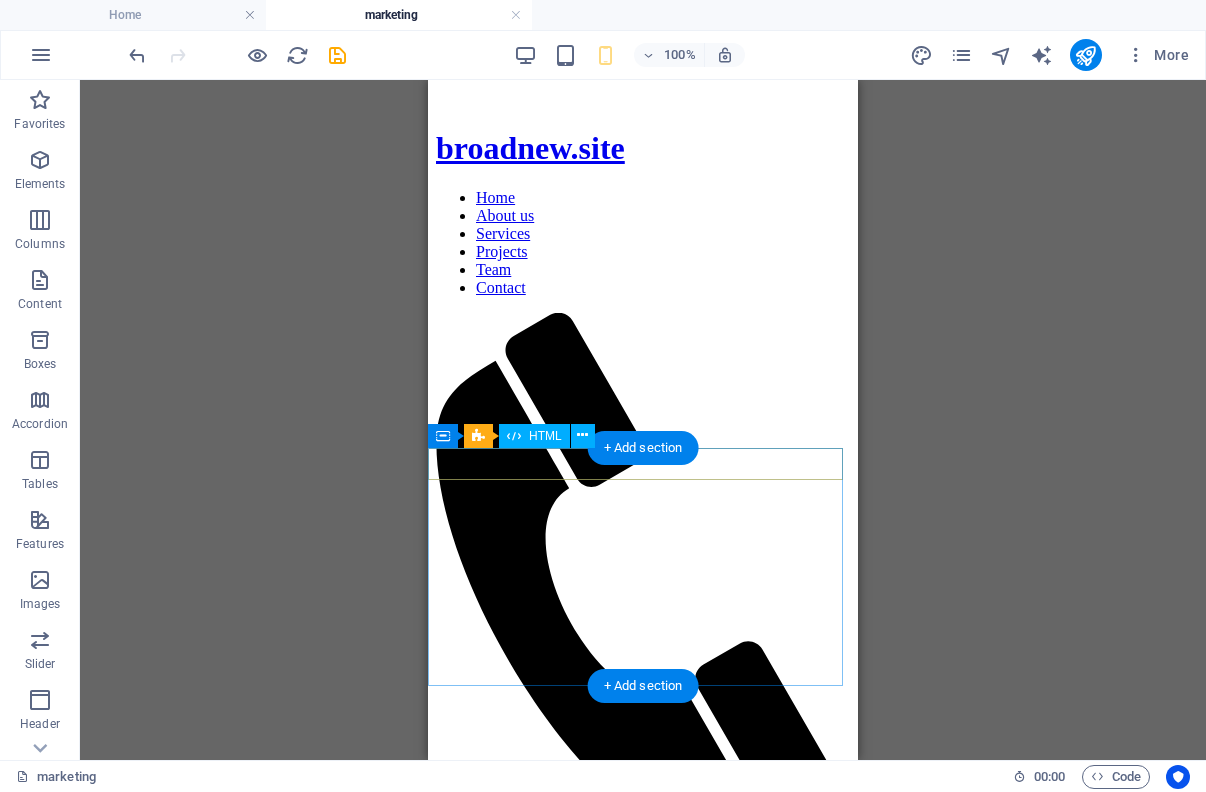 click at bounding box center (643, 2035) 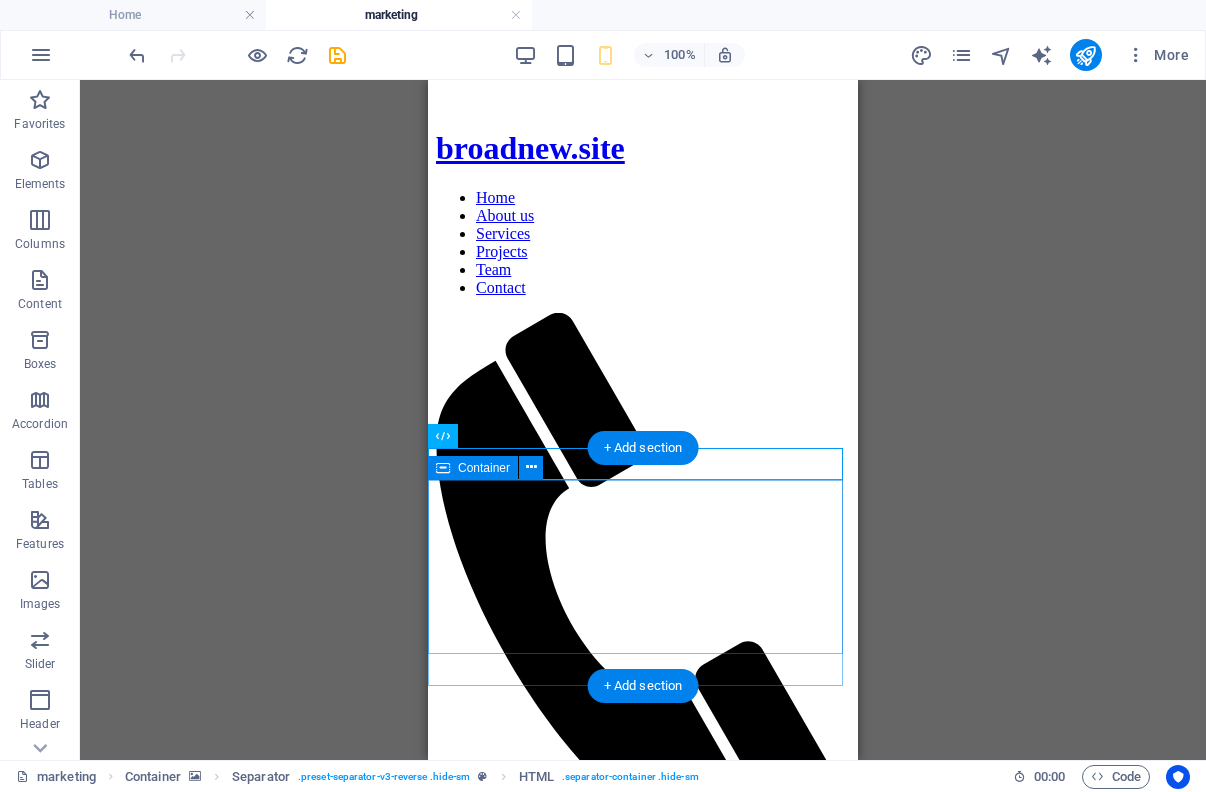 click on "O ur Services" at bounding box center [643, 2197] 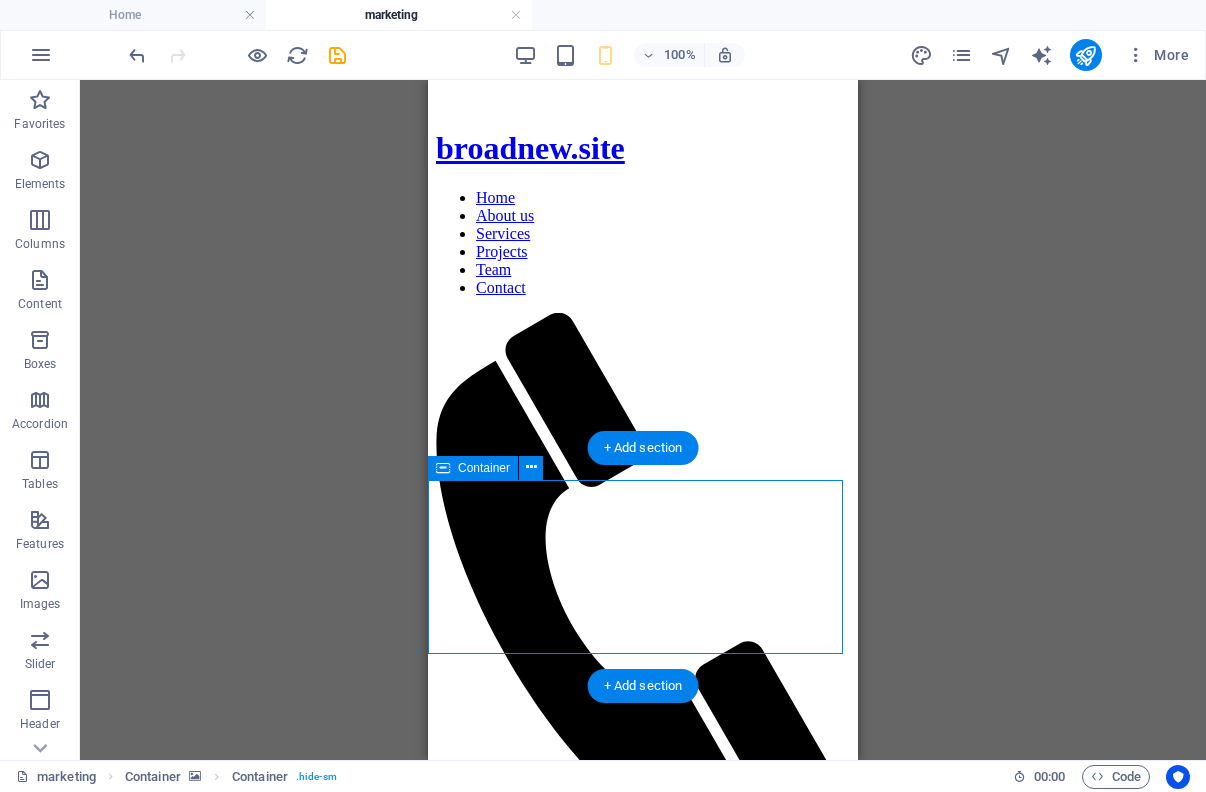 click on "O ur Services" at bounding box center [643, 2197] 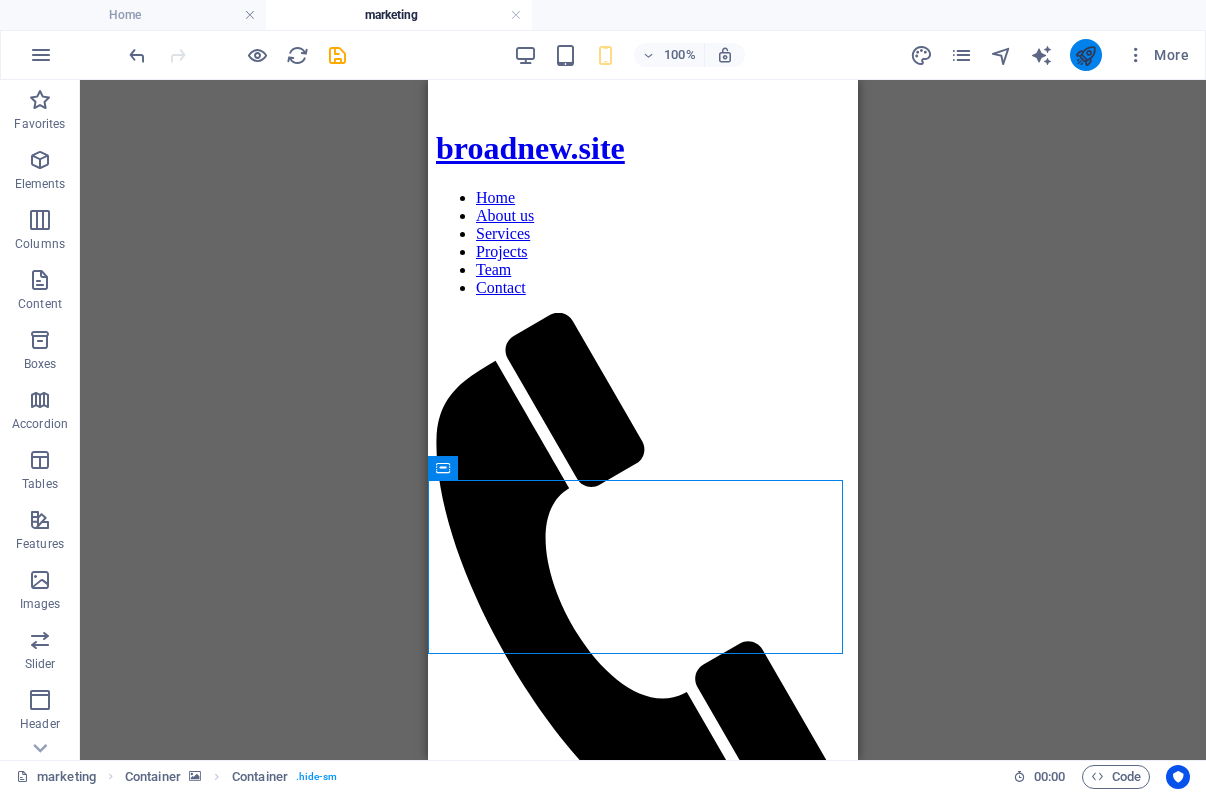 click at bounding box center (1085, 55) 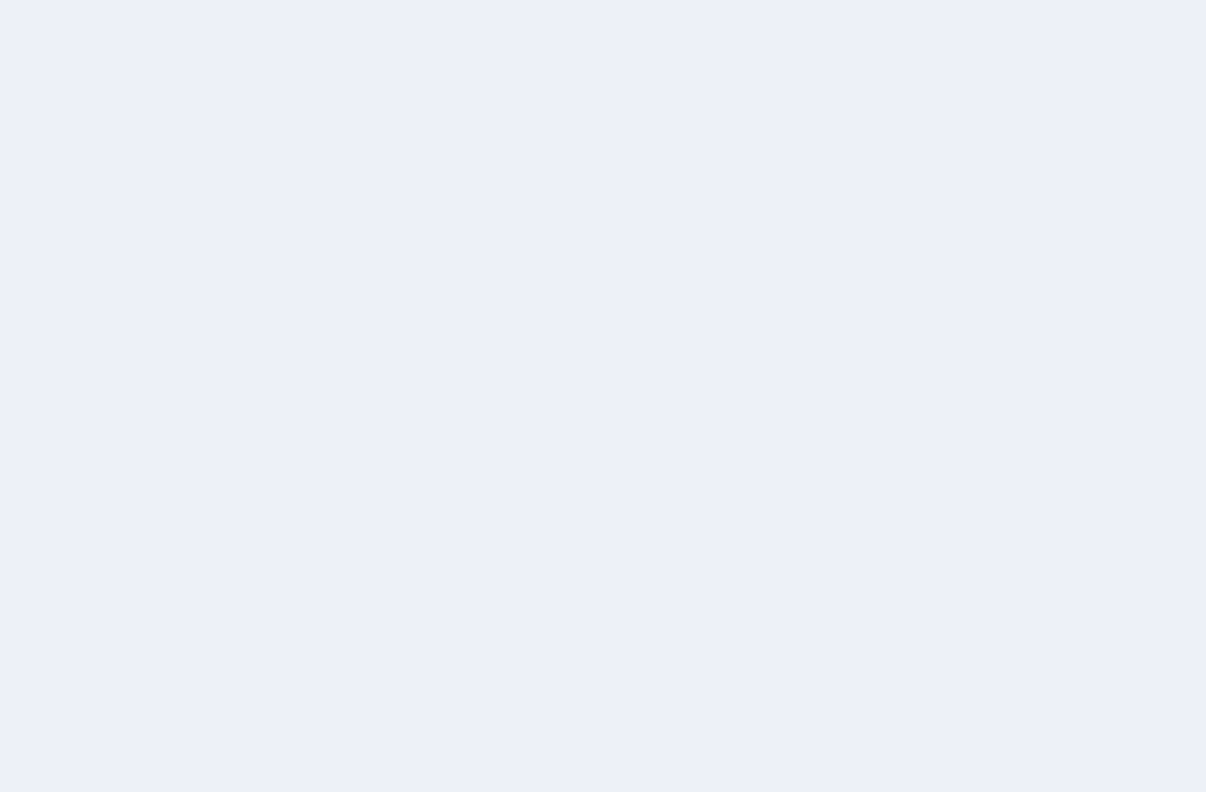 scroll, scrollTop: 0, scrollLeft: 0, axis: both 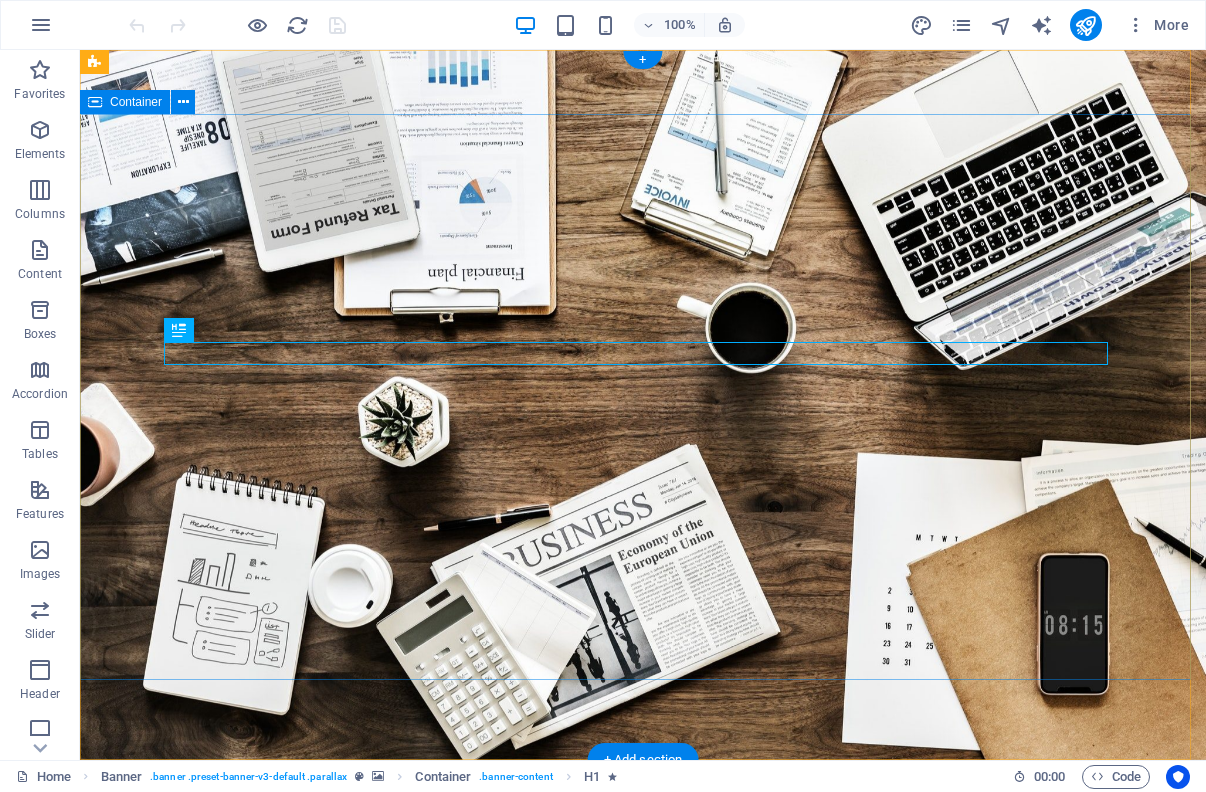 click on "S OCIAL MEDIA MARKETING R EVIEW & STATISTICS Learn more" at bounding box center [643, 982] 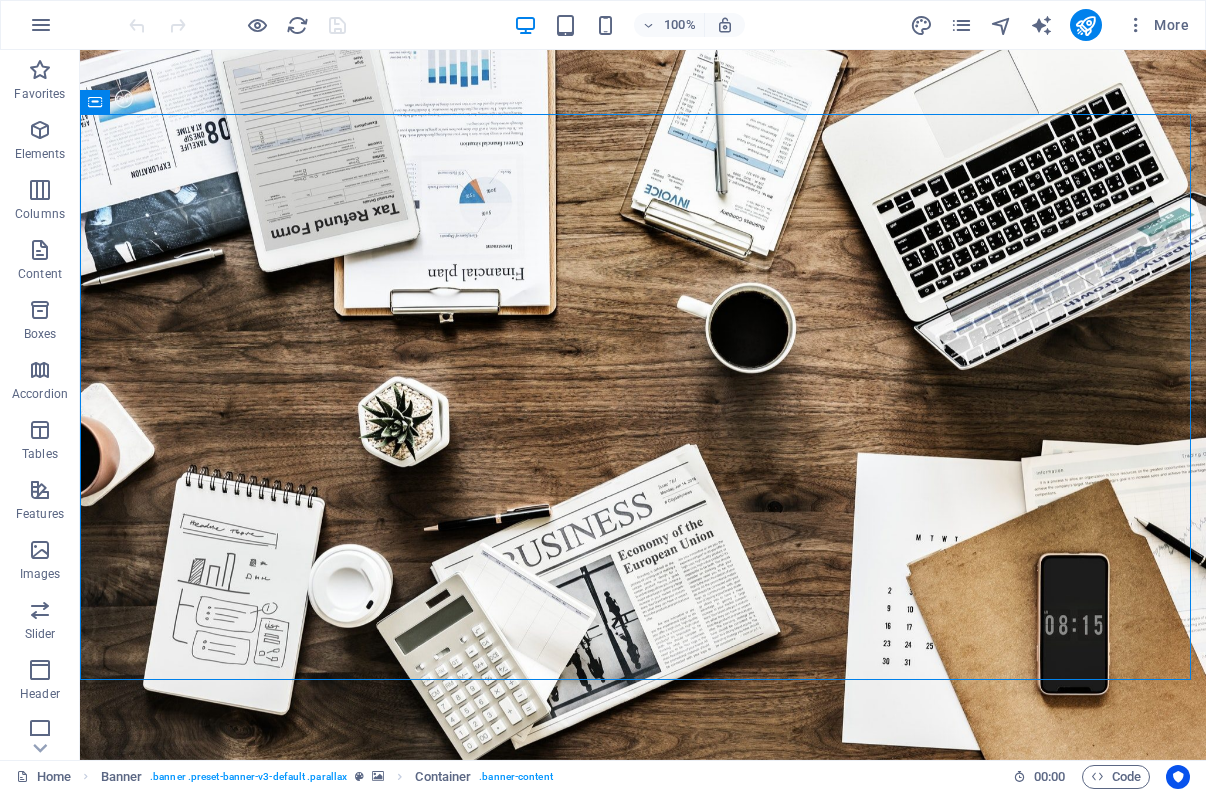 click on "More" at bounding box center [1053, 25] 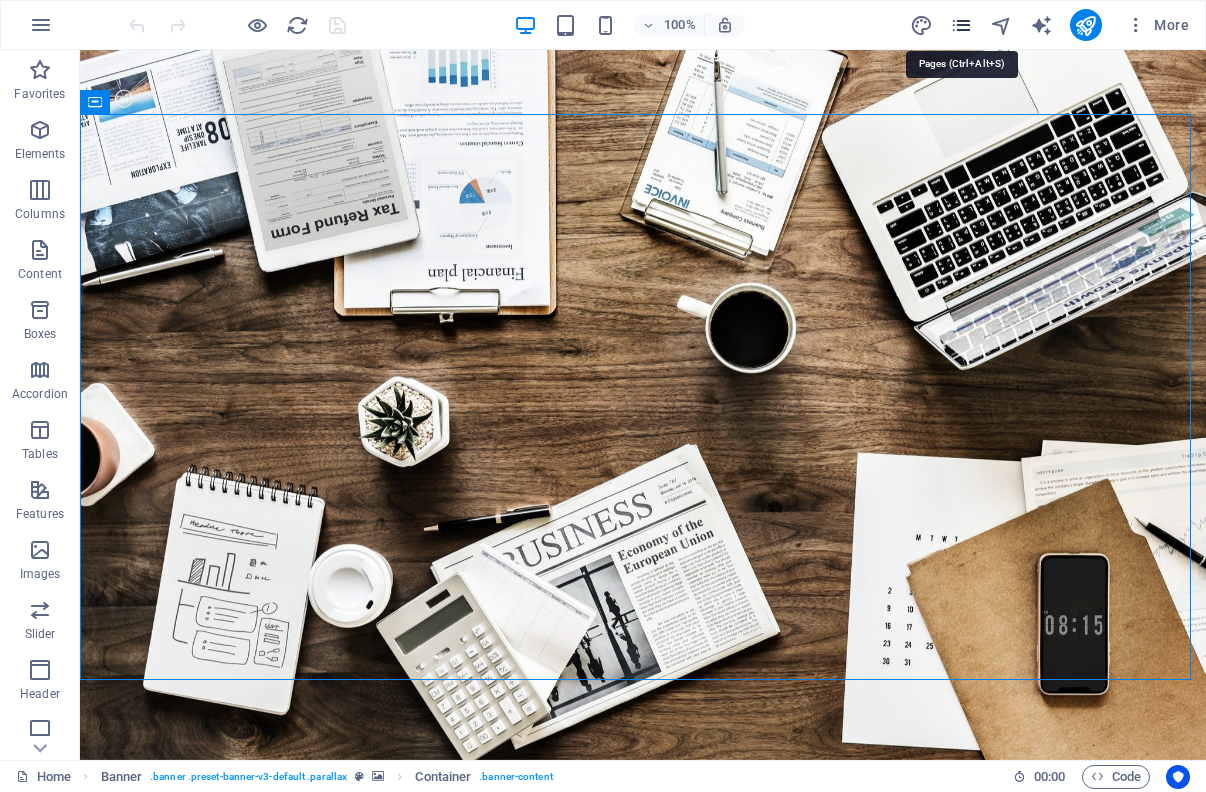 click at bounding box center (961, 25) 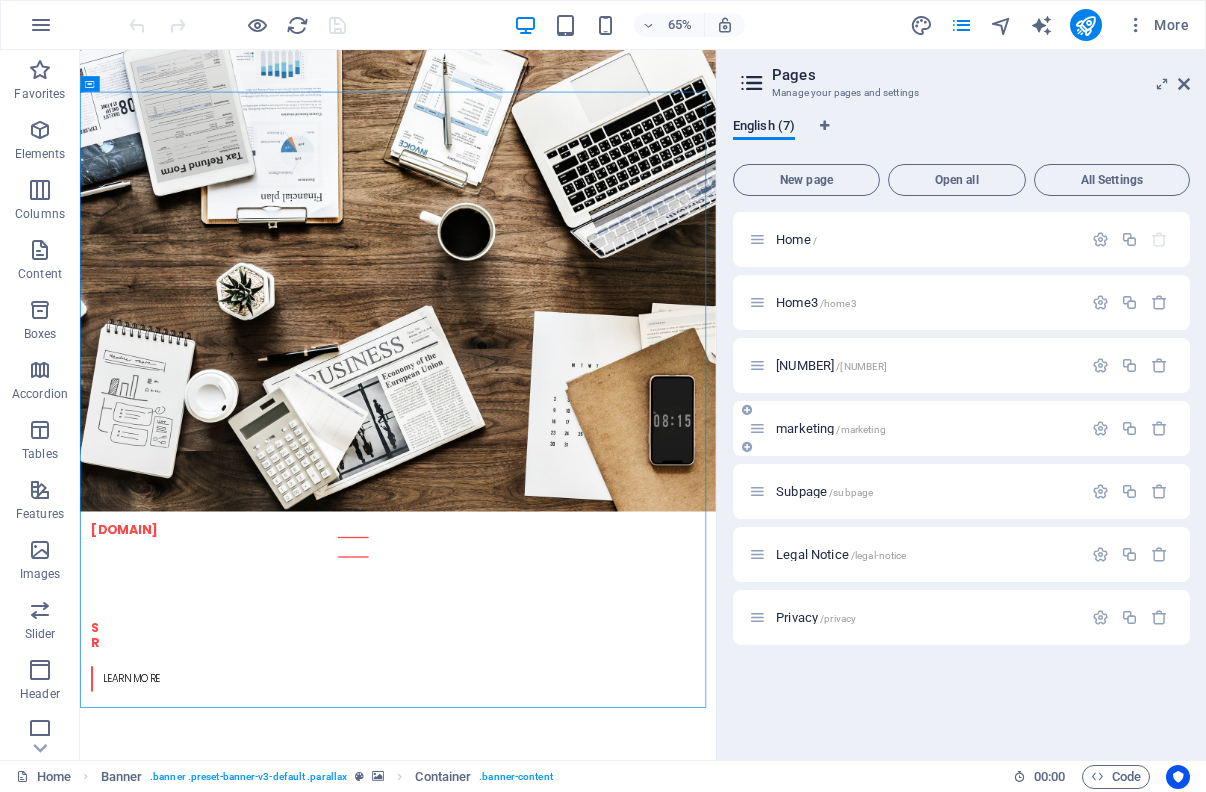 click on "marketing /marketing" at bounding box center [926, 428] 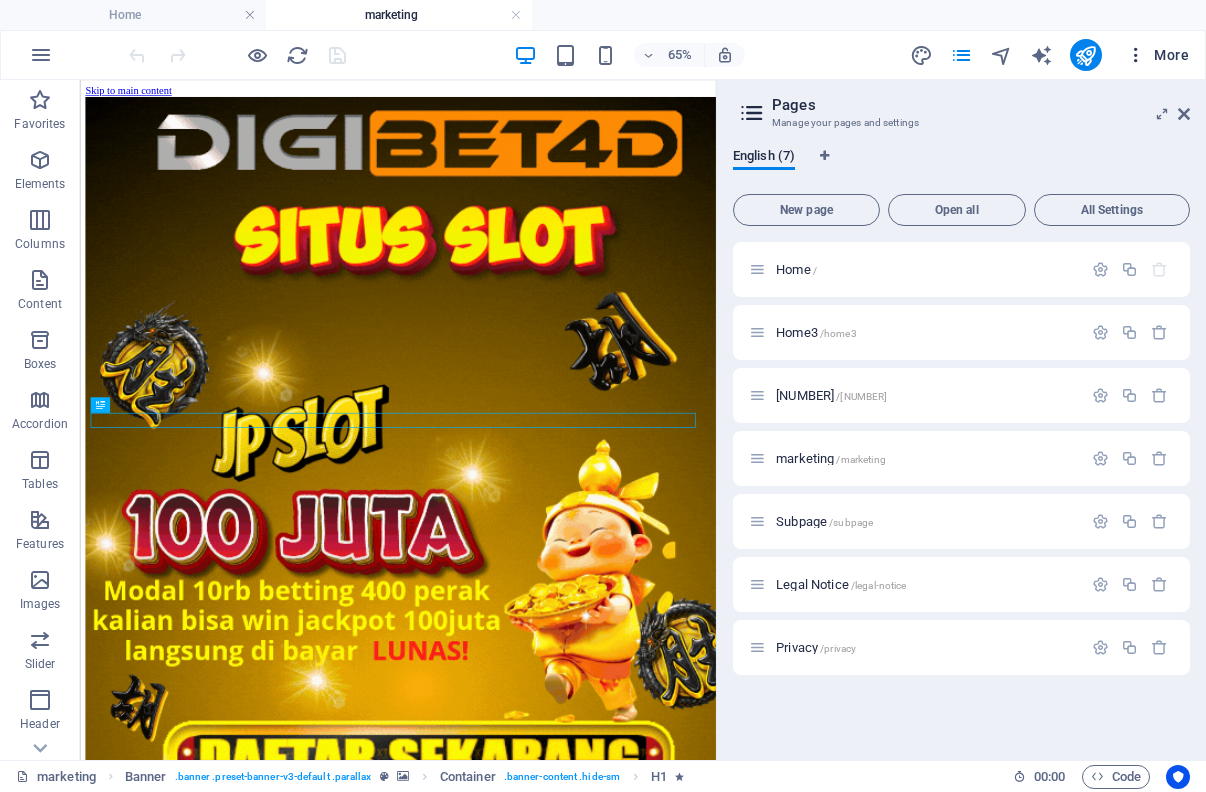 scroll, scrollTop: 1641, scrollLeft: 0, axis: vertical 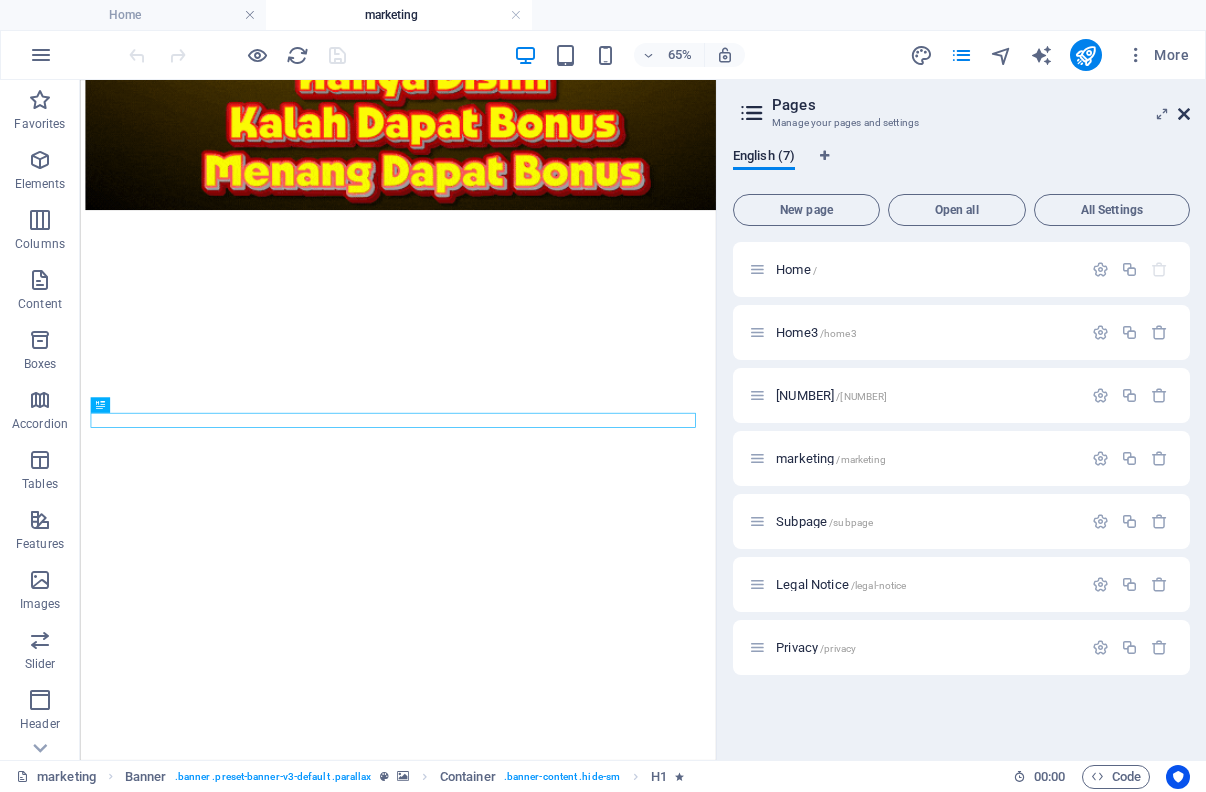click at bounding box center [1184, 114] 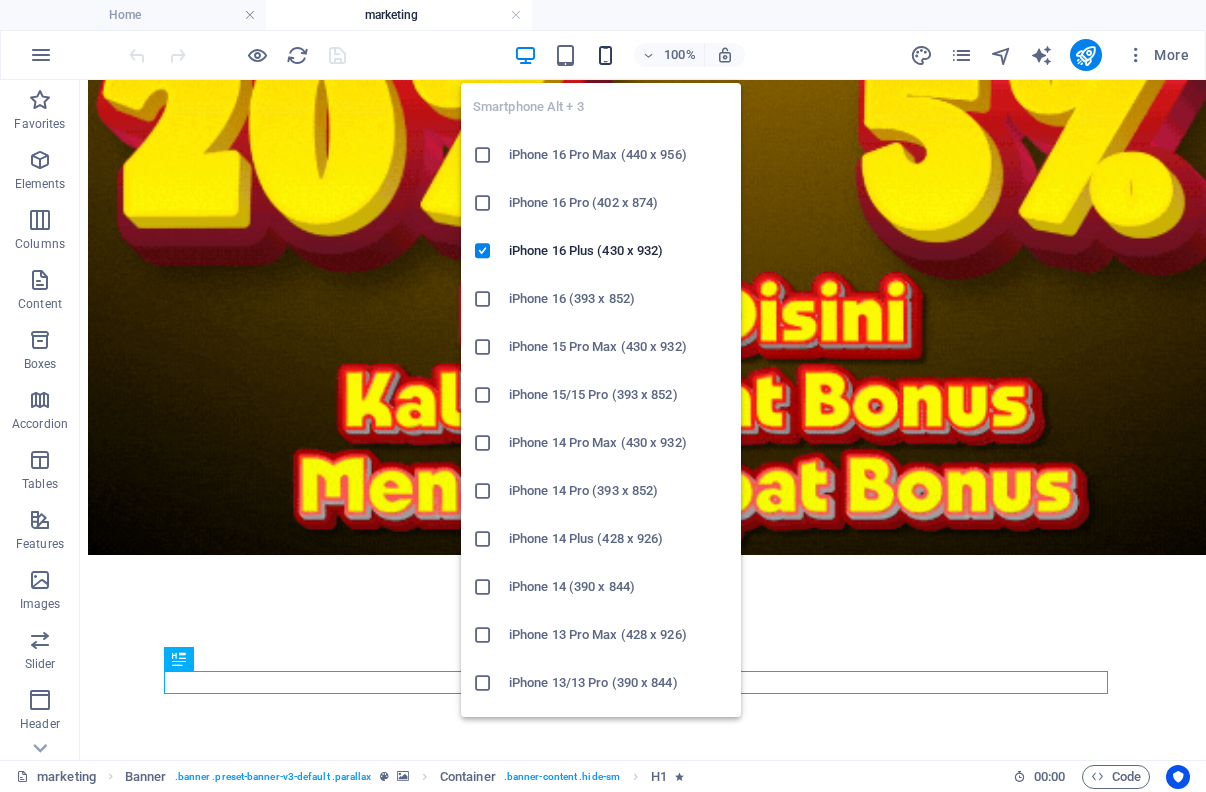 click at bounding box center [605, 55] 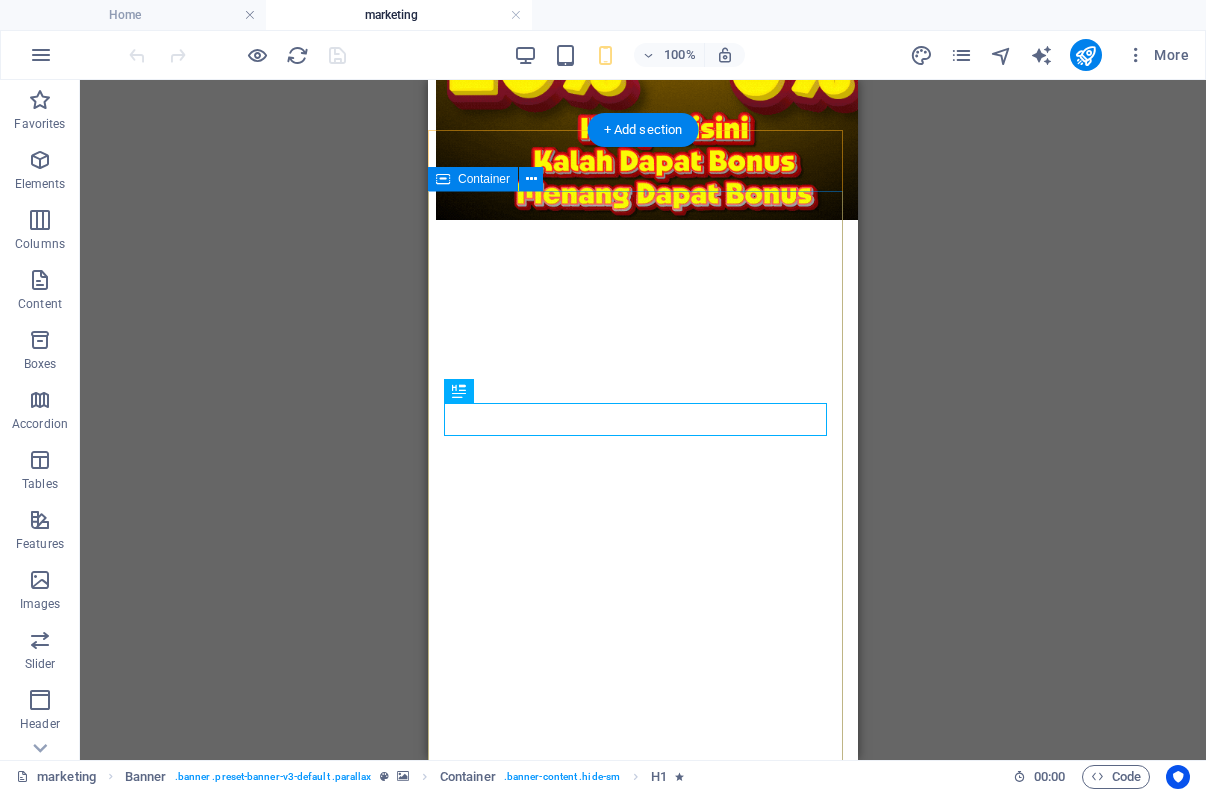click on "O nline Marketing S OCIAL MEDIA MARKETING R EVIEW & STATISTICS Learn more" at bounding box center (643, 1796) 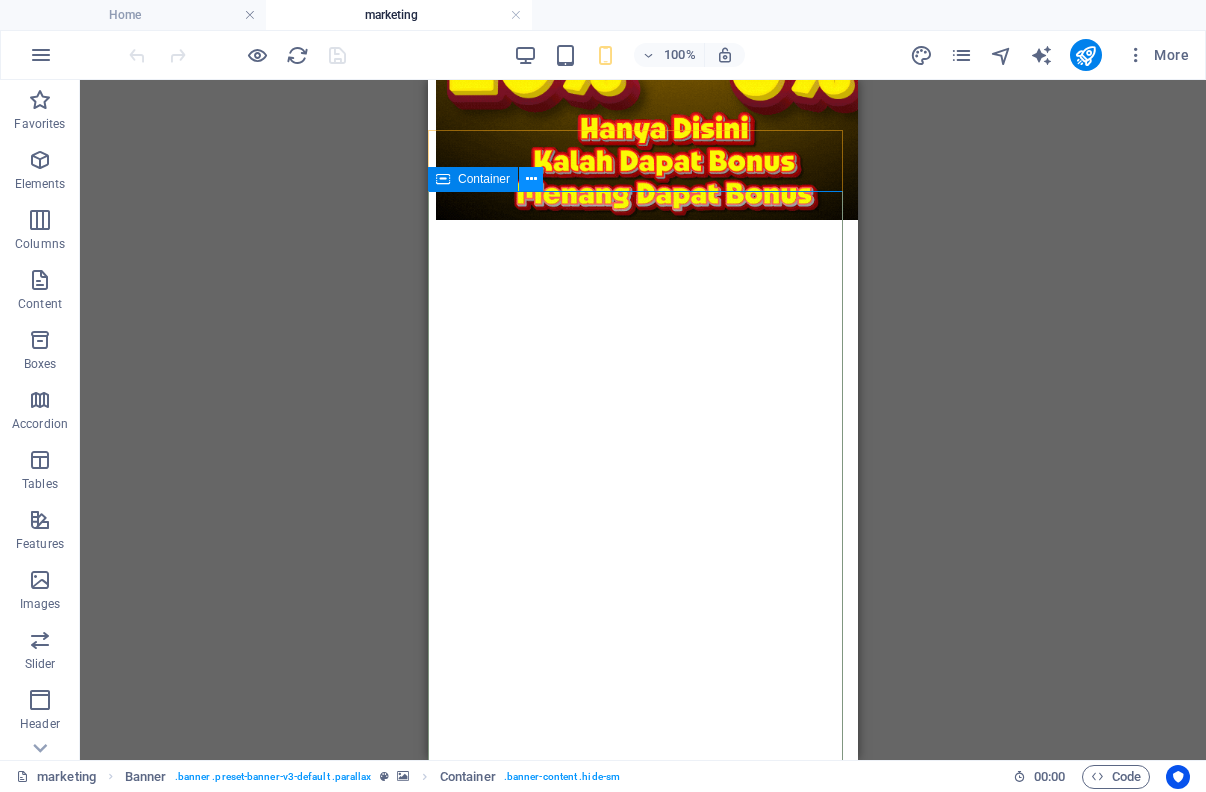 click at bounding box center (531, 179) 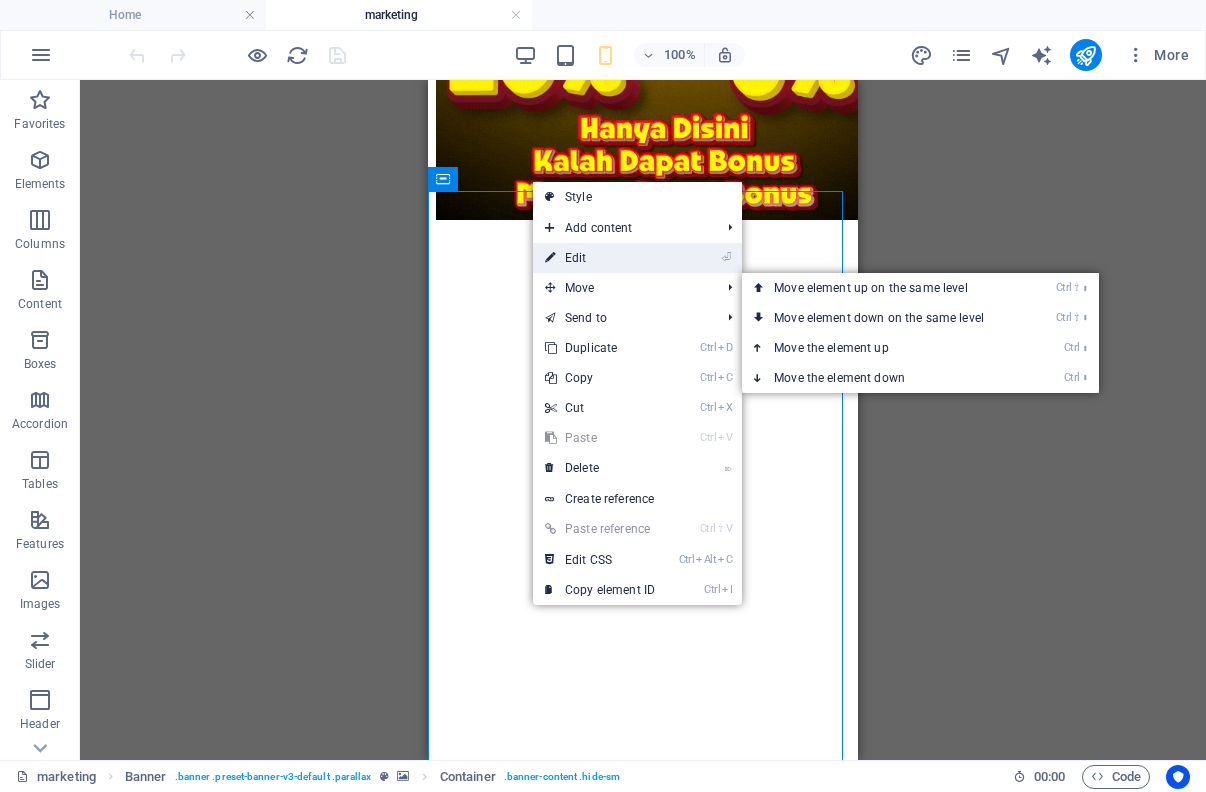 click on "⏎  Edit" at bounding box center (600, 258) 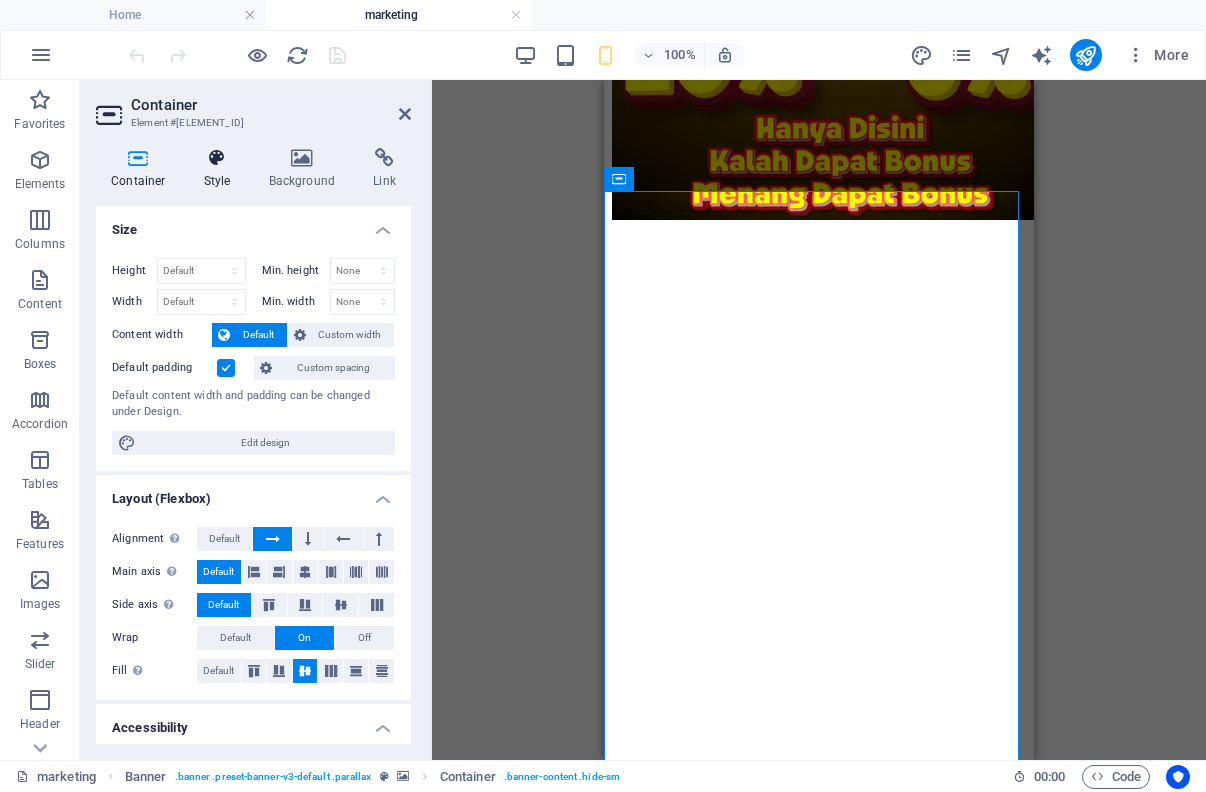 click at bounding box center [217, 158] 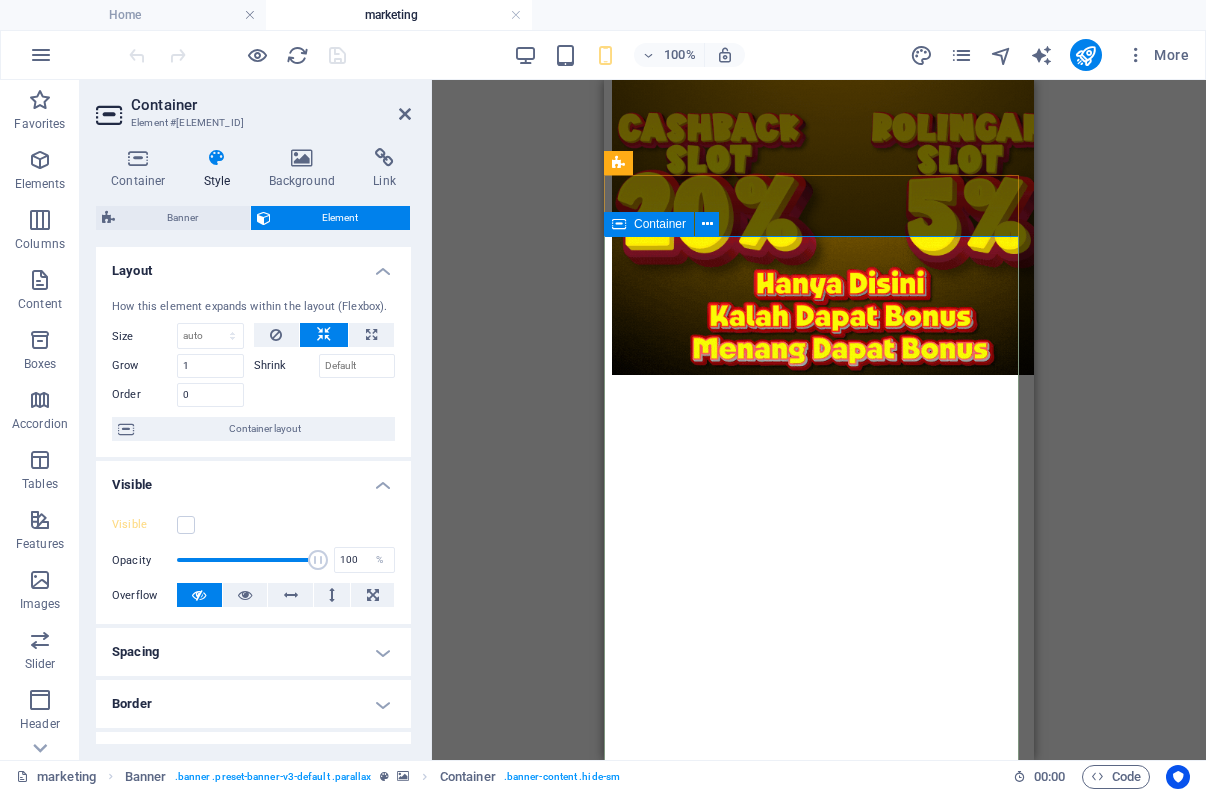 scroll, scrollTop: 800, scrollLeft: 0, axis: vertical 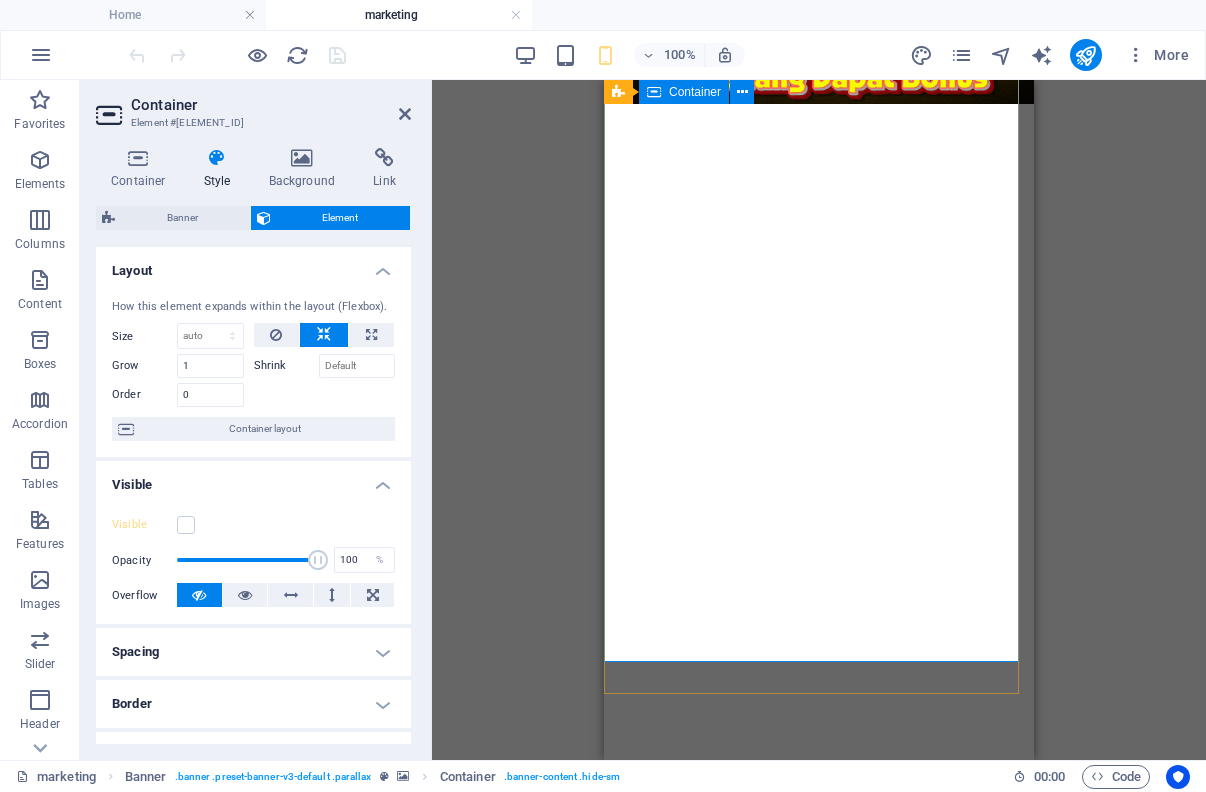 click on "O nline Marketing S OCIAL MEDIA MARKETING R EVIEW & STATISTICS Learn more" at bounding box center (819, 1680) 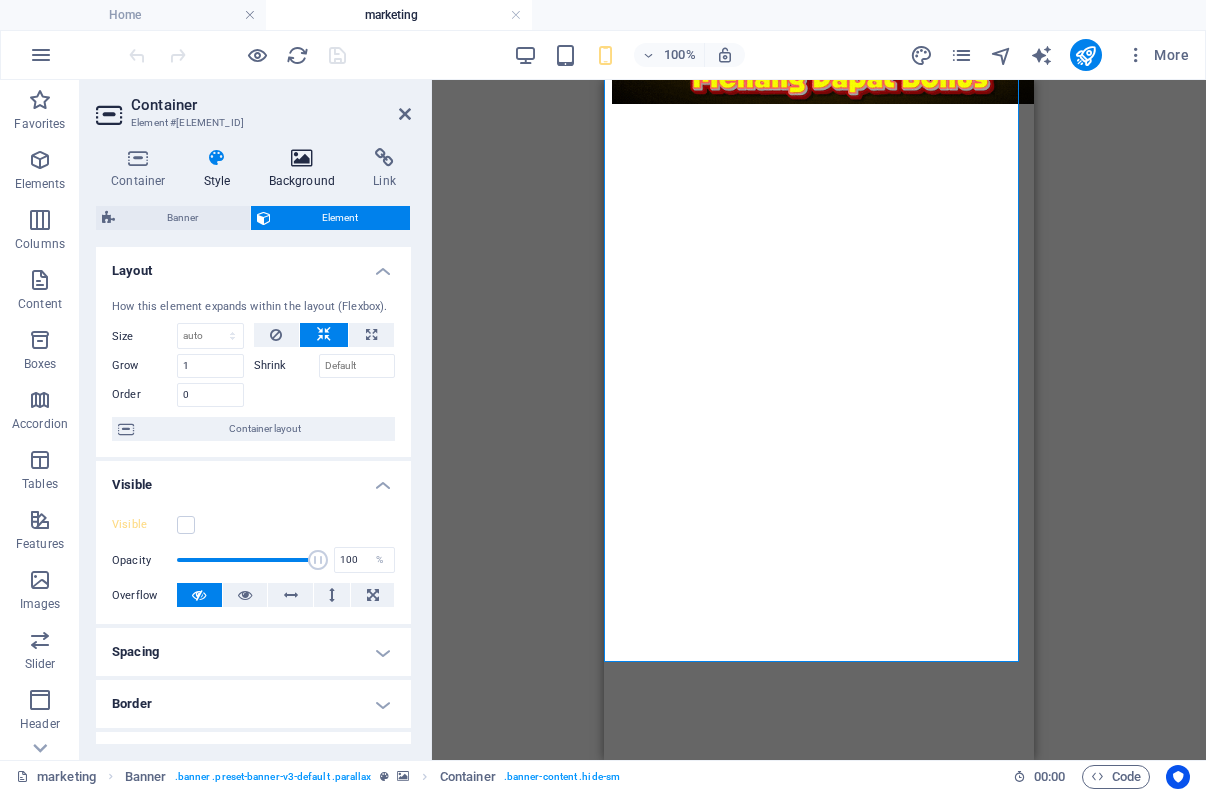 click at bounding box center [302, 158] 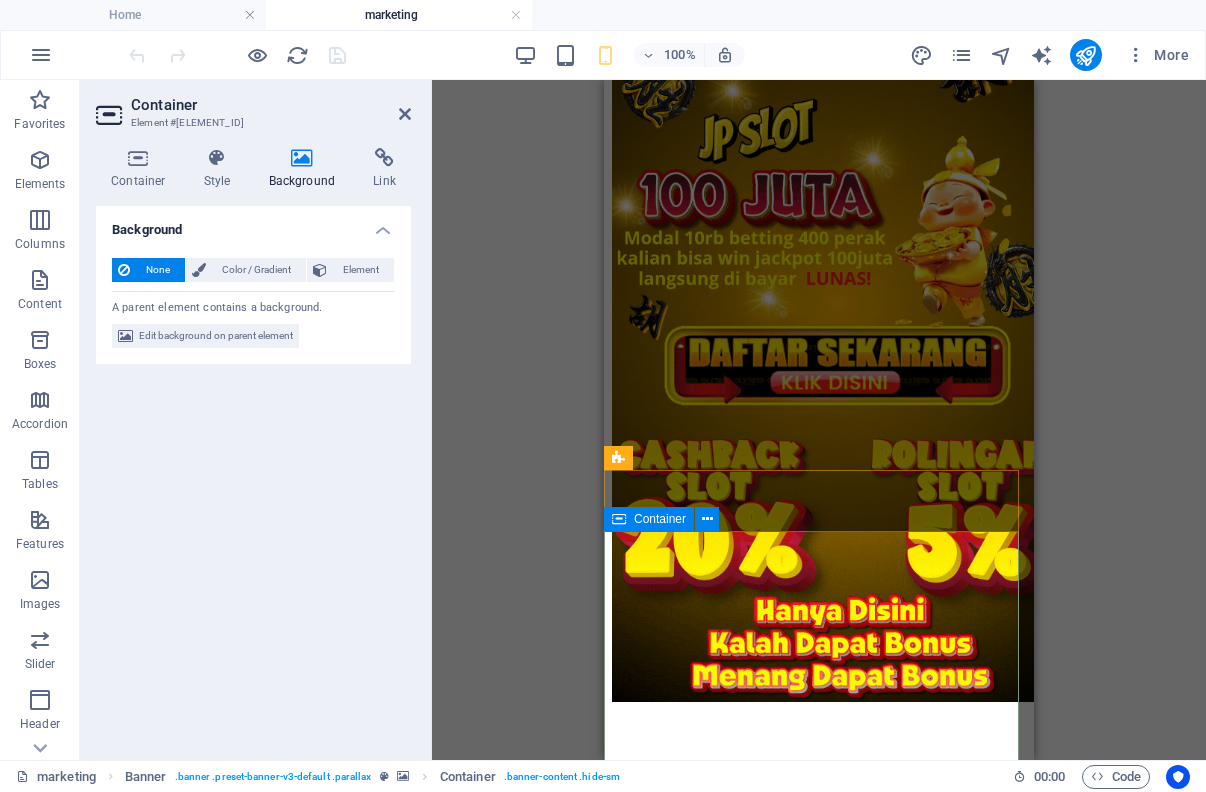 scroll, scrollTop: 200, scrollLeft: 0, axis: vertical 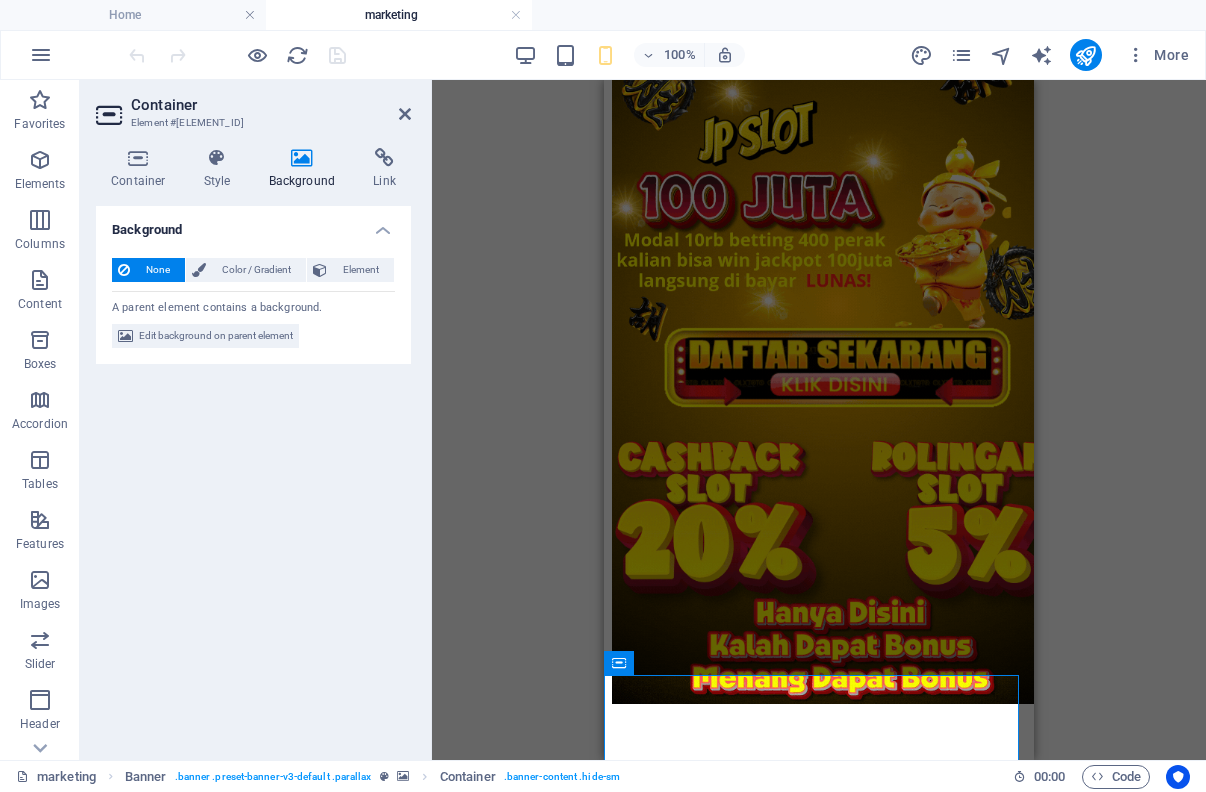click on "Container Element #ed-809855035
Container Style Background Link Size Height Default px rem % vh vw Min. height None px rem % vh vw Width Default px rem % em vh vw Min. width None px rem % vh vw Content width Default Custom width Width Default px rem % em vh vw Min. width None px rem % vh vw Default padding Custom spacing Default content width and padding can be changed under Design. Edit design Layout (Flexbox) Alignment Determines the flex direction. Default Main axis Determine how elements should behave along the main axis inside this container (justify content). Default Side axis Control the vertical direction of the element inside of the container (align items). Default Wrap Default On Off Fill Controls the distances and direction of elements on the y-axis across several lines (align content). Default Accessibility ARIA helps assistive technologies (like screen readers) to understand the role, state, and behavior of web elements Role The ARIA role defines the purpose of an element.  None" at bounding box center [256, 420] 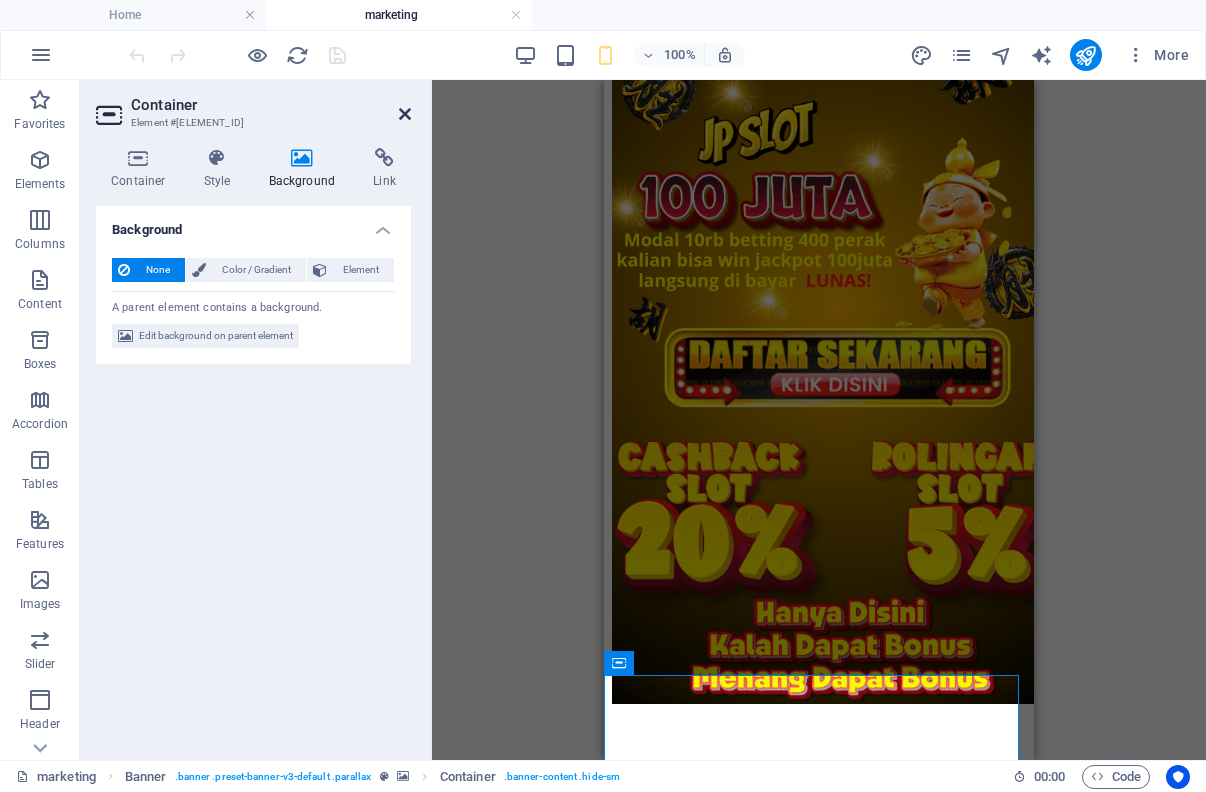 click at bounding box center (405, 114) 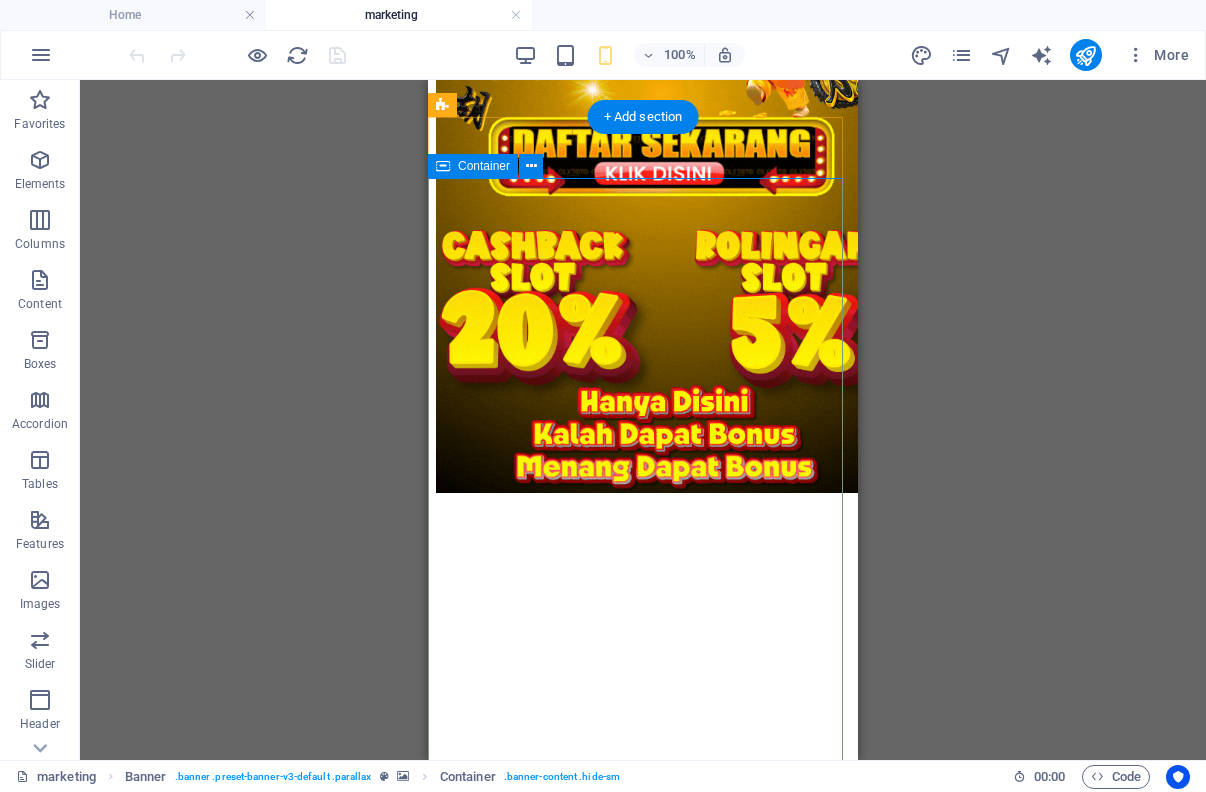 scroll, scrollTop: 700, scrollLeft: 0, axis: vertical 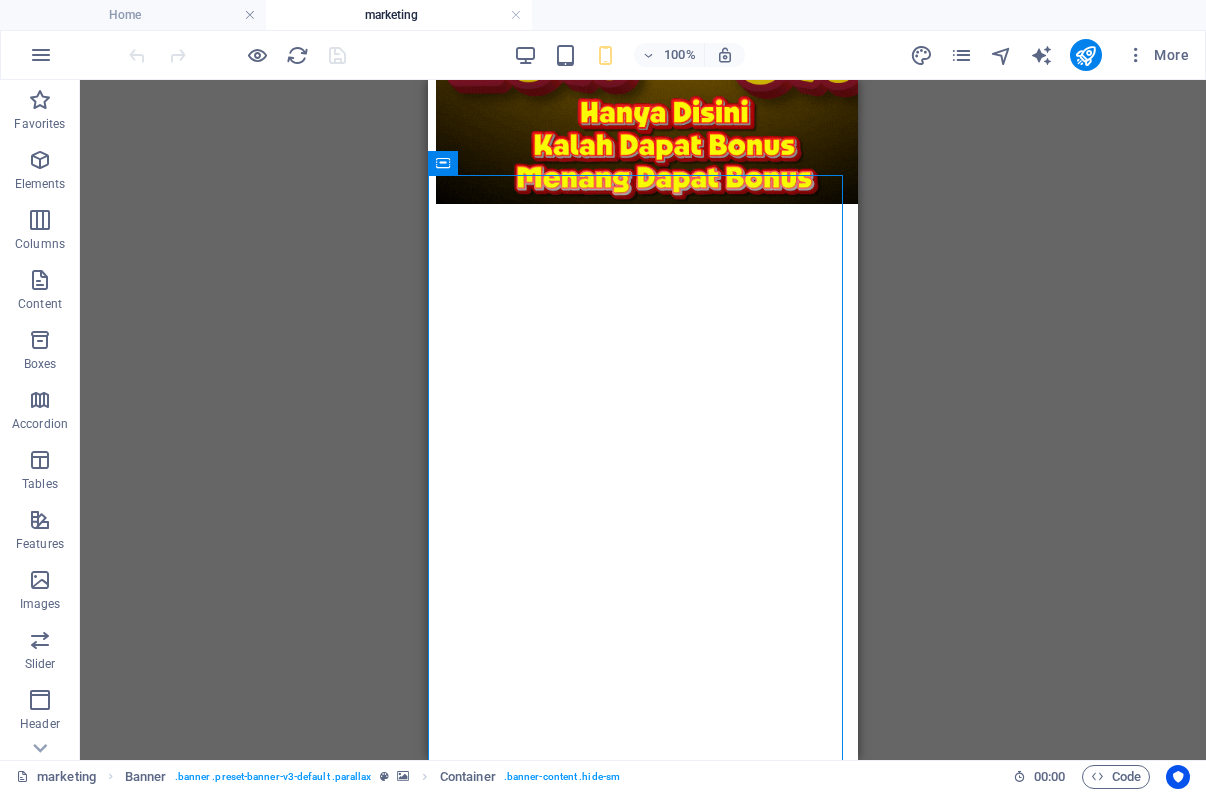 click on "Drag here to replace the existing content. Press “Ctrl” if you want to create a new element.
H1   Banner   Container   Image   H1   Banner   Menu Bar   Container   Menu Bar   Banner   Logo   H1   Spacer   Button   Separator   HTML   Separator   2 columns   Container   H3   Container   Container   Text   Container   Separator   Container   HTML   Container   Separator   Container   H2   Boxes   Container   Container   Container   H3   Container   Container   Text   Container   Text   Container" at bounding box center (643, 420) 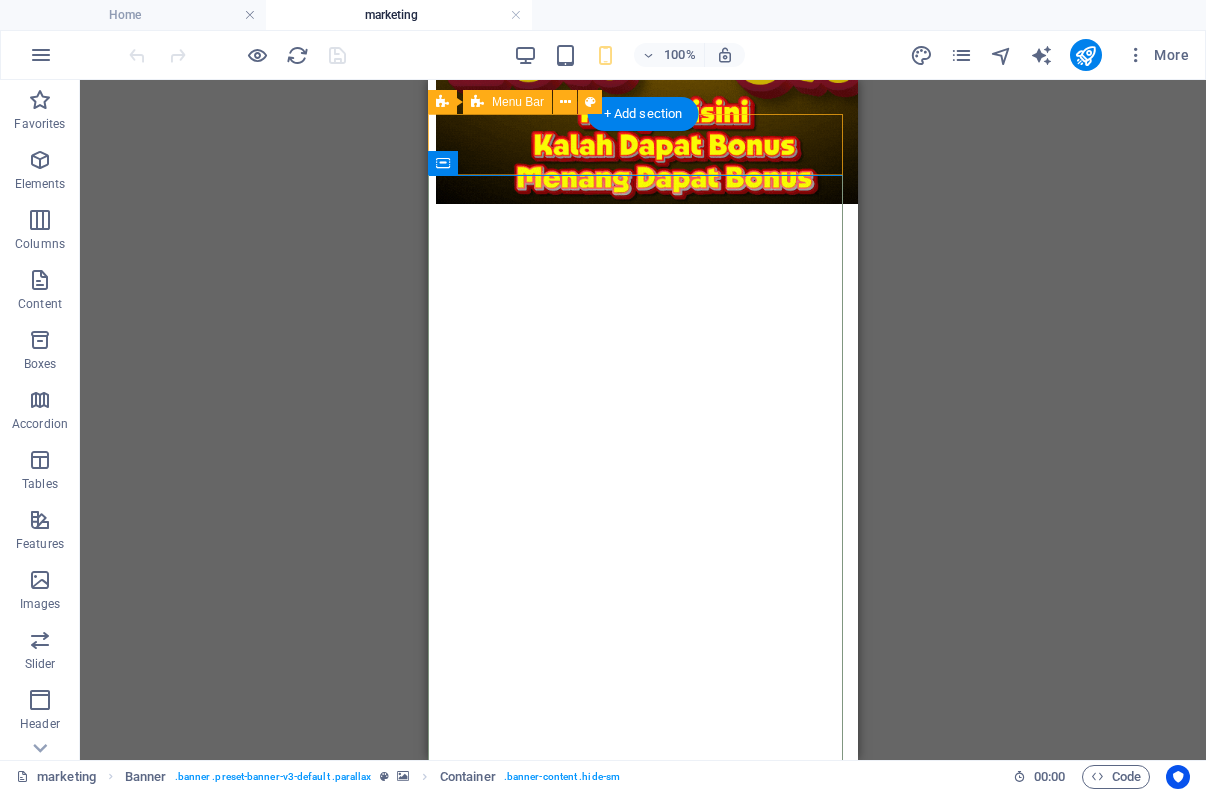 click on "broadnew.site Home About us Services Projects Team Contact" at bounding box center (643, 1275) 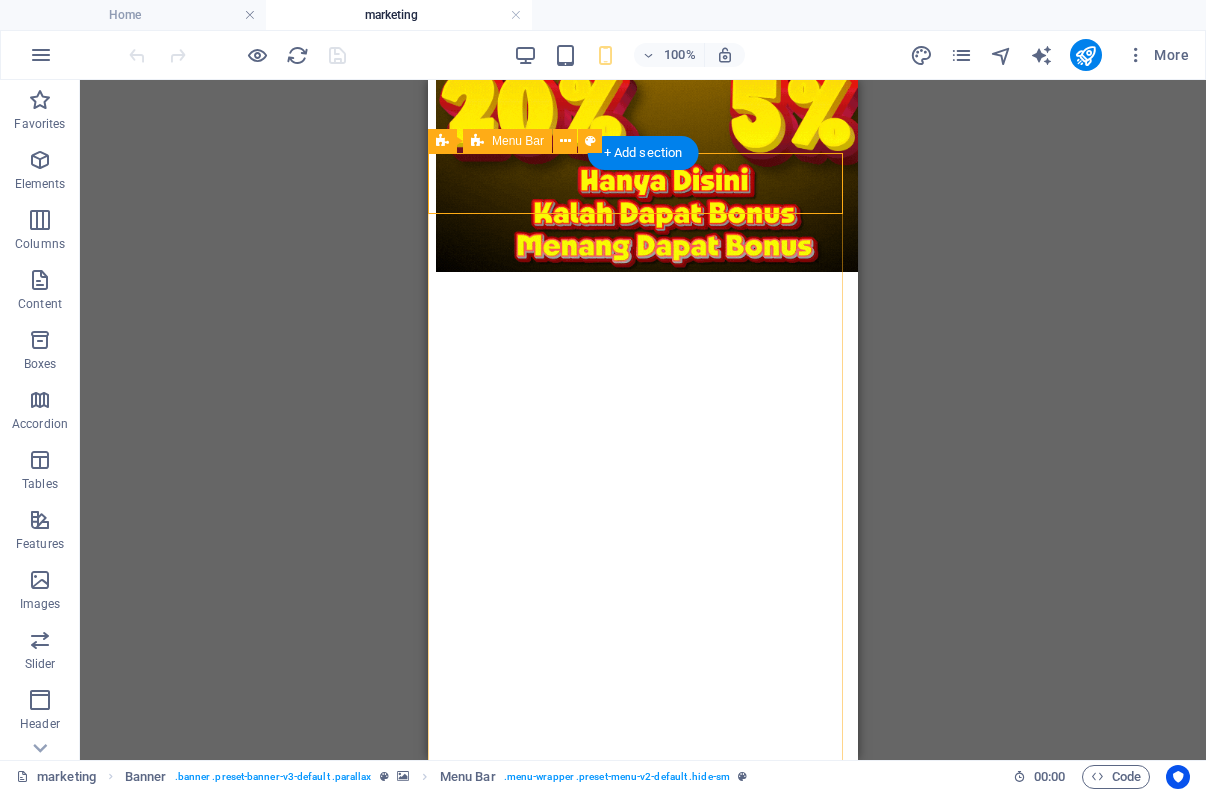 scroll, scrollTop: 600, scrollLeft: 0, axis: vertical 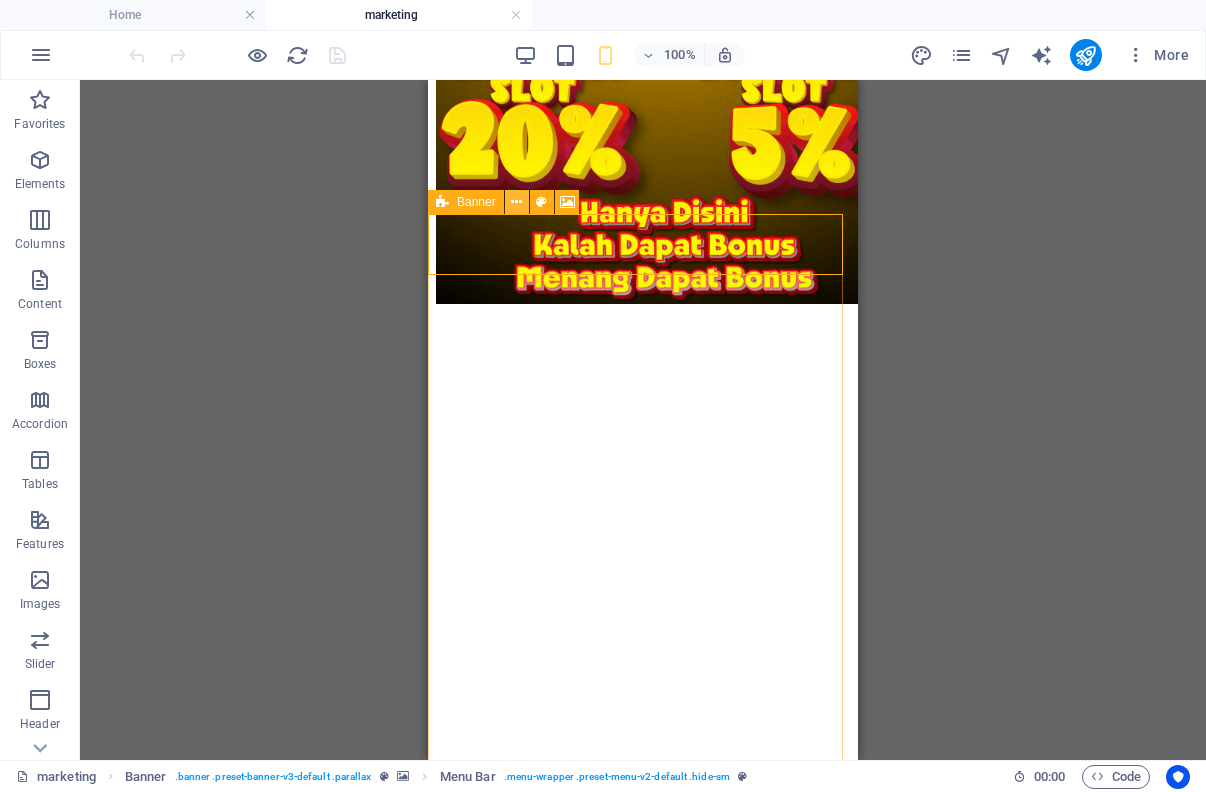 click at bounding box center (516, 202) 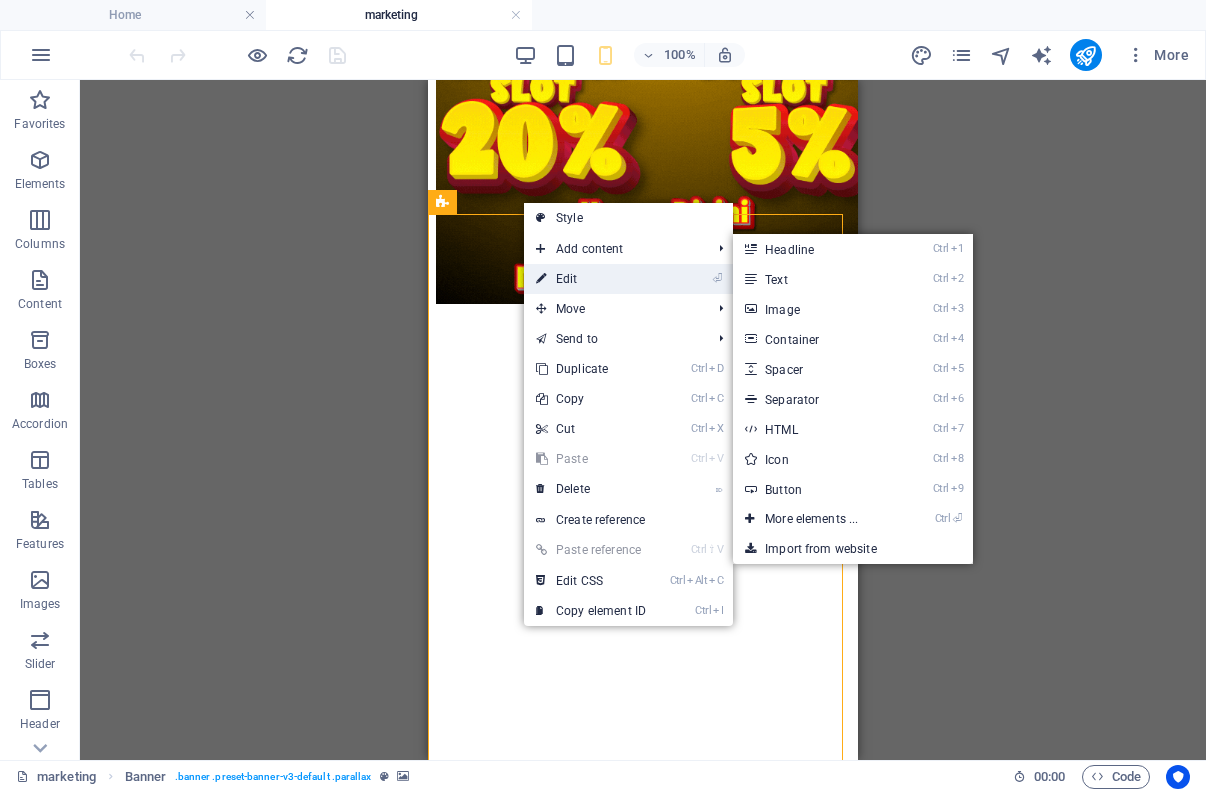 click on "⏎  Edit" at bounding box center [591, 279] 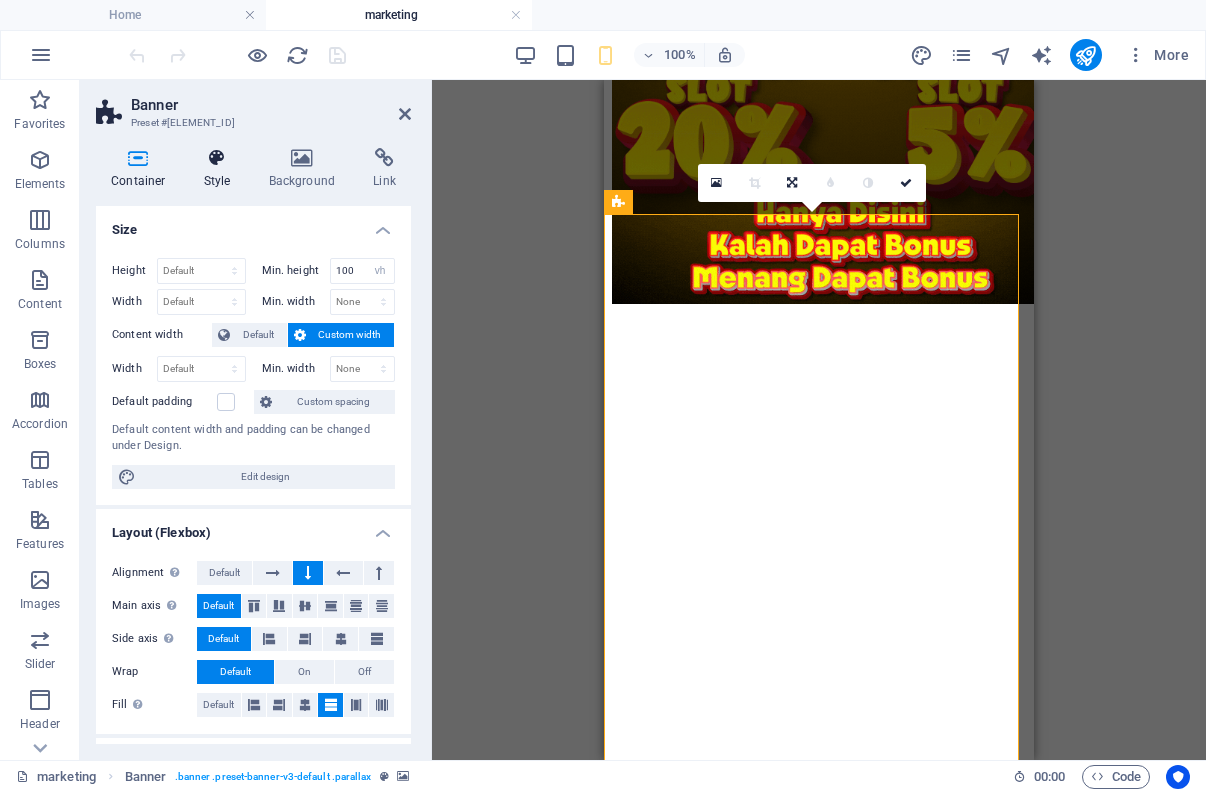 click on "Style" at bounding box center [221, 169] 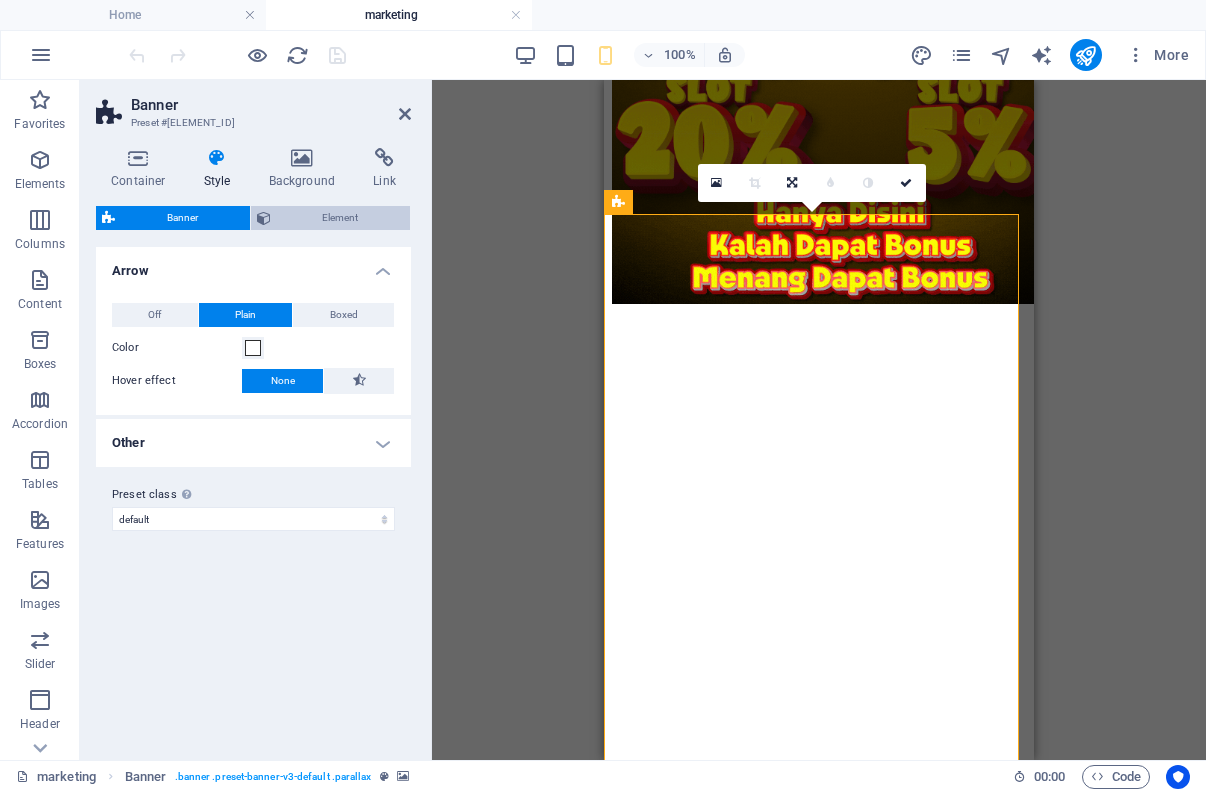 click on "Element" at bounding box center (341, 218) 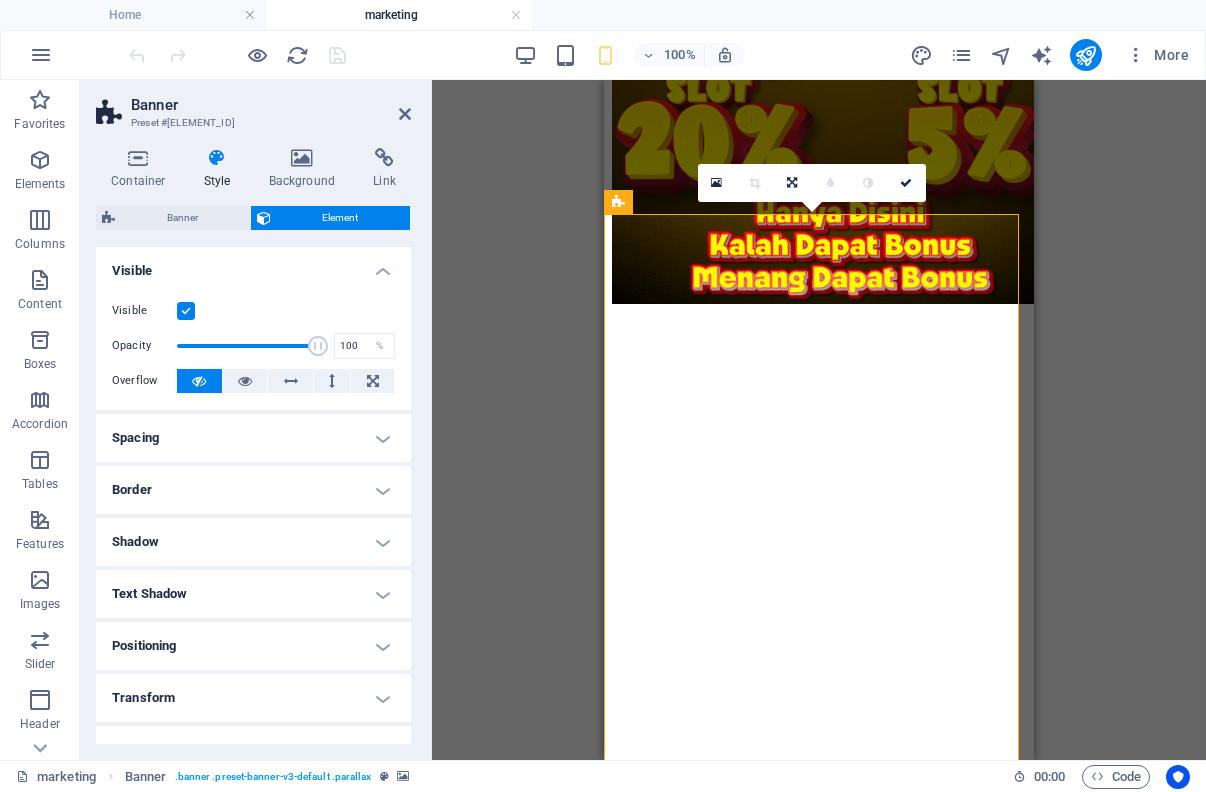 click on "Visible" at bounding box center (253, 311) 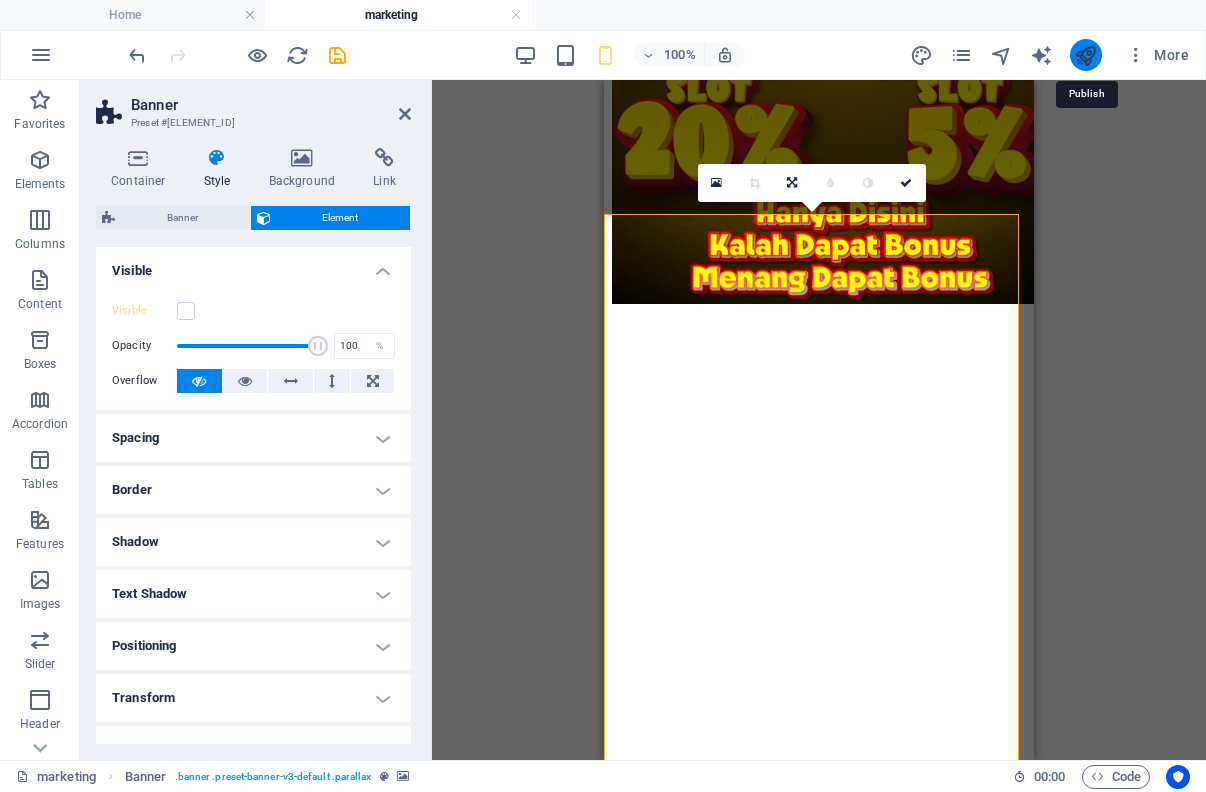 click at bounding box center [1085, 55] 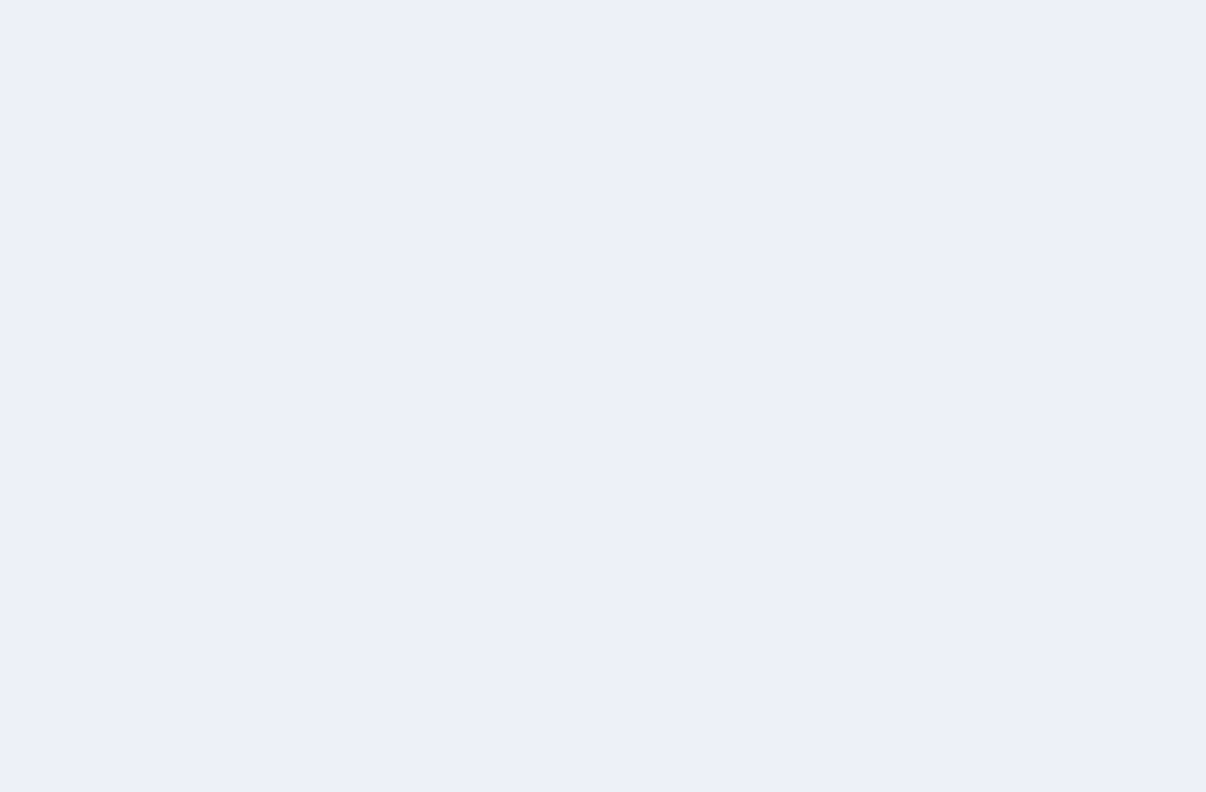 scroll, scrollTop: 0, scrollLeft: 0, axis: both 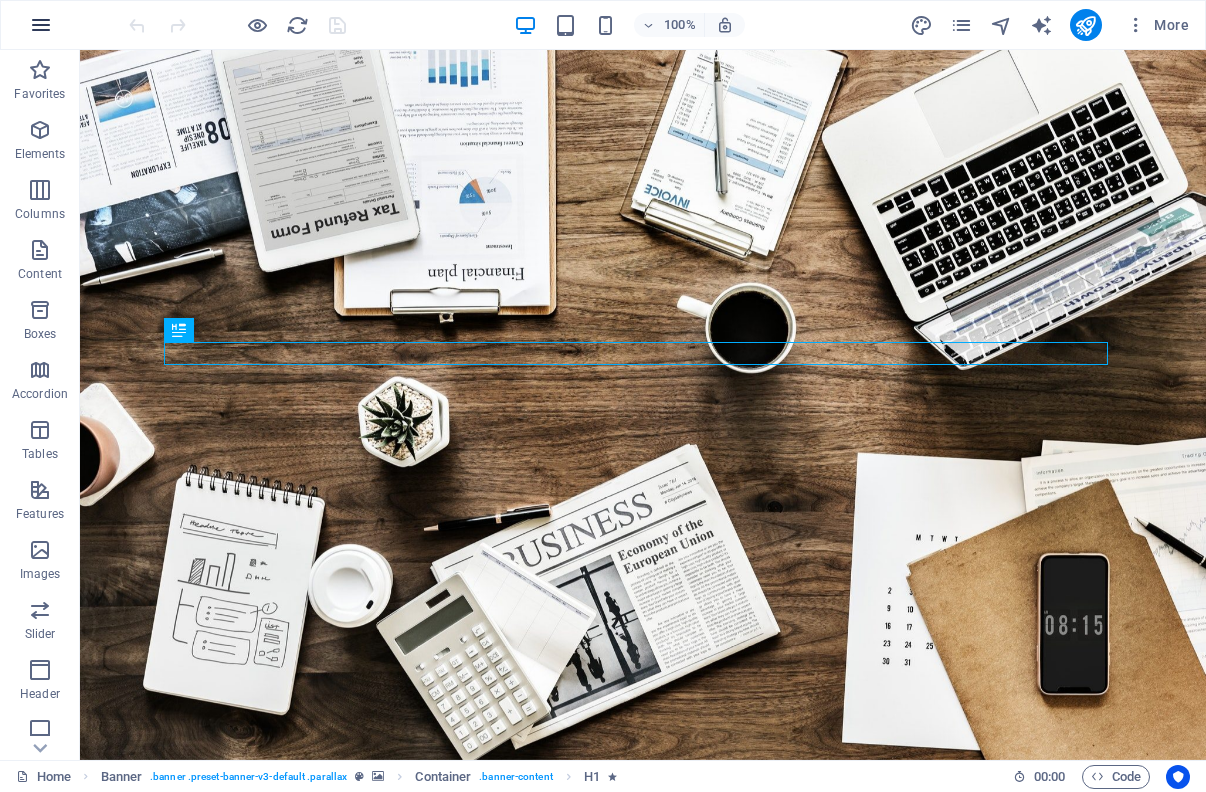 click at bounding box center (41, 25) 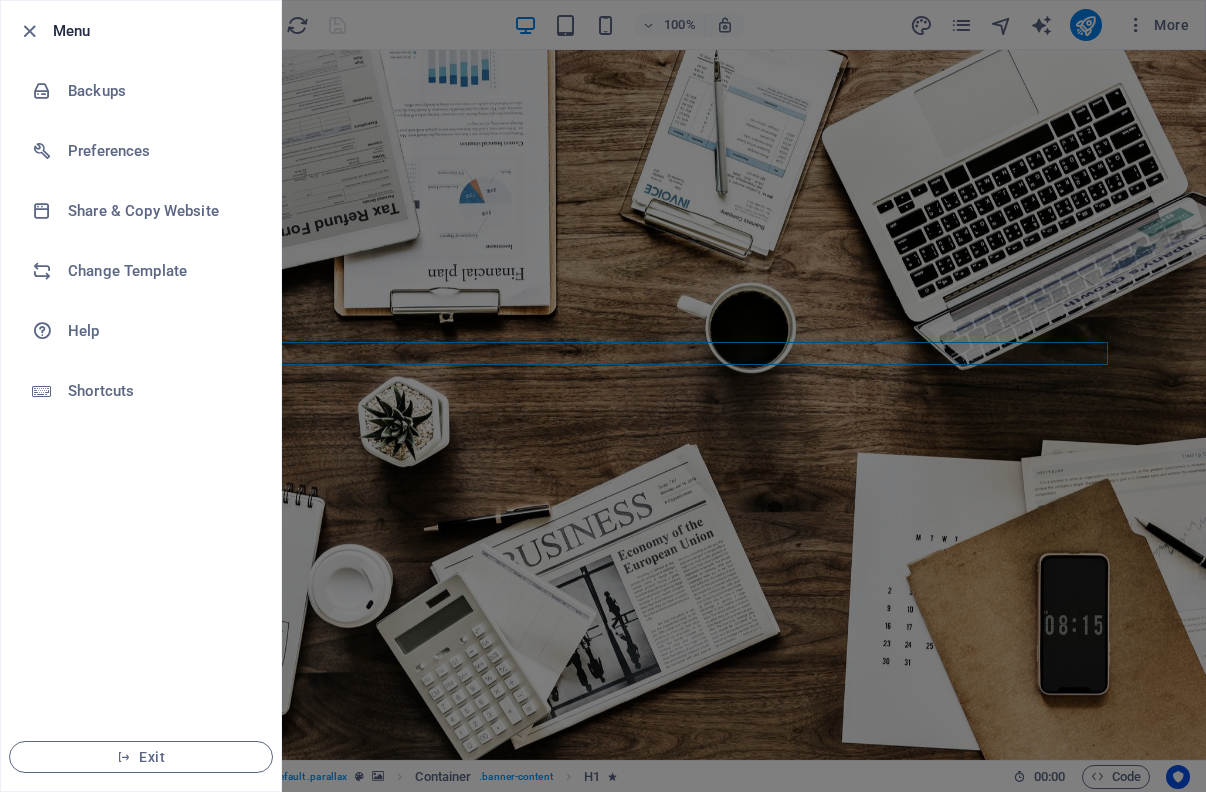 click on "Menu Backups Preferences Share & Copy Website Change Template Help Shortcuts Exit" at bounding box center (141, 396) 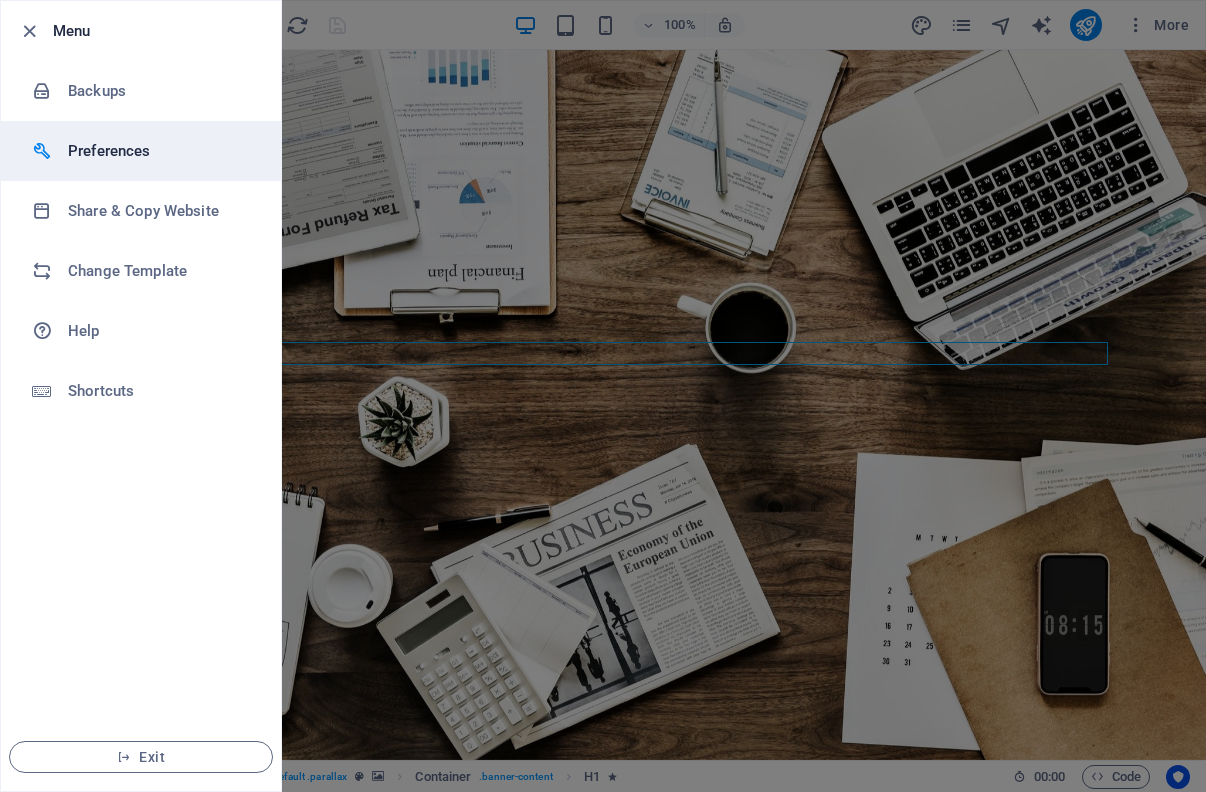 click on "Preferences" at bounding box center (160, 151) 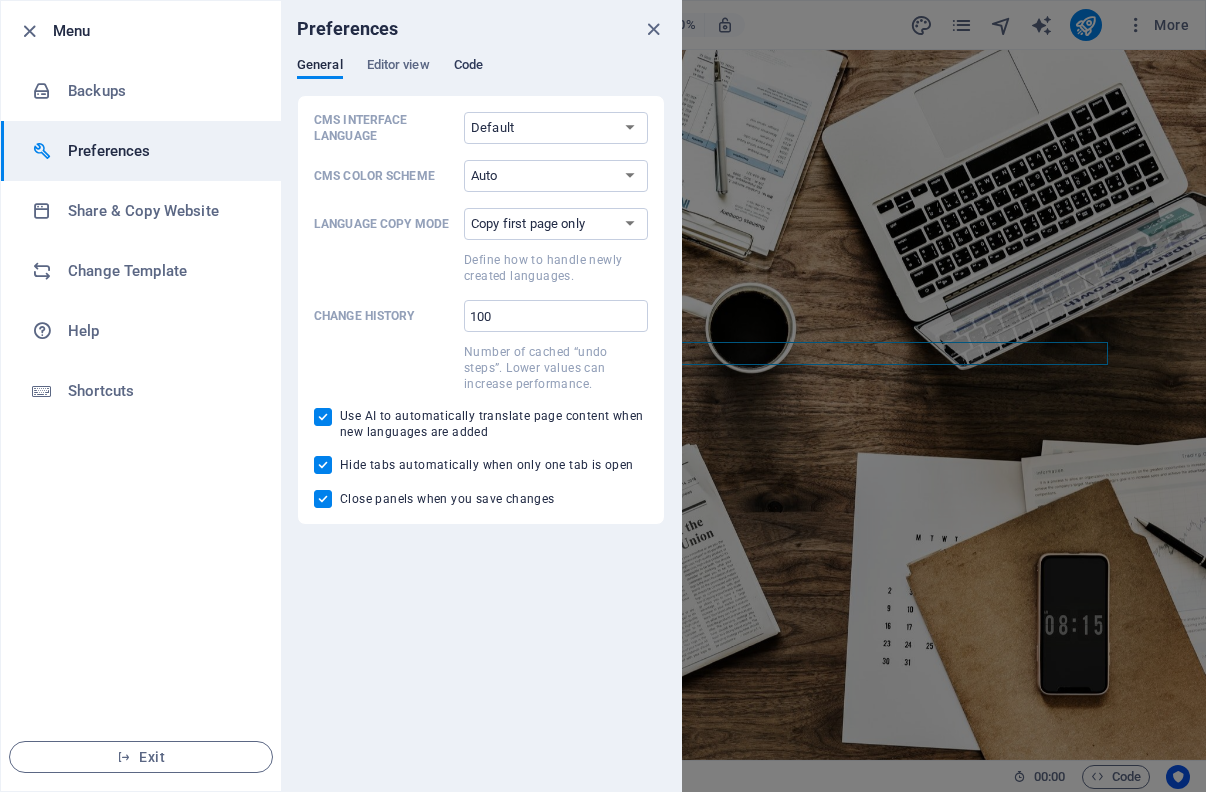click on "Code" at bounding box center [468, 67] 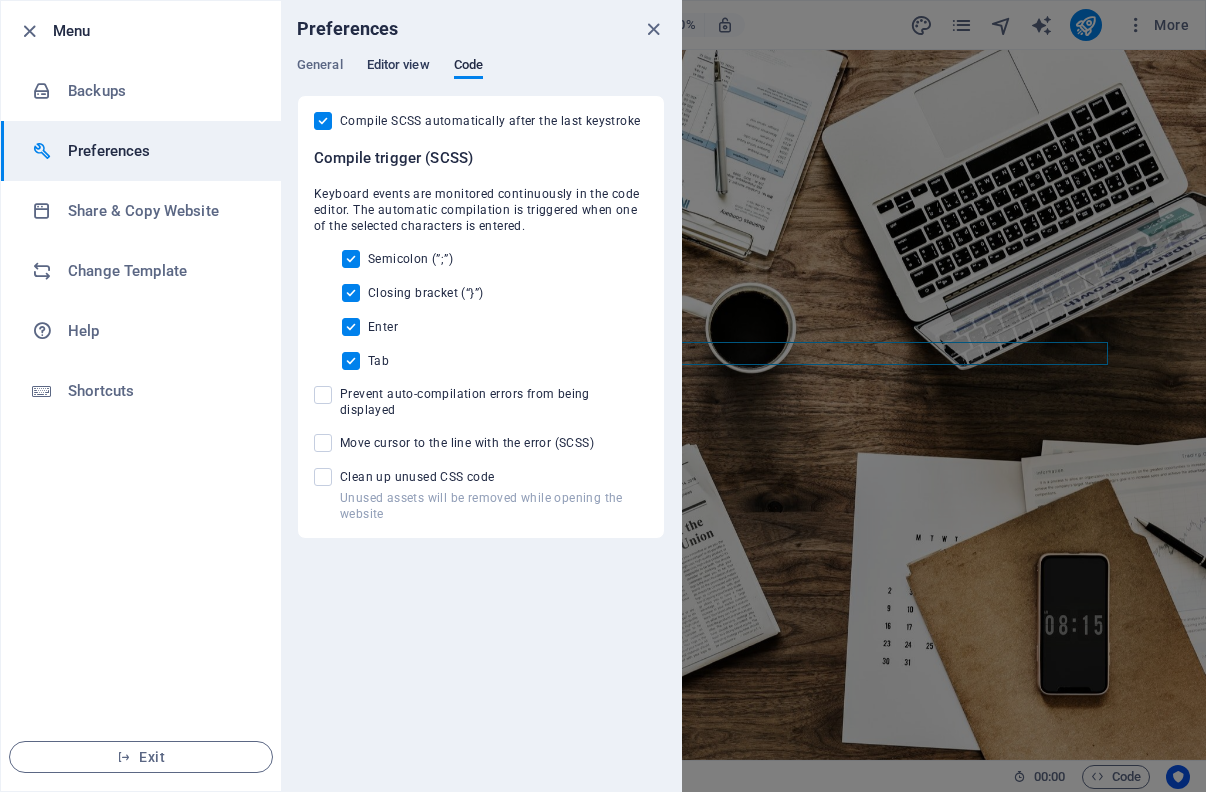 click on "Editor view" at bounding box center [398, 67] 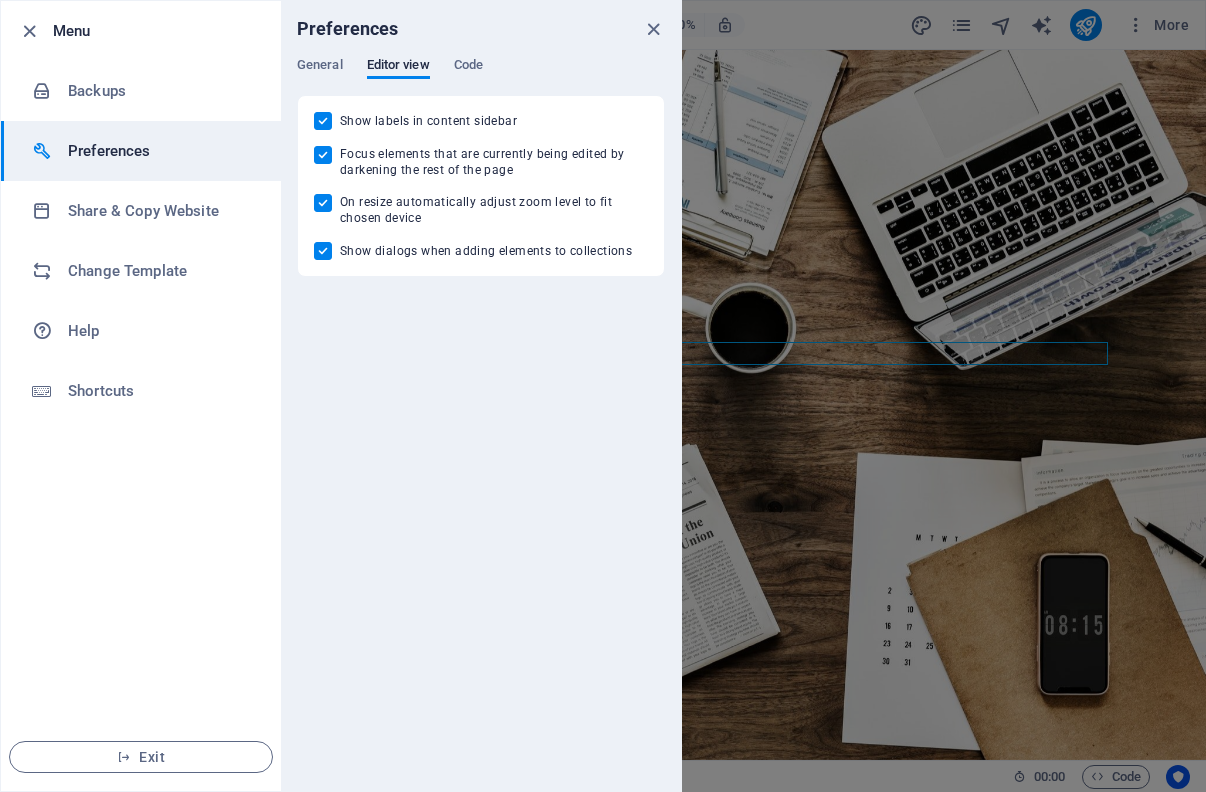 click at bounding box center [653, 29] 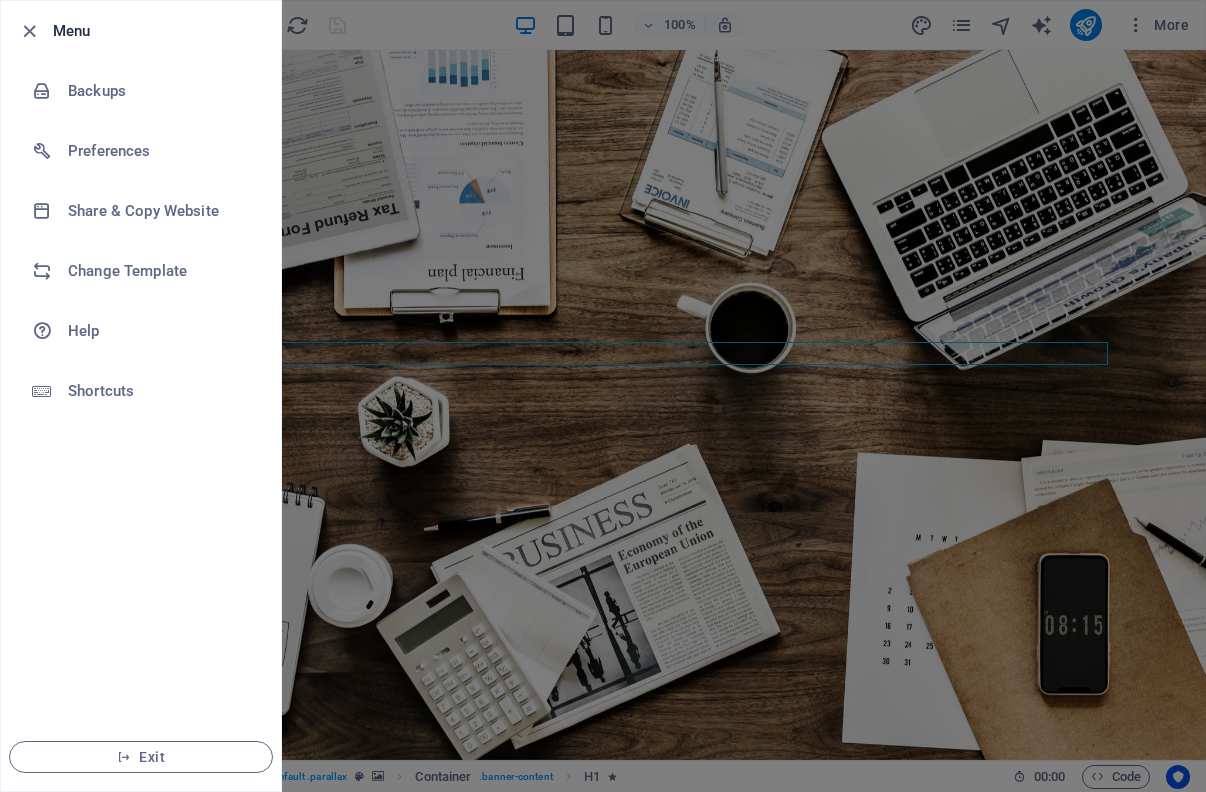 click at bounding box center (603, 396) 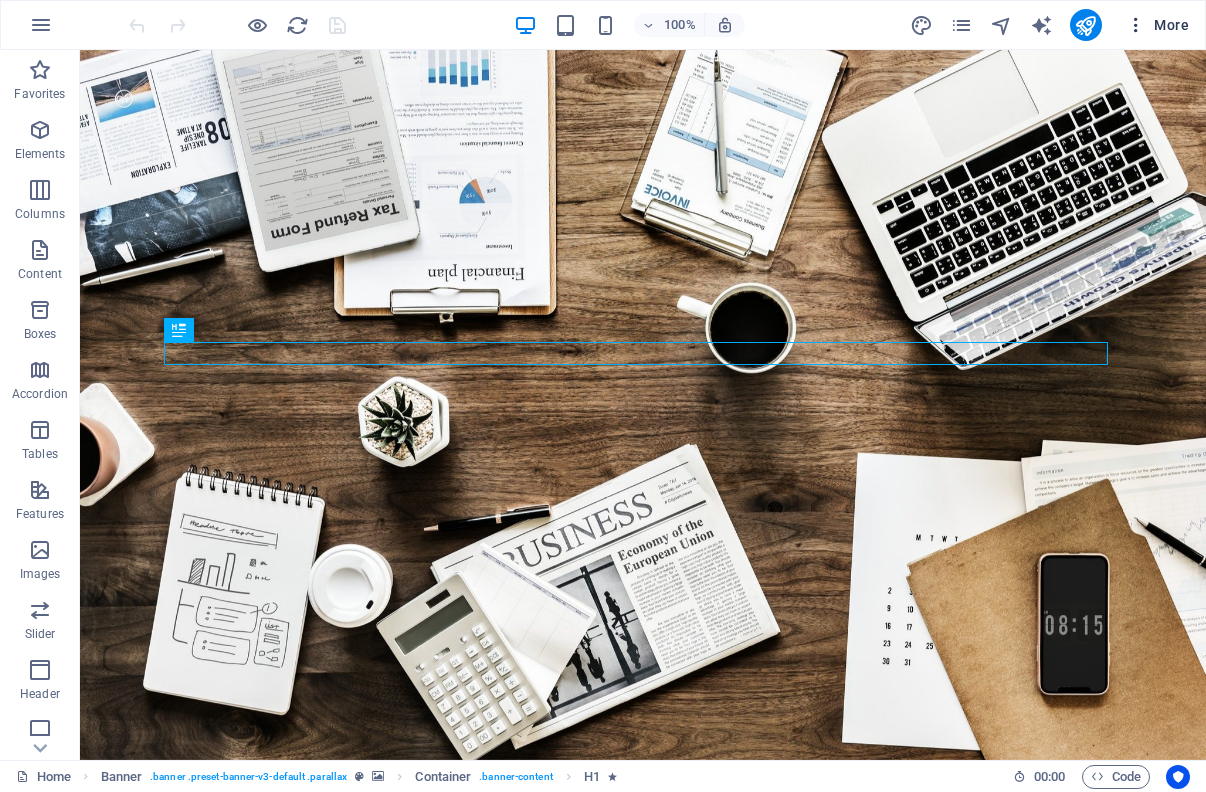 click on "More" at bounding box center [1157, 25] 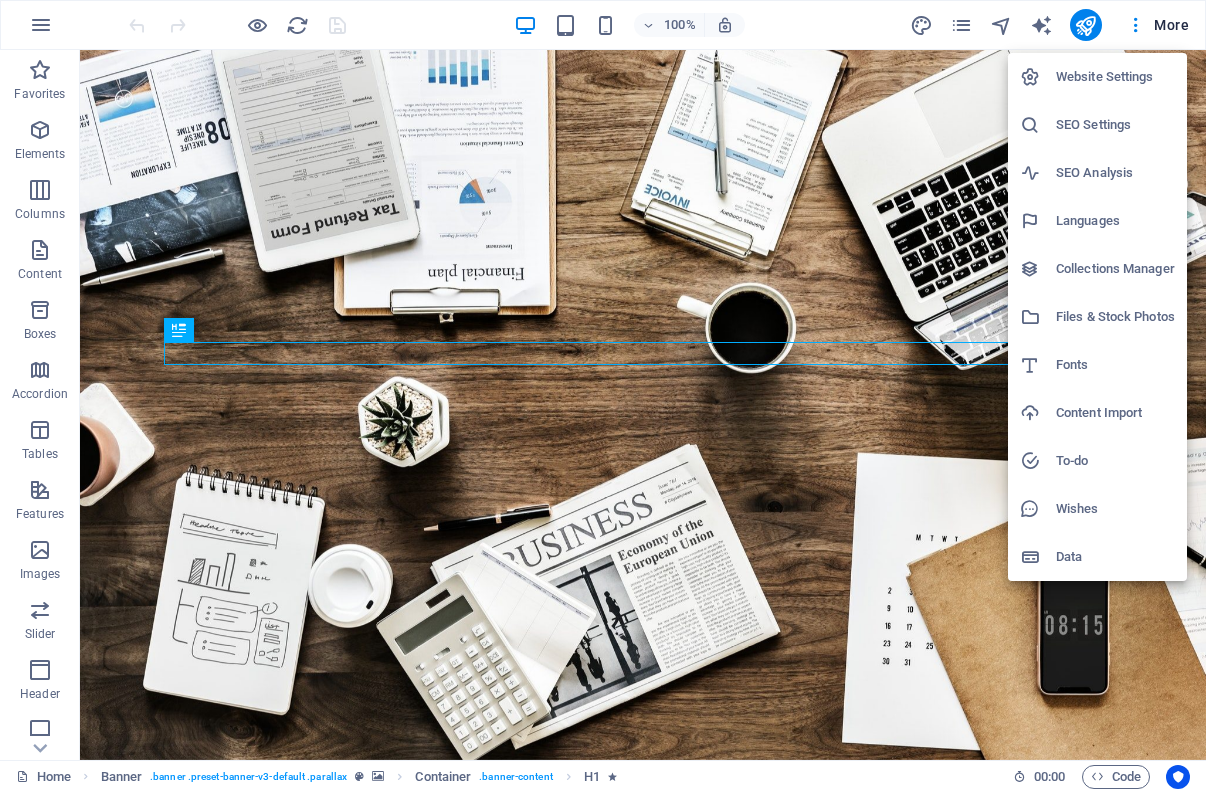 click at bounding box center (603, 396) 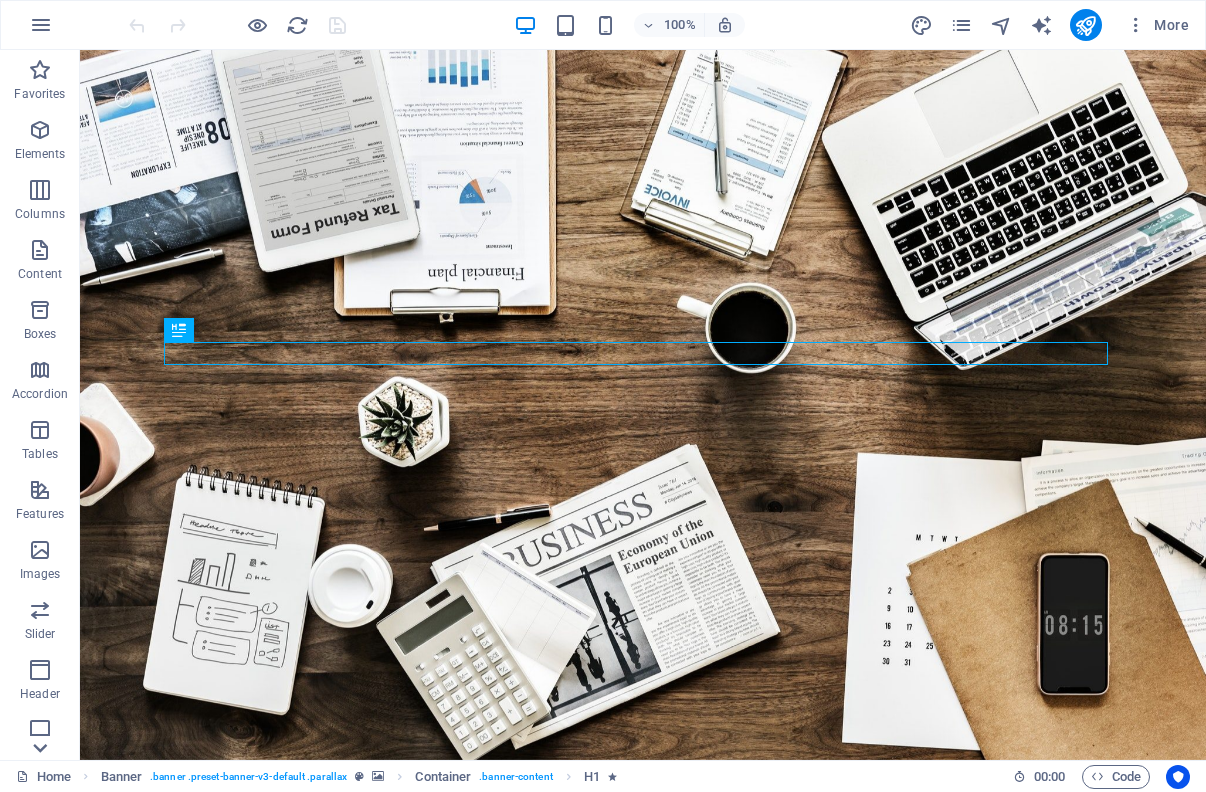 click 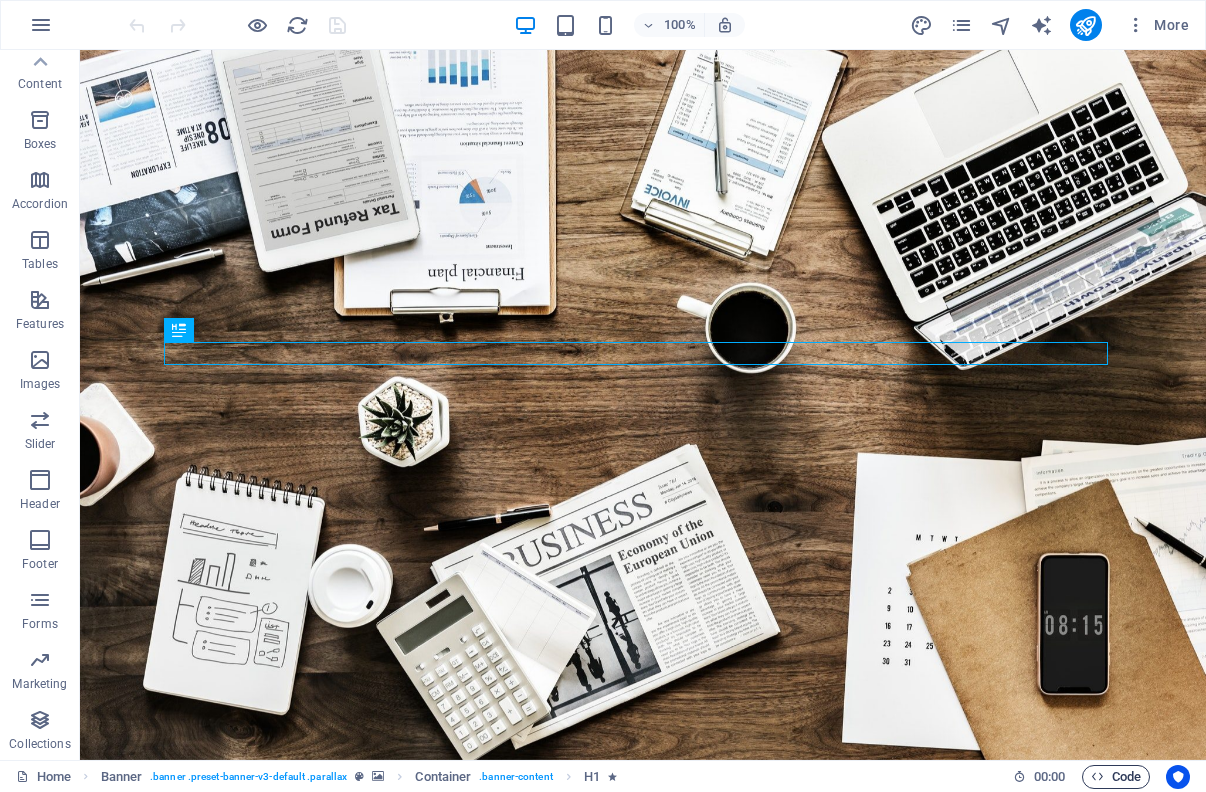 click at bounding box center [1097, 776] 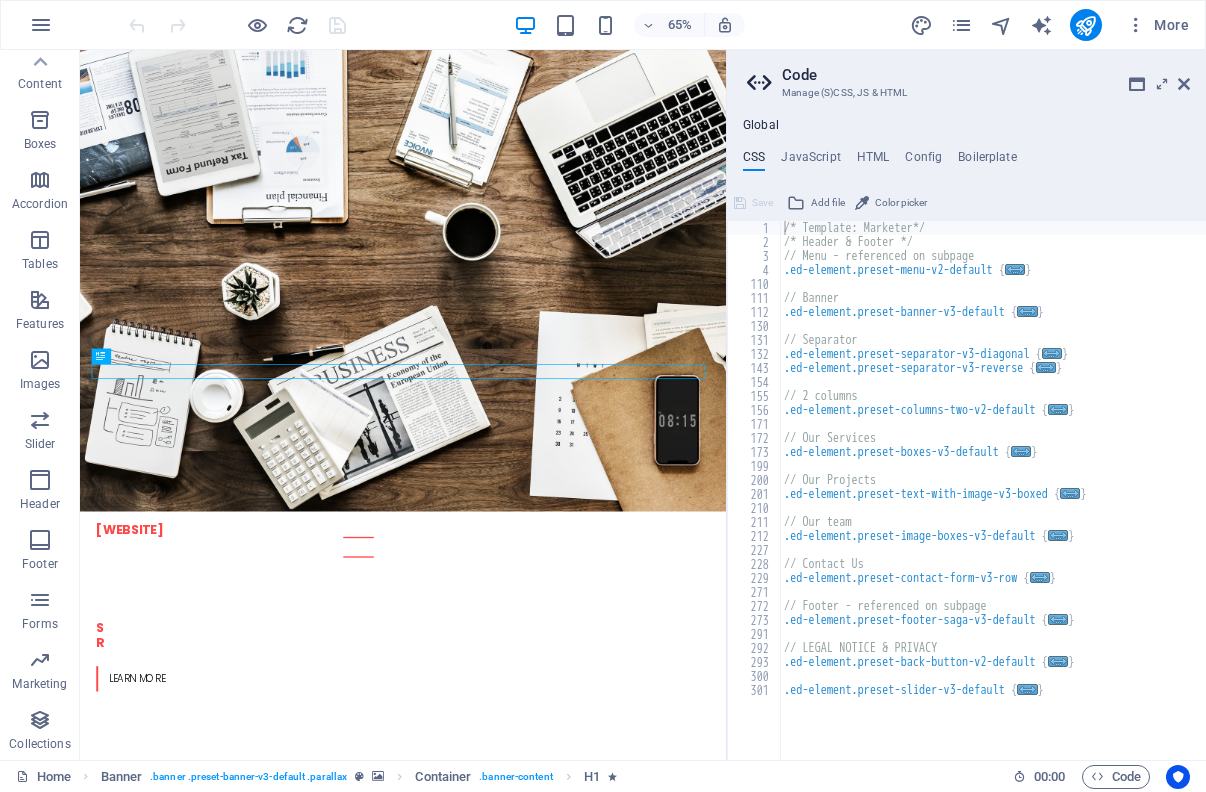 click on "/* Template: Marketer*/ /* Header & Footer */ // Menu - referenced on subpage .ed-element.preset-menu-v2-default   { ... } // Banner .ed-element.preset-banner-v3-default   { ... } // Separator .ed-element.preset-separator-v3-diagonal   { ... } .ed-element.preset-separator-v3-reverse   { ... } // 2 columns .ed-element.preset-columns-two-v2-default   { ... } // Our Services .ed-element.preset-boxes-v3-default   { ... } // Our Projects .ed-element.preset-text-with-image-v3-boxed   { ... } // Our team .ed-element.preset-image-boxes-v3-default   { ... } // Contact Us .ed-element.preset-contact-form-v3-row   { ... } // Footer - referenced on subpage .ed-element.preset-footer-saga-v3-default   { ... } // LEGAL NOTICE & PRIVACY .ed-element.preset-back-button-v2-default   { ... } .ed-element.preset-slider-v3-default   { ... }" at bounding box center [993, 504] 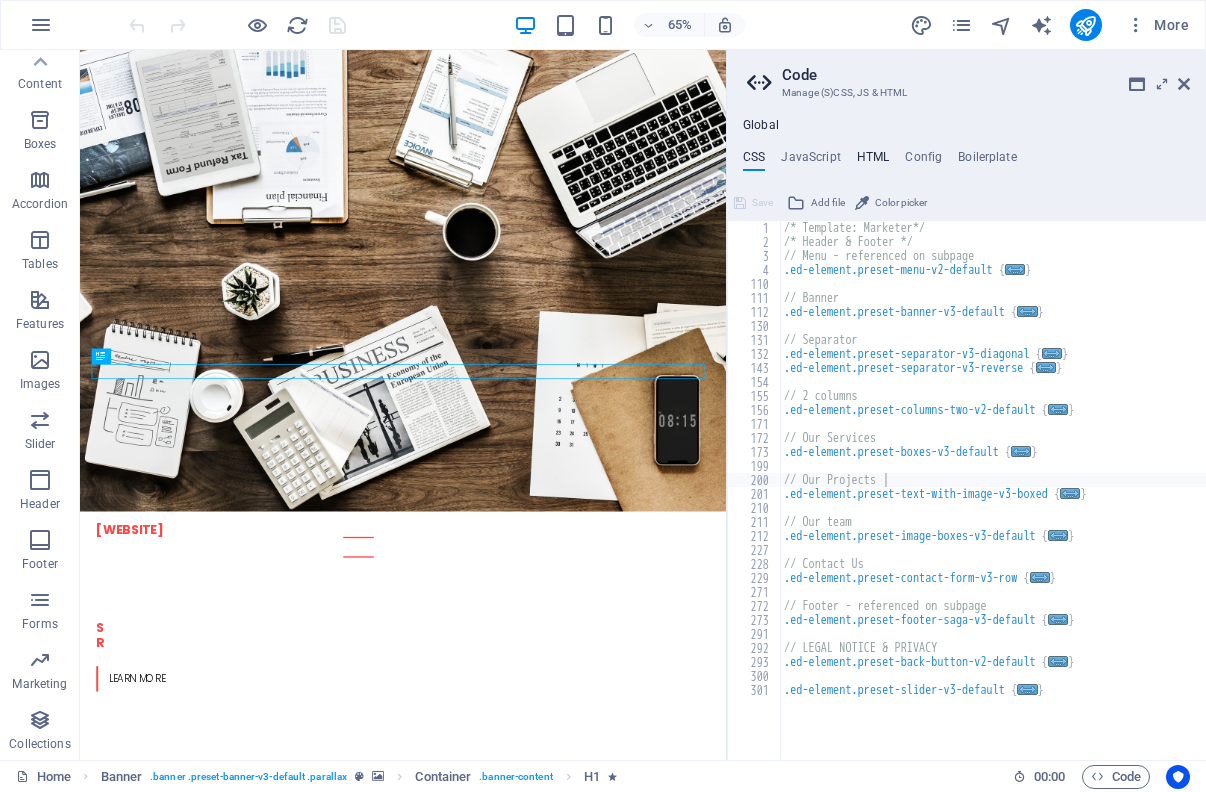 click on "HTML" at bounding box center (873, 161) 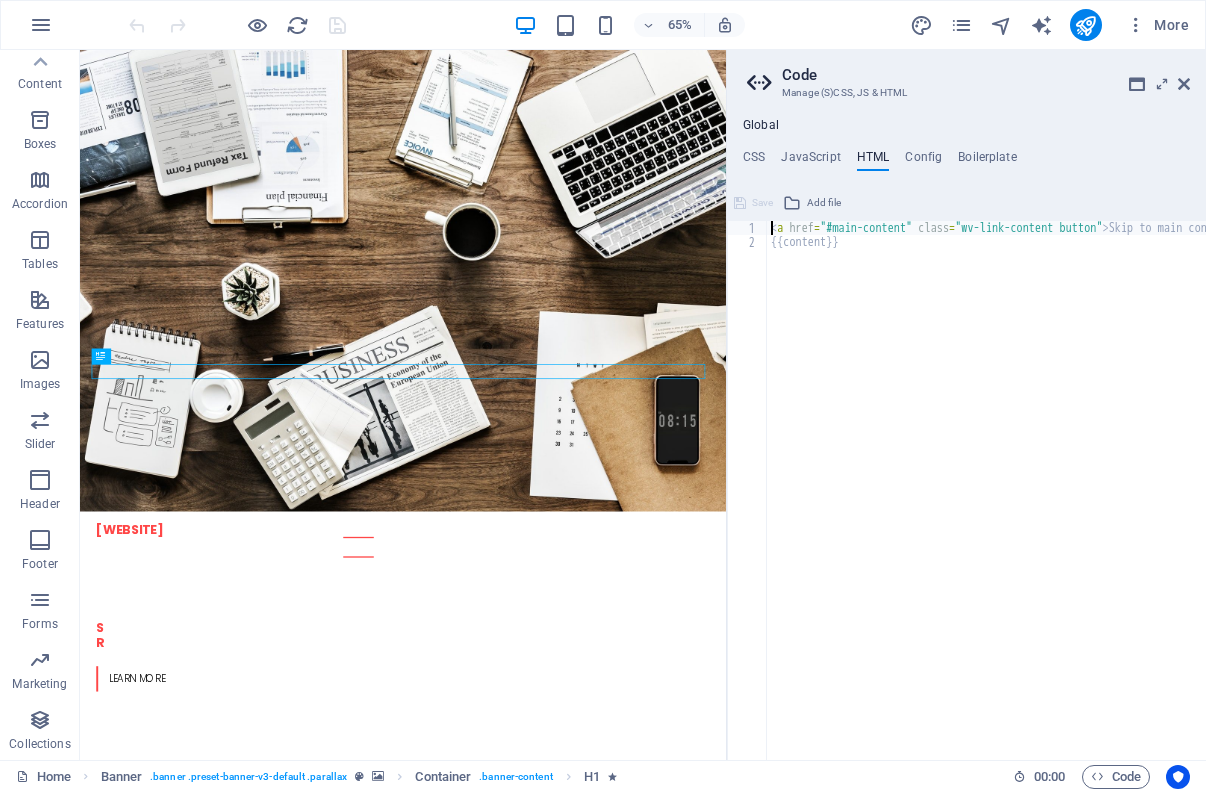 click on "Global" at bounding box center (761, 126) 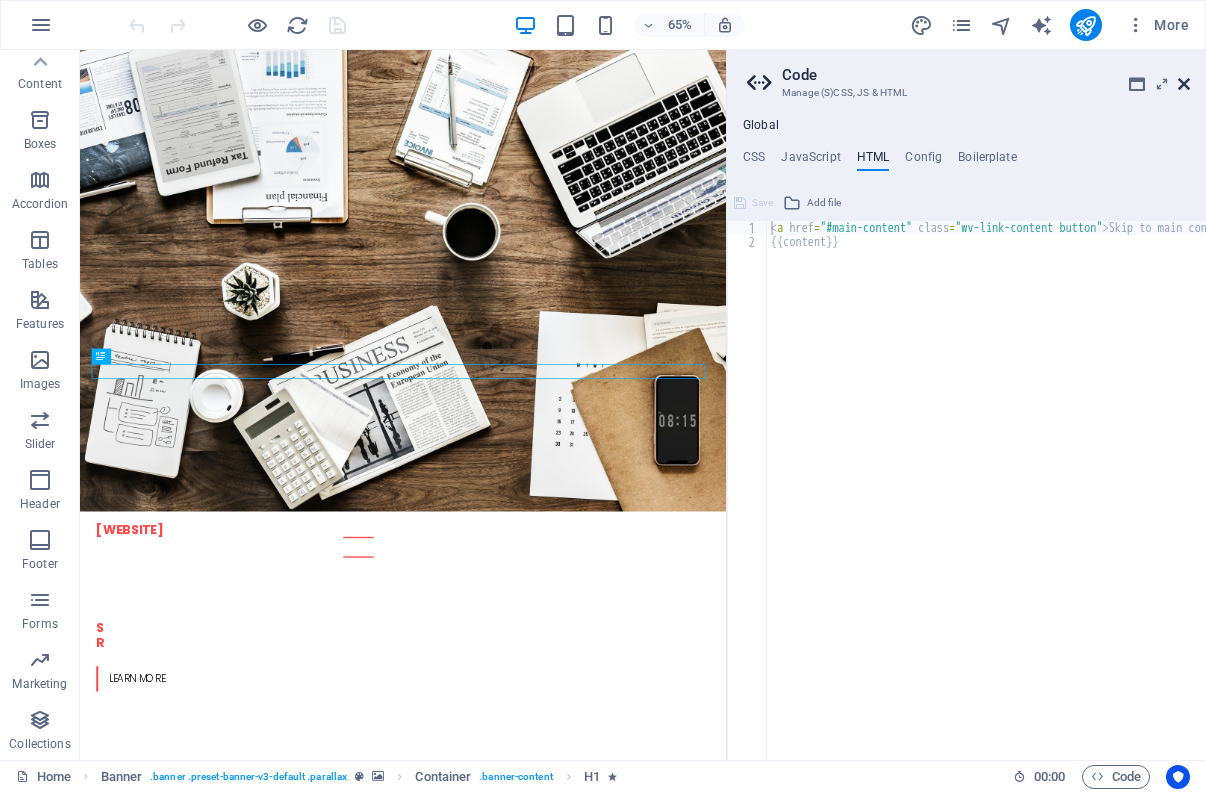 click at bounding box center [1184, 84] 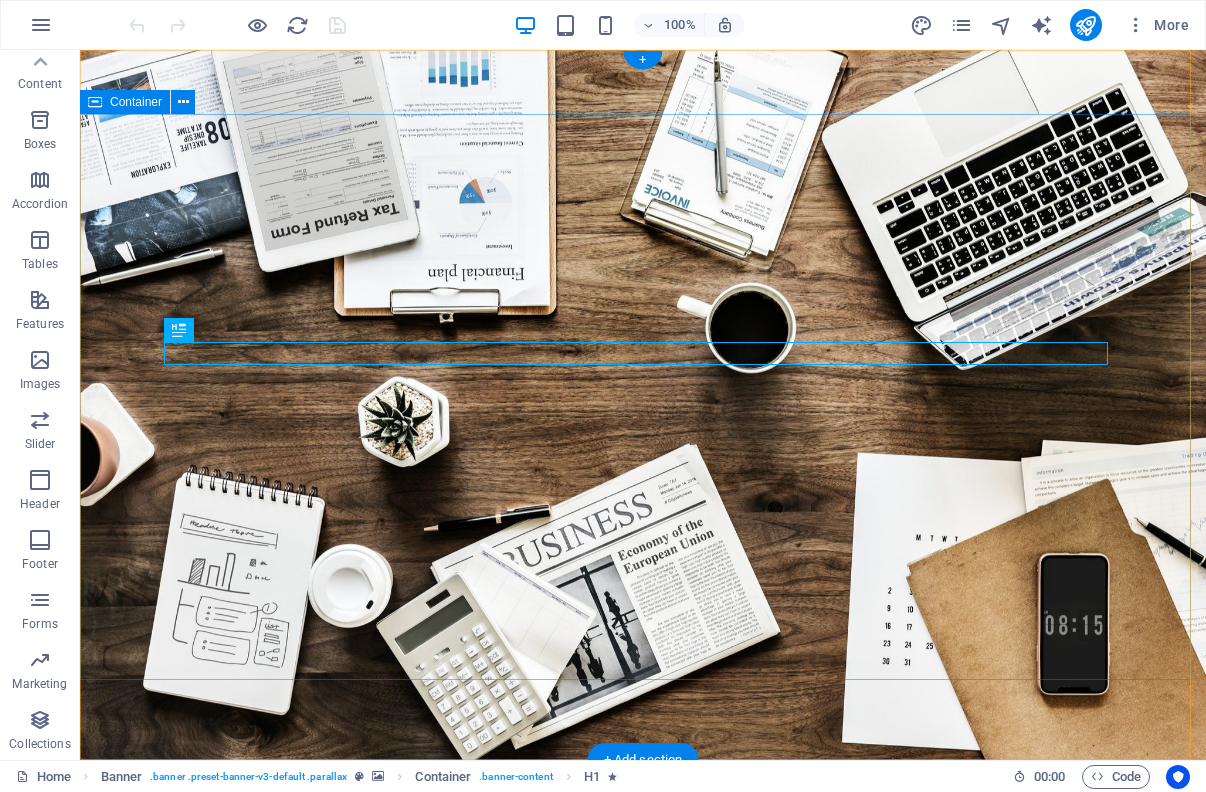 click on "S OCIAL MEDIA MARKETING R EVIEW & STATISTICS Learn more" at bounding box center (643, 982) 